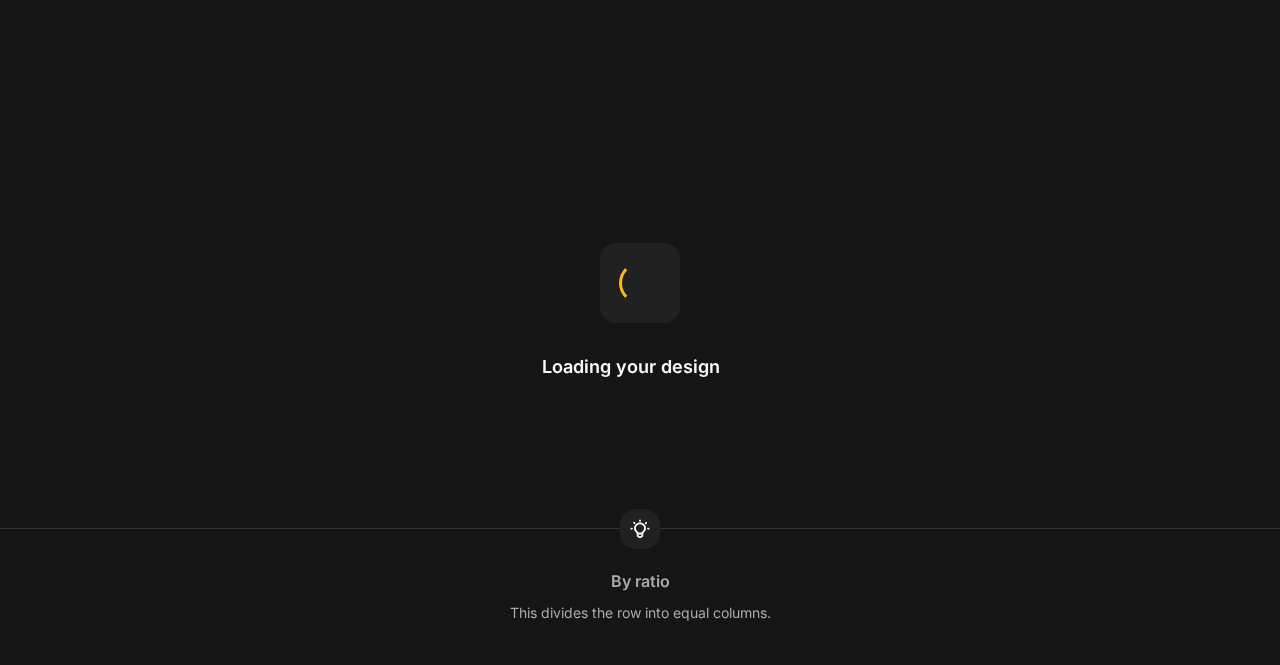 scroll, scrollTop: 0, scrollLeft: 0, axis: both 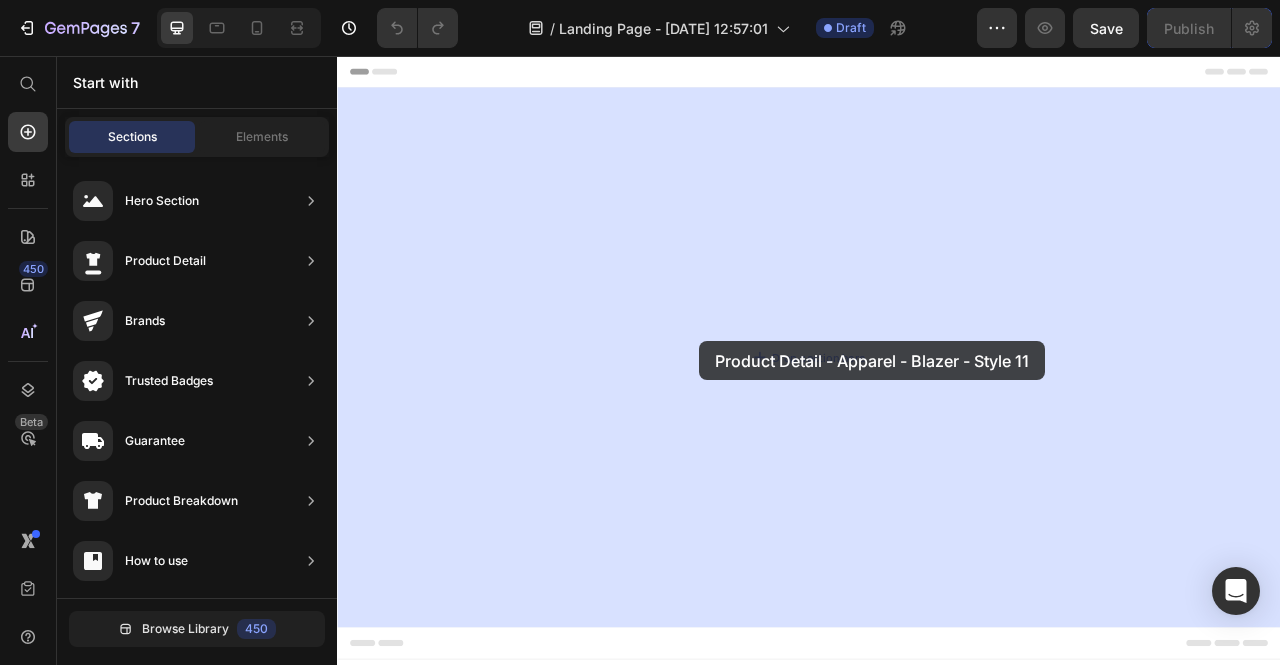 drag, startPoint x: 838, startPoint y: 425, endPoint x: 825, endPoint y: 419, distance: 14.3178215 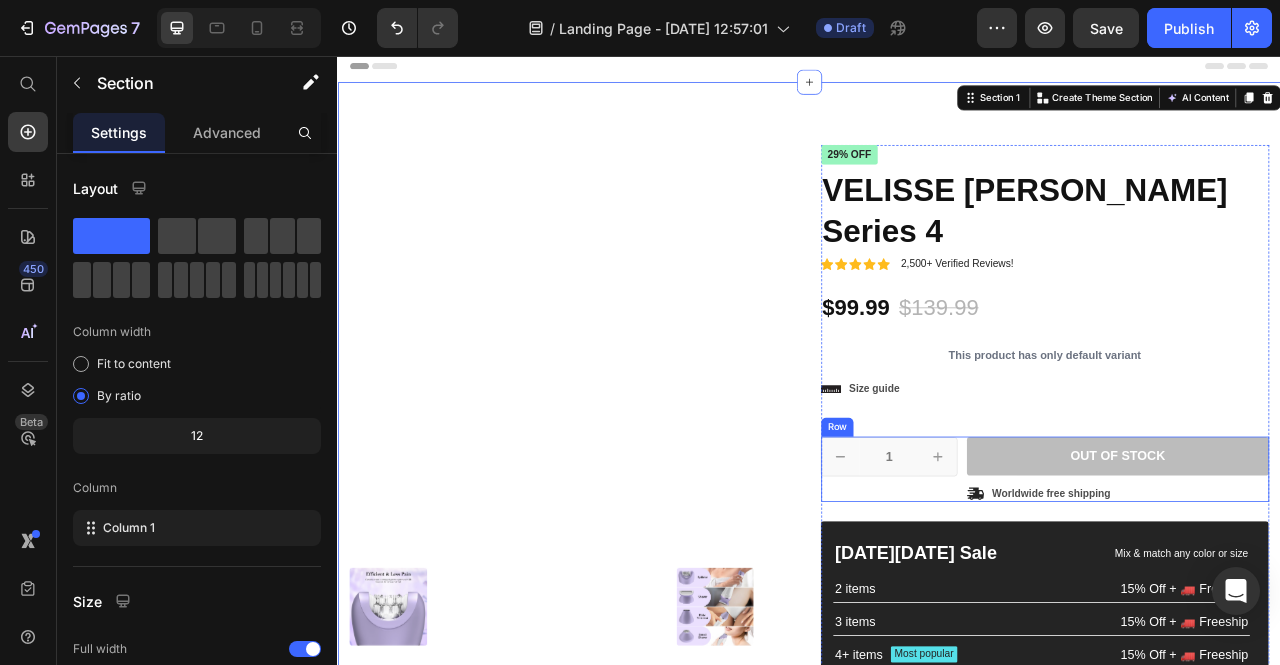 scroll, scrollTop: 0, scrollLeft: 0, axis: both 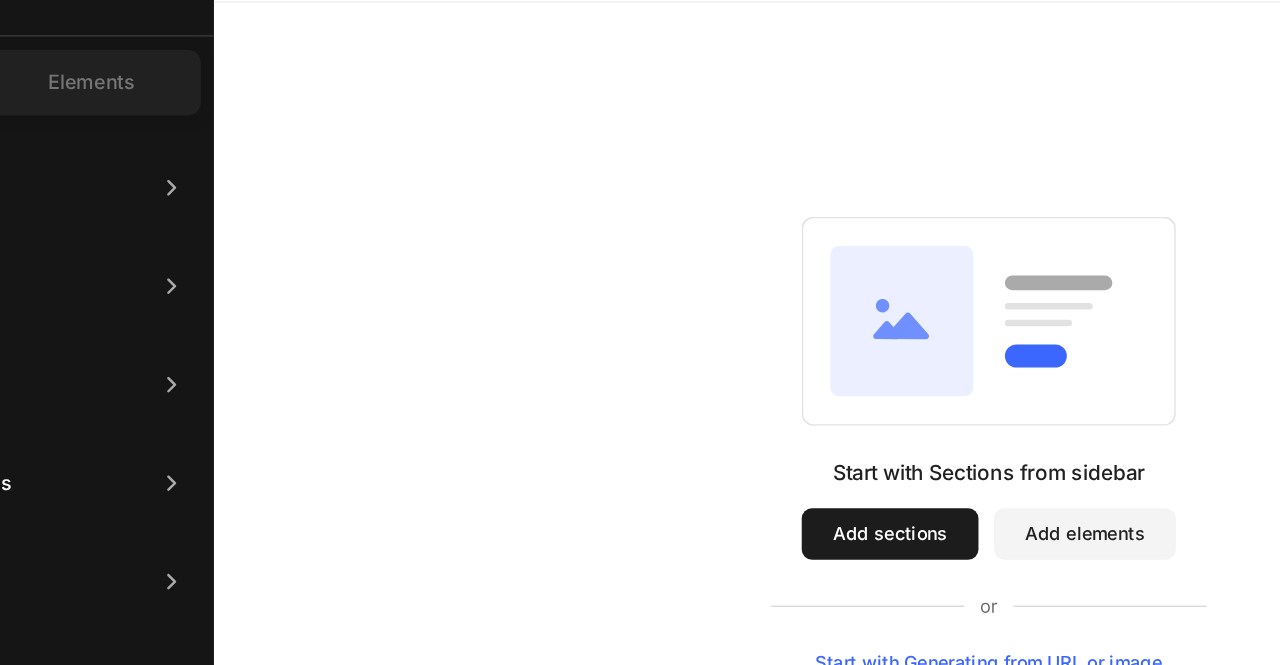 click on "Start with Sections from sidebar Add sections Add elements Start with Generating from URL or image" at bounding box center (813, 427) 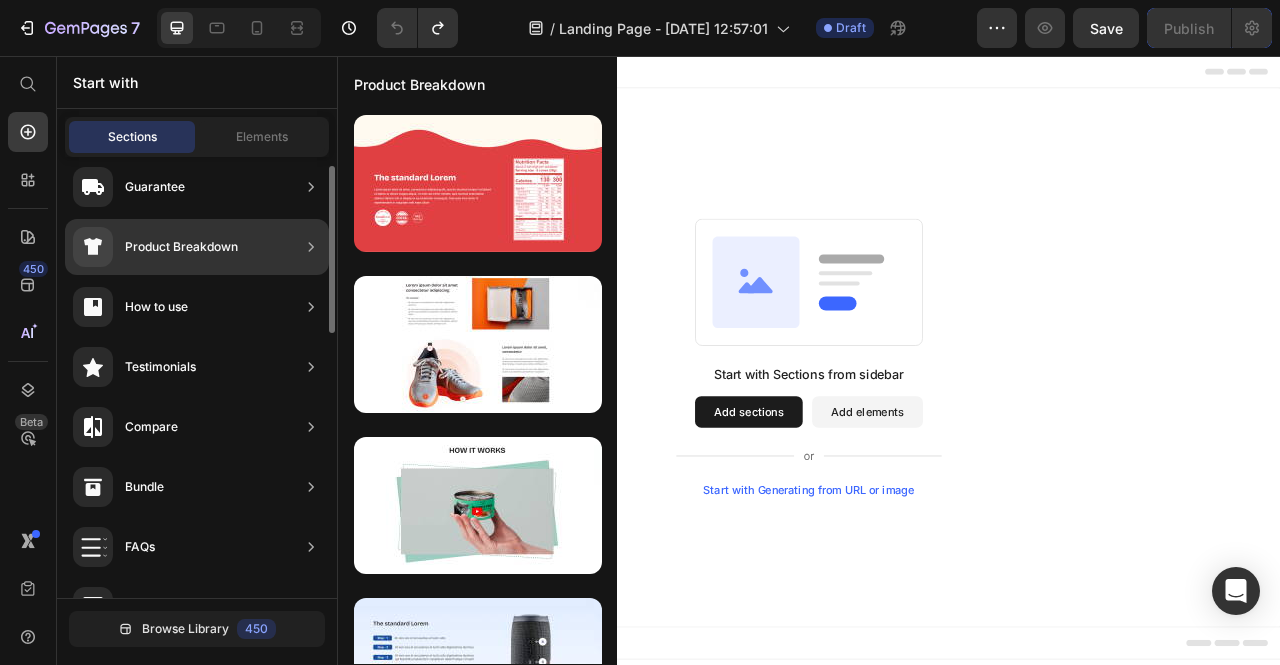 scroll, scrollTop: 0, scrollLeft: 0, axis: both 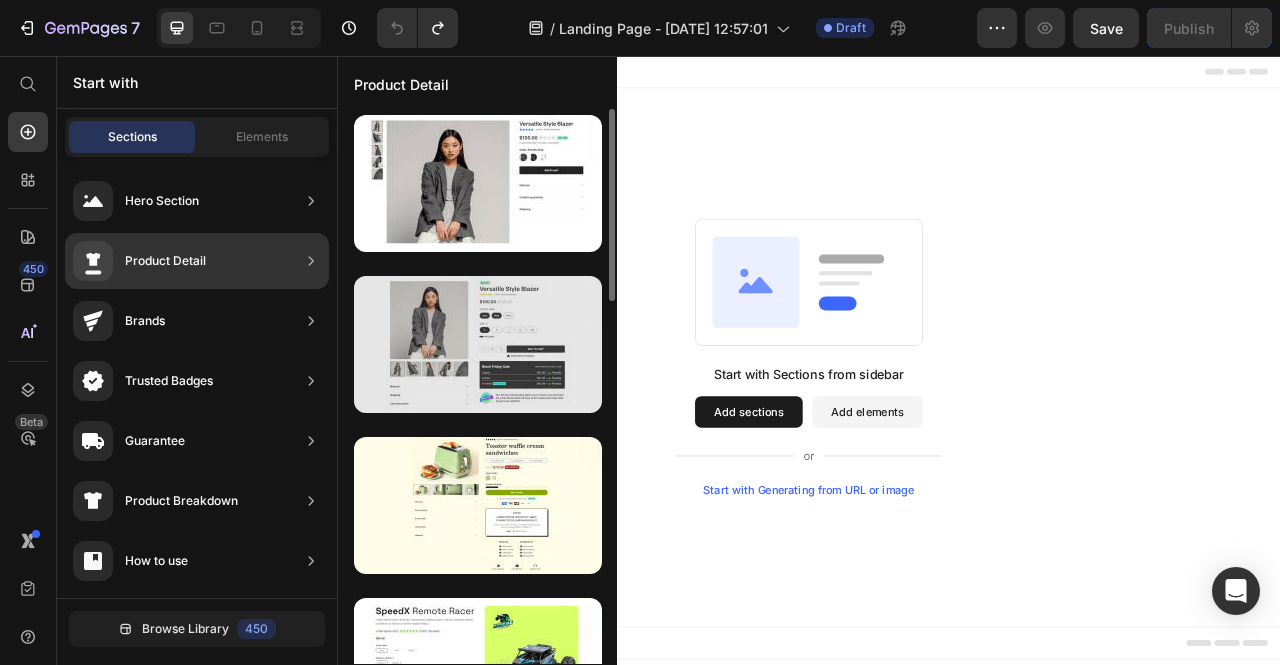 click at bounding box center [478, 344] 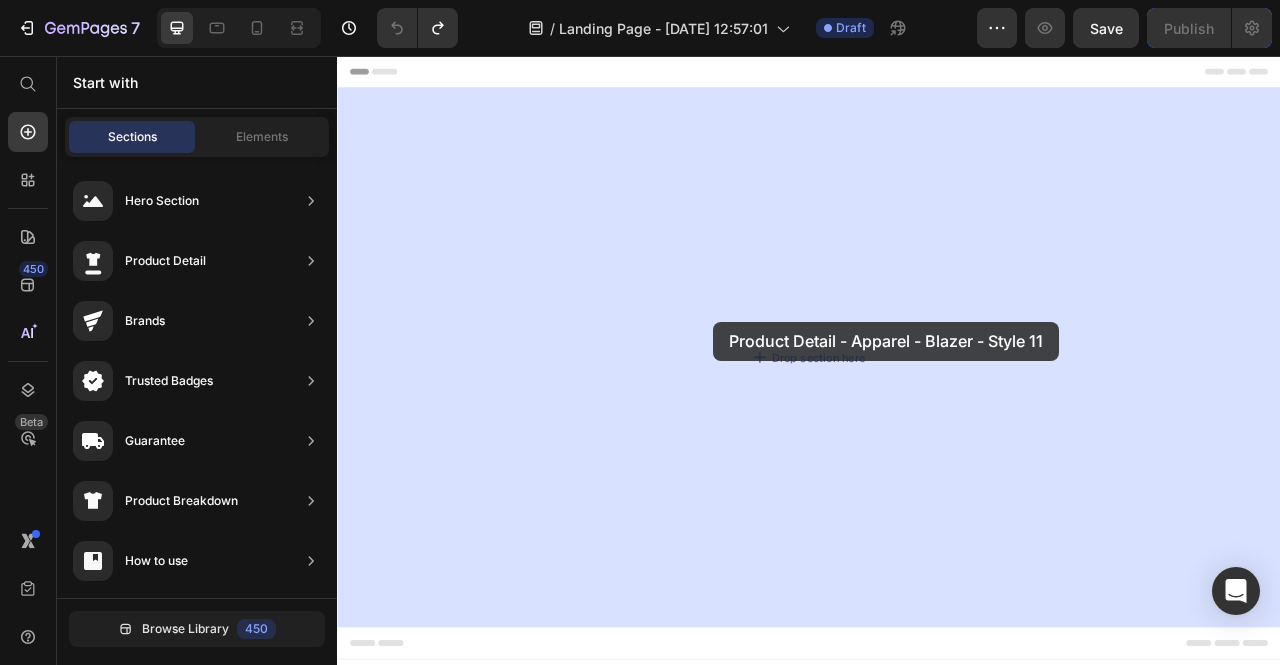 drag, startPoint x: 762, startPoint y: 397, endPoint x: 813, endPoint y: 397, distance: 51 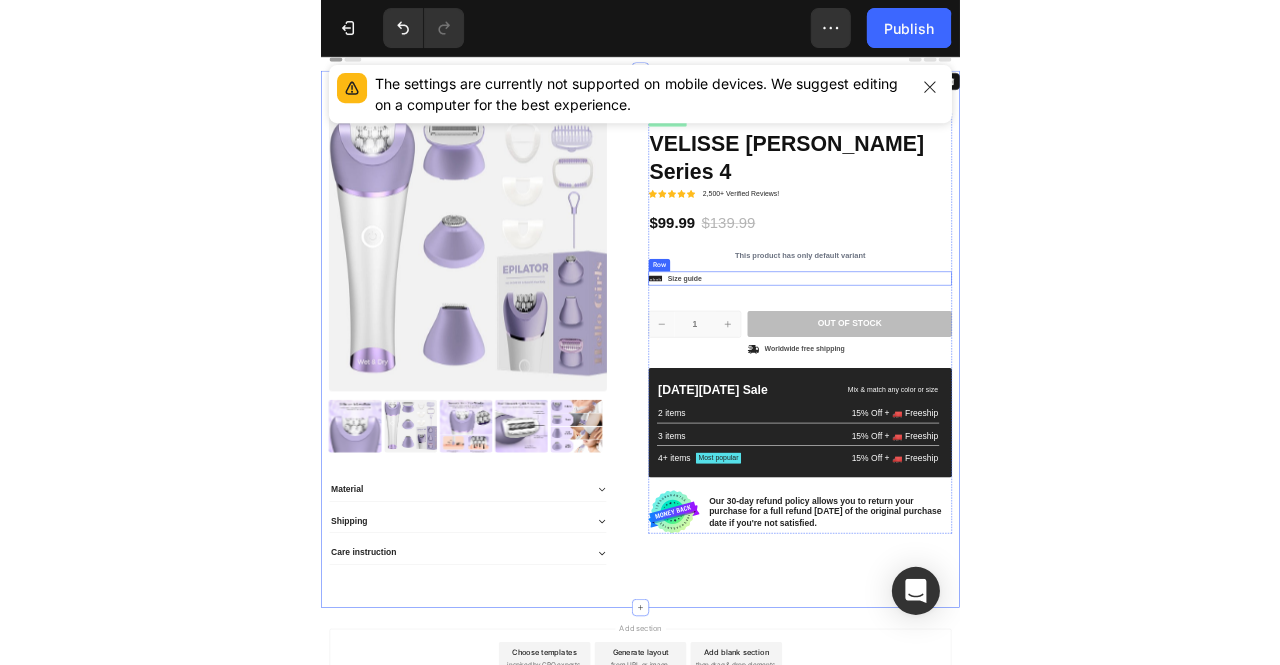 scroll, scrollTop: 0, scrollLeft: 0, axis: both 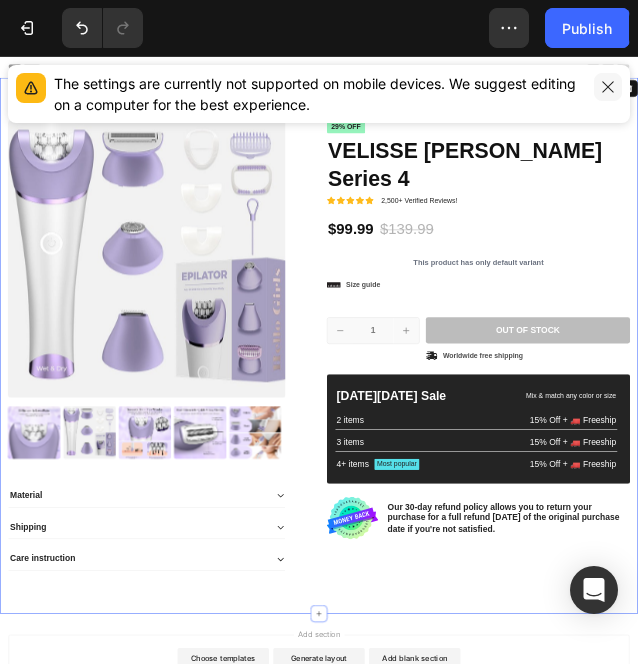 click 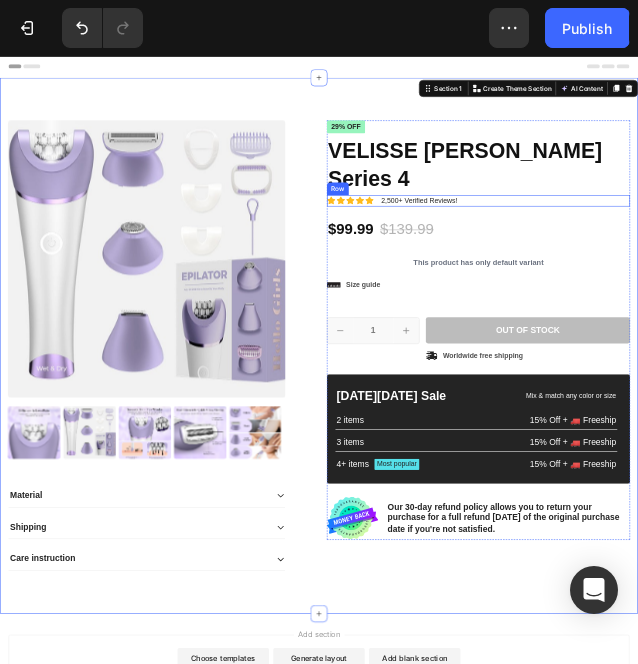 click on "Icon Icon Icon Icon Icon Icon List" at bounding box center (659, 328) 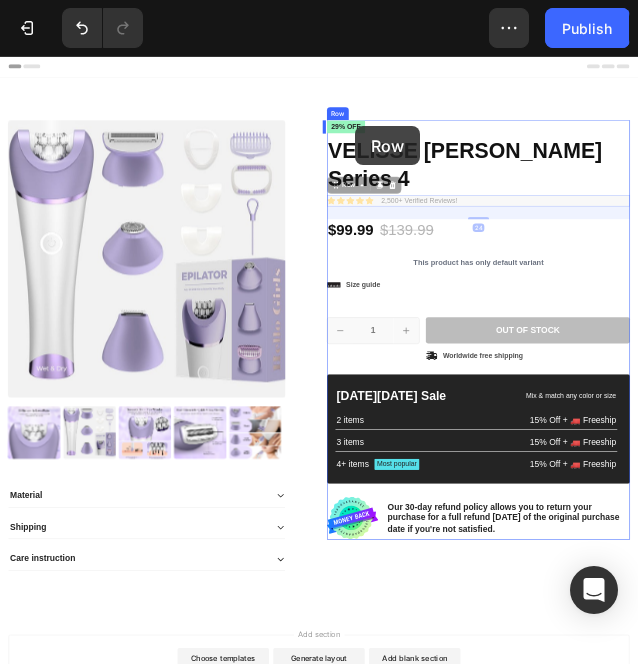 drag, startPoint x: 703, startPoint y: 272, endPoint x: 668, endPoint y: 187, distance: 91.92388 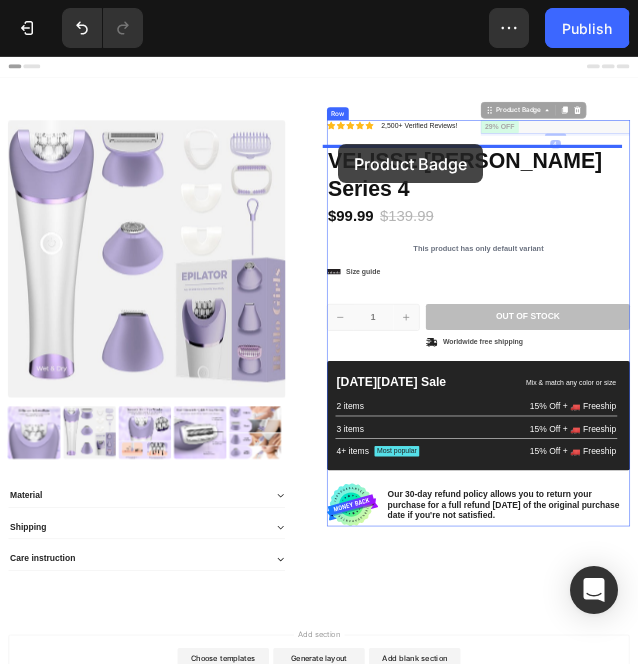 drag, startPoint x: 934, startPoint y: 183, endPoint x: 636, endPoint y: 222, distance: 300.54117 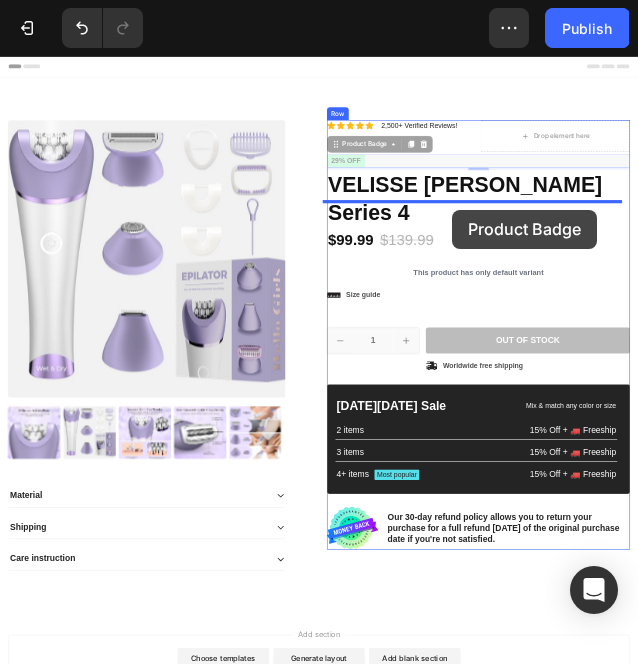drag, startPoint x: 648, startPoint y: 247, endPoint x: 850, endPoint y: 345, distance: 224.51726 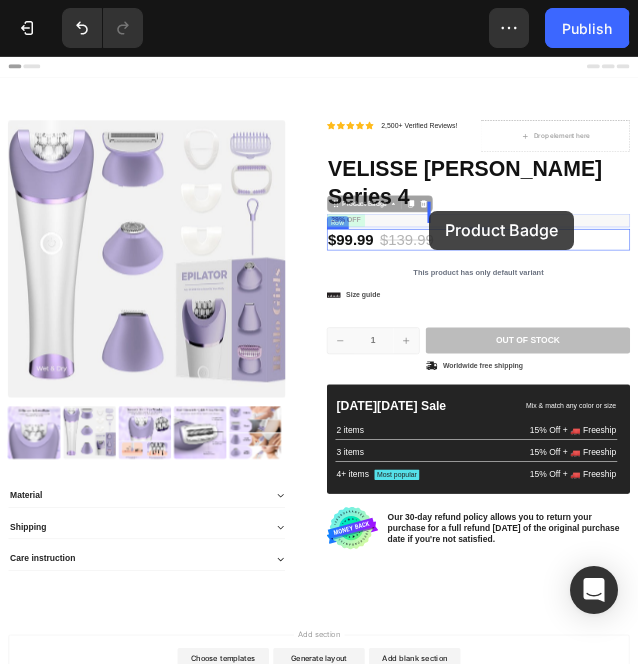drag, startPoint x: 663, startPoint y: 311, endPoint x: 811, endPoint y: 347, distance: 152.31546 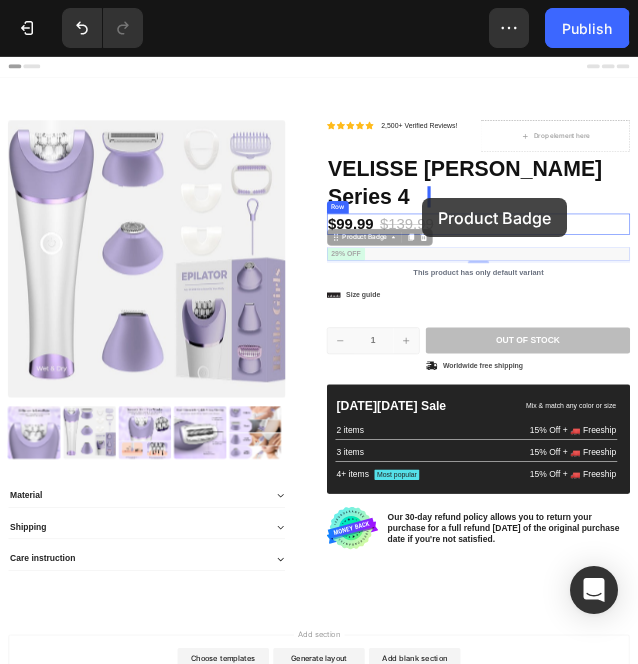 drag, startPoint x: 631, startPoint y: 375, endPoint x: 794, endPoint y: 324, distance: 170.79227 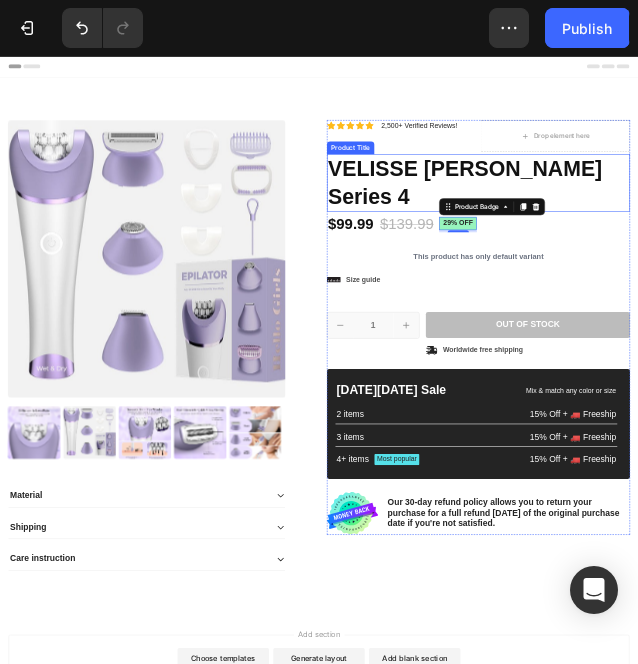 click on "VELISSE [PERSON_NAME] Series 4" at bounding box center (900, 295) 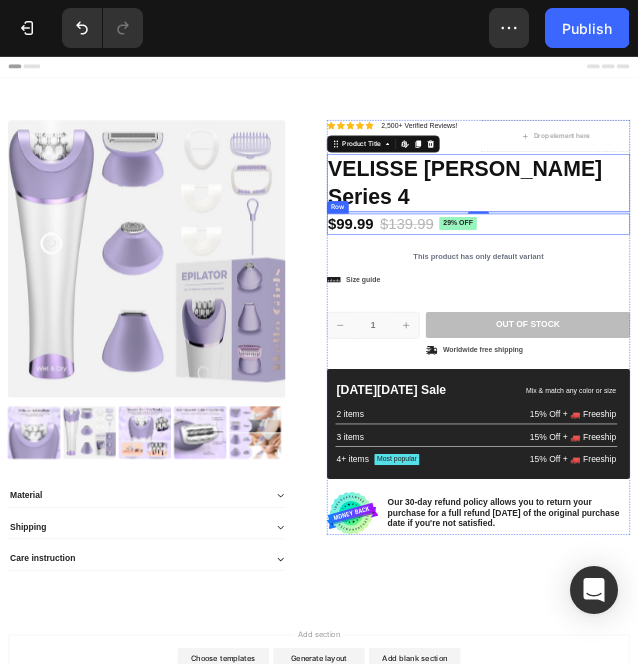 click on "$99.99 Product Price $139.99 Product Price 29% off Product Badge 29% off Product Badge Row" at bounding box center (900, 373) 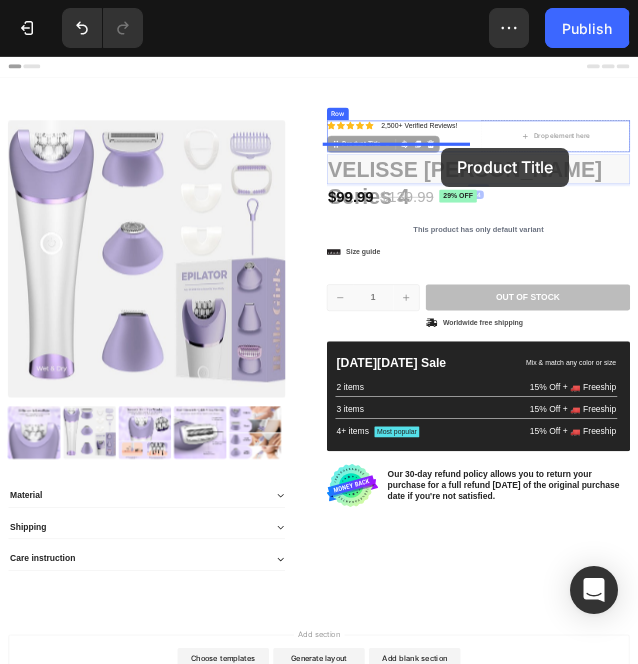 drag, startPoint x: 827, startPoint y: 261, endPoint x: 830, endPoint y: 232, distance: 29.15476 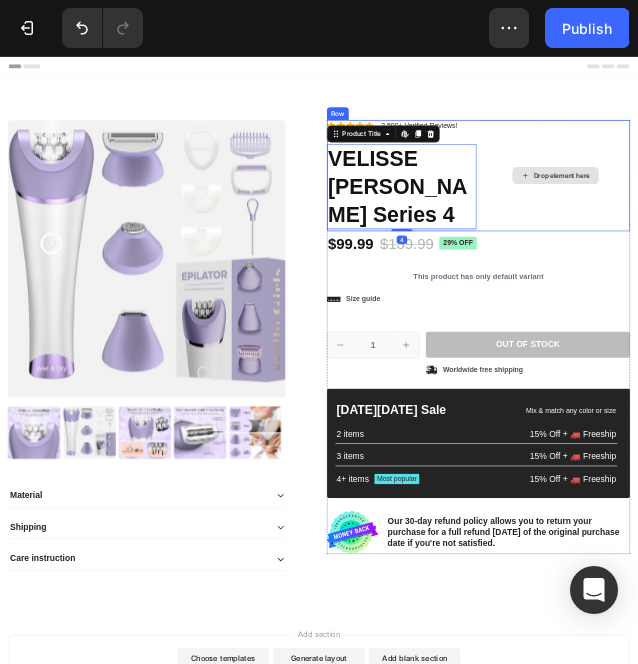 click on "Drop element here" at bounding box center (1044, 281) 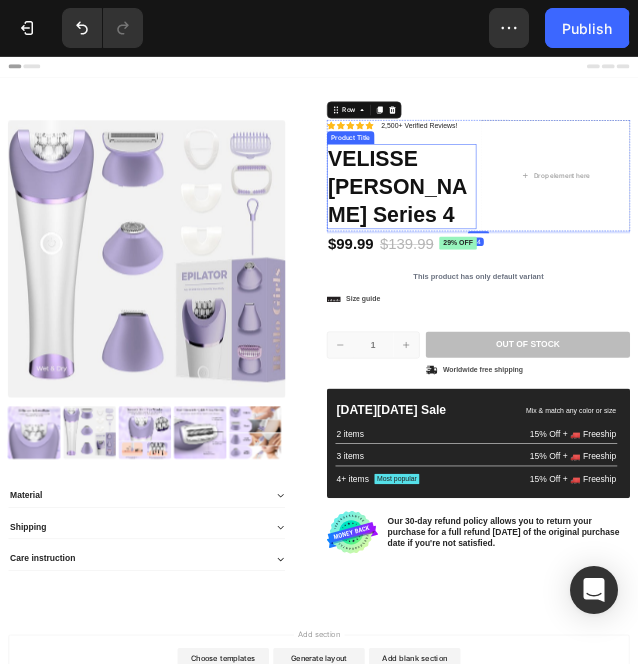 click on "VELISSE [PERSON_NAME] Series 4" at bounding box center (755, 302) 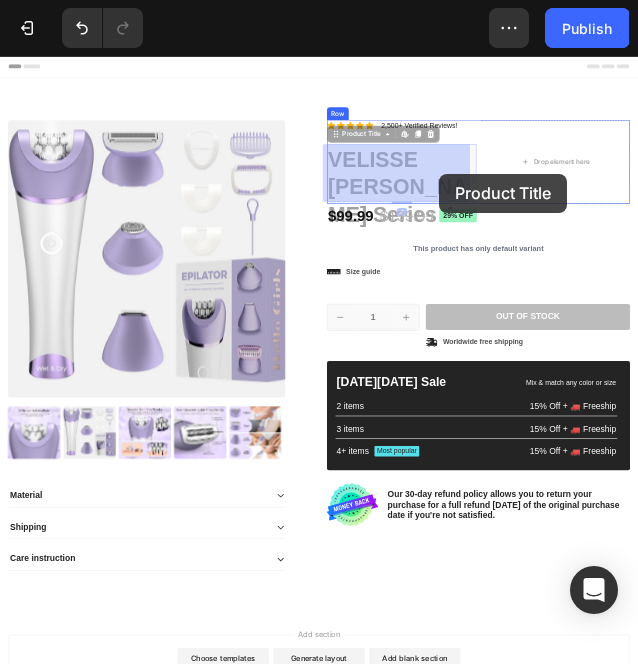 drag, startPoint x: 880, startPoint y: 279, endPoint x: 826, endPoint y: 277, distance: 54.037025 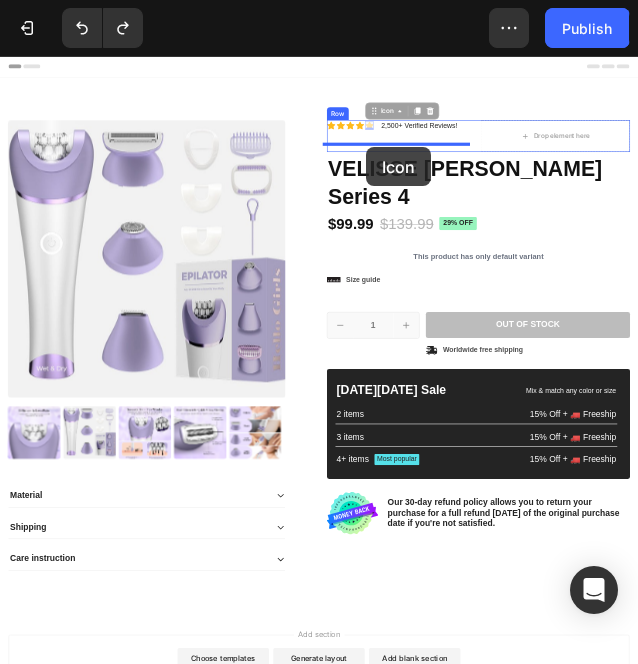 drag, startPoint x: 683, startPoint y: 188, endPoint x: 687, endPoint y: 223, distance: 35.22783 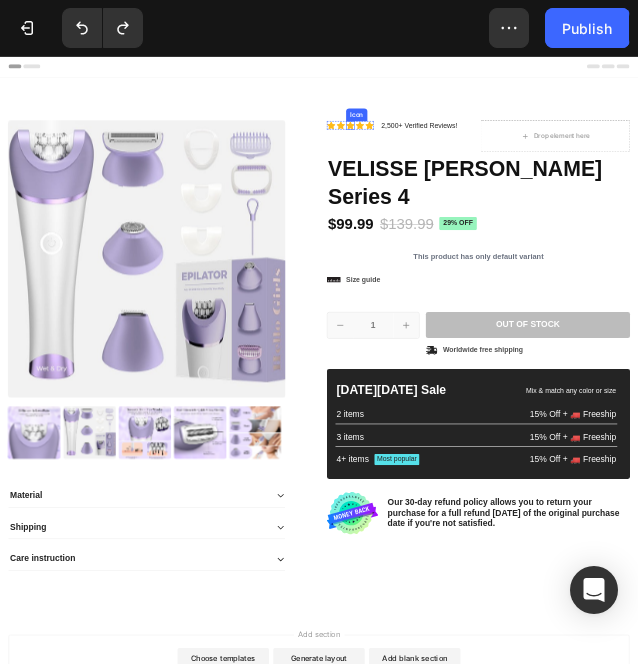 click 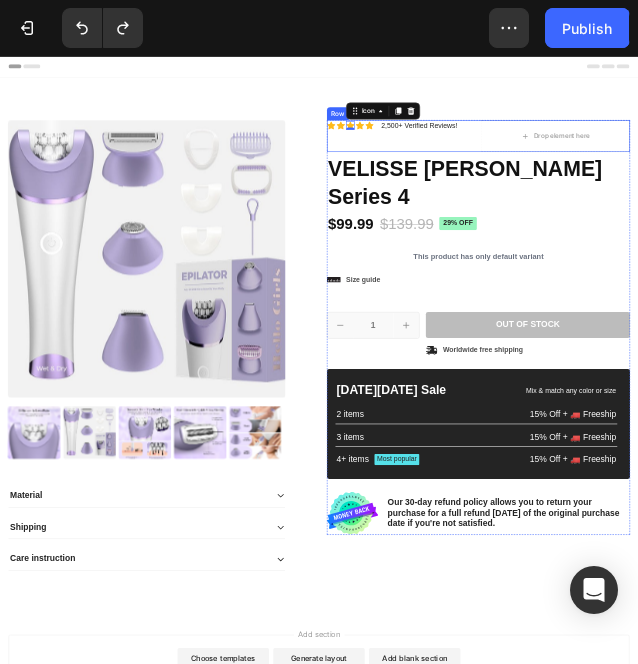 click on "Icon Icon Icon   0 Icon Icon Icon List 2,500+ Verified Reviews! Text Block Row" at bounding box center (755, 207) 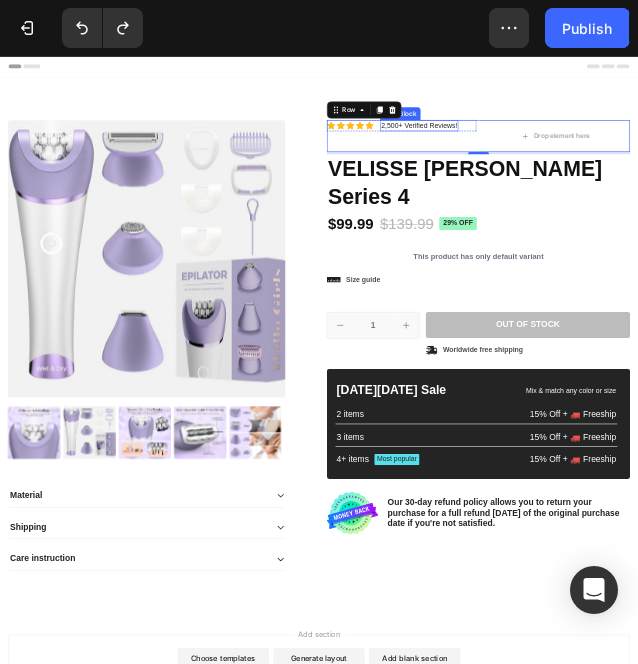 click on "2,500+ Verified Reviews!" at bounding box center (788, 187) 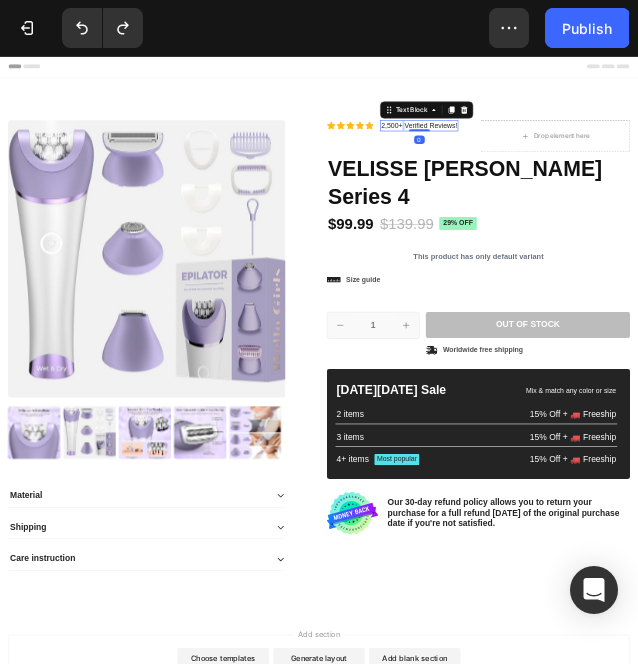 click on "2,500+ Verified Reviews!" at bounding box center (788, 187) 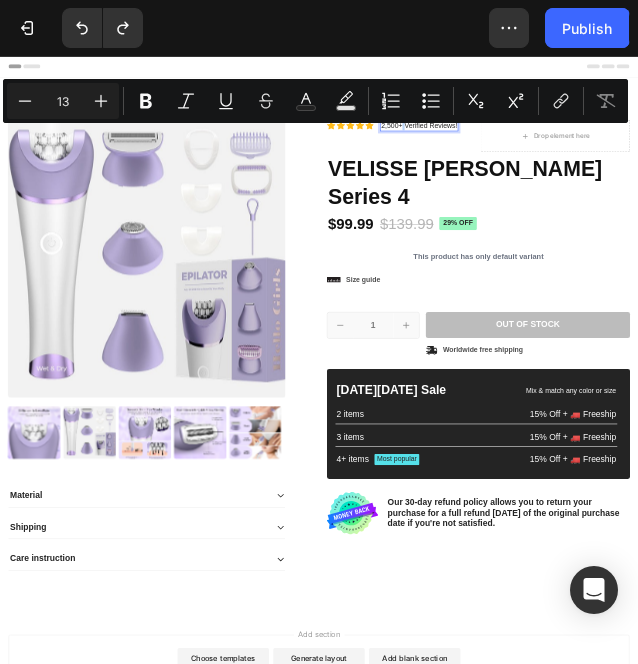 click on "2,500+ Verified Reviews!" at bounding box center [788, 187] 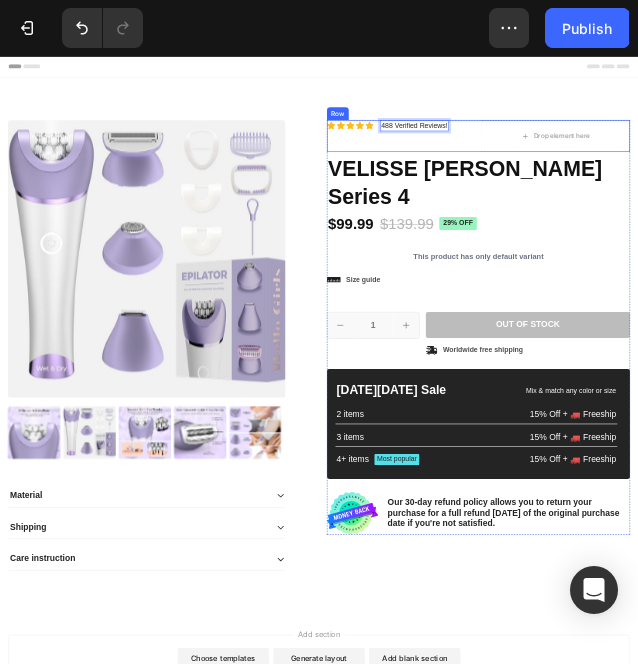 click on "Icon Icon Icon Icon Icon Icon List 488 Verified Reviews! Text Block   0 Row" at bounding box center (755, 207) 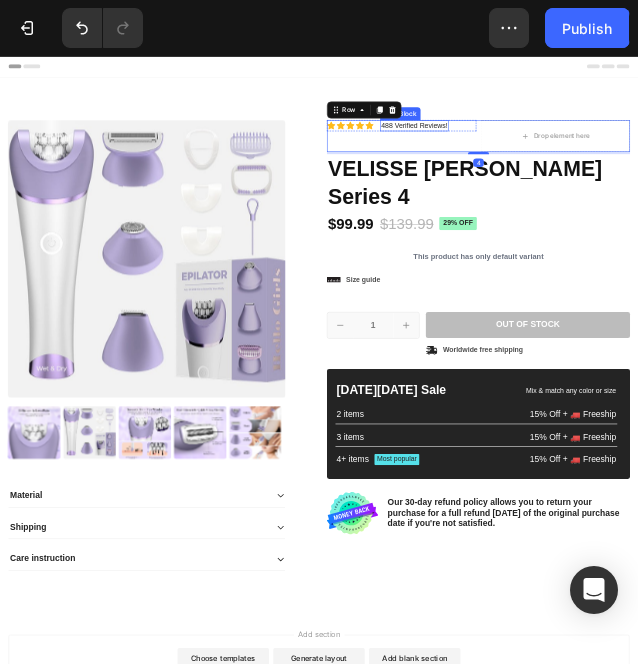 click on "488 Verified Reviews!" at bounding box center (779, 187) 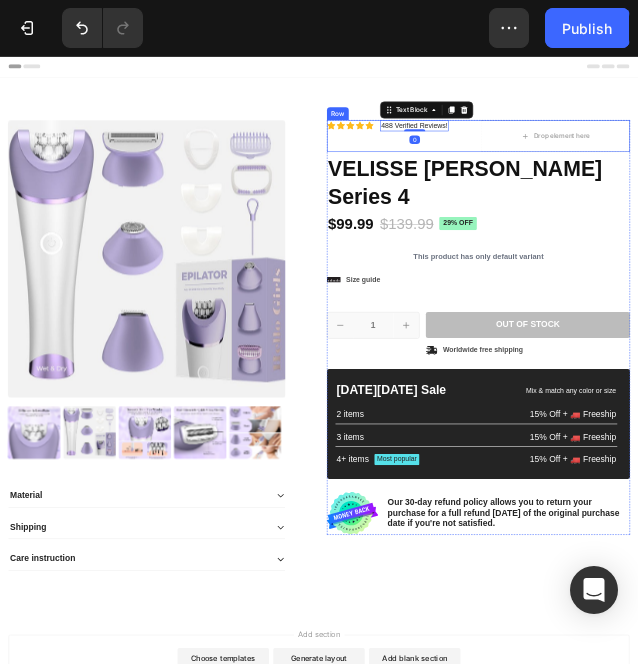 click on "Icon Icon Icon Icon Icon Icon List 488 Verified Reviews! Text Block   0 Row" at bounding box center (755, 207) 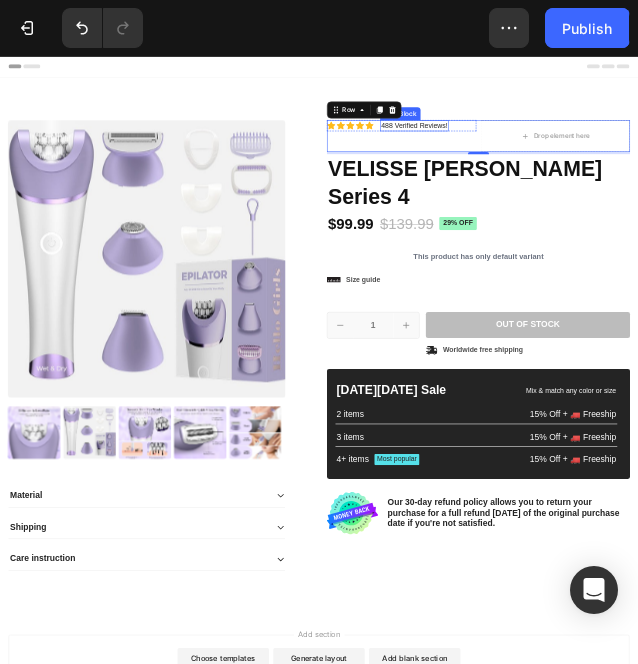 click on "488 Verified Reviews!" at bounding box center [779, 187] 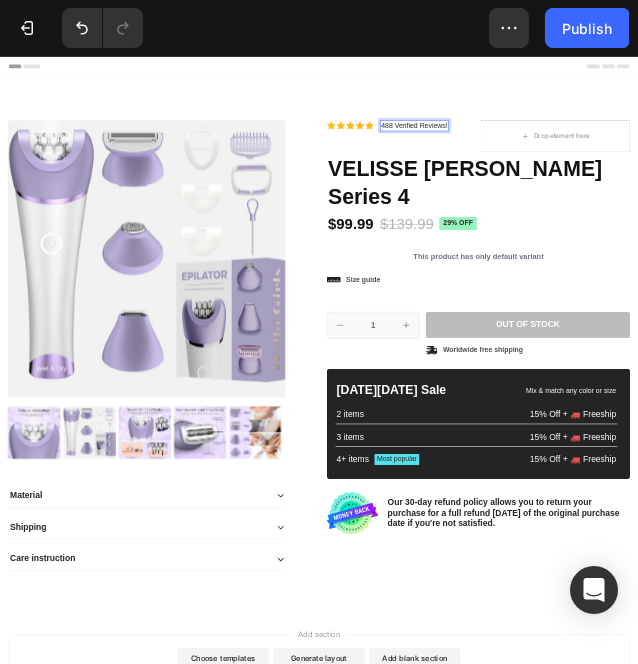 click on "488 Verified Reviews!" at bounding box center [779, 187] 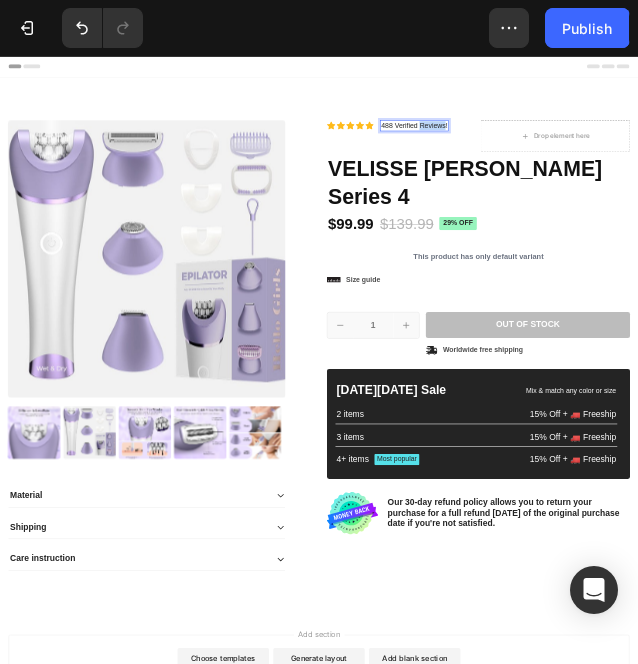 click on "488 Verified Reviews!" at bounding box center [779, 187] 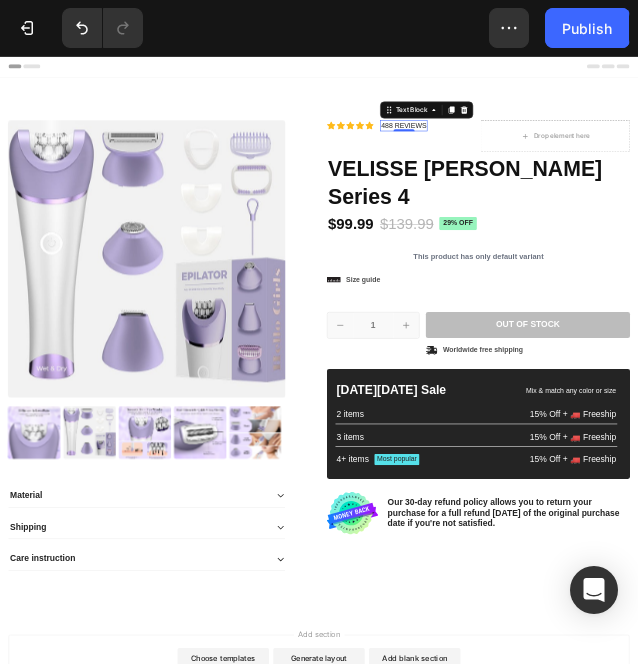 click on "488 REVIEWS" at bounding box center (759, 187) 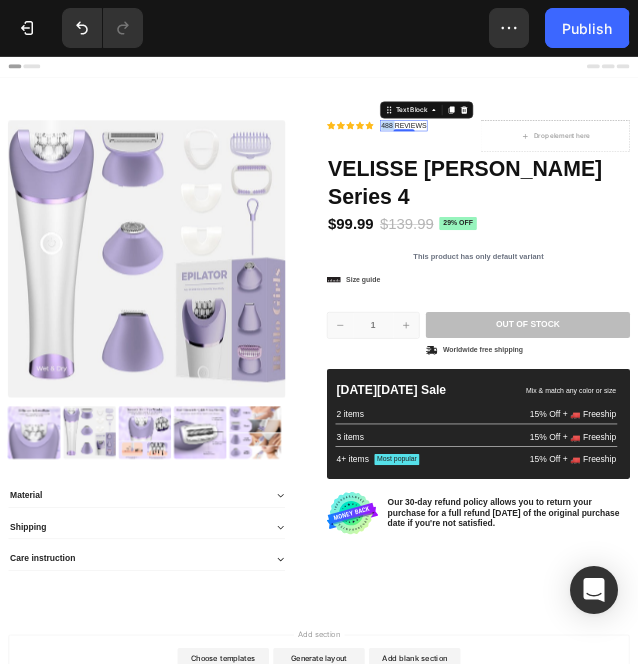 click on "488 REVIEWS" at bounding box center (759, 187) 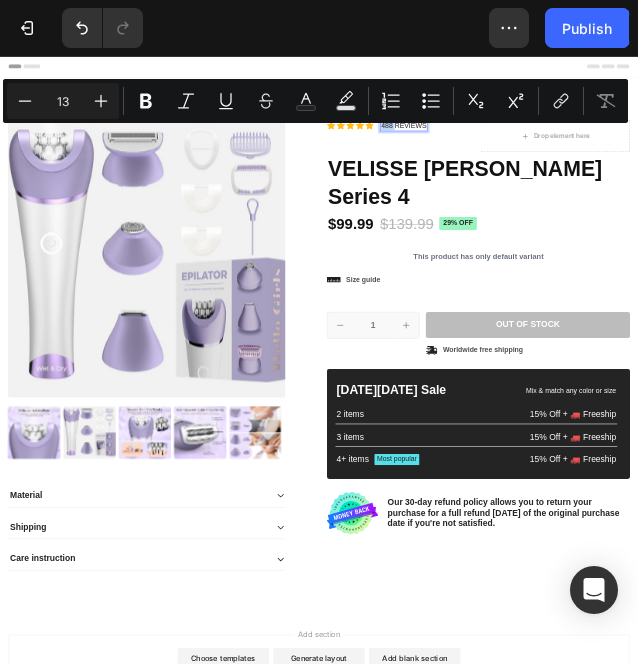 click on "488 REVIEWS" at bounding box center (759, 187) 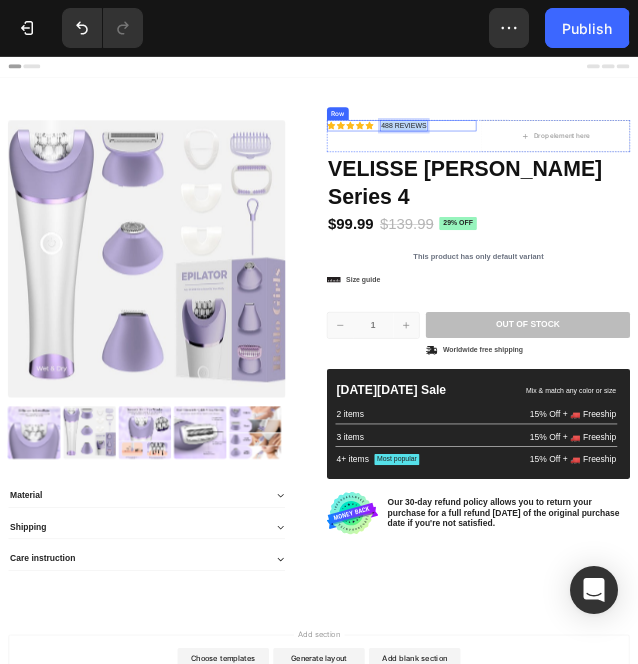 drag, startPoint x: 709, startPoint y: 184, endPoint x: 808, endPoint y: 188, distance: 99.08077 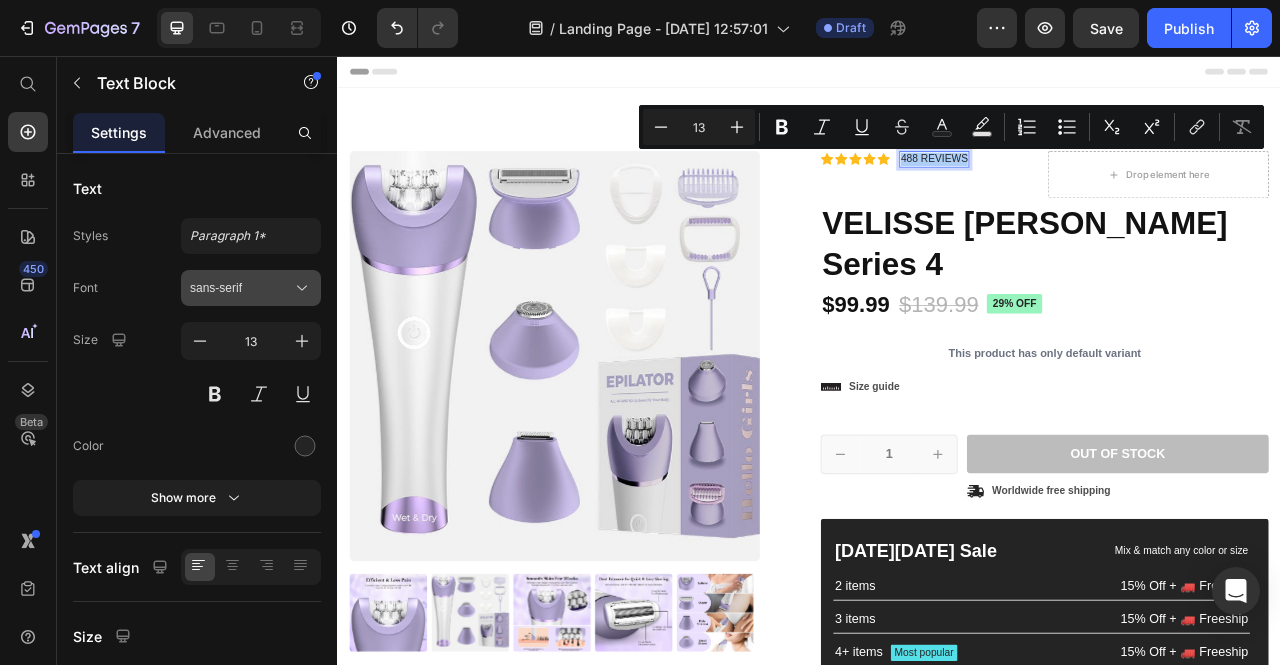 click on "sans-serif" at bounding box center (241, 288) 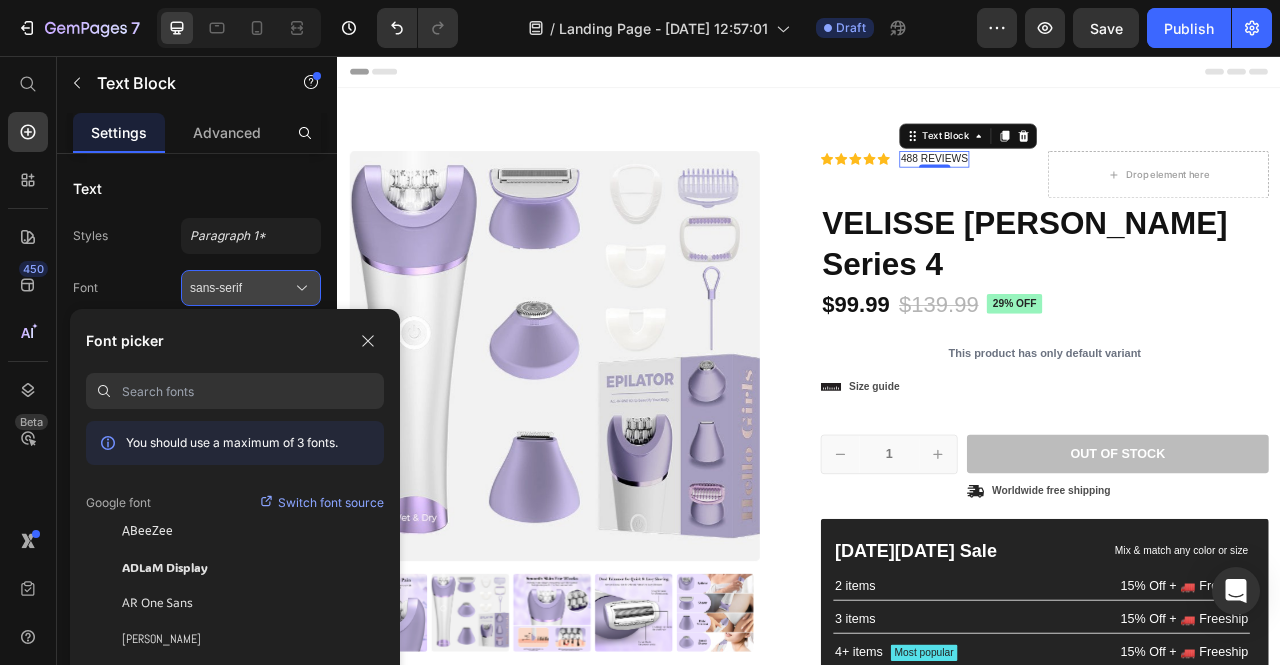 click on "sans-serif" at bounding box center [251, 288] 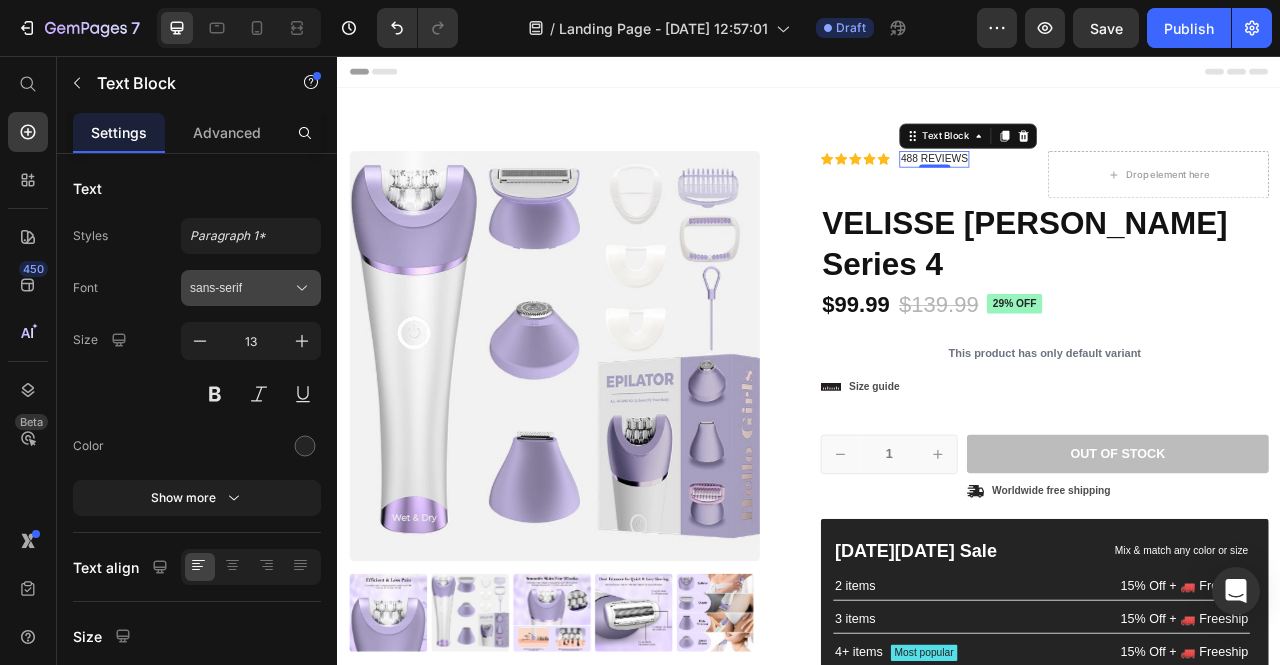 click on "sans-serif" at bounding box center [241, 288] 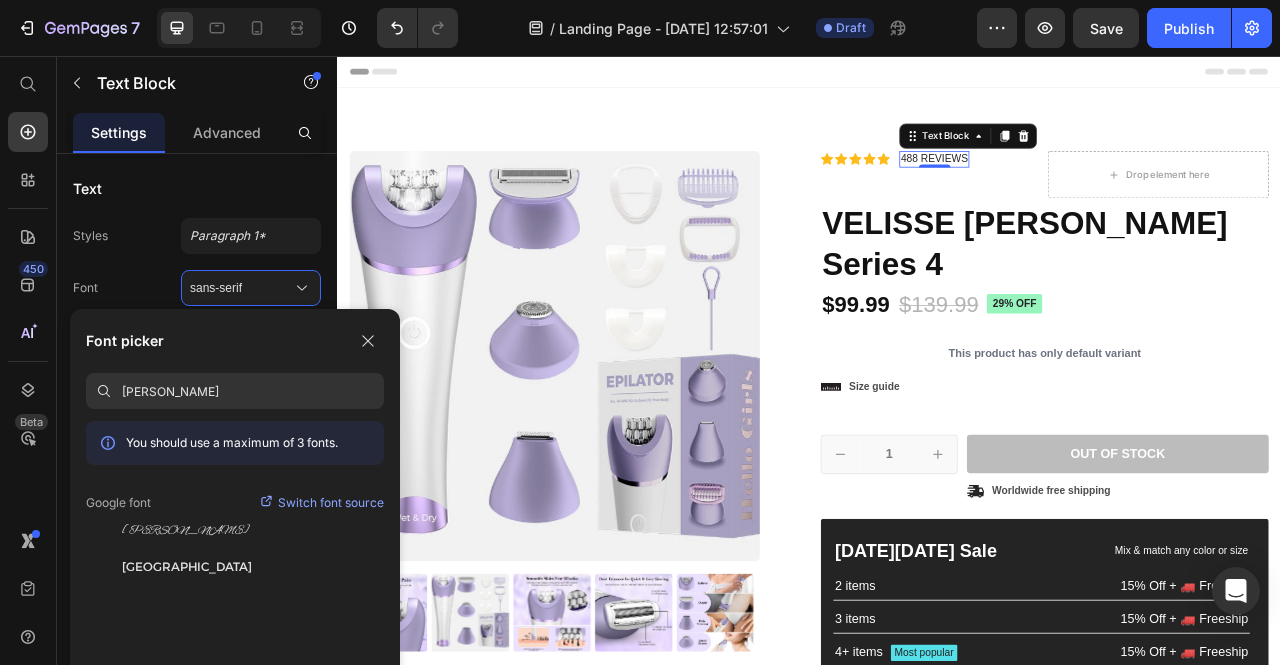 scroll, scrollTop: 0, scrollLeft: 0, axis: both 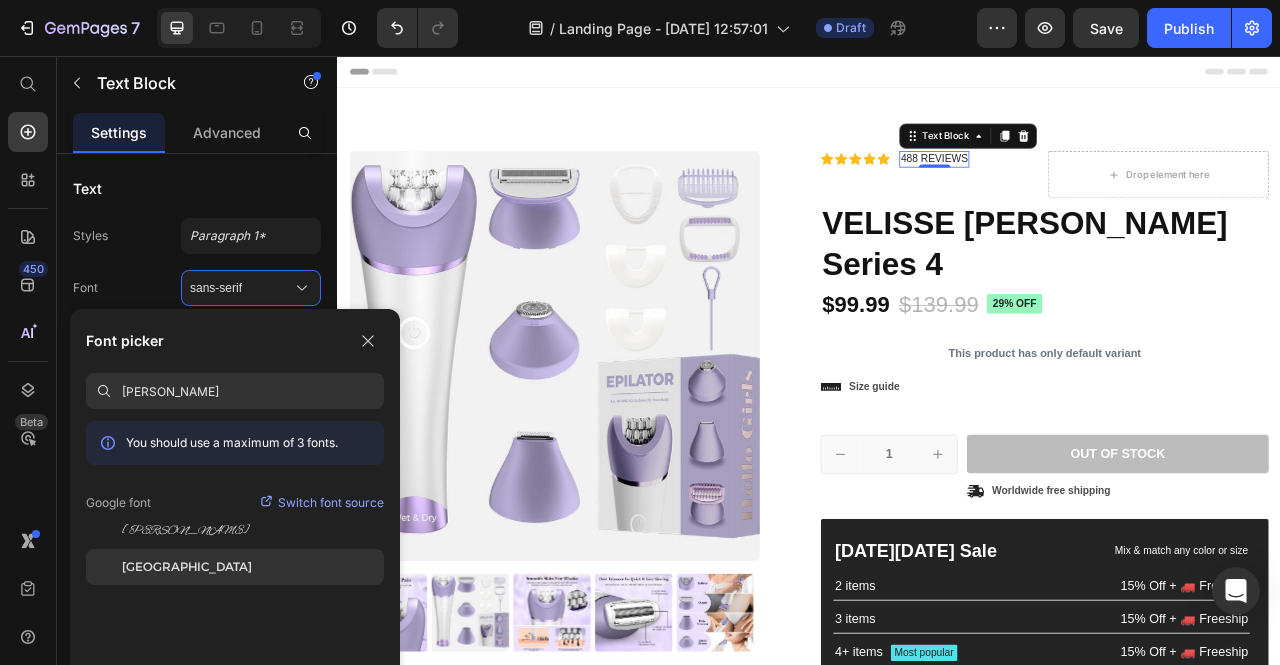 type on "[PERSON_NAME]" 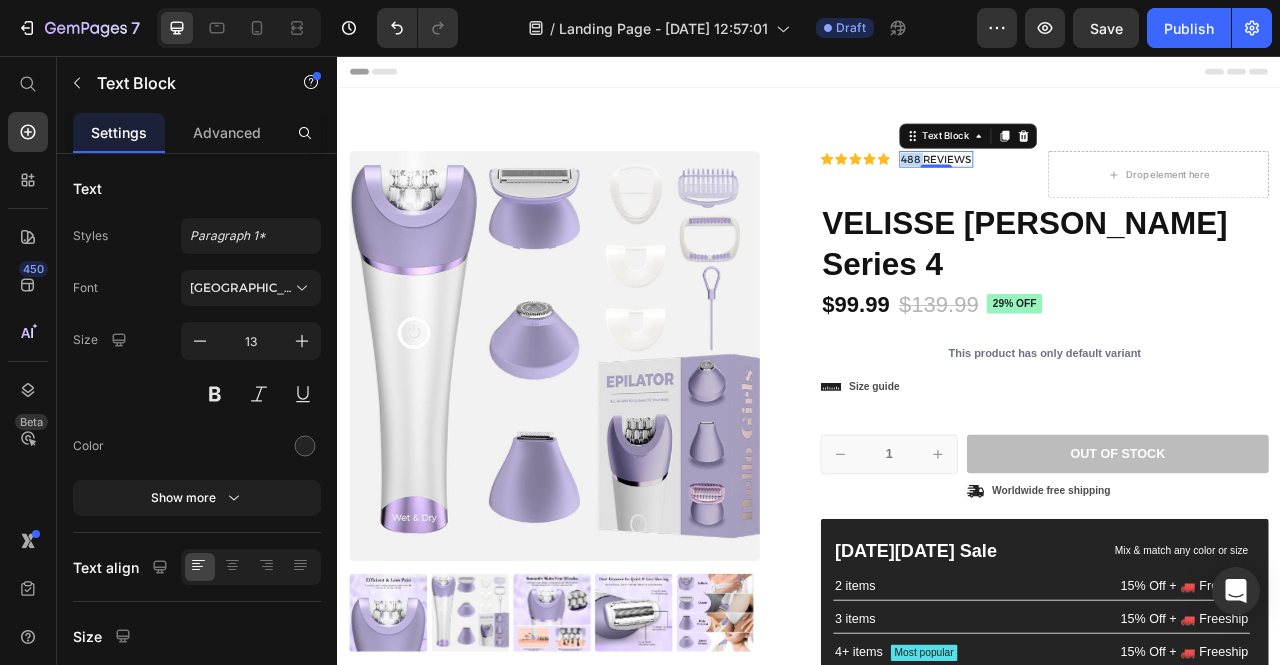 click on "488 REVIEWS" at bounding box center [1099, 187] 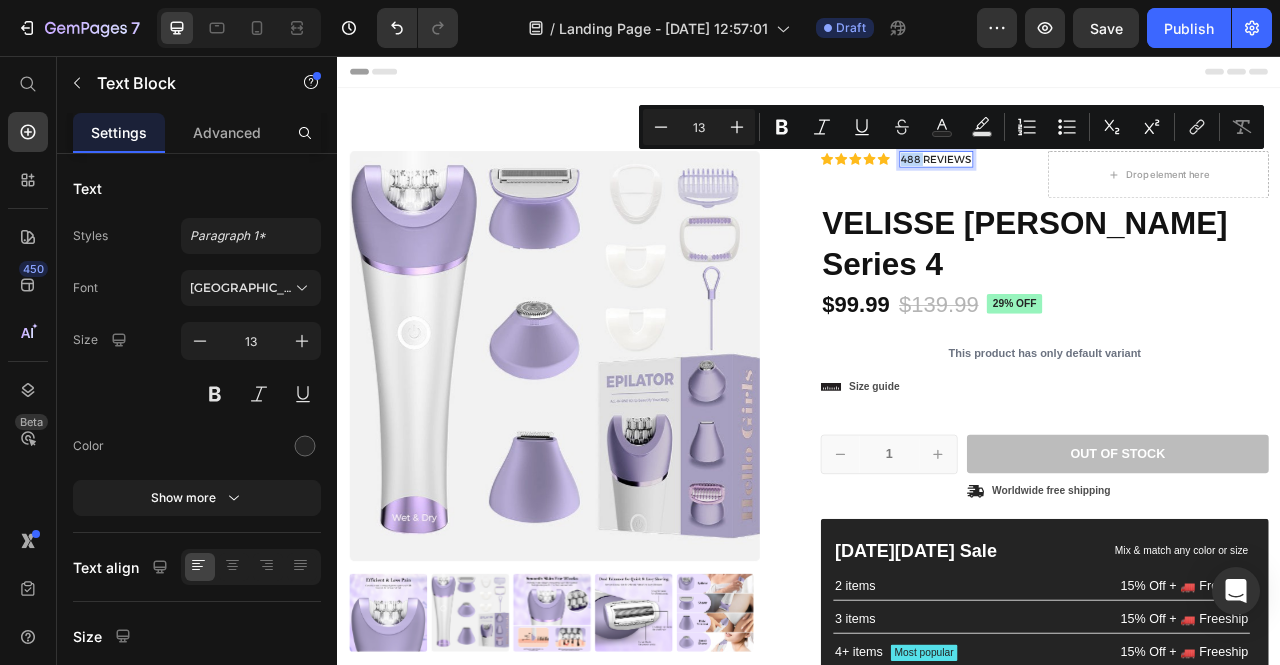 click on "488 REVIEWS" at bounding box center [1099, 187] 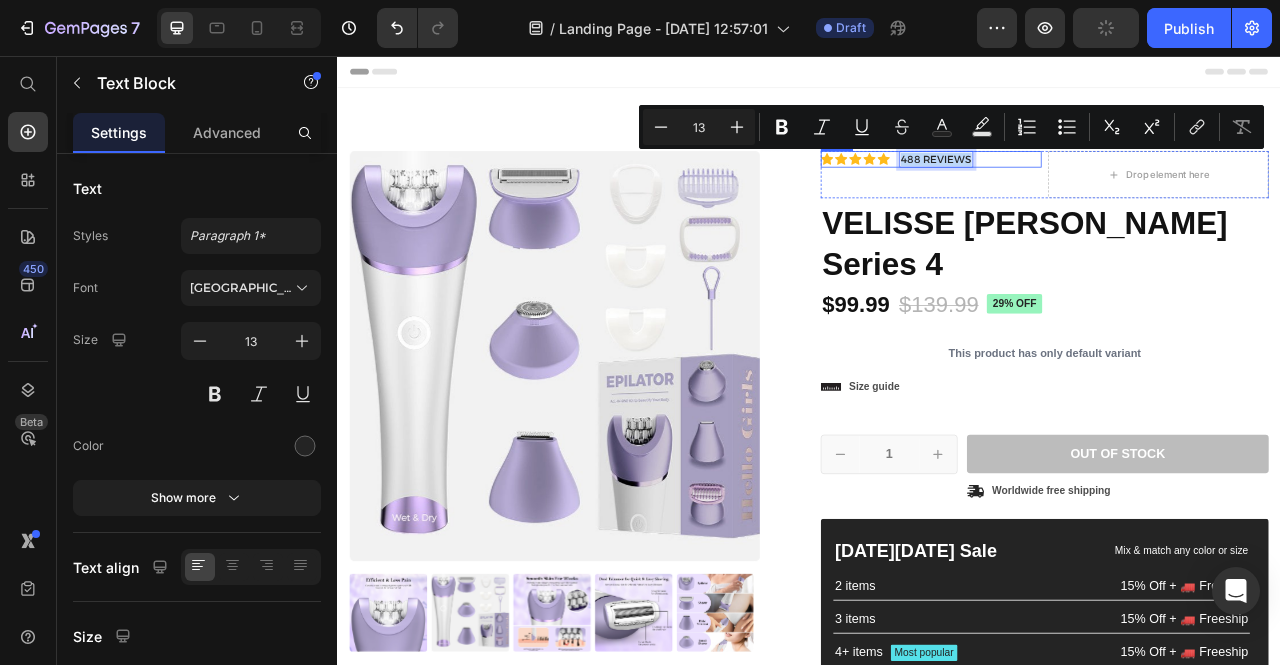 drag, startPoint x: 1046, startPoint y: 185, endPoint x: 1147, endPoint y: 181, distance: 101.07918 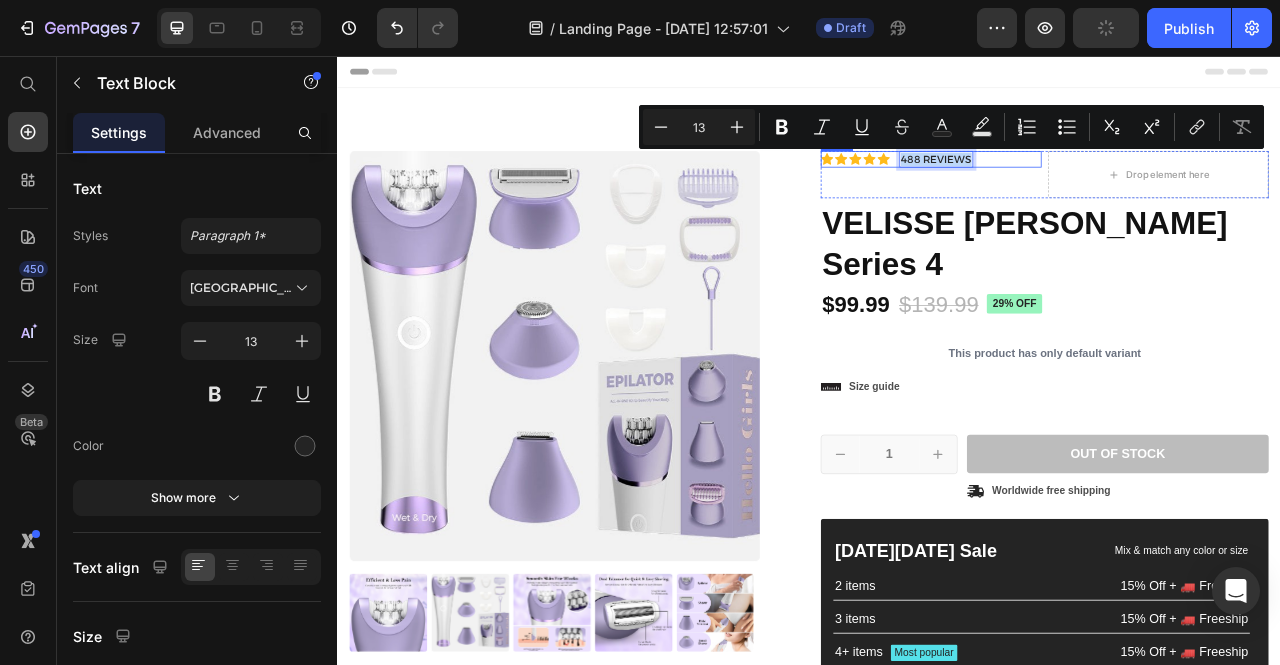 click on "Icon Icon Icon Icon Icon Icon List 488 REVIEWS Text Block   0 Row" at bounding box center (1092, 187) 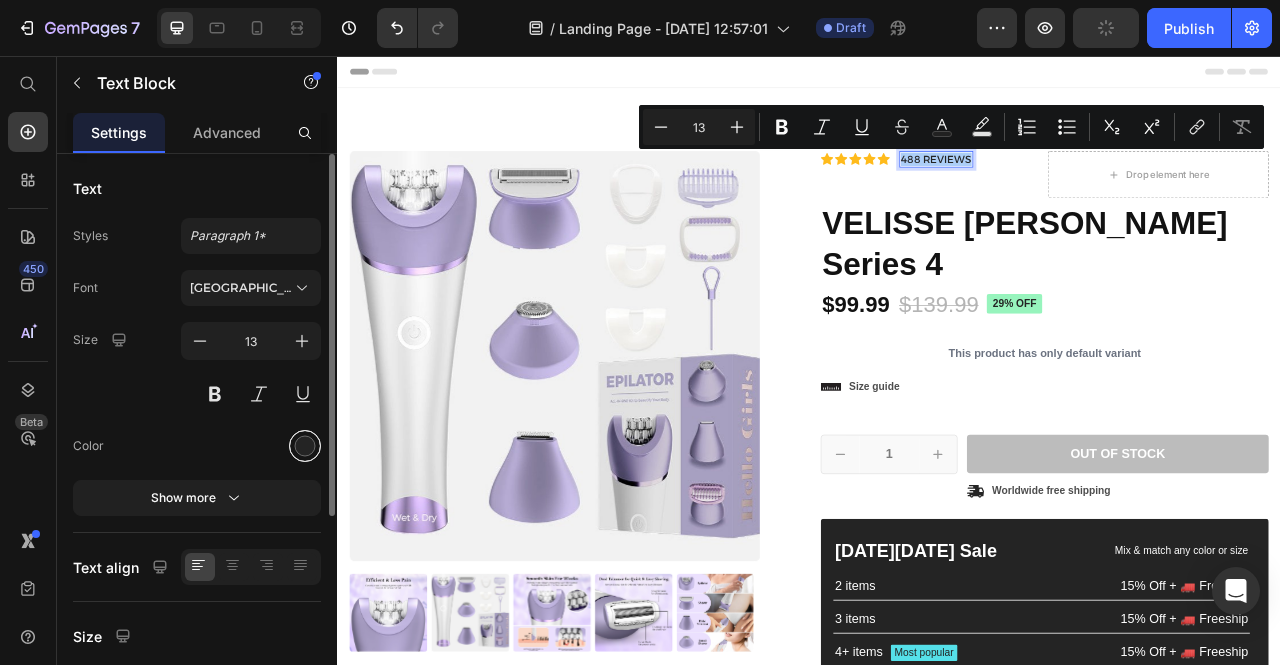 click at bounding box center (305, 446) 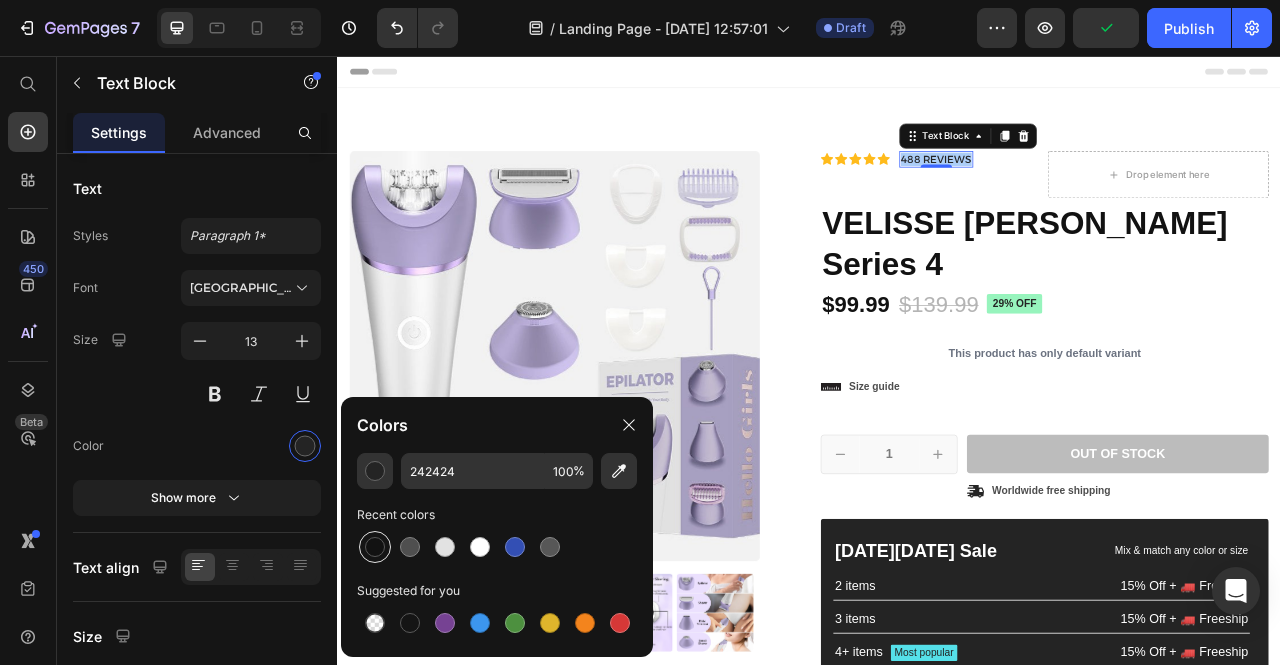 click at bounding box center (375, 547) 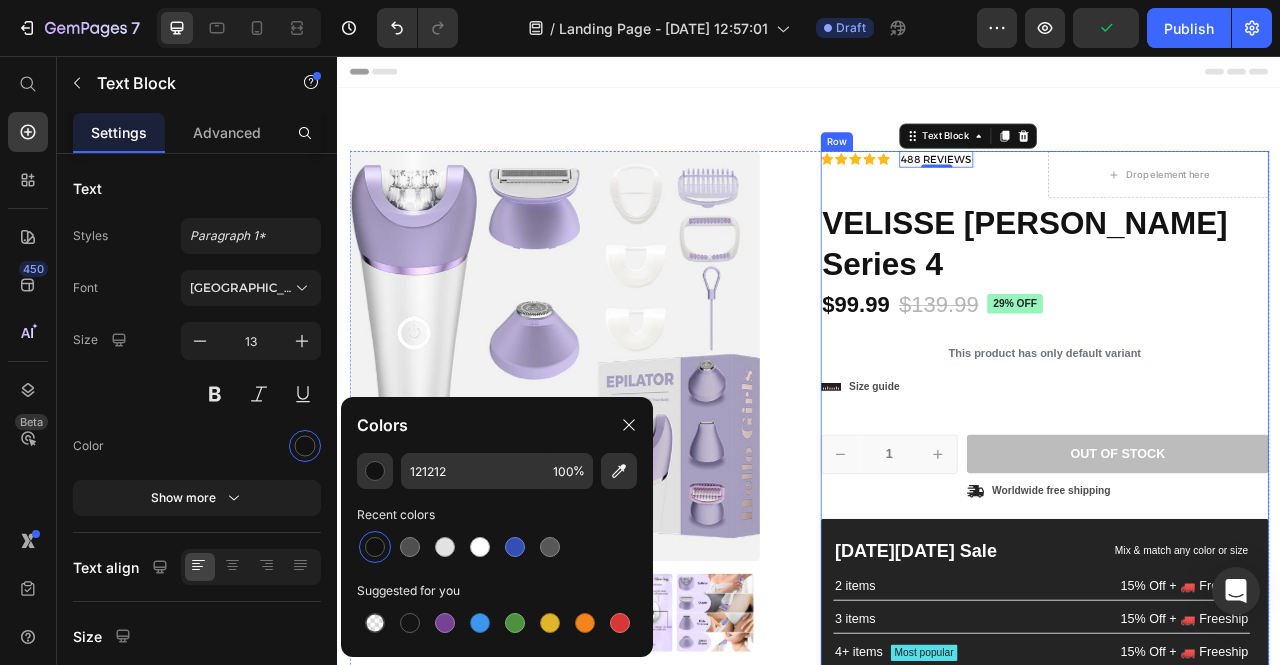 click on "Icon Icon Icon Icon Icon Icon List 2,500+ Verified Reviews! Text Block Row Icon Icon Icon Icon Icon Icon List 488 REVIEWS Text Block   0 Row
Drop element here Row VELISSE [PERSON_NAME] Series 4 Product Title $99.99 Product Price $139.99 Product Price 29% off Product Badge 29% off Product Badge Row This product has only default variant Product Variants & Swatches This product has only default variant Product Variants & Swatches
Icon Size guide Text Block Row 1 Product Quantity Row Out of stock Add to Cart
Icon Worldwide free shipping Text Block Row Row [DATE][DATE] Sale Text Block Mix & match any color or size Text Block Row 2 items Text Block 15% Off + 🚛 Freeship Text Block Row 3 items Text Block 15% Off + 🚛 Freeship Text Block Row 4+ items Text Block Most popular Text Block Row 15% Off + 🚛 Freeship Text Block Row Row Image Our 30-day refund policy allows you to return your purchase for a full refund [DATE] of the original purchase date if you're not satisfied. Text Block Row" at bounding box center (1237, 567) 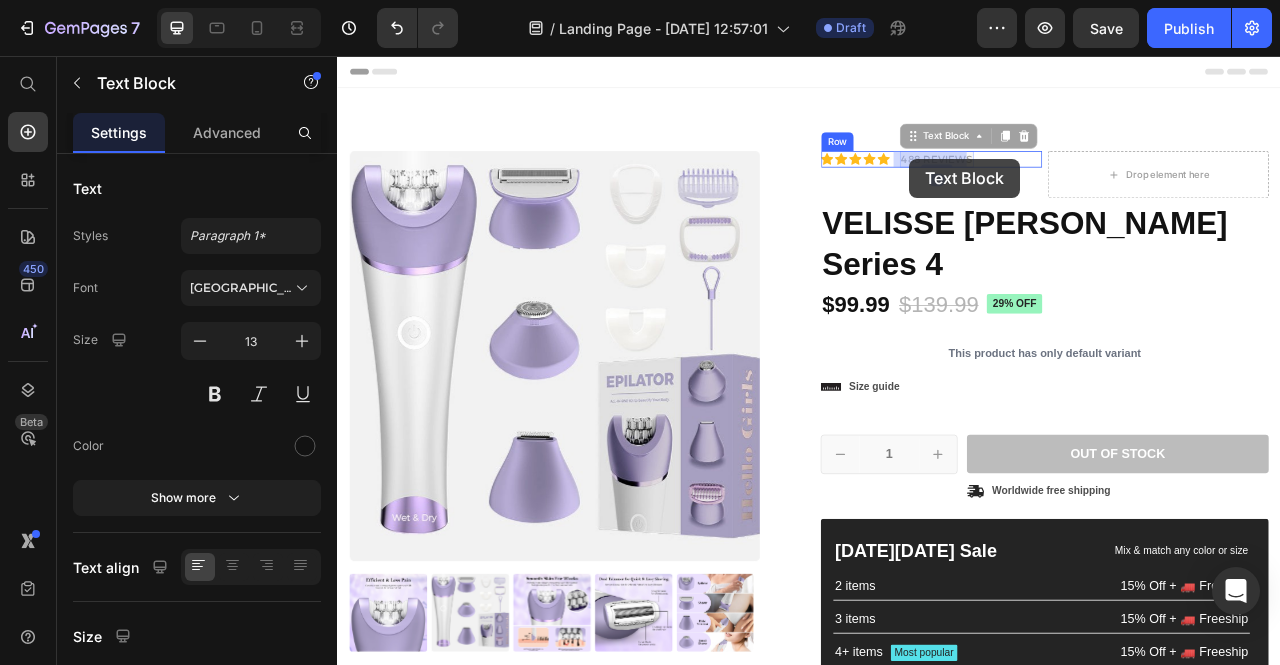 drag, startPoint x: 1135, startPoint y: 186, endPoint x: 1065, endPoint y: 187, distance: 70.00714 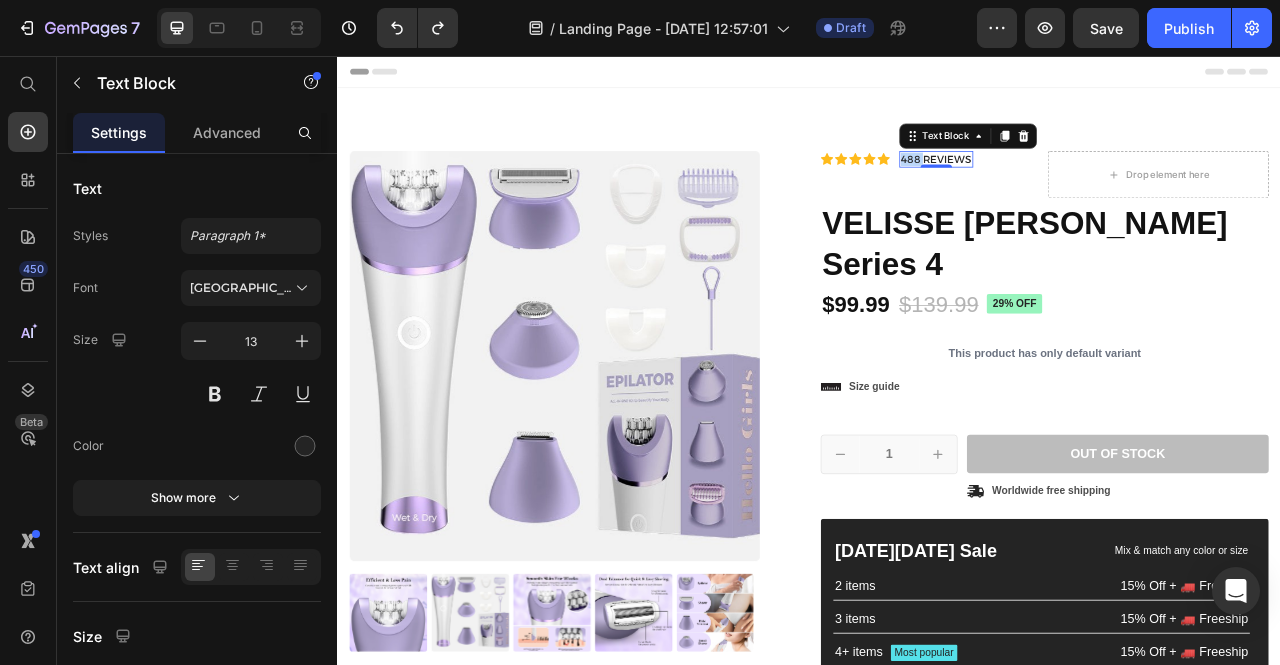 click on "488 REVIEWS" at bounding box center (1099, 187) 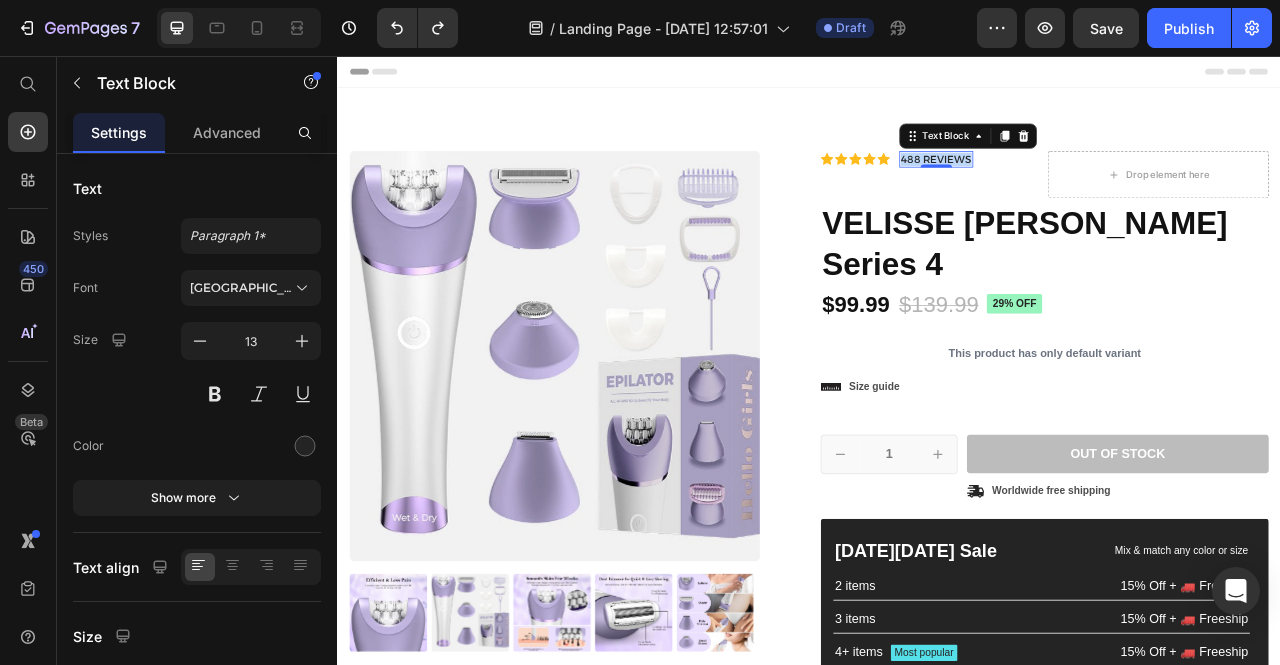 click on "488 REVIEWS" at bounding box center (1099, 187) 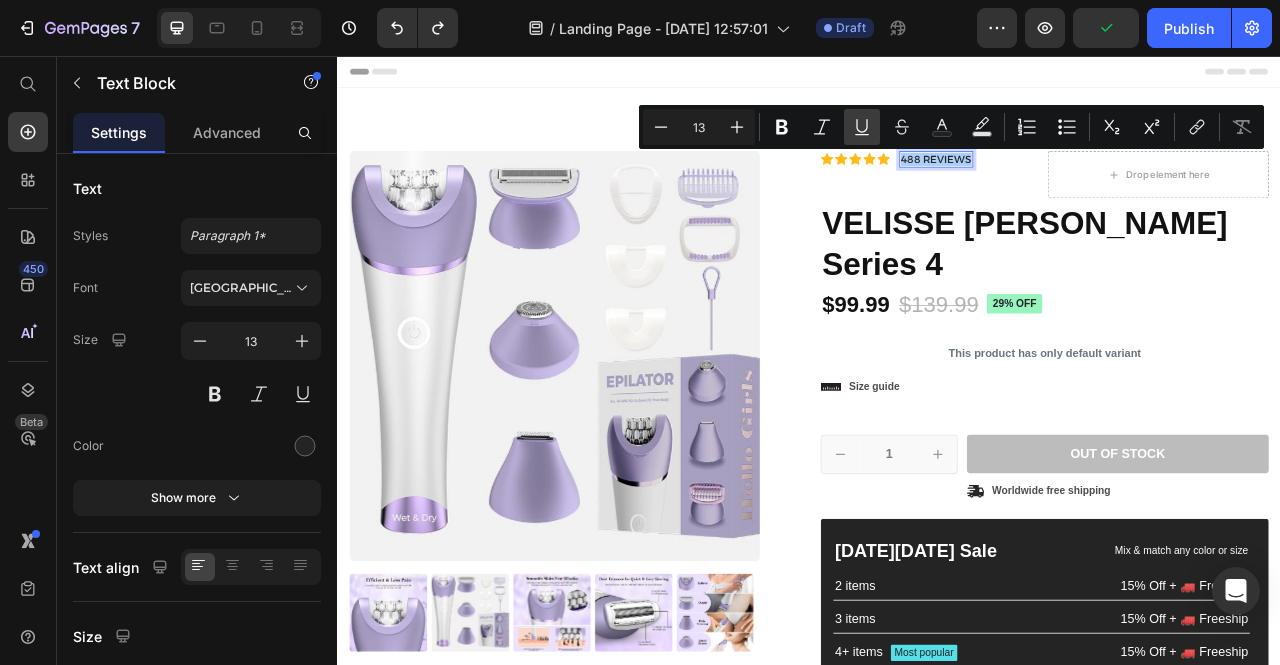 click 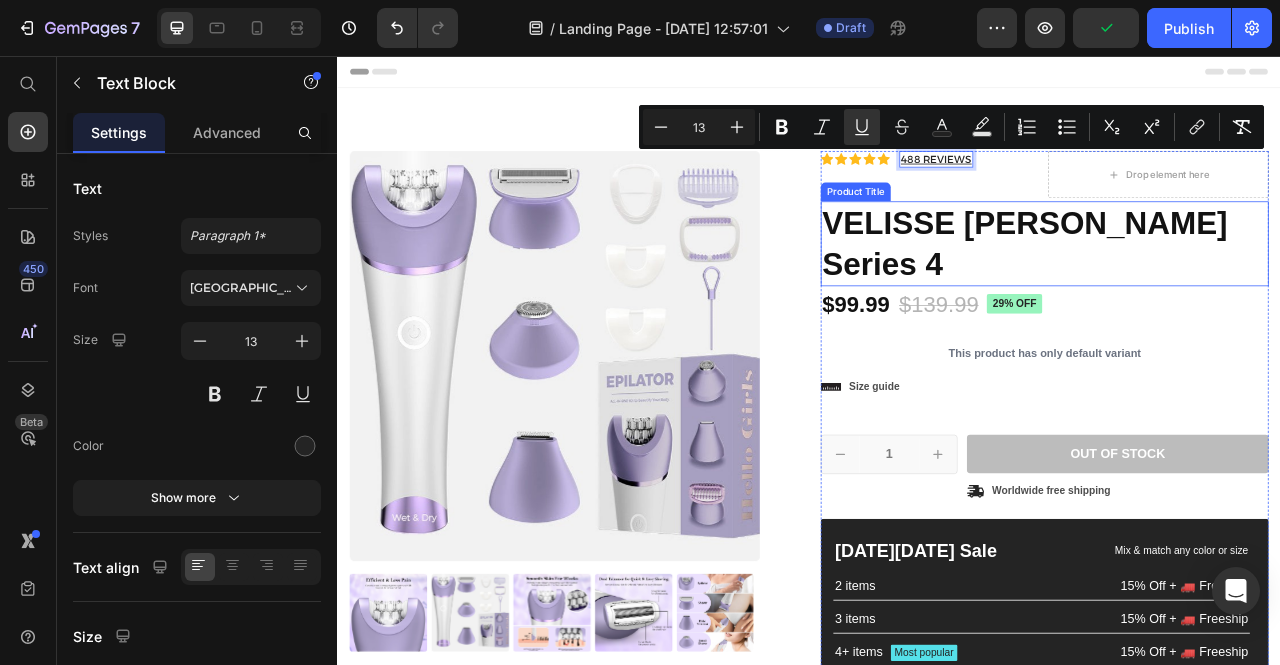 click on "Icon Icon Icon Icon Icon Icon List 488 REVIEWS Text Block   0 Row" at bounding box center [1092, 207] 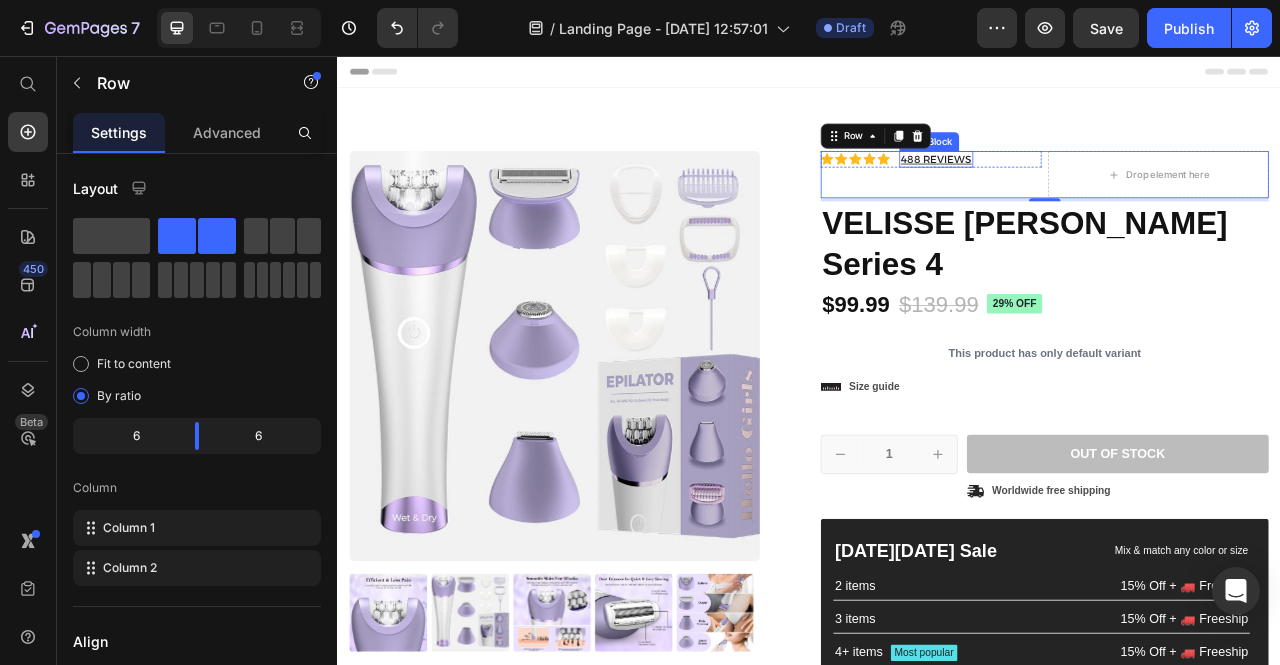 click on "488 REVIEWS" at bounding box center [1099, 187] 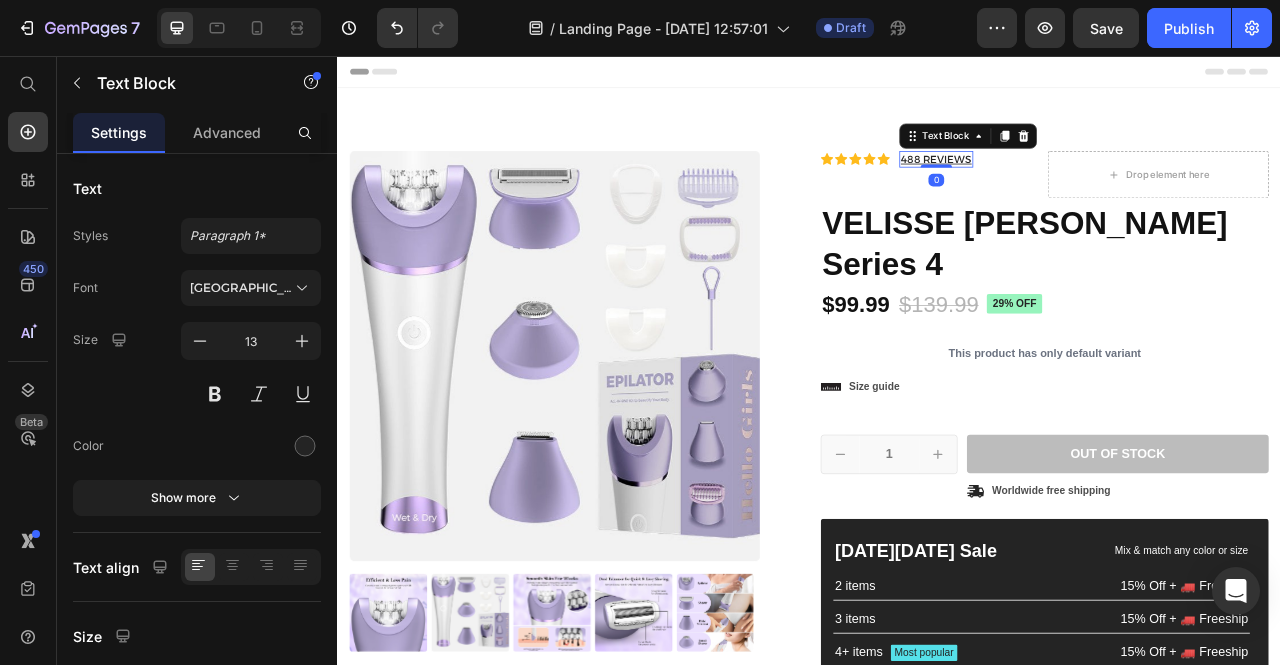 click on "488 REVIEWS" at bounding box center [1099, 187] 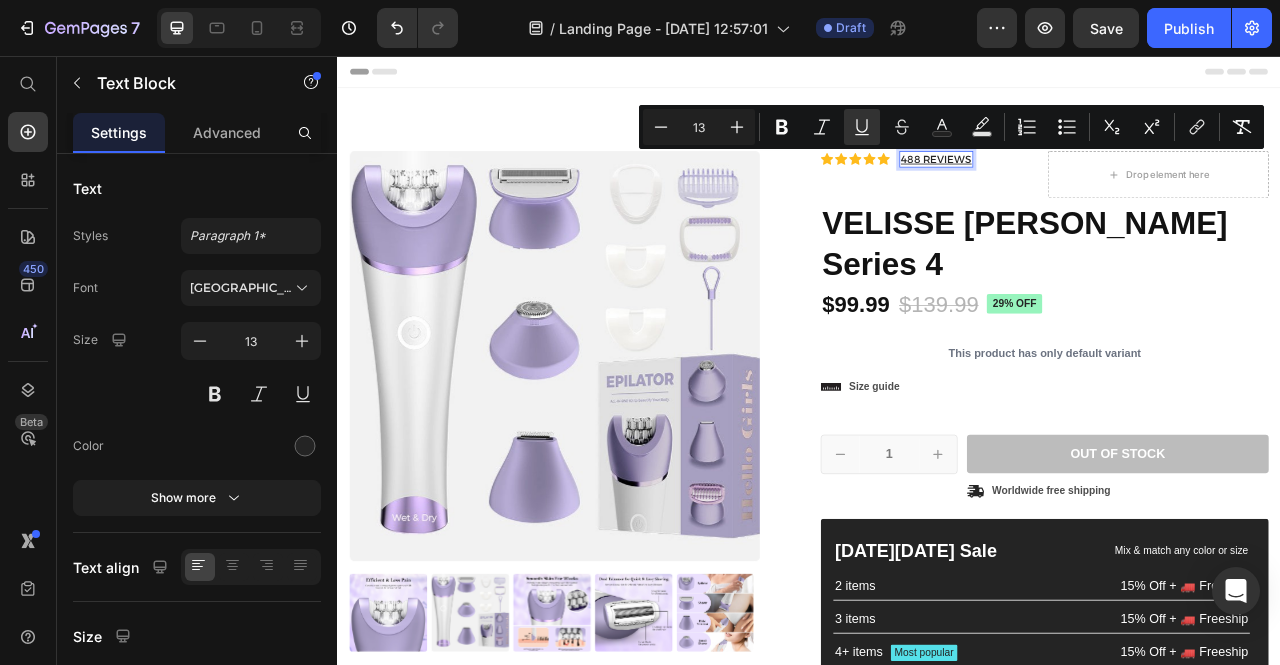 click on "488 REVIEWS" at bounding box center (1099, 187) 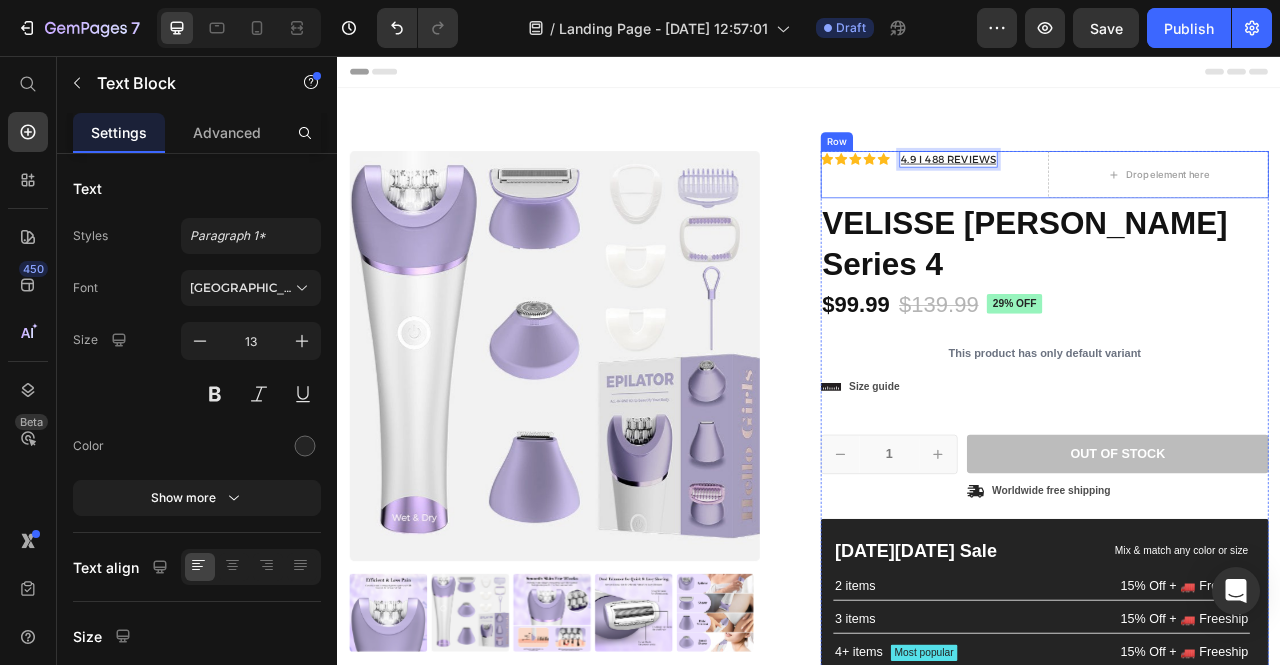 click on "Icon Icon Icon Icon Icon Icon List 4.9 I 488 REVIEWS Text Block   0 Row" at bounding box center [1092, 207] 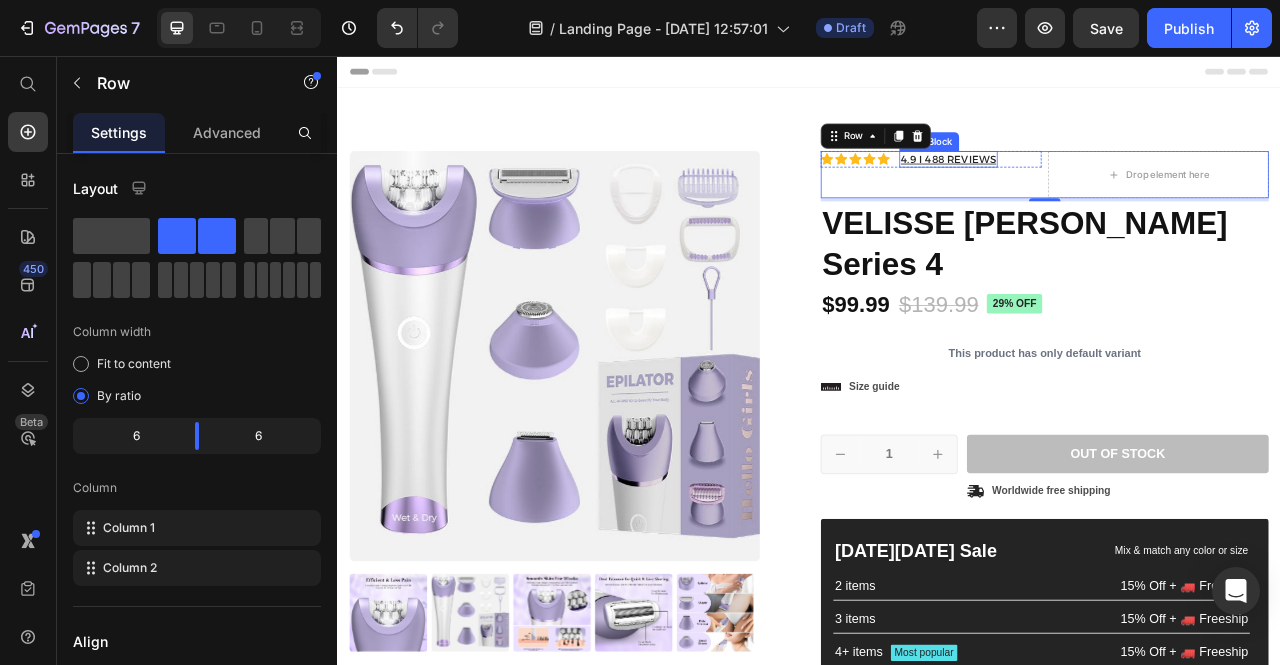click on "4.9 I 488 REVIEWS" at bounding box center [1114, 187] 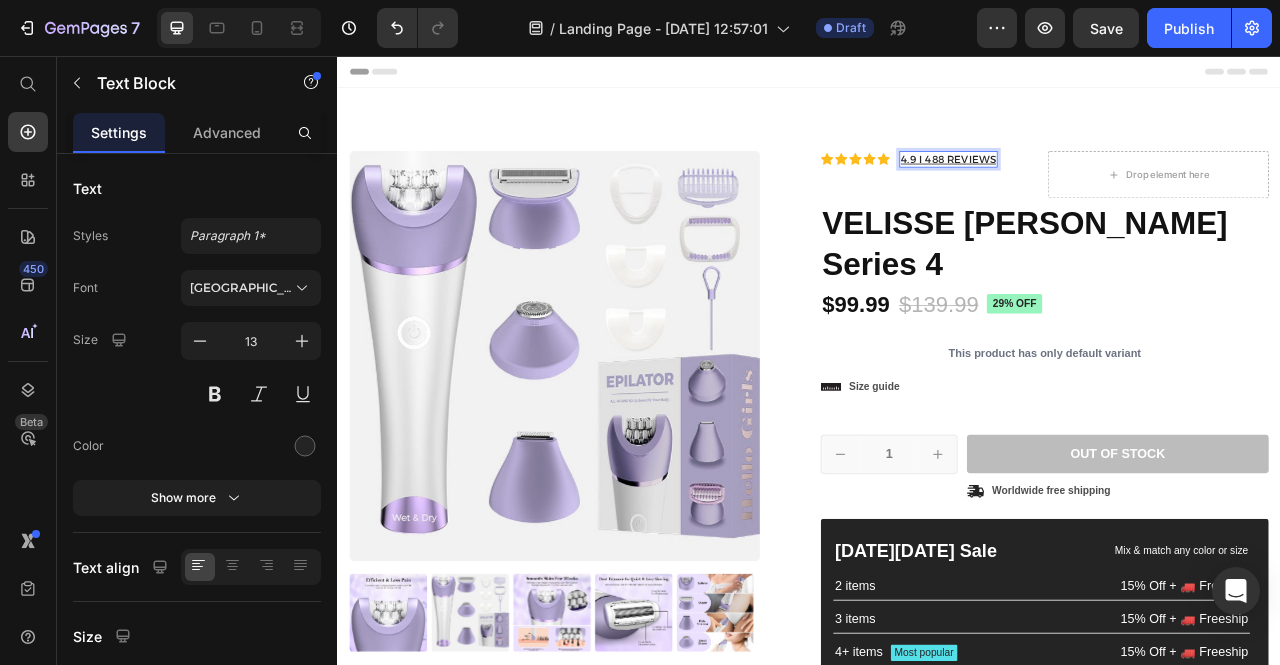 click on "4.9 I 488 REVIEWS" at bounding box center (1114, 187) 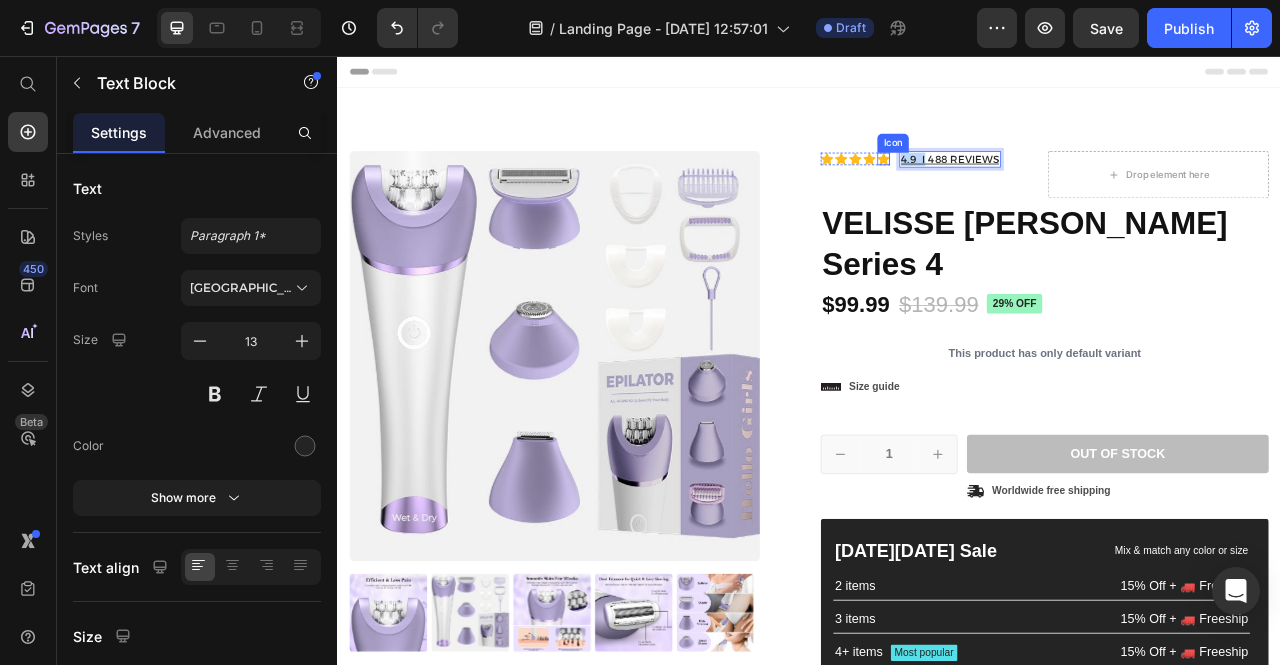 drag, startPoint x: 1075, startPoint y: 187, endPoint x: 1027, endPoint y: 189, distance: 48.04165 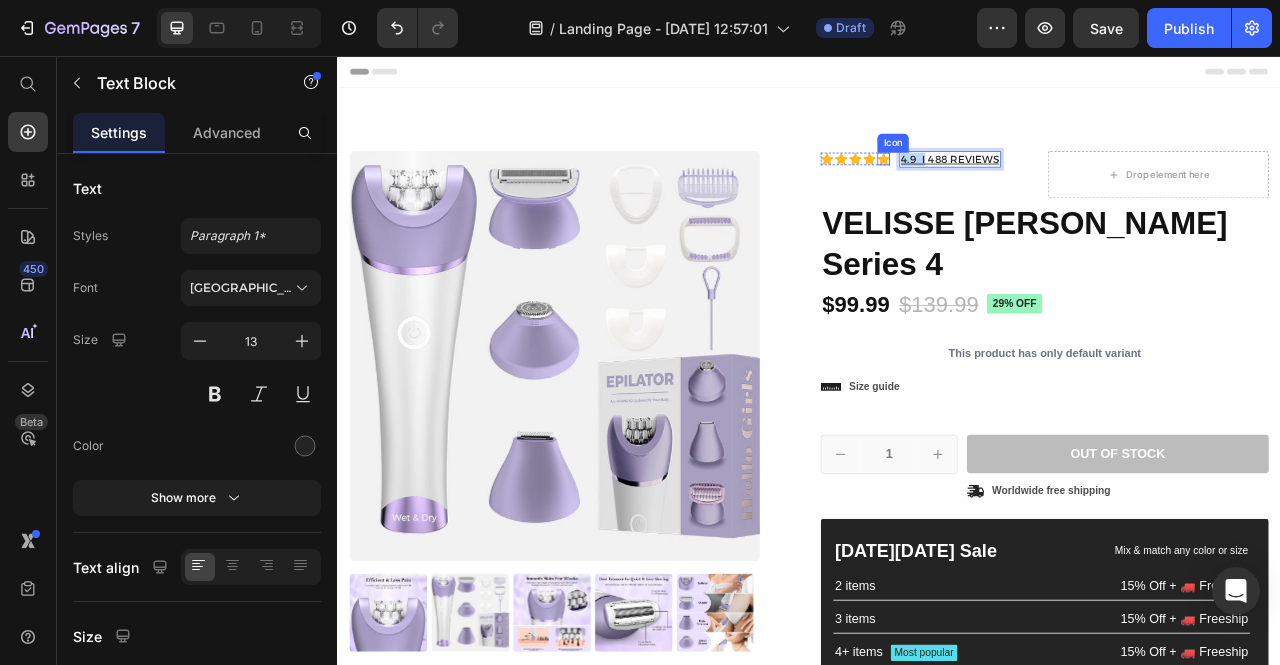 click on "Icon Icon Icon Icon Icon Icon List 4.9  I 488 REVIEWS Text Block   0 Row" at bounding box center (1092, 187) 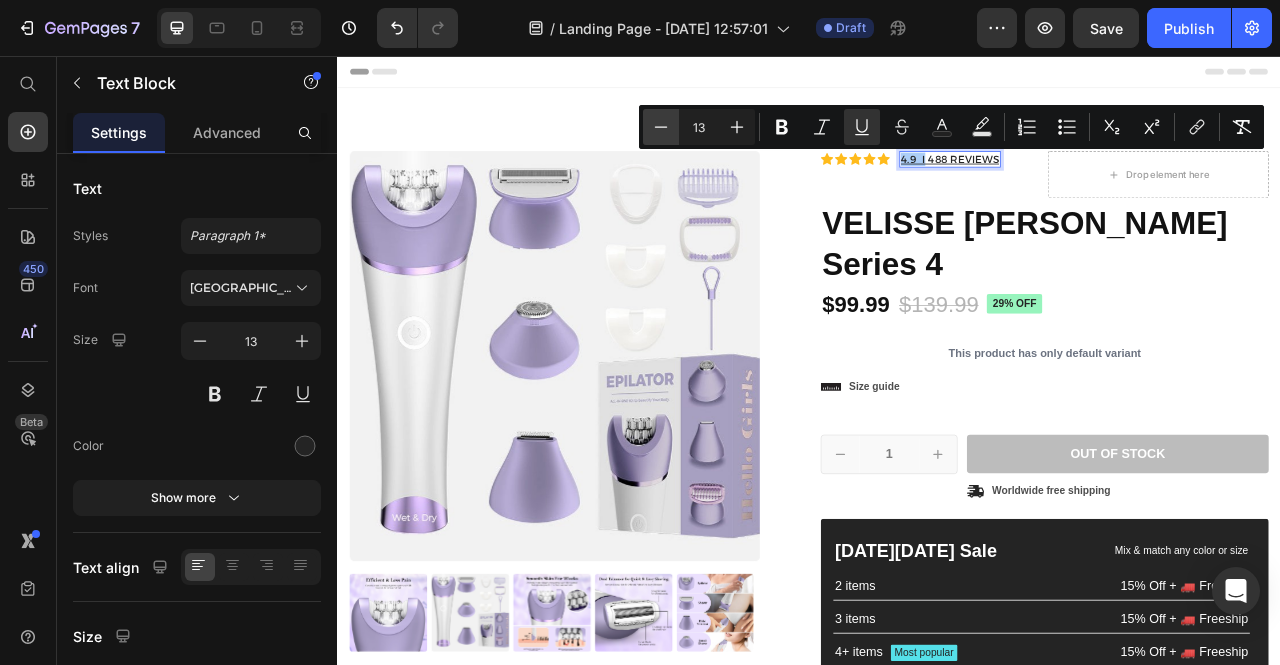 click 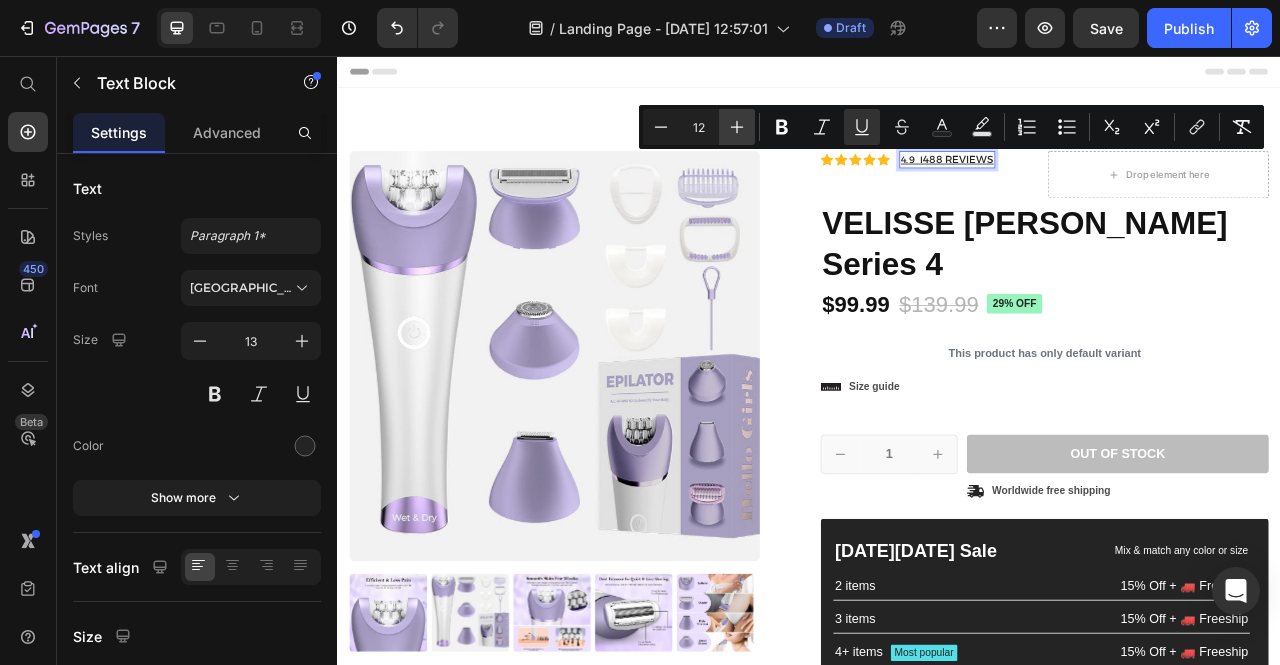 click 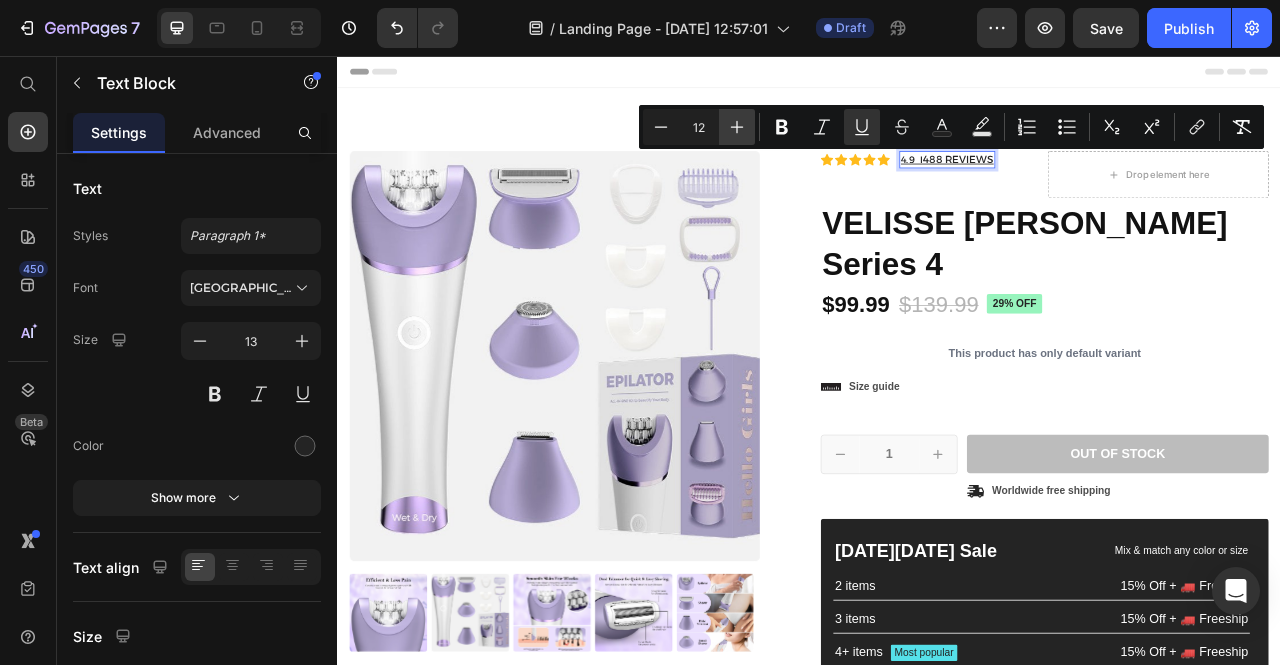type on "13" 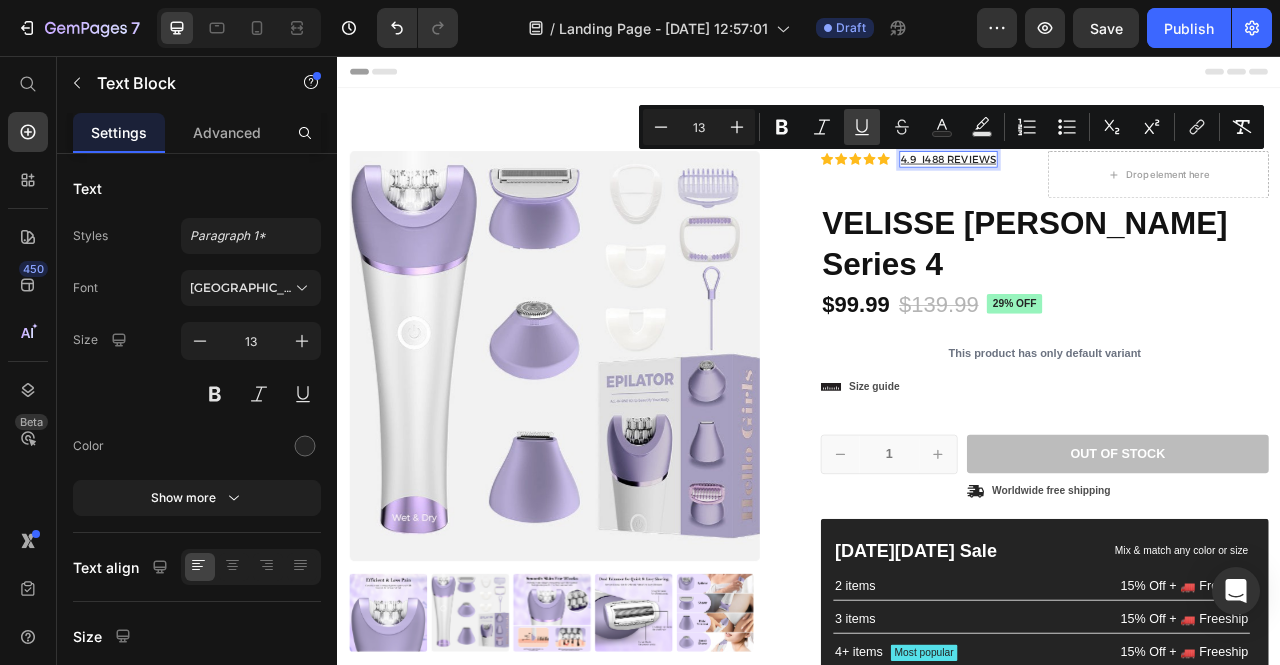 click 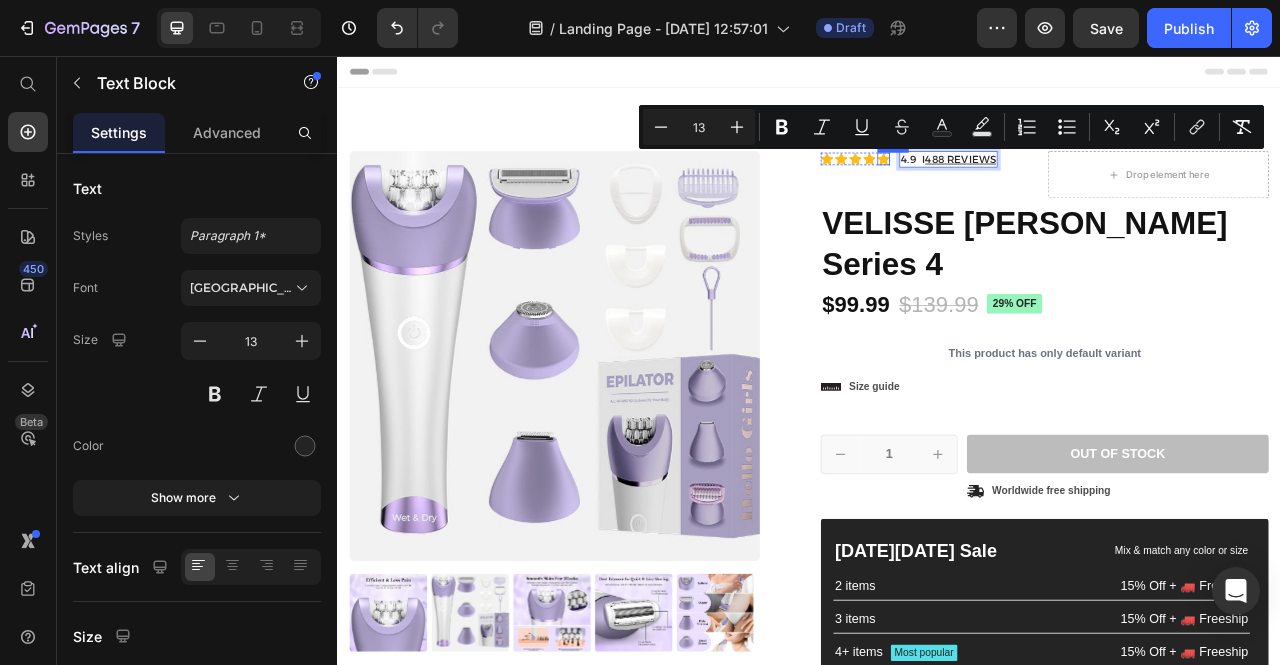 click on "Icon Icon Icon Icon Icon Icon List 4.9  I  488 REVIEWS Text Block   0 Row" at bounding box center (1092, 207) 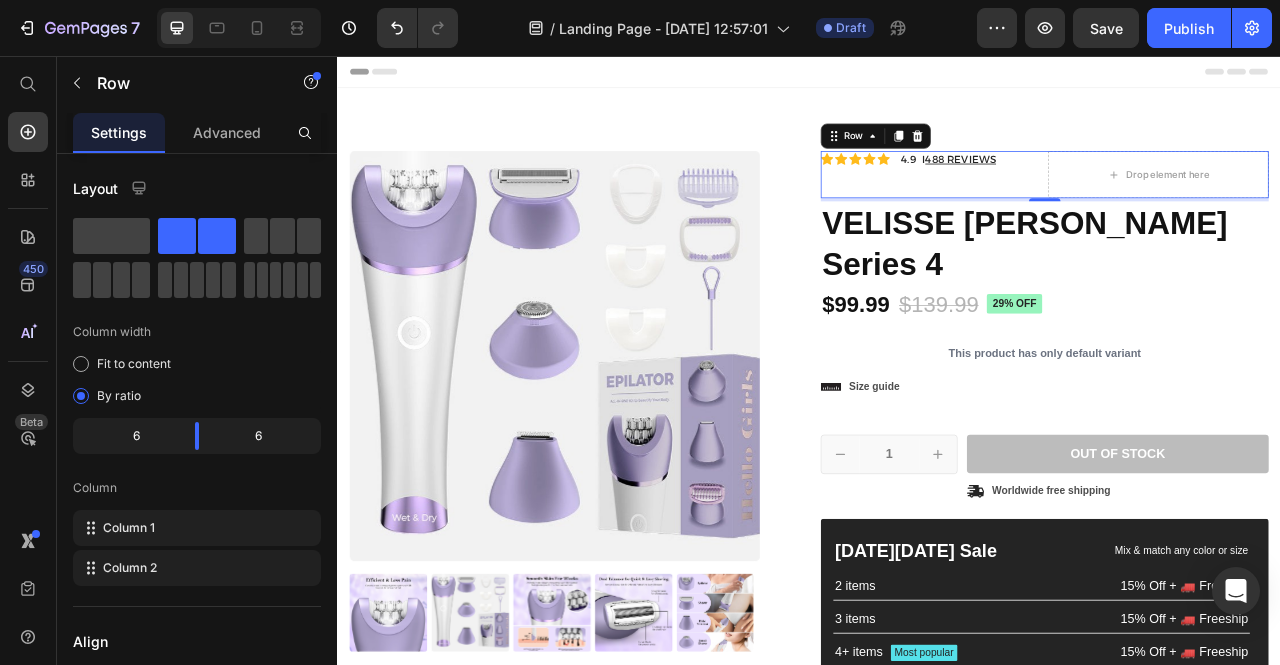 click on "Icon Icon Icon Icon Icon Icon List 4.9  I  488 REVIEWS Text Block Row" at bounding box center (1092, 207) 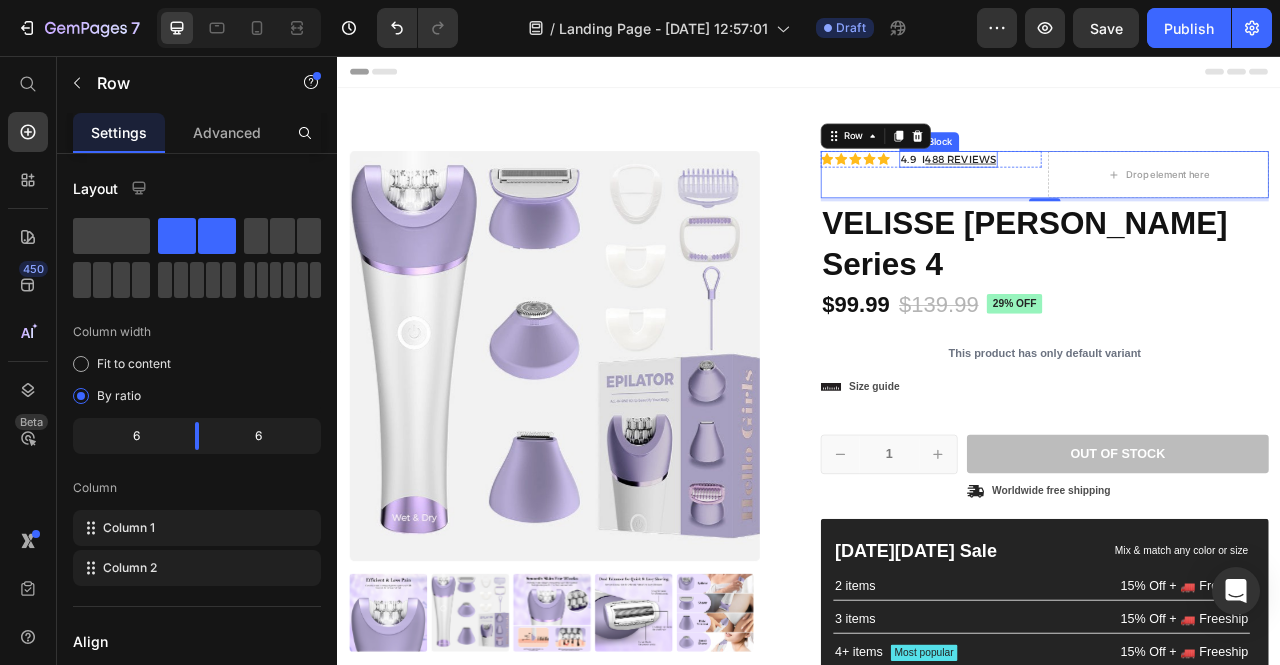 click on "488 REVIEWS" at bounding box center (1130, 187) 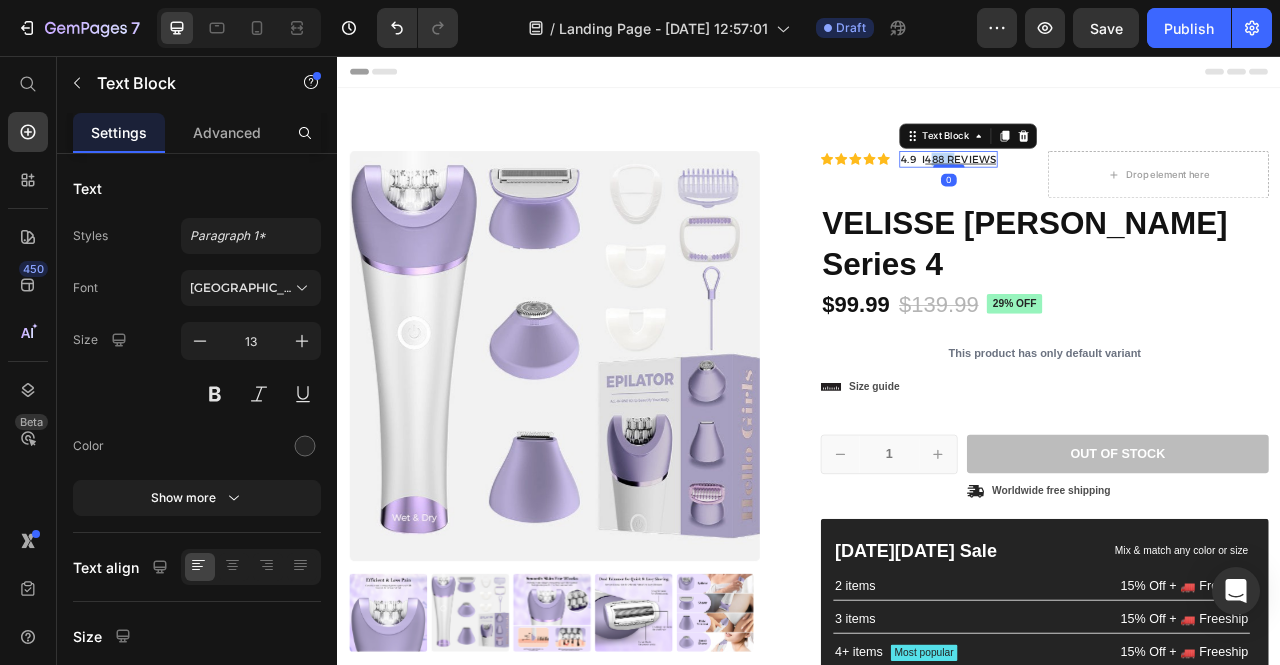 click on "488 REVIEWS" at bounding box center (1130, 187) 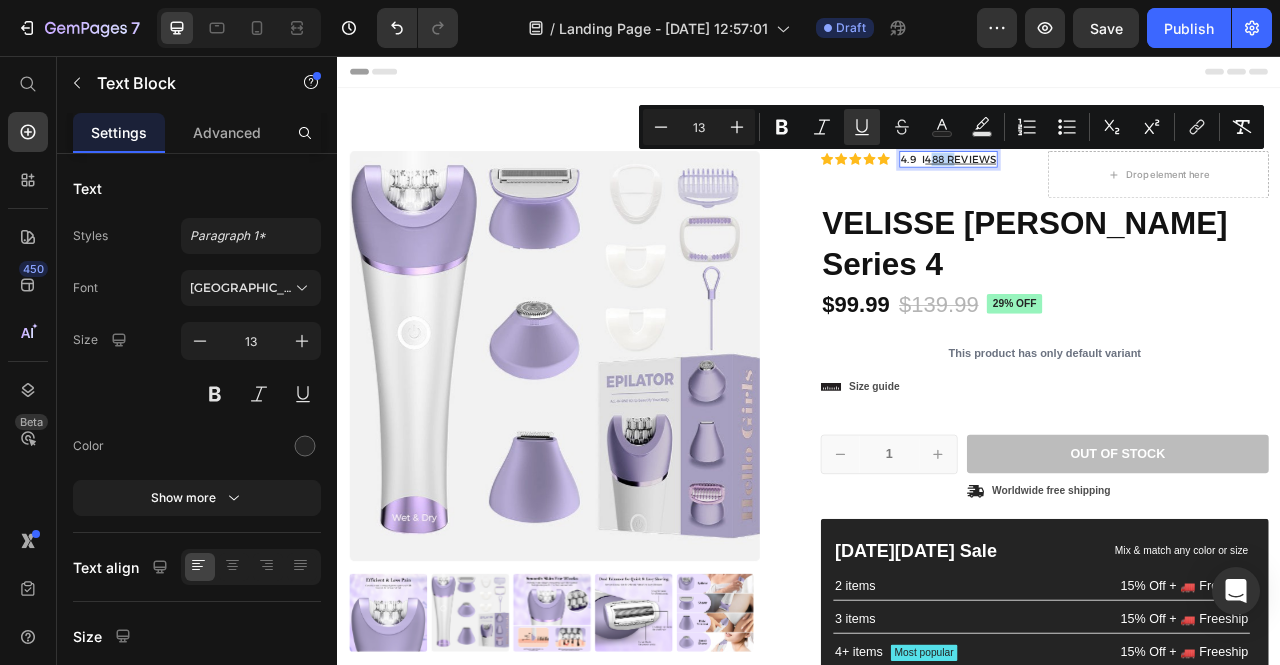 click on "488 REVIEWS" at bounding box center [1130, 187] 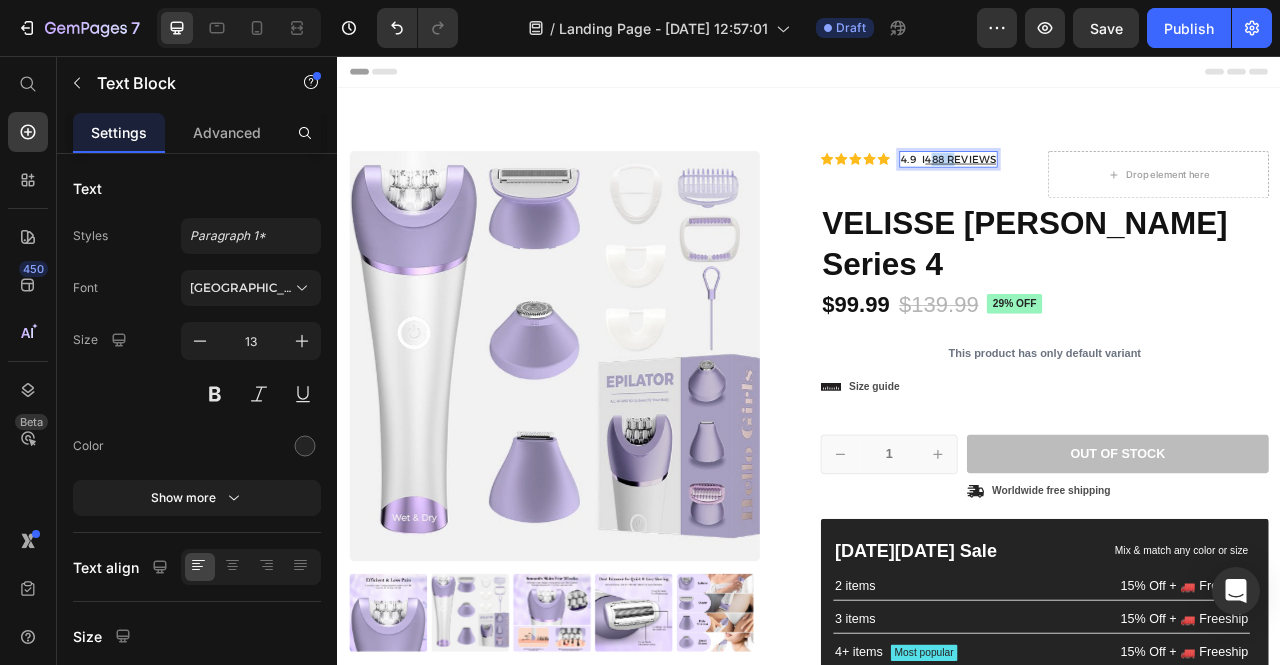 click on "488 REVIEWS" at bounding box center (1130, 187) 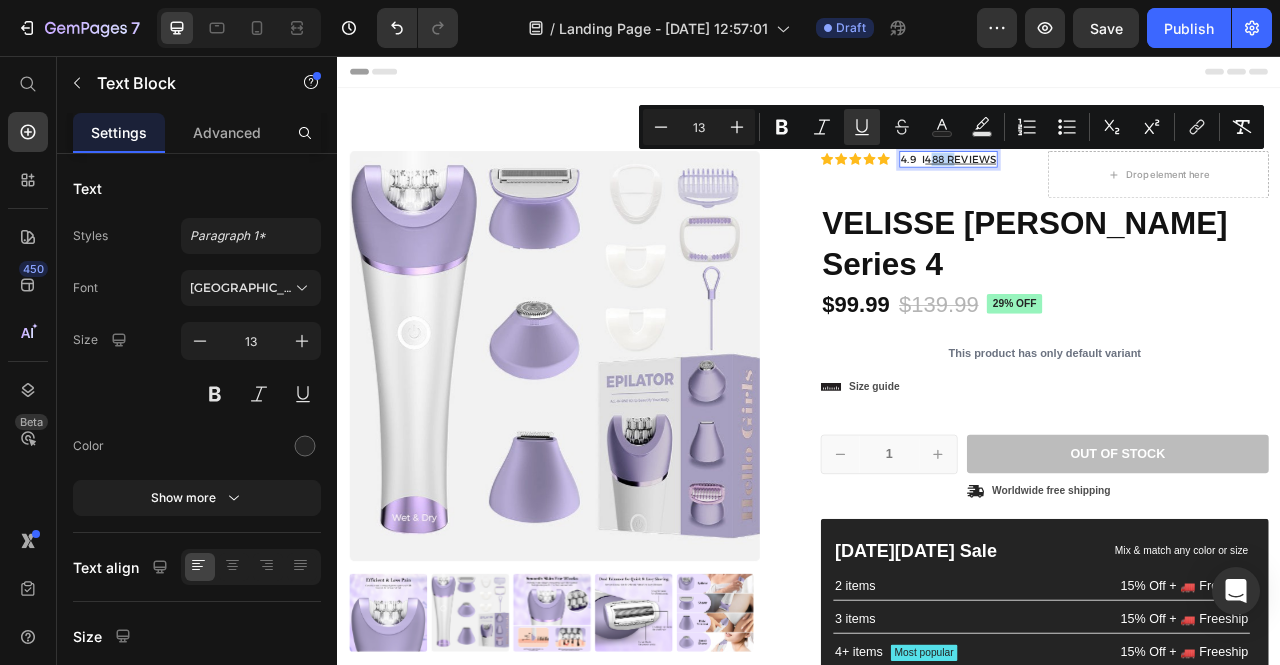 click on "488 REVIEWS" at bounding box center (1130, 187) 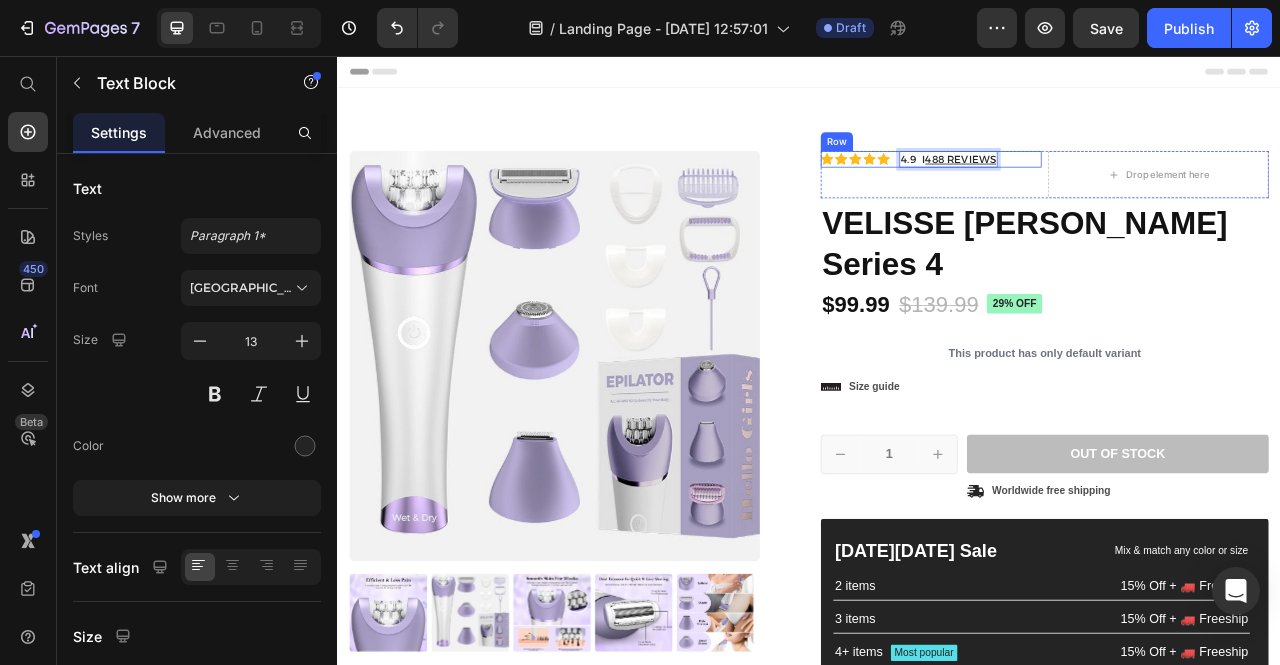 drag, startPoint x: 1077, startPoint y: 193, endPoint x: 1178, endPoint y: 187, distance: 101.17806 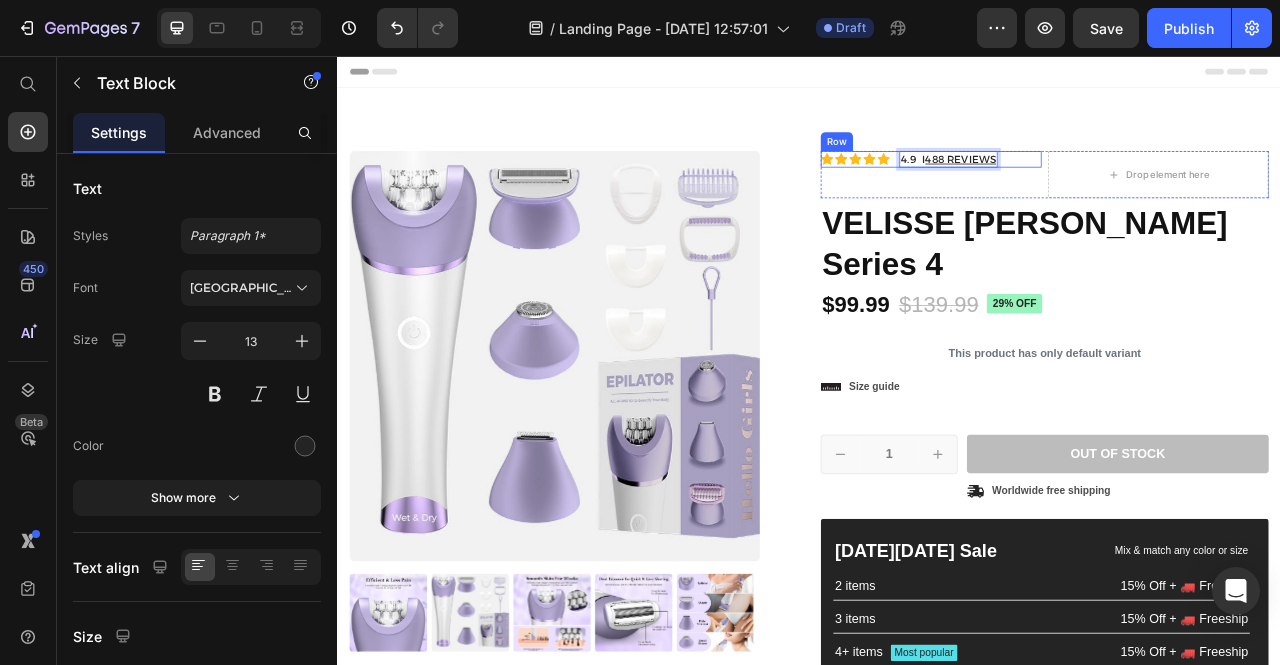 click on "Icon Icon Icon Icon Icon Icon List 4.9  I   488 REVIEWS Text Block   0 Row" at bounding box center (1092, 187) 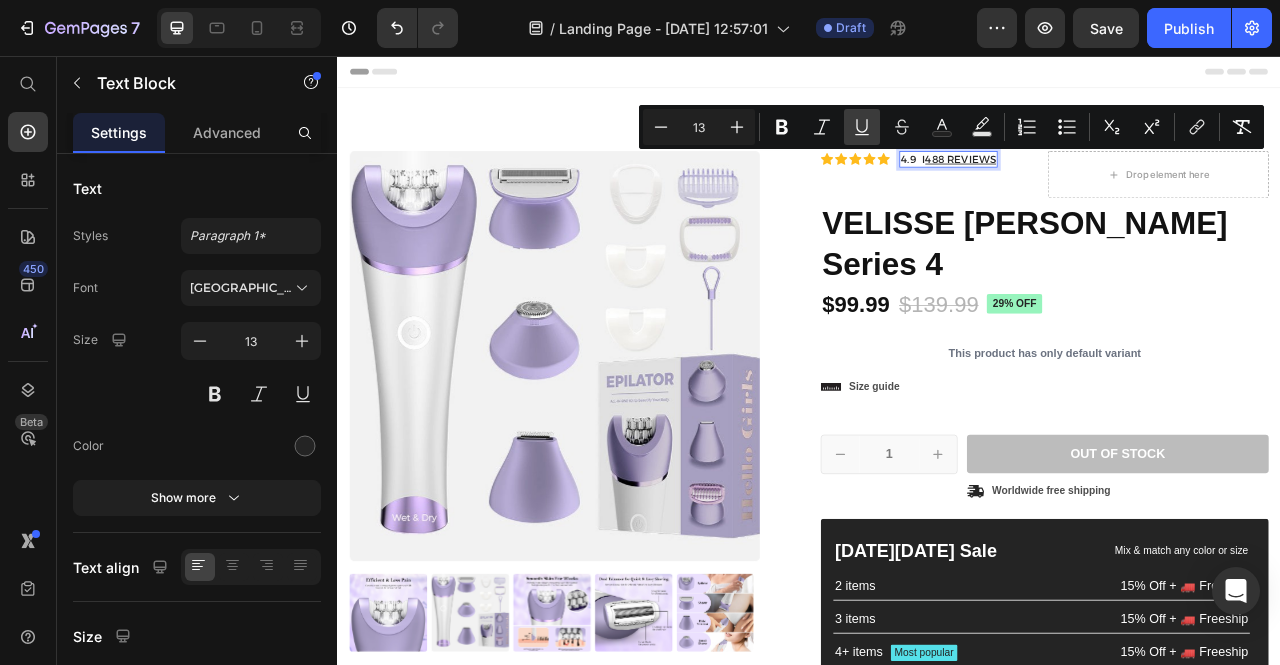 click 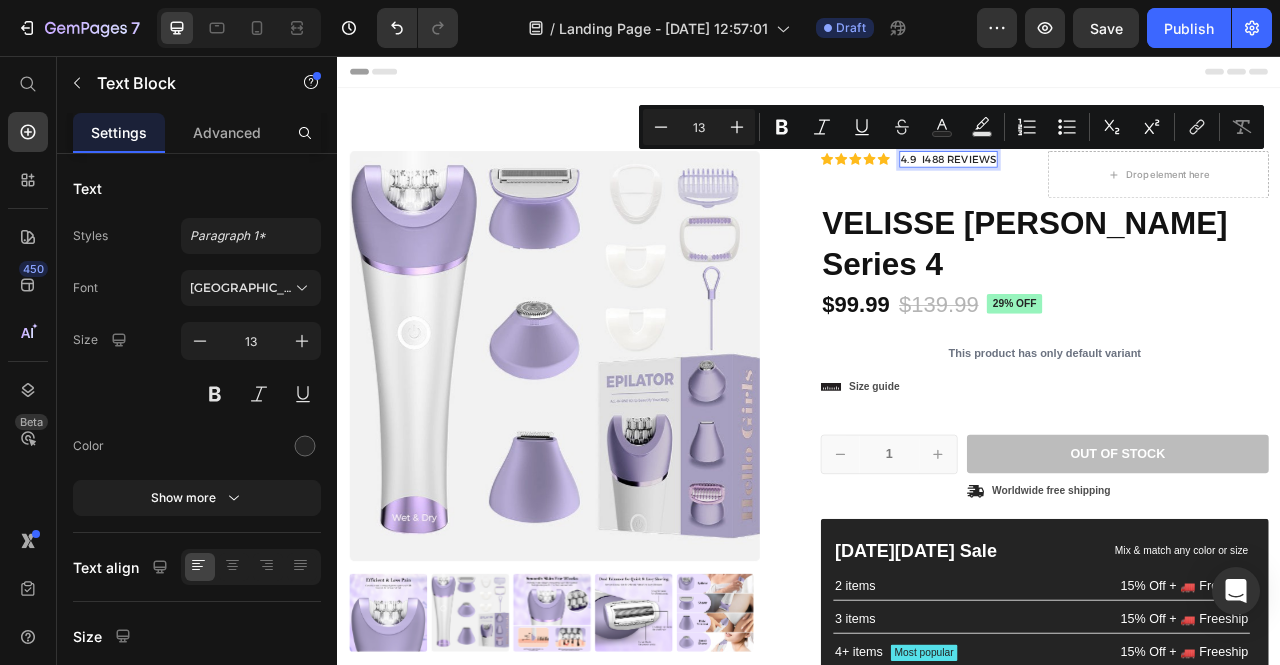click on "4.9  I   488 REVIEWS" at bounding box center [1114, 187] 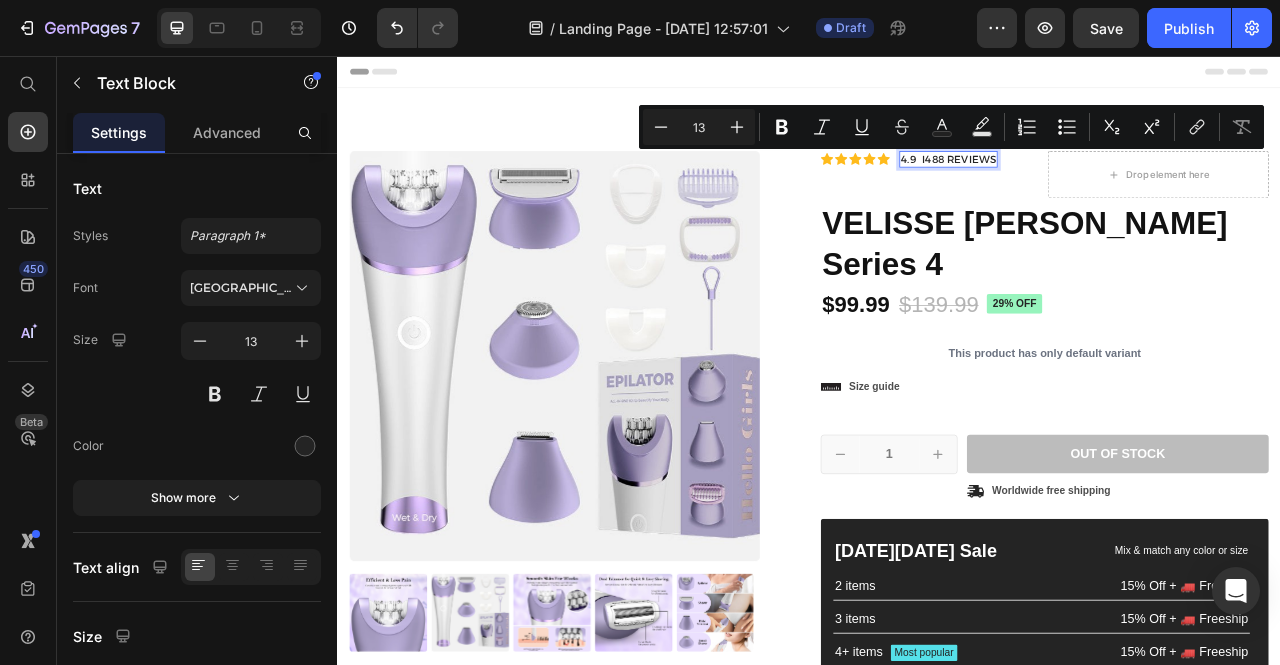drag, startPoint x: 1084, startPoint y: 187, endPoint x: 1173, endPoint y: 185, distance: 89.02247 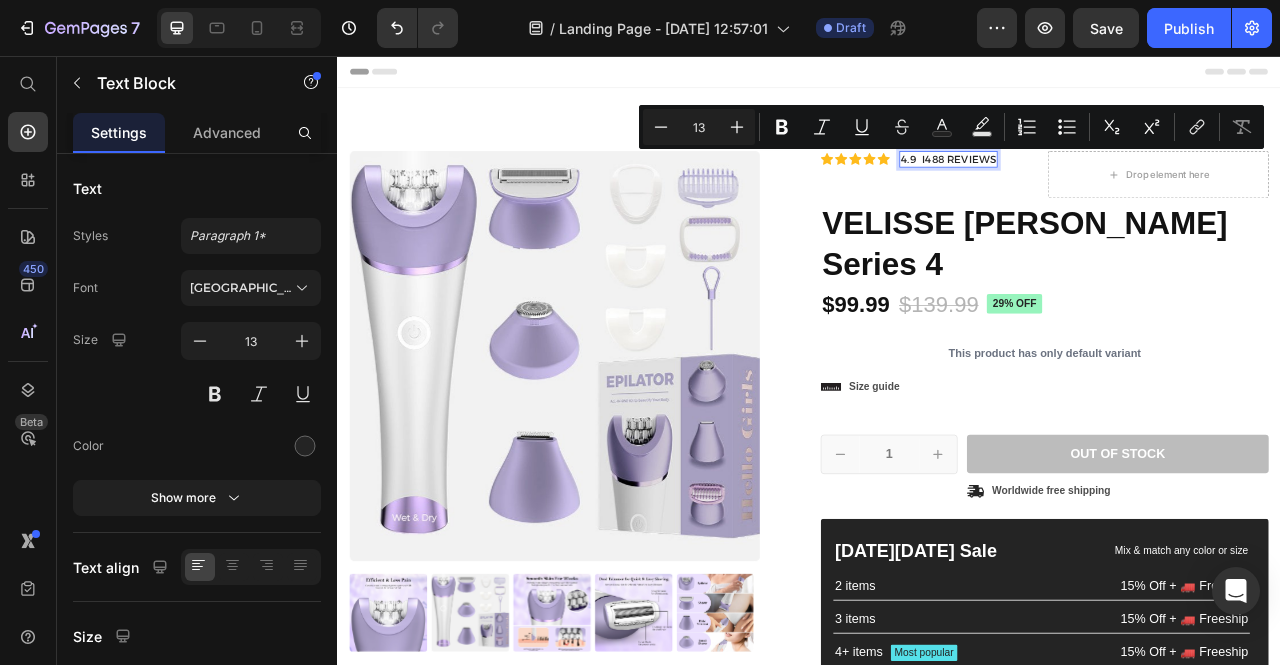 click on "4.9  I   488 REVIEWS" at bounding box center [1114, 187] 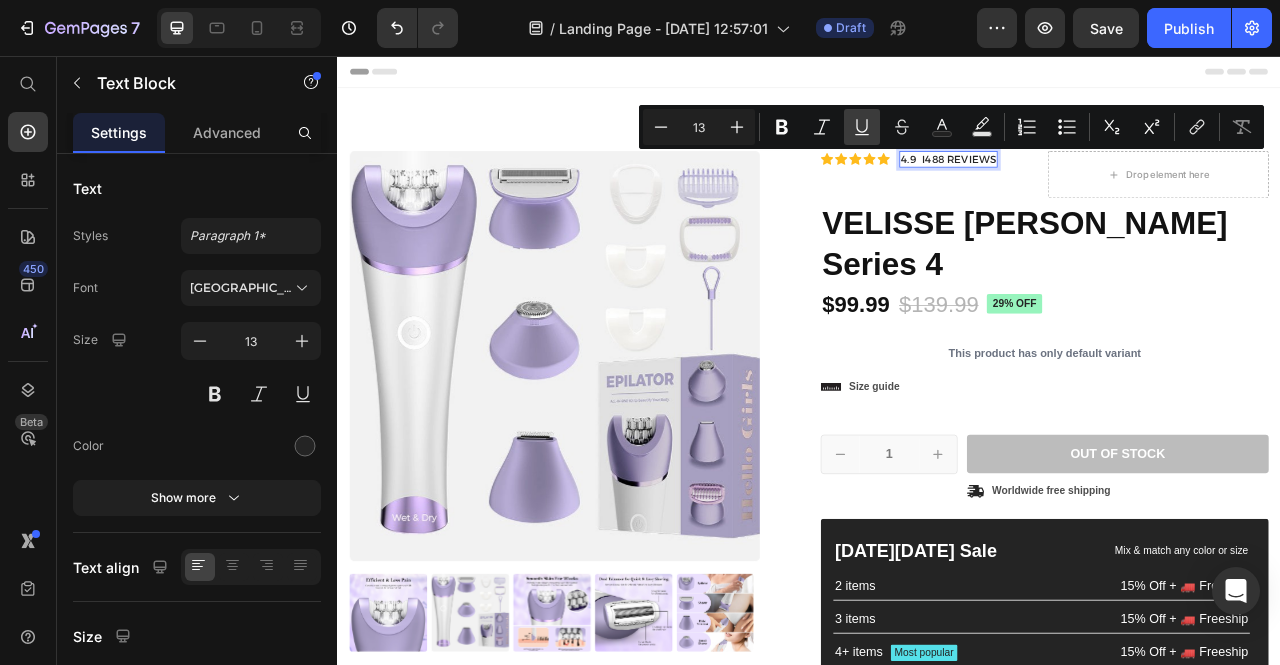 click 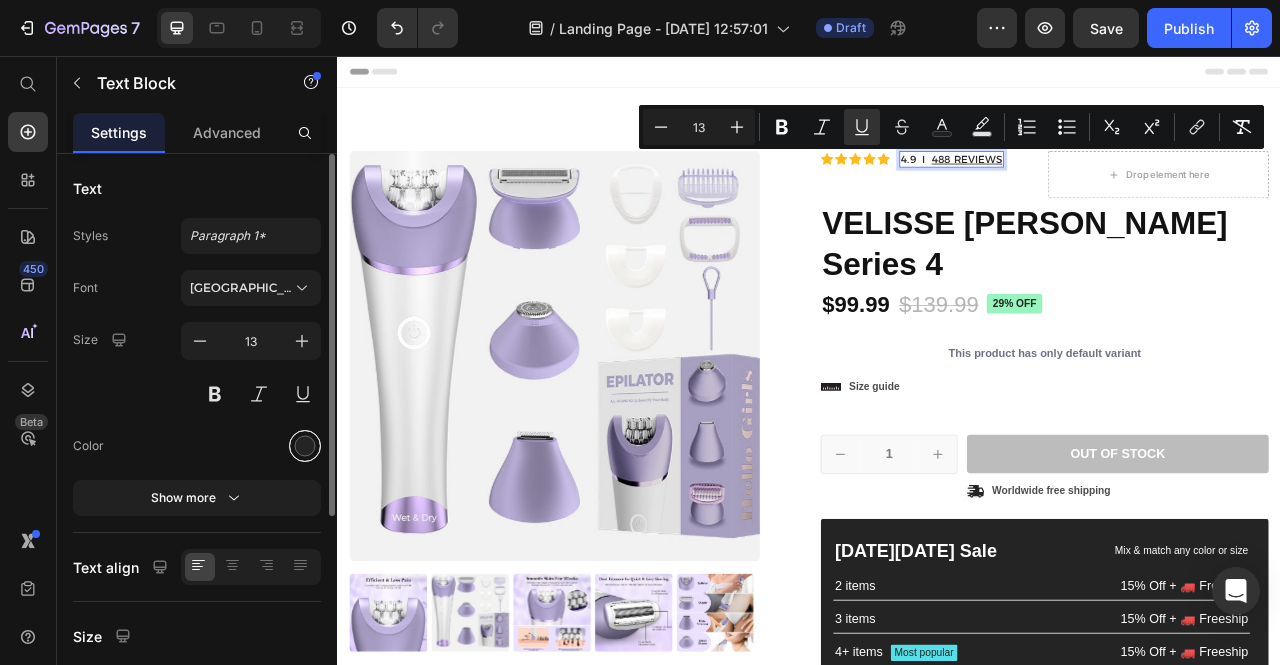 click at bounding box center [305, 446] 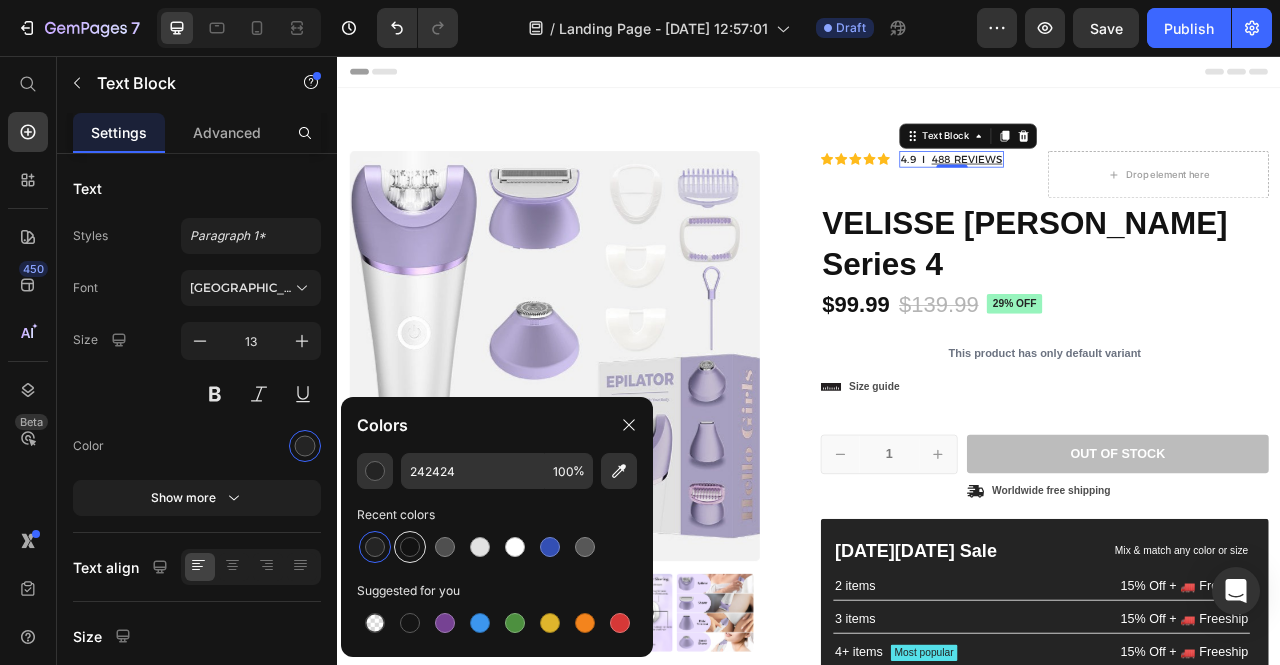 click at bounding box center [410, 547] 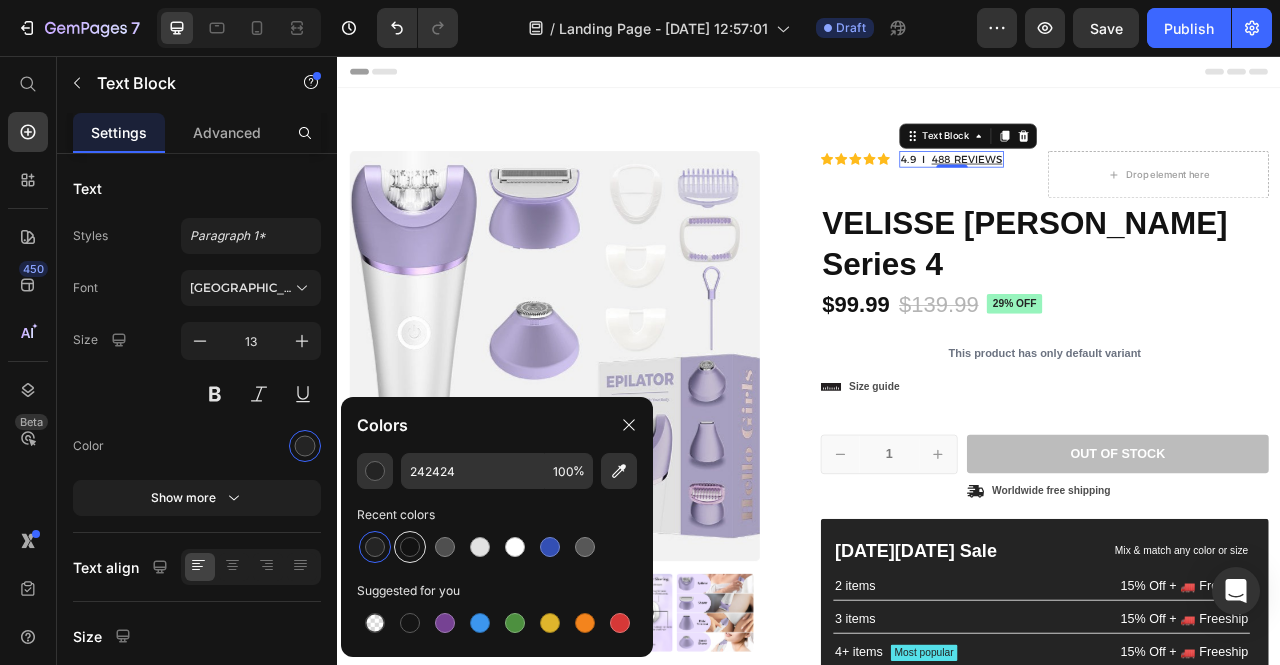 type on "121212" 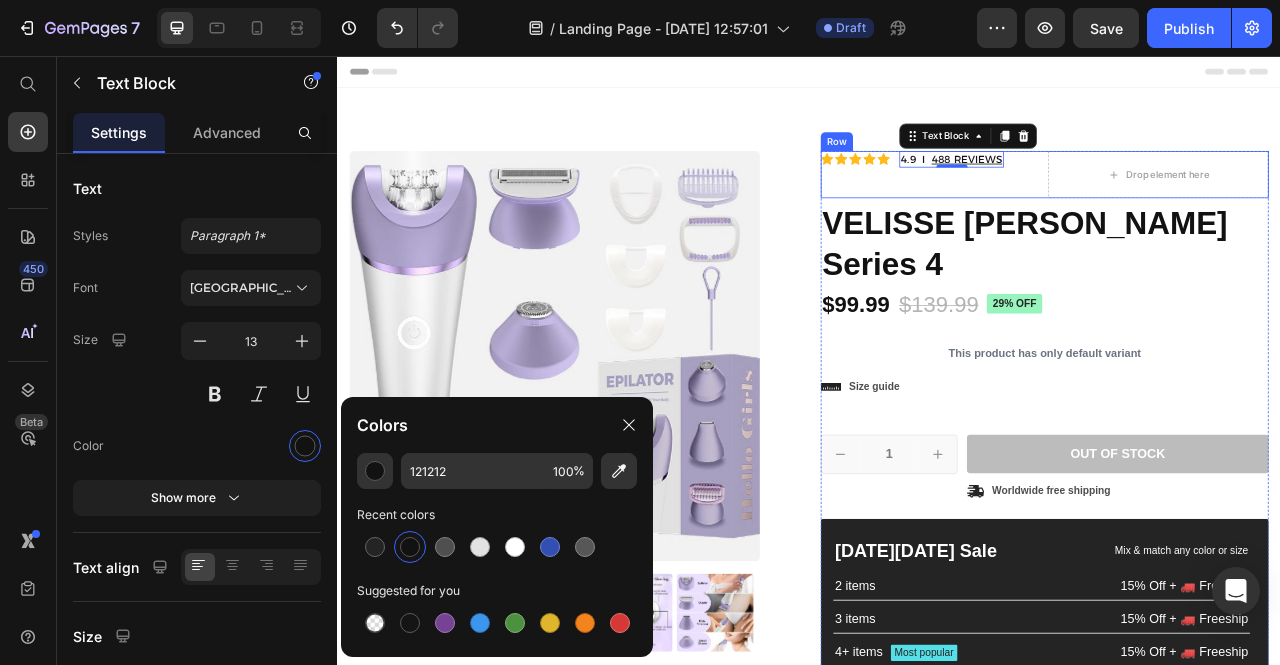 click on "Icon Icon Icon Icon Icon Icon List 4.9  I    488 REVIEWS Text Block   0 Row" at bounding box center (1092, 207) 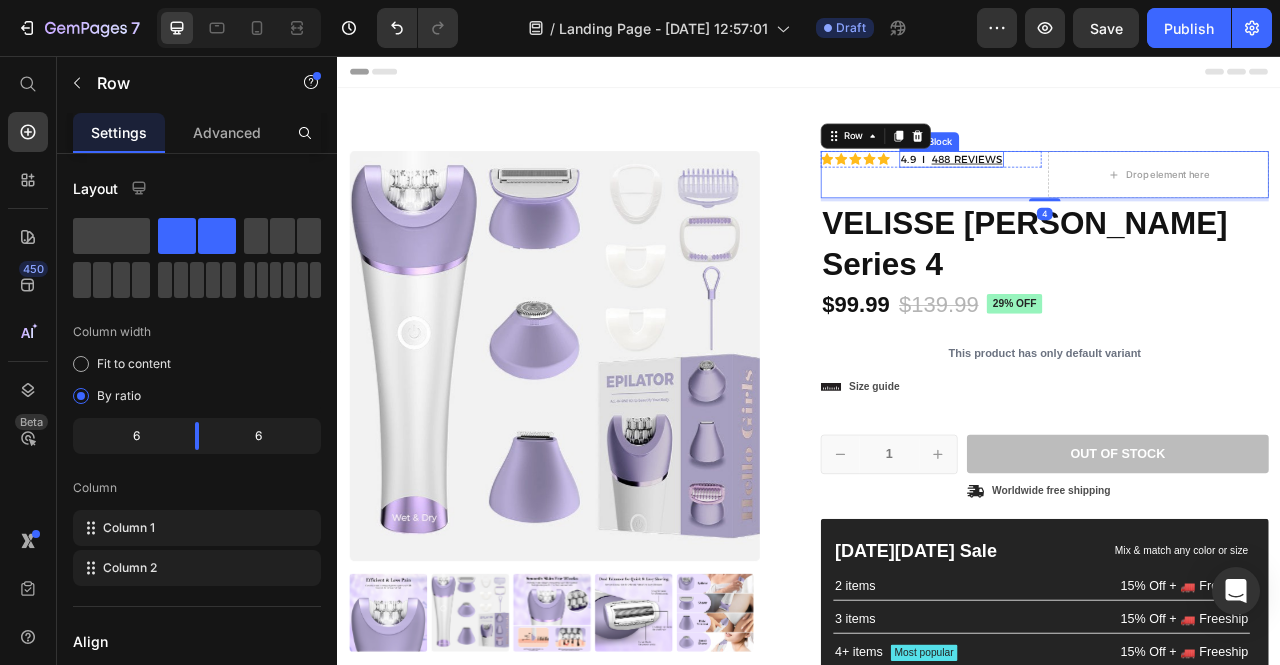 click on "4.9  I" at bounding box center [1069, 187] 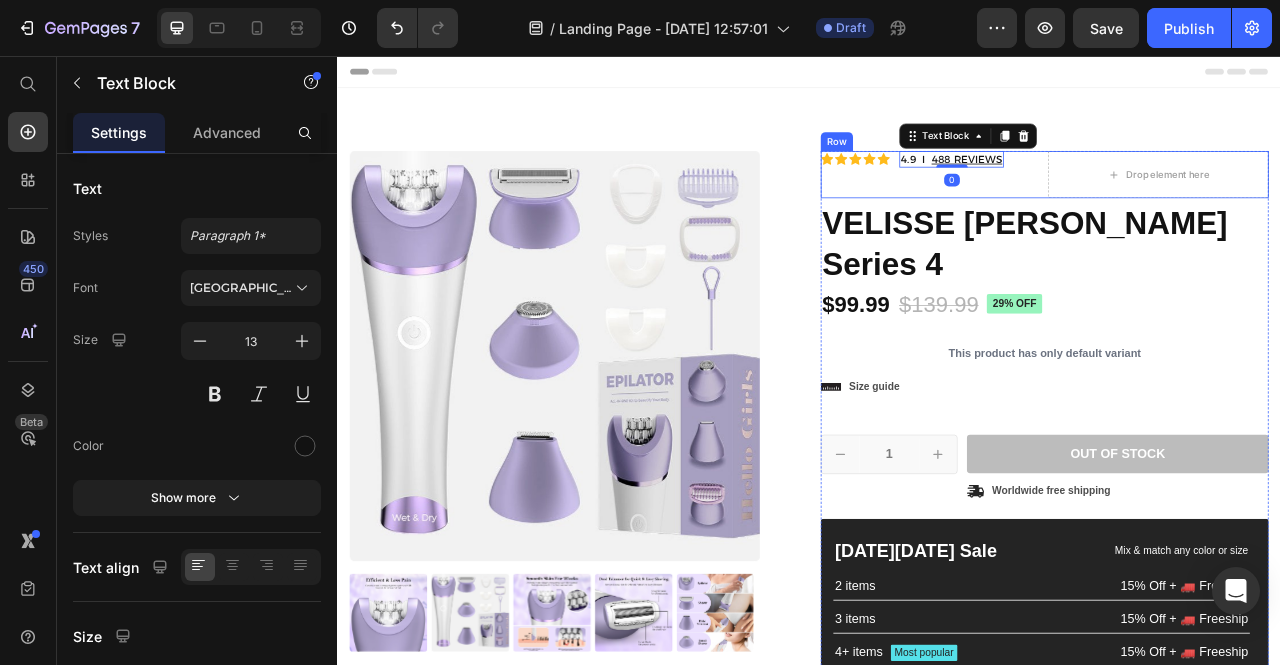click on "Icon Icon Icon Icon Icon Icon List 4.9  I    488 REVIEWS Text Block   0 Row" at bounding box center [1092, 207] 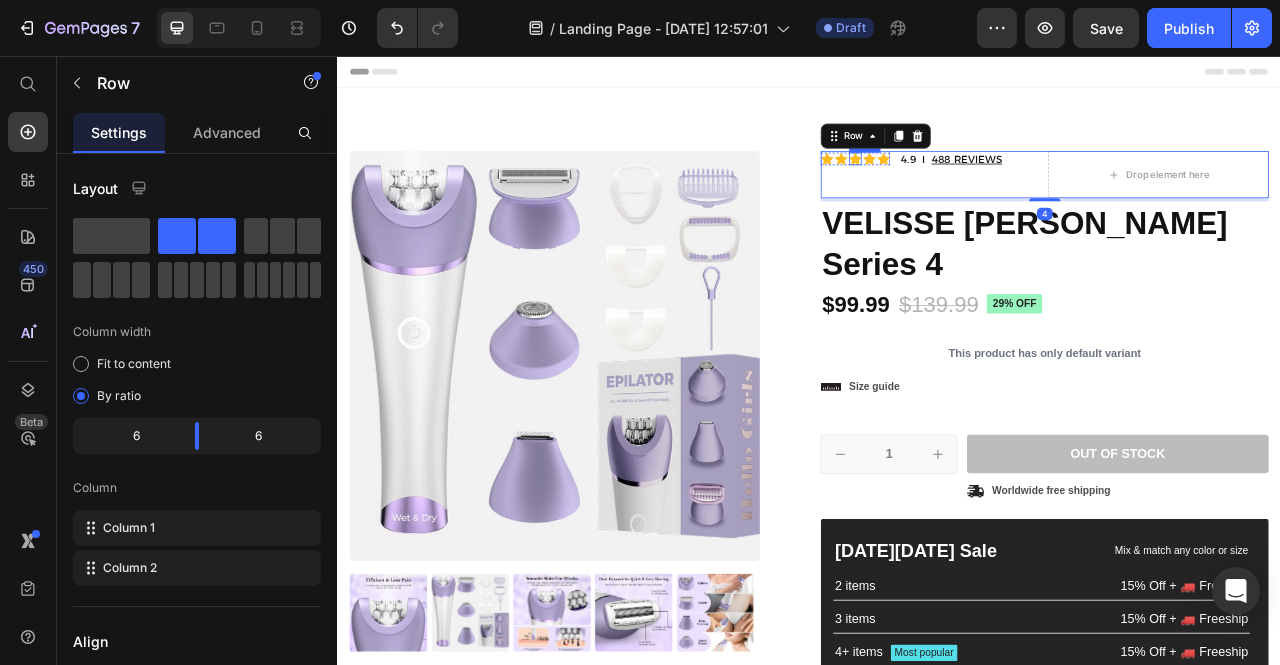 click 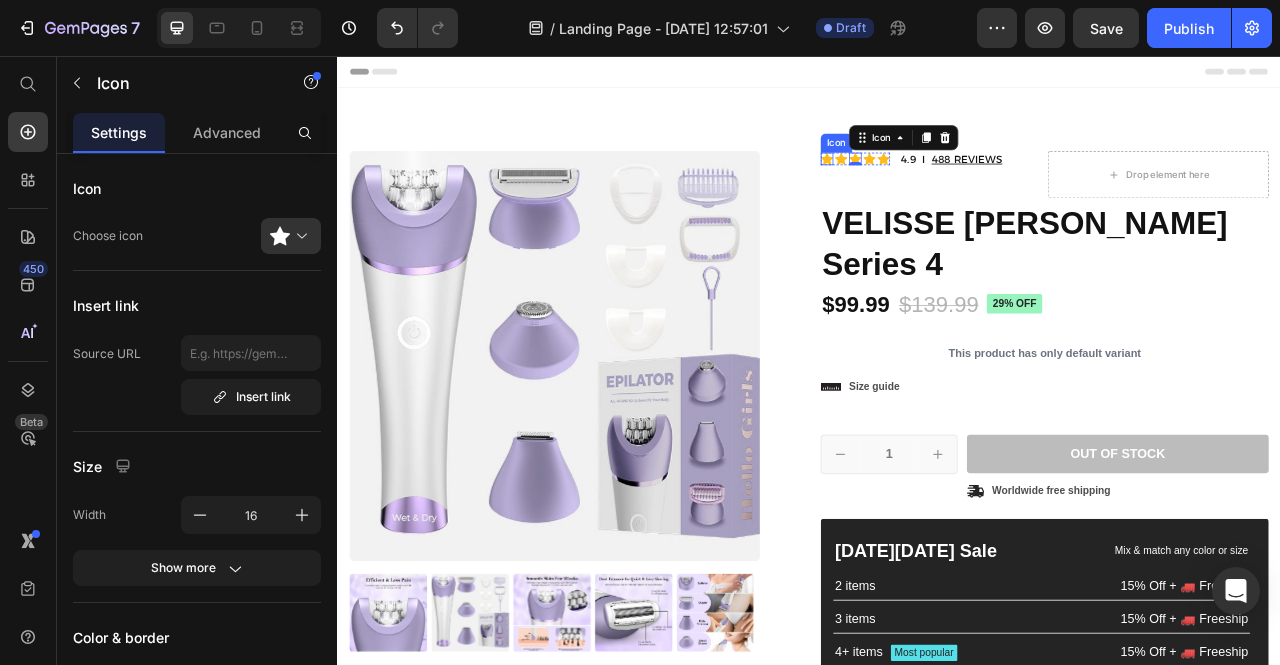 click 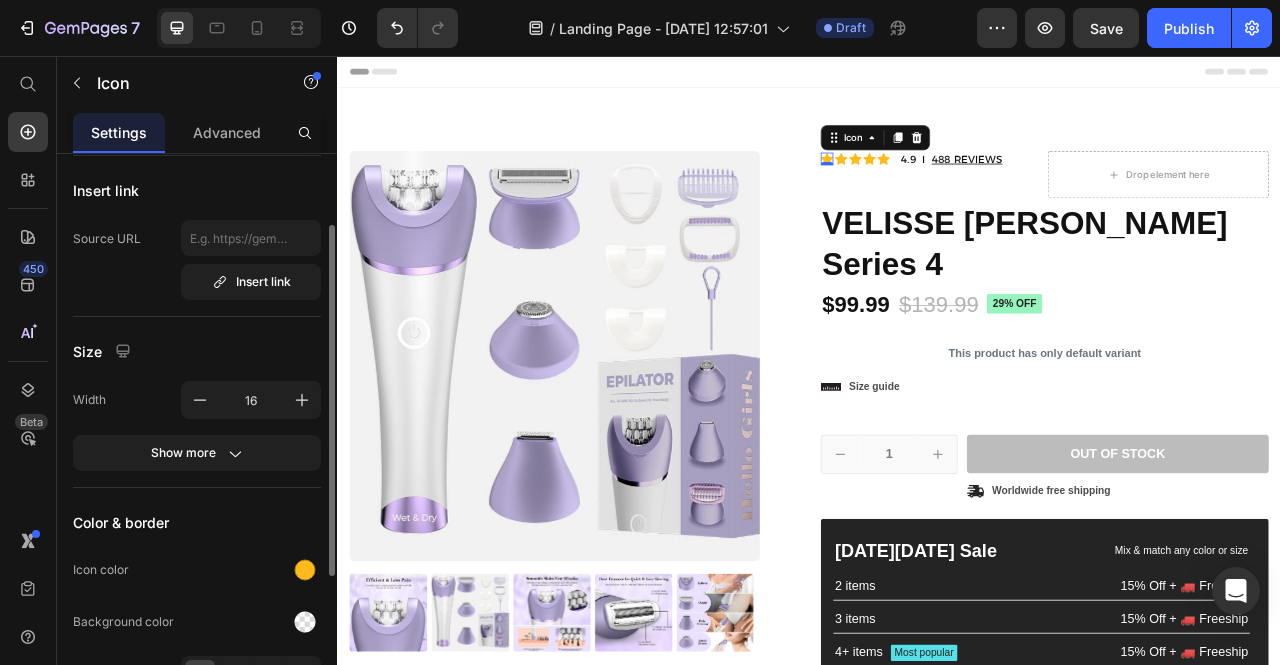 scroll, scrollTop: 116, scrollLeft: 0, axis: vertical 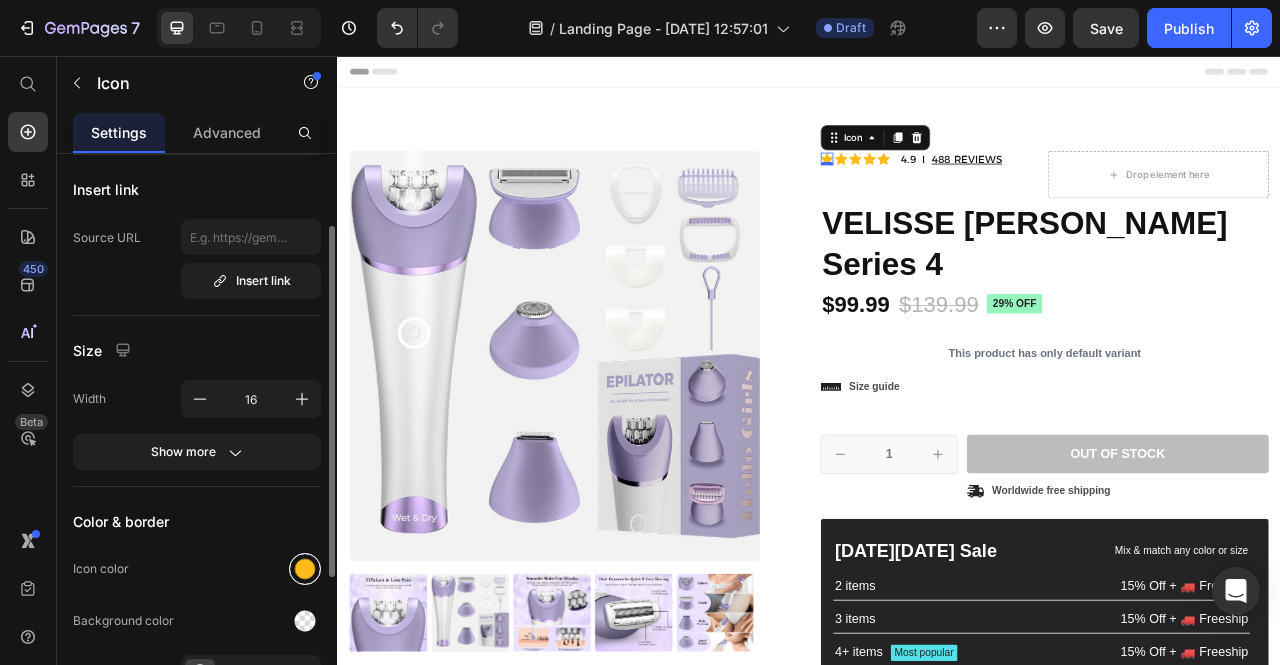 click at bounding box center (305, 569) 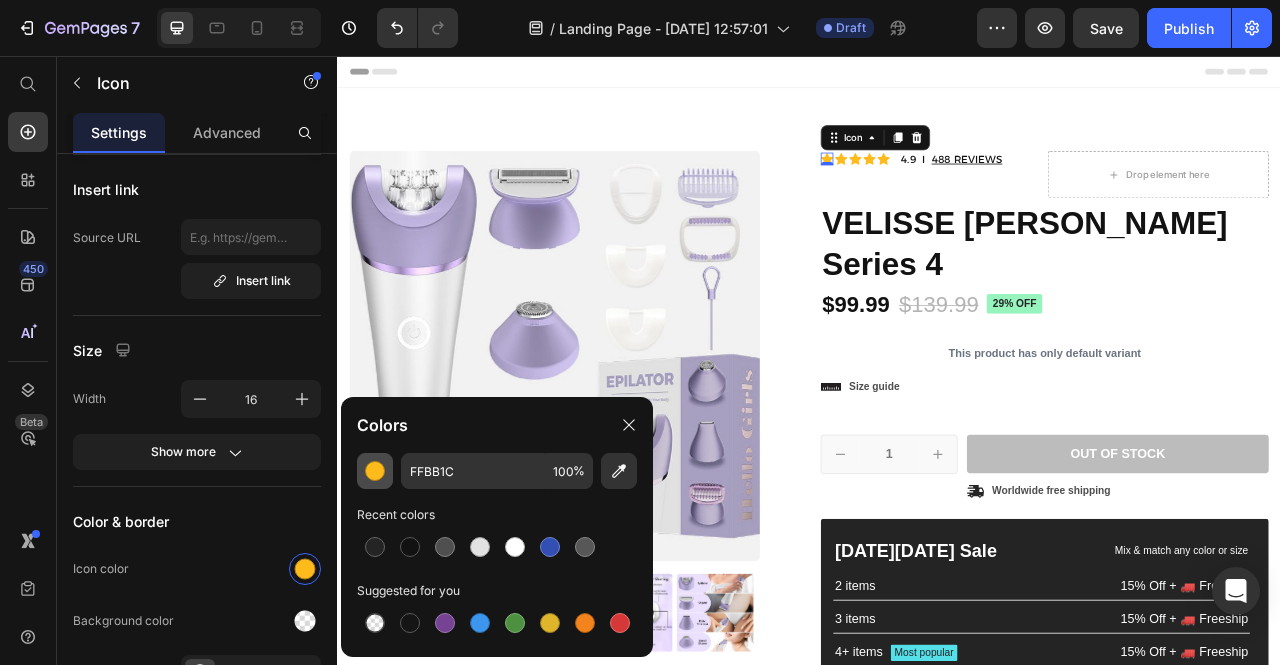 click at bounding box center (375, 471) 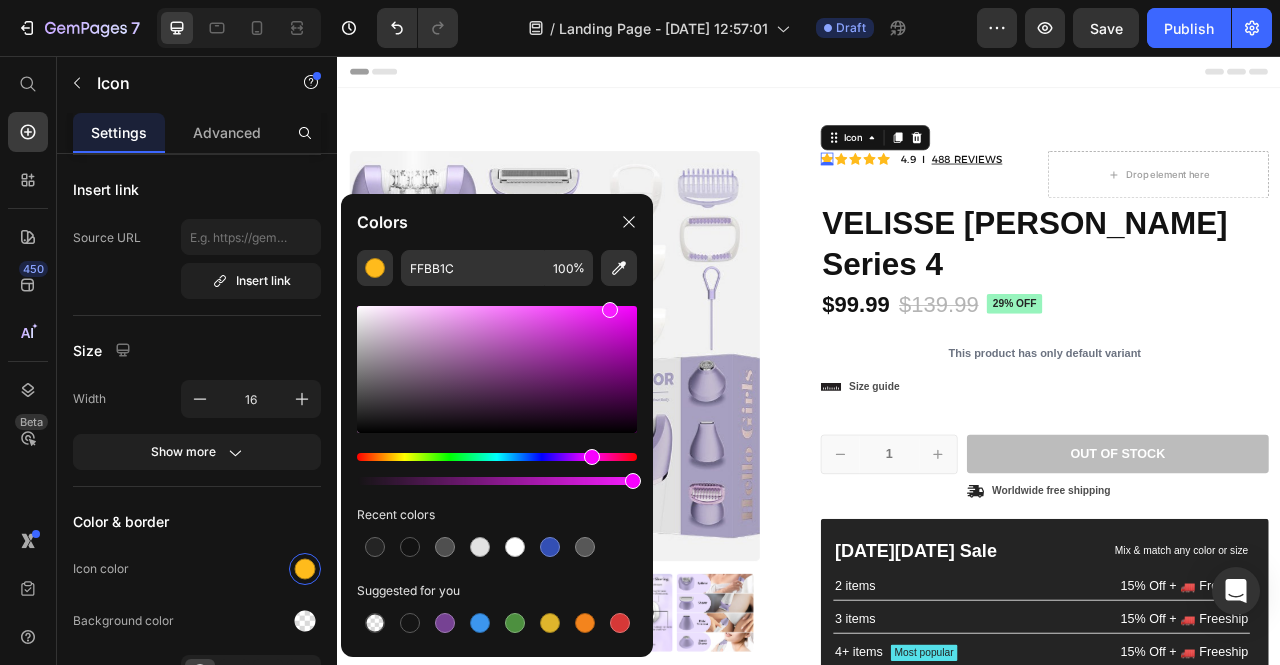 click at bounding box center [497, 457] 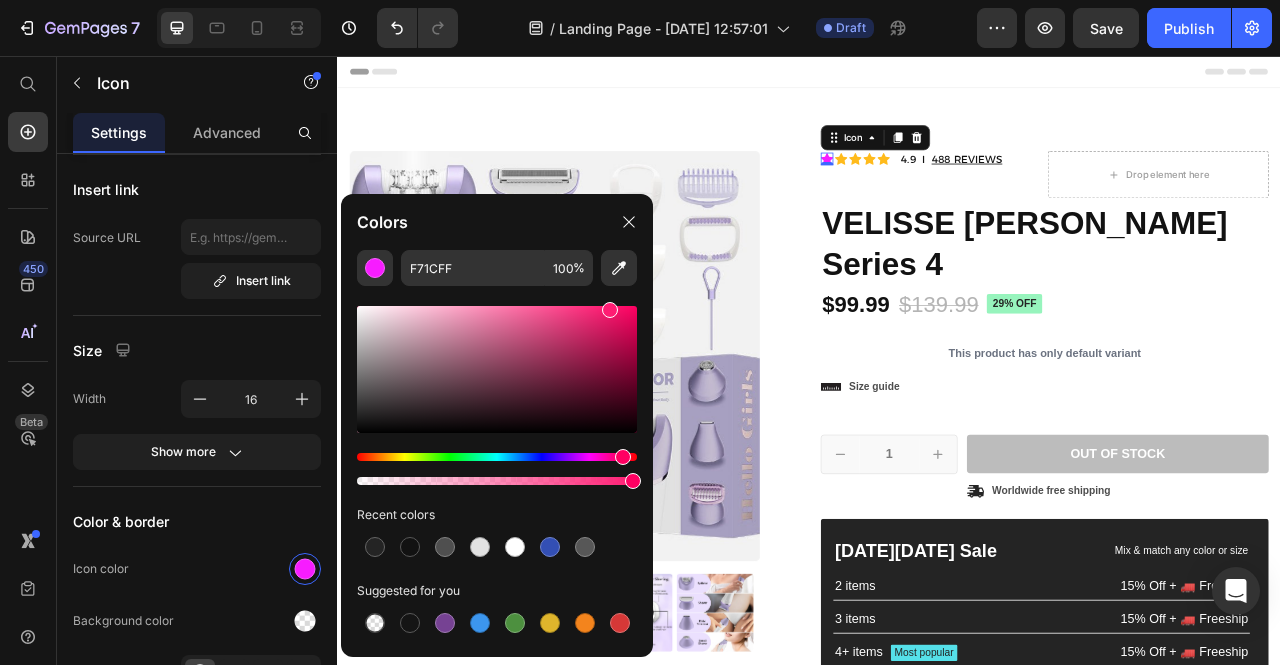 drag, startPoint x: 590, startPoint y: 455, endPoint x: 620, endPoint y: 455, distance: 30 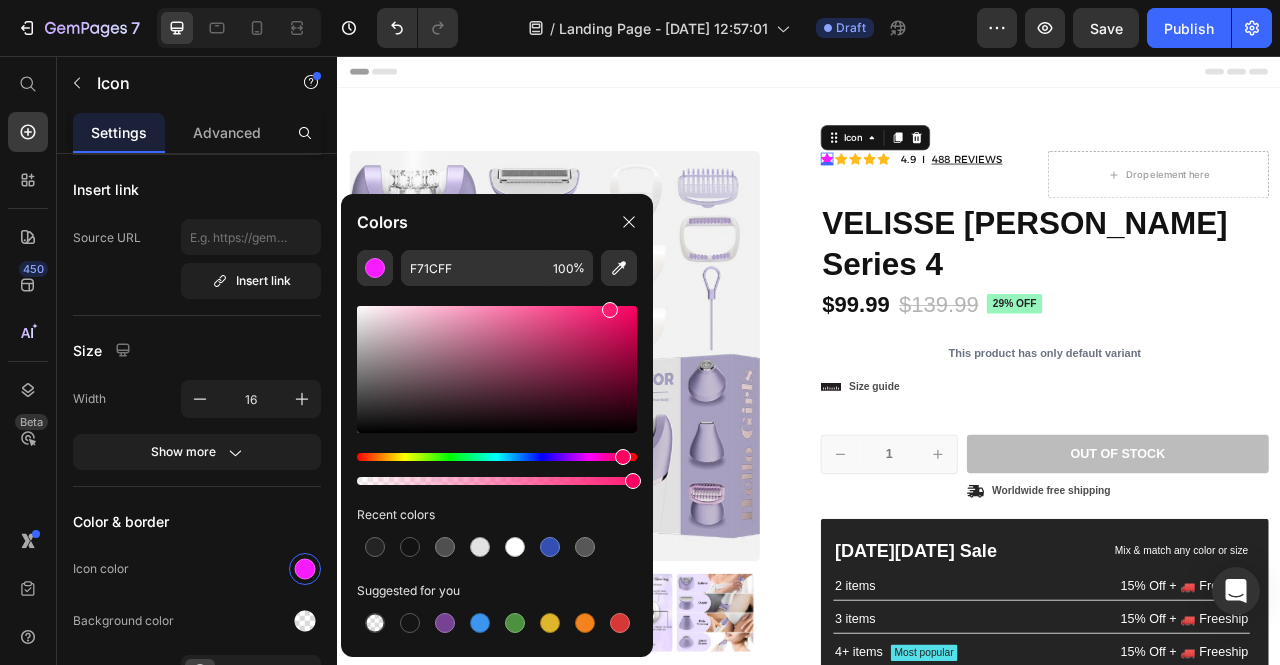 click at bounding box center [623, 457] 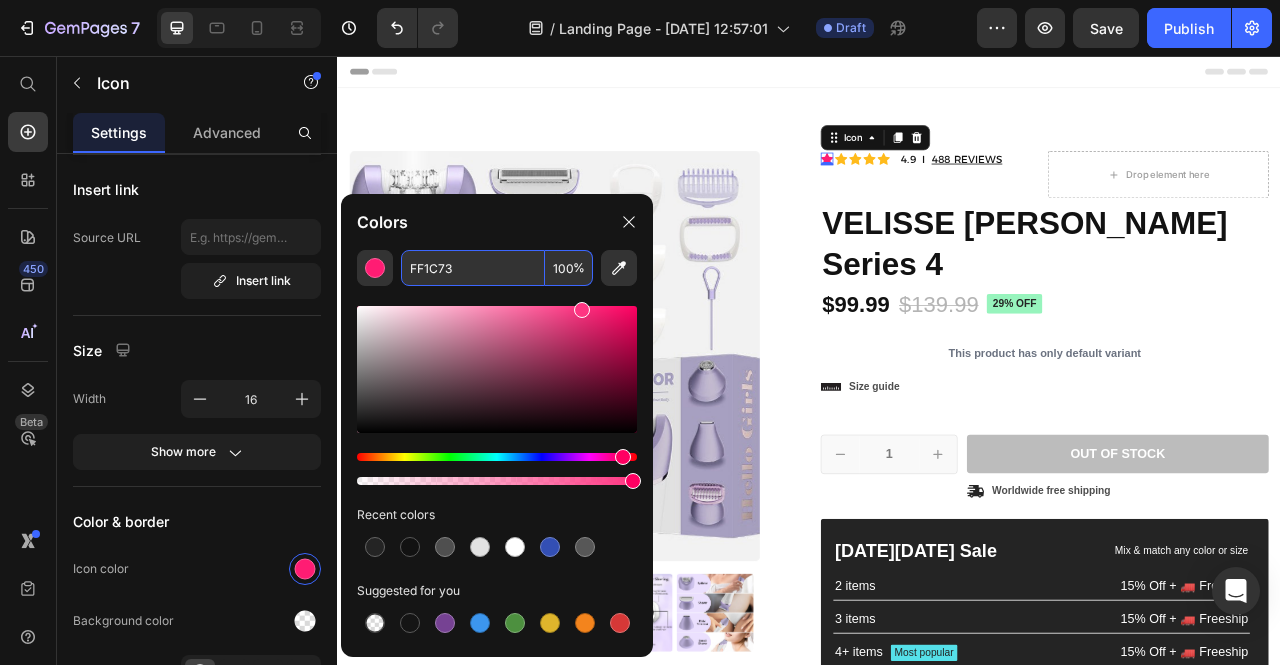 drag, startPoint x: 580, startPoint y: 361, endPoint x: 587, endPoint y: 277, distance: 84.29116 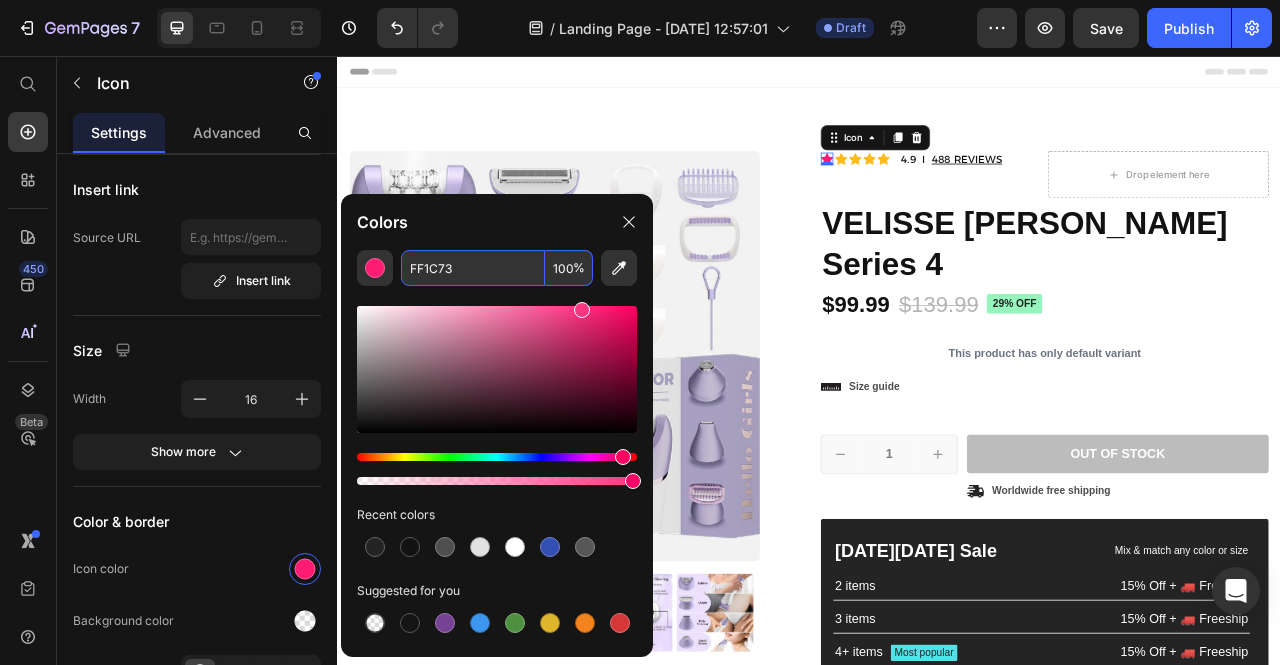 click on "FF1C73 100 % Recent colors Suggested for you" 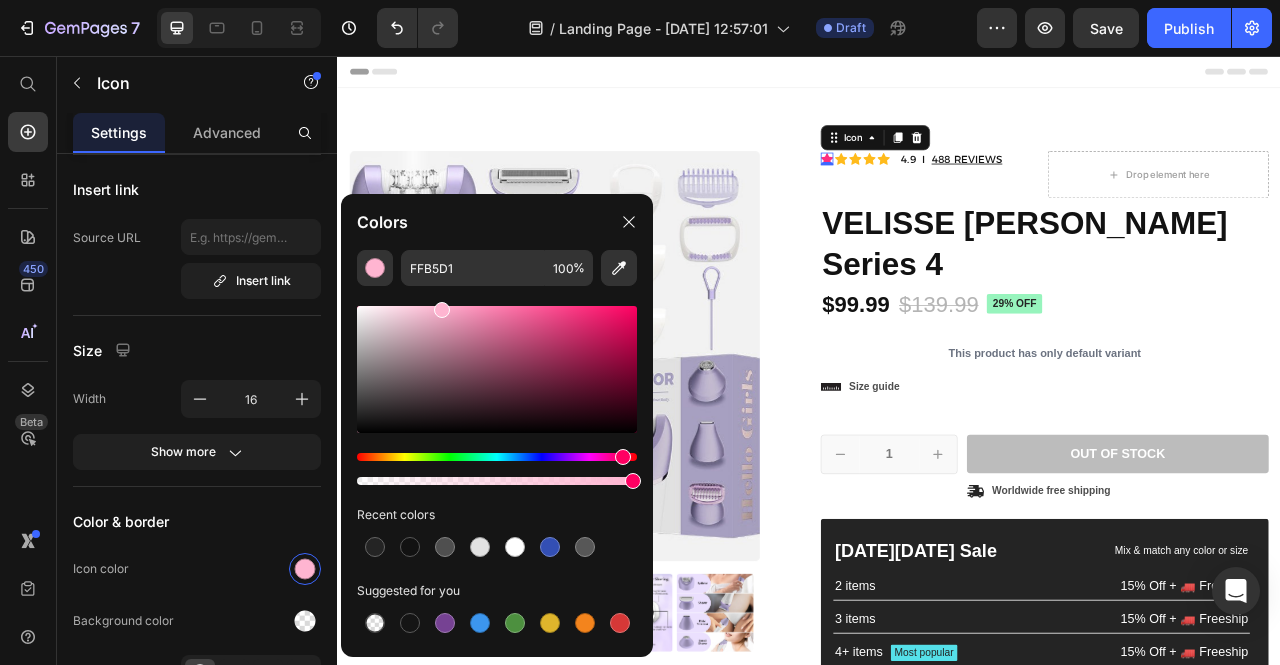 drag, startPoint x: 606, startPoint y: 319, endPoint x: 438, endPoint y: 304, distance: 168.66832 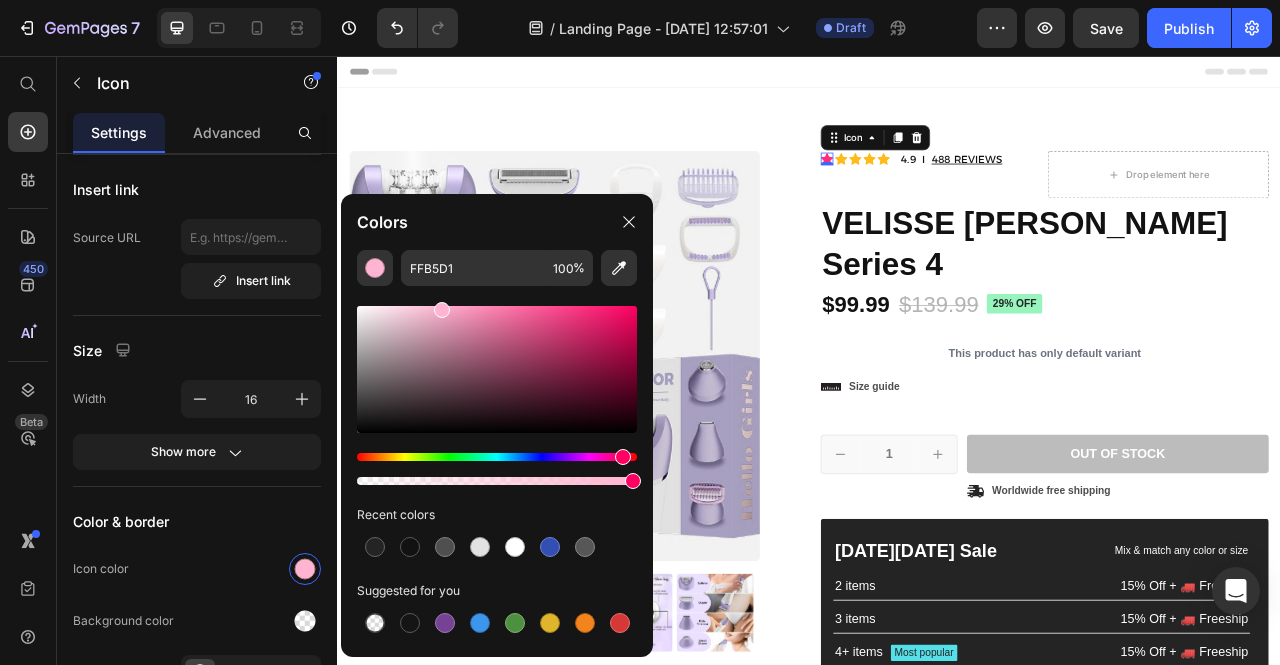 click at bounding box center (497, 369) 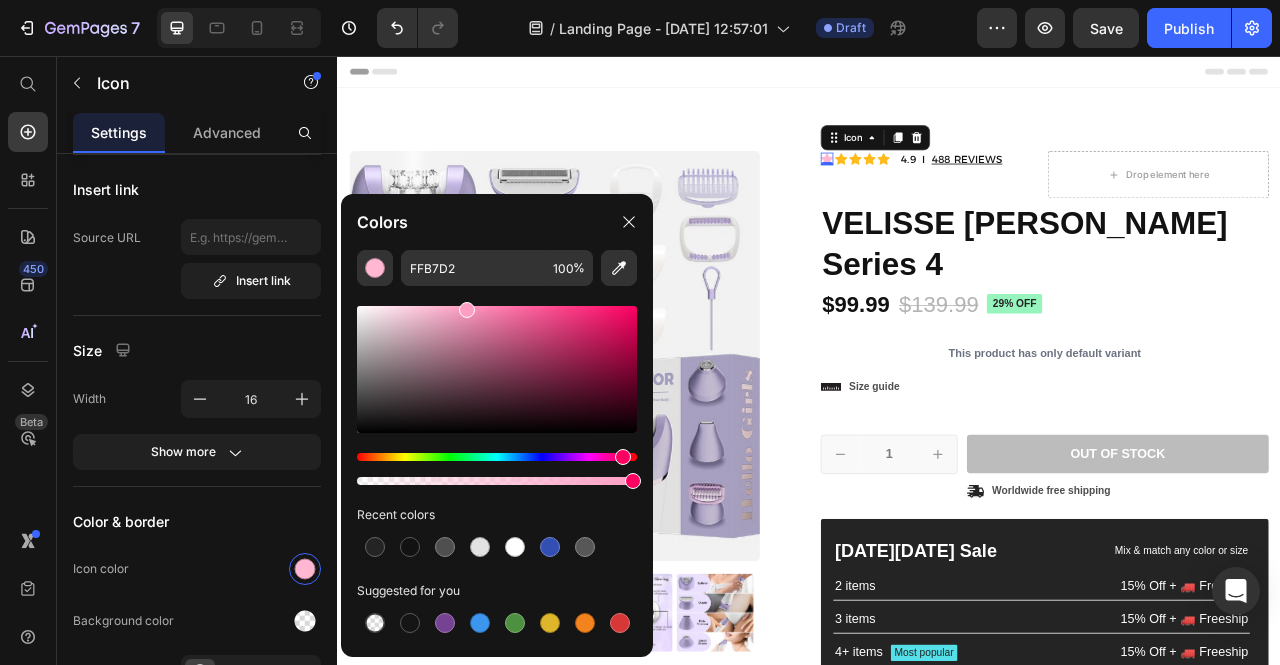 drag, startPoint x: 446, startPoint y: 315, endPoint x: 466, endPoint y: 298, distance: 26.24881 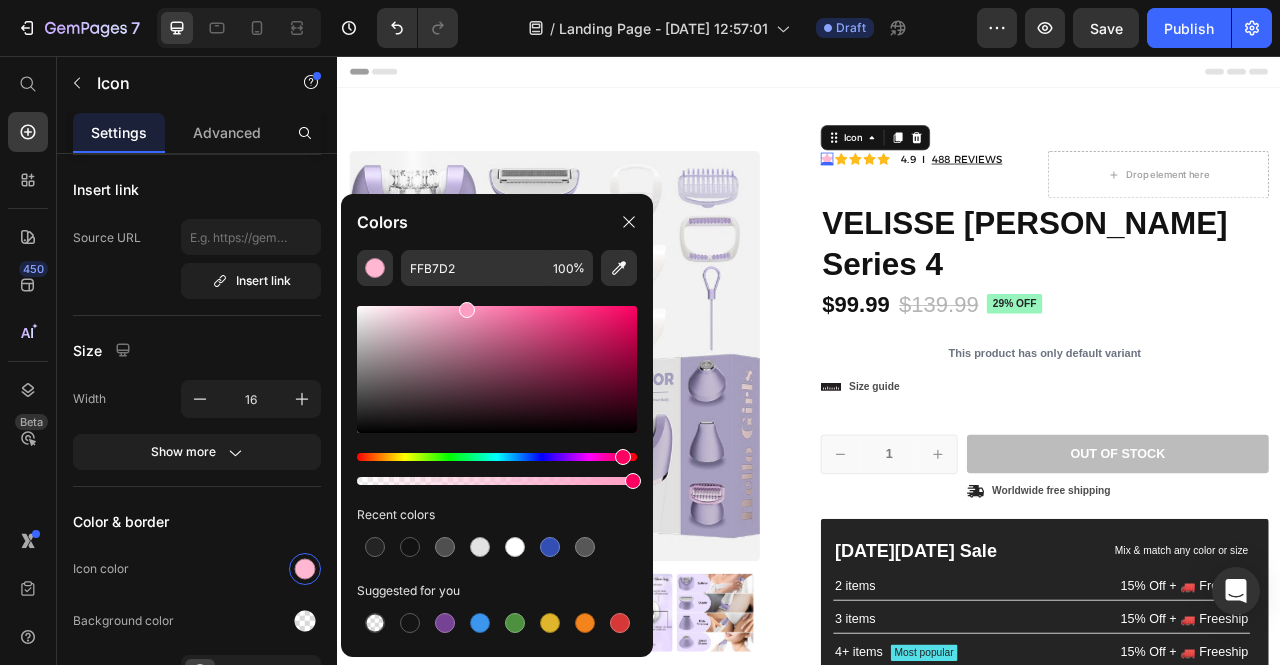click 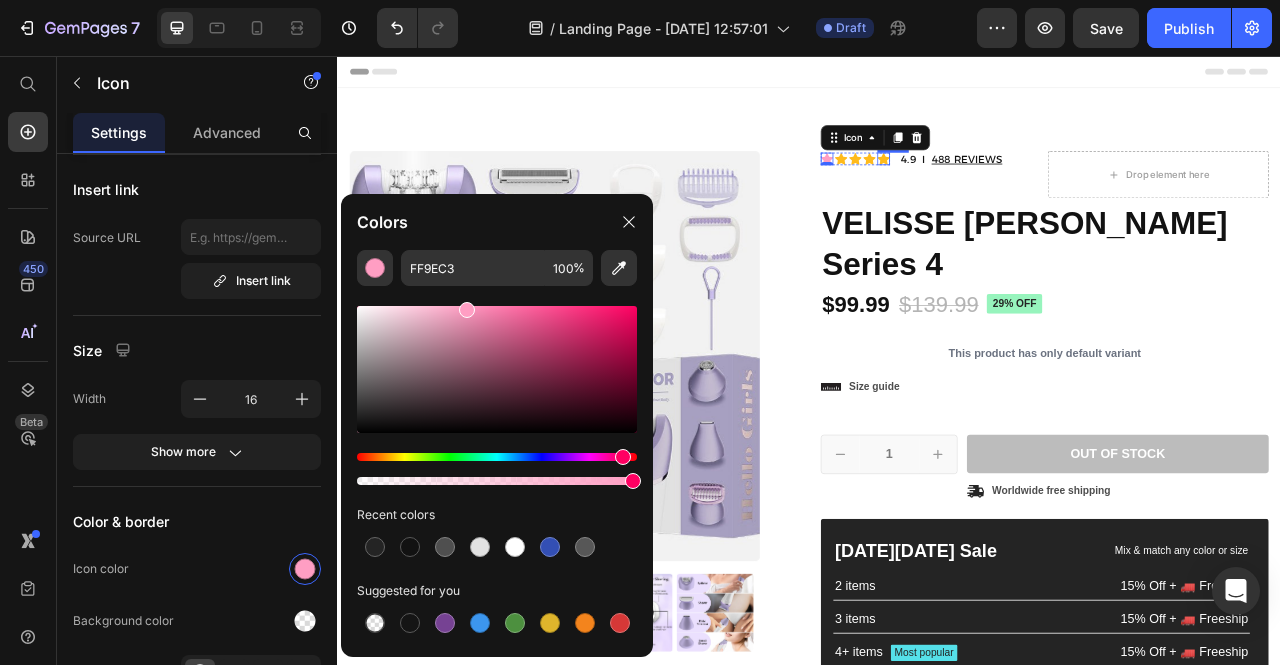 click on "Icon   0 Icon Icon Icon Icon Icon List" at bounding box center [996, 187] 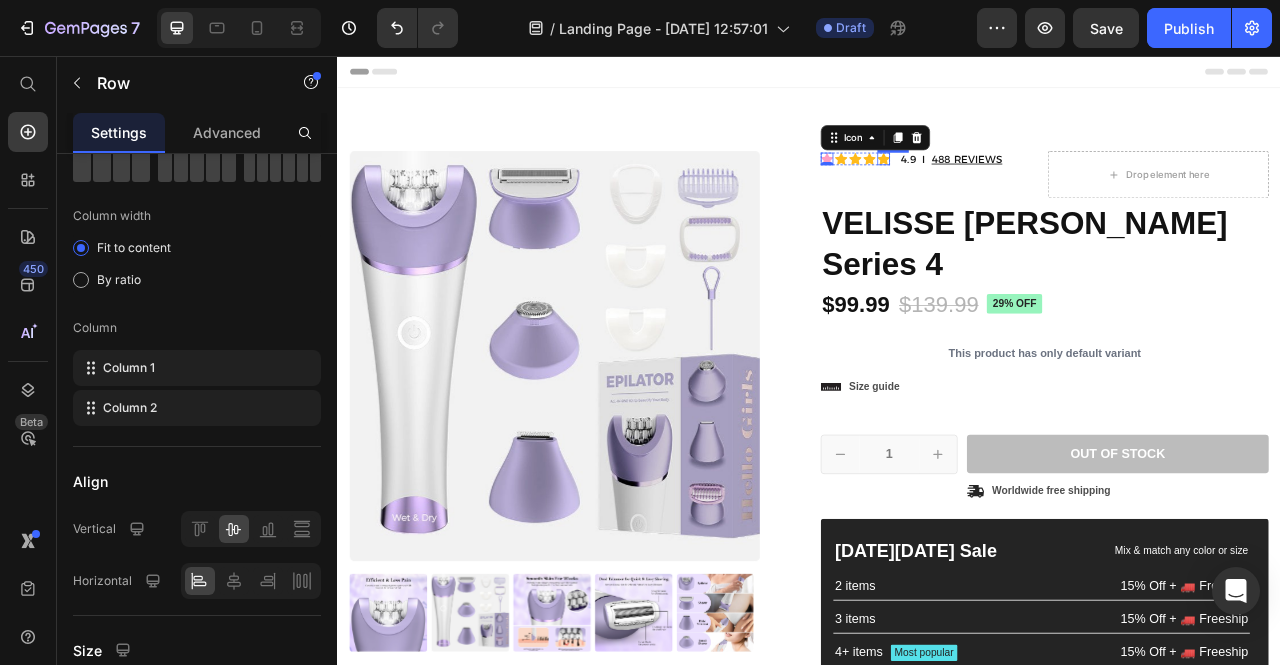 scroll, scrollTop: 0, scrollLeft: 0, axis: both 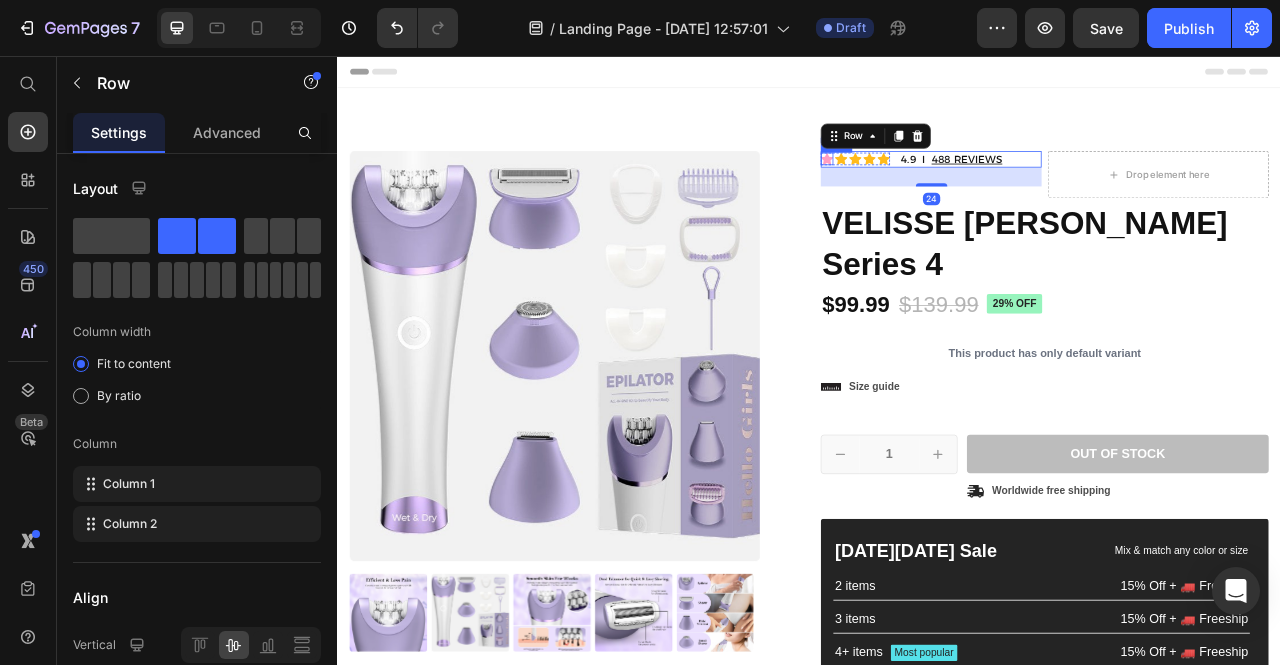 click 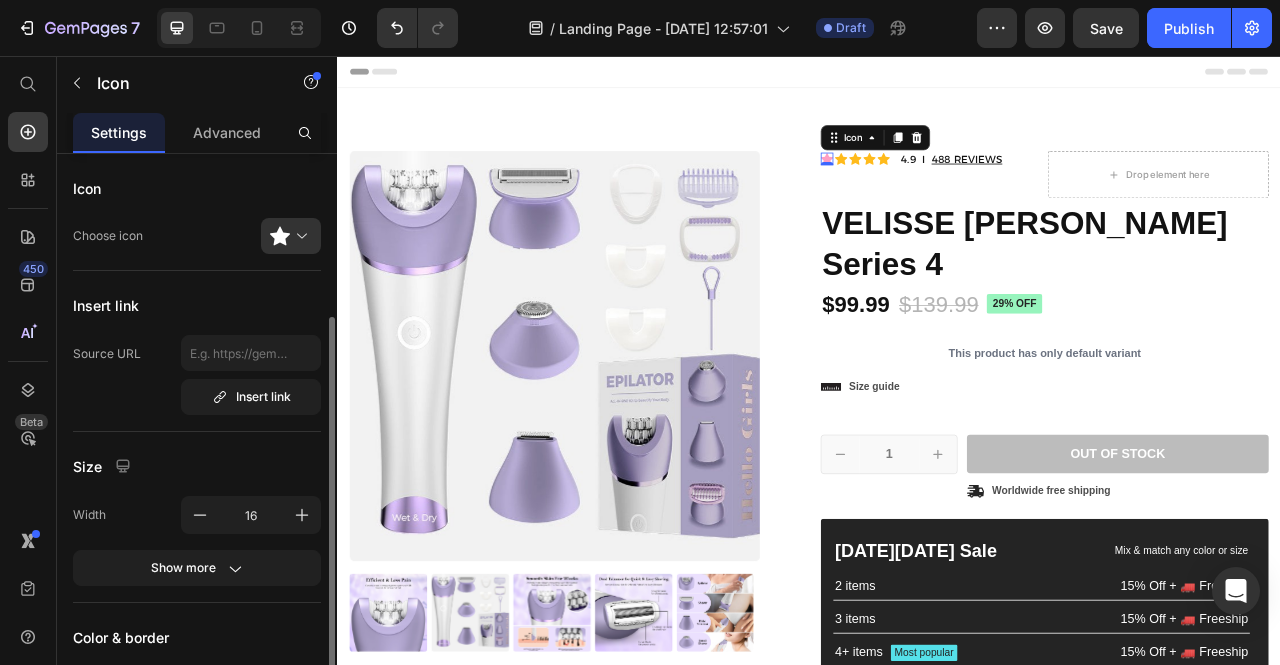 scroll, scrollTop: 162, scrollLeft: 0, axis: vertical 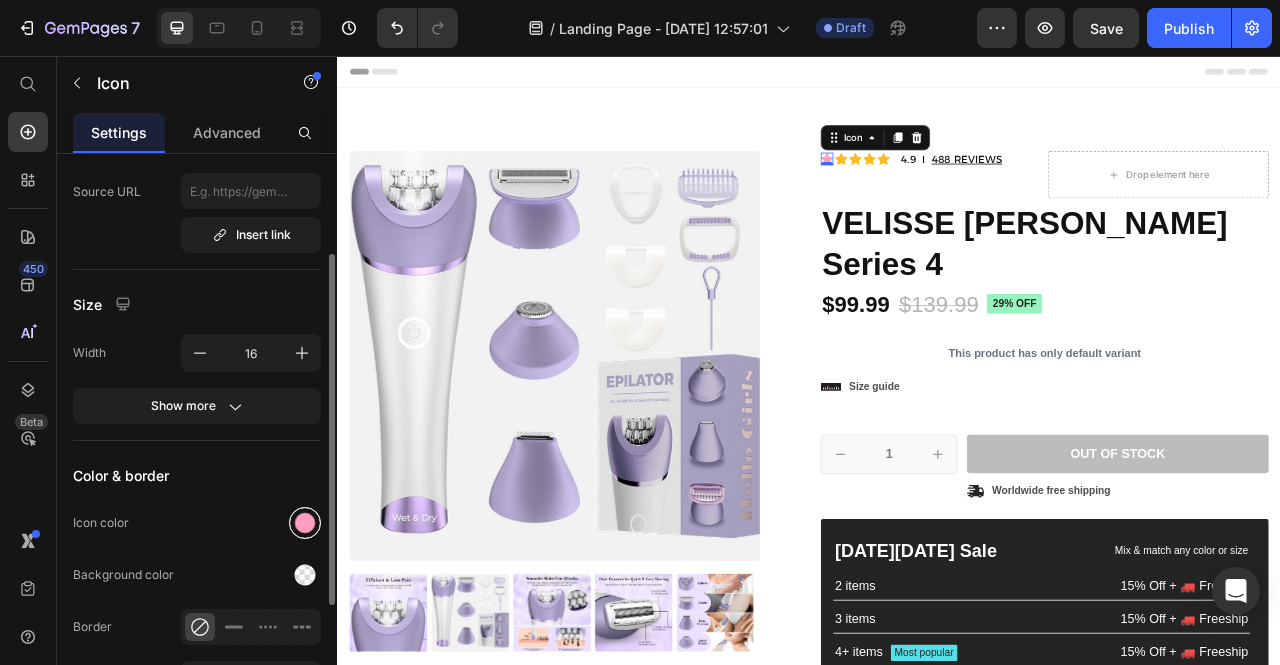 click at bounding box center [305, 523] 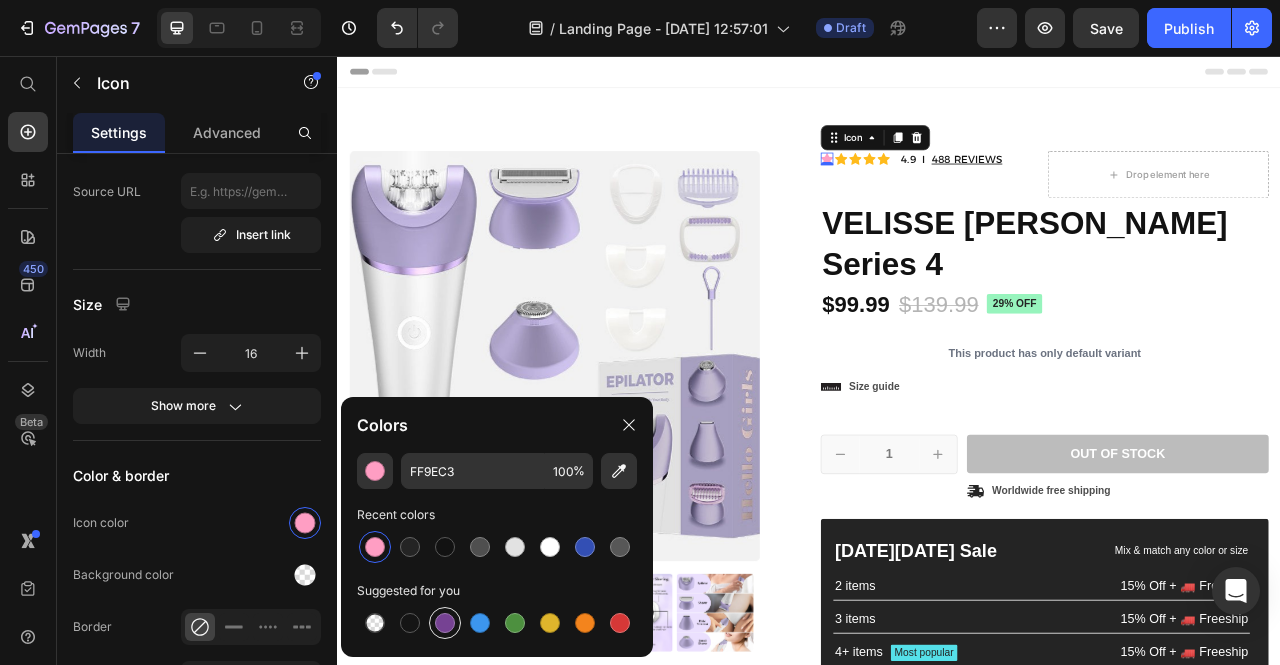 click at bounding box center (445, 623) 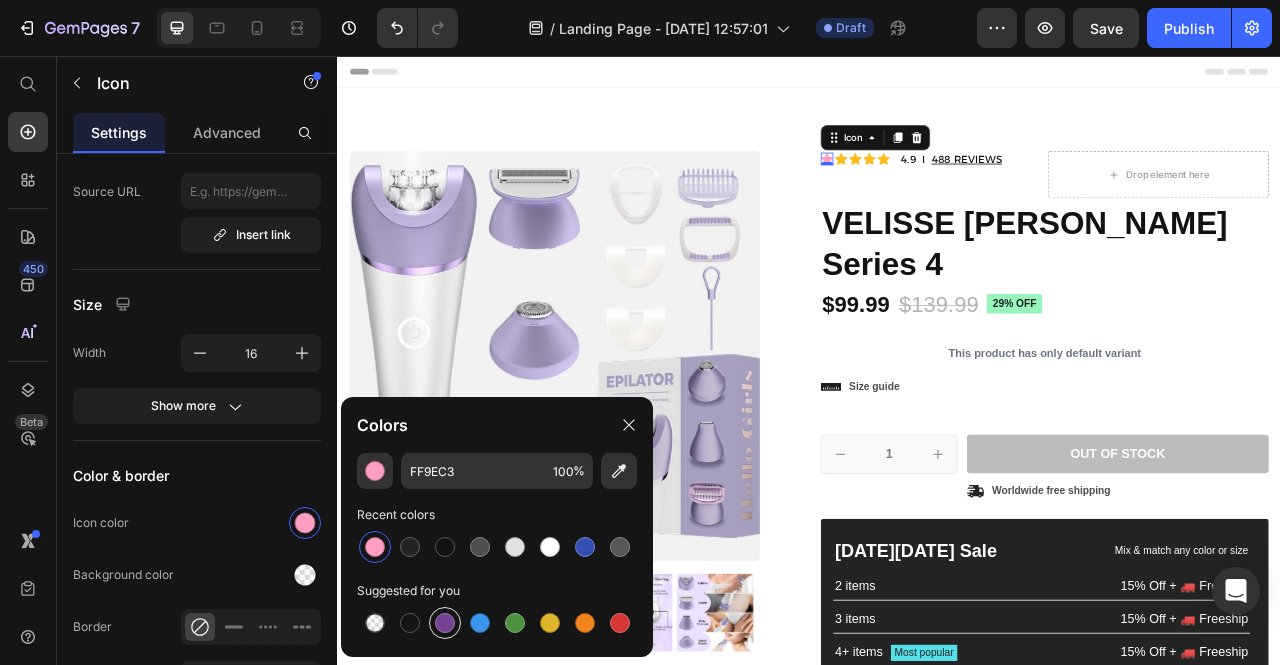 type on "764293" 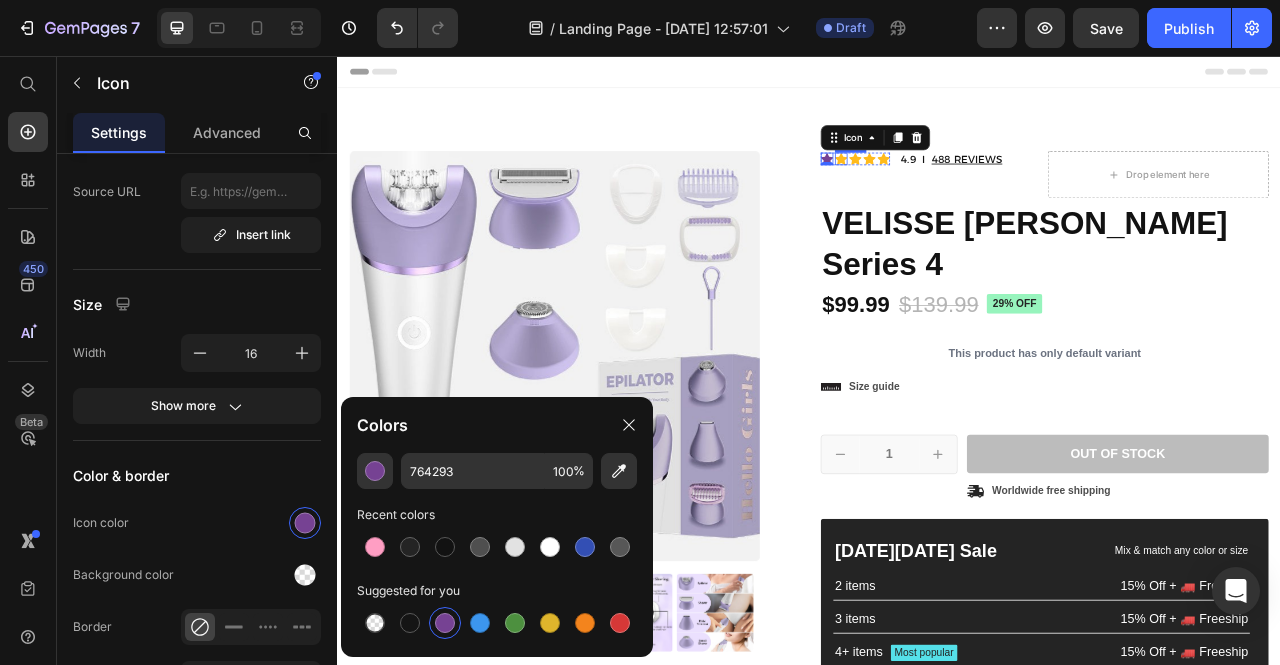 click 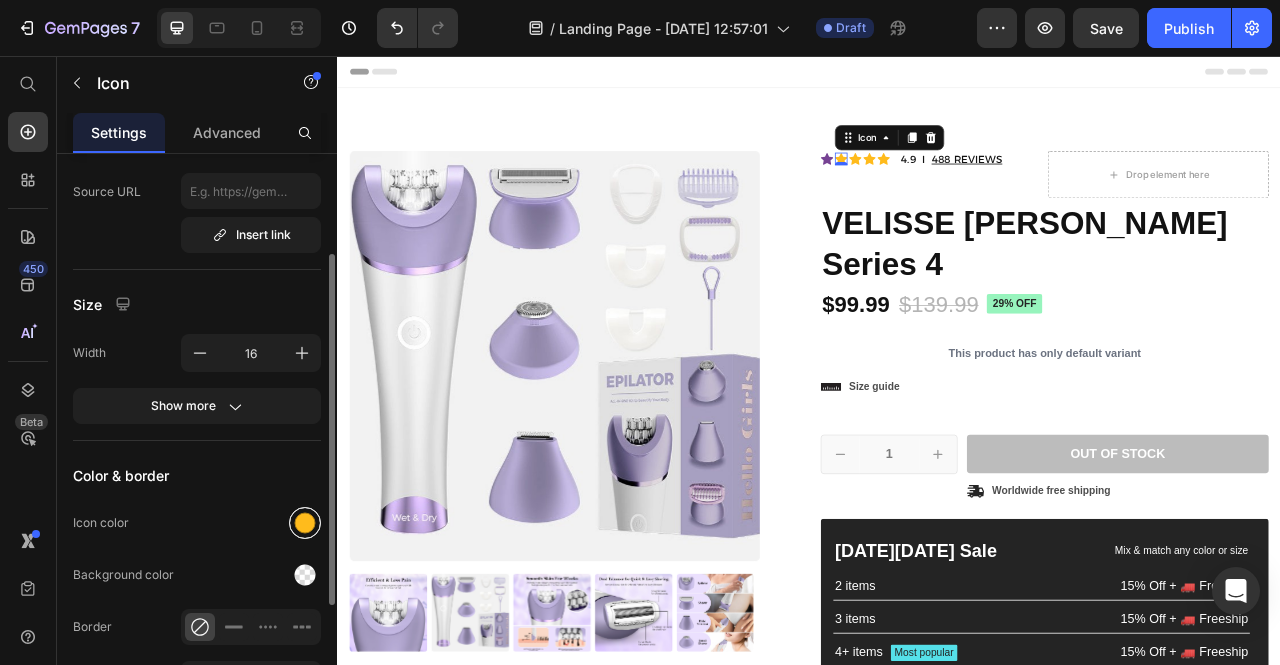 click at bounding box center (305, 523) 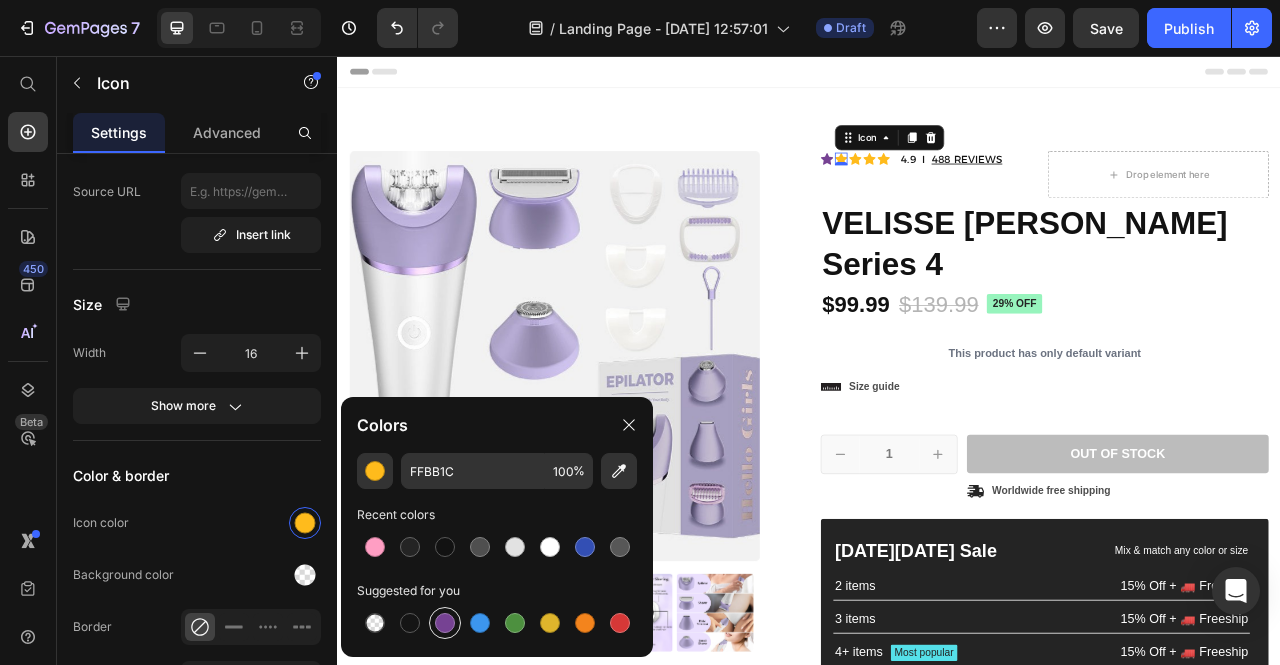 click at bounding box center (445, 623) 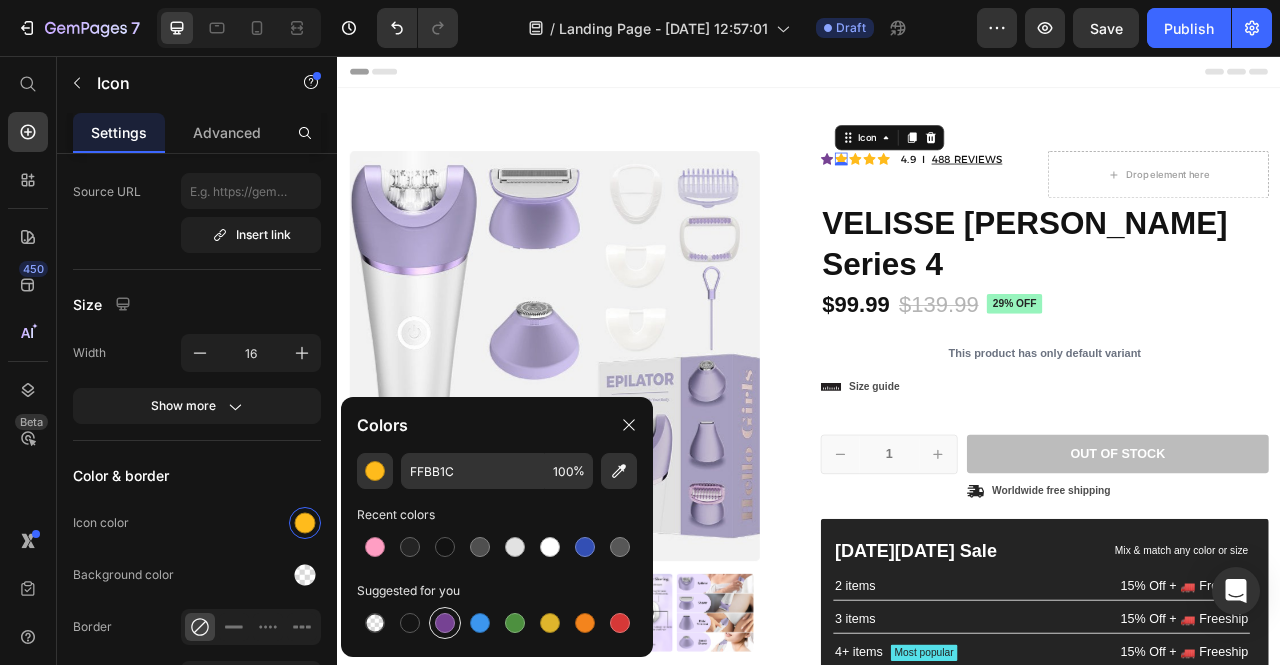 type on "764293" 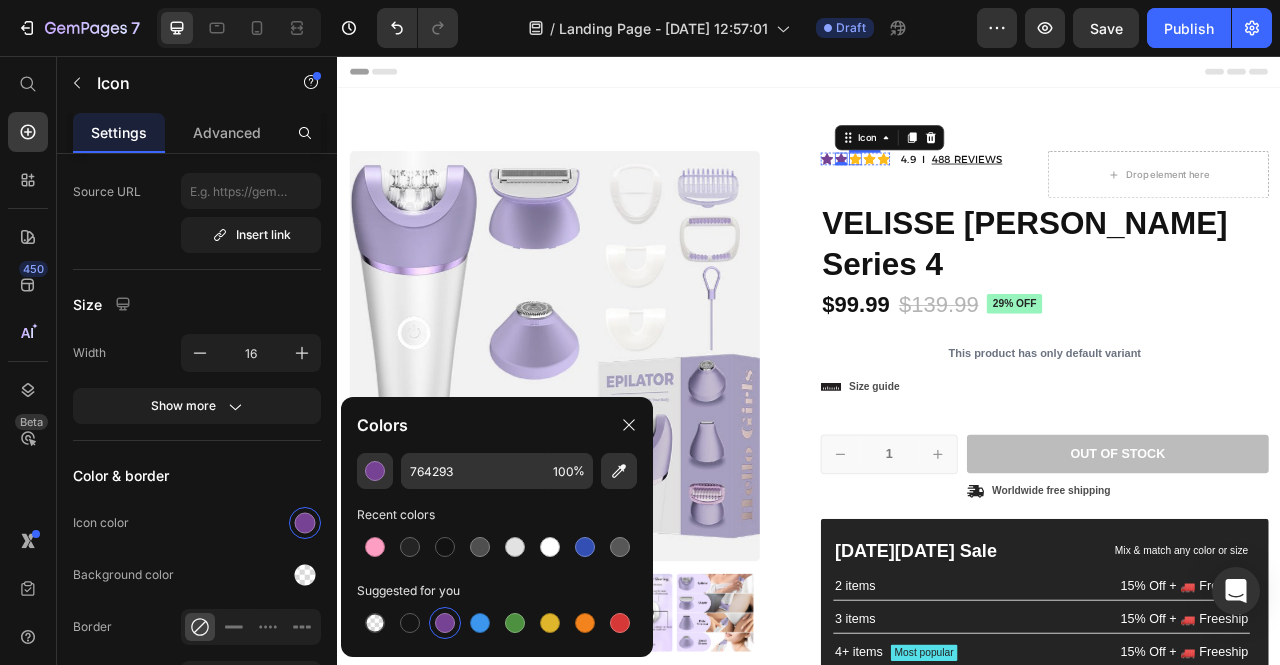 click on "Icon" at bounding box center [996, 187] 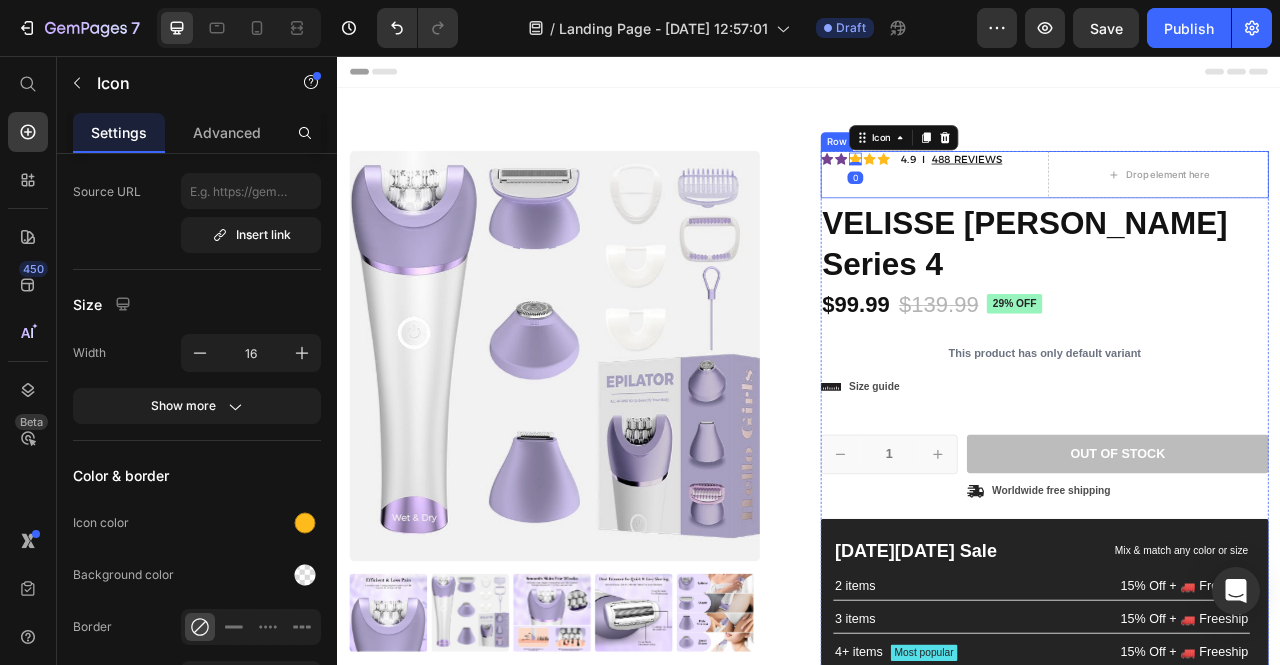 click on "Icon Icon Icon   0 Icon Icon Icon List 4.9  I    488 REVIEWS Text Block Row" at bounding box center [1092, 207] 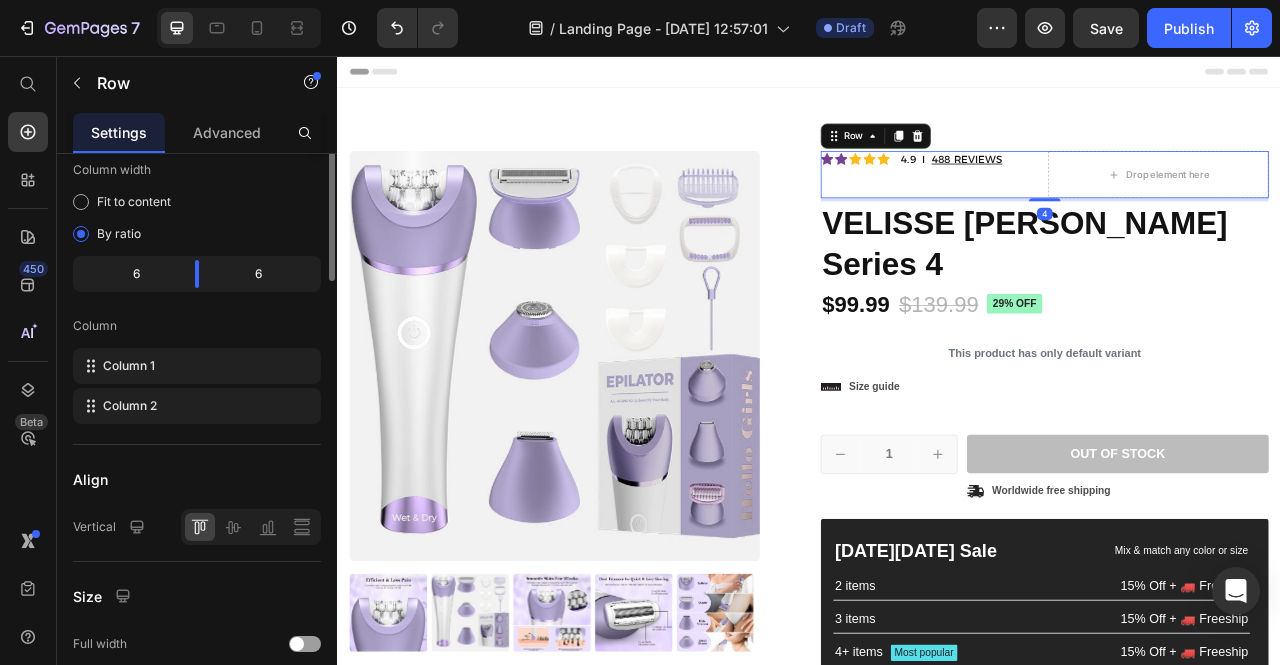 scroll, scrollTop: 0, scrollLeft: 0, axis: both 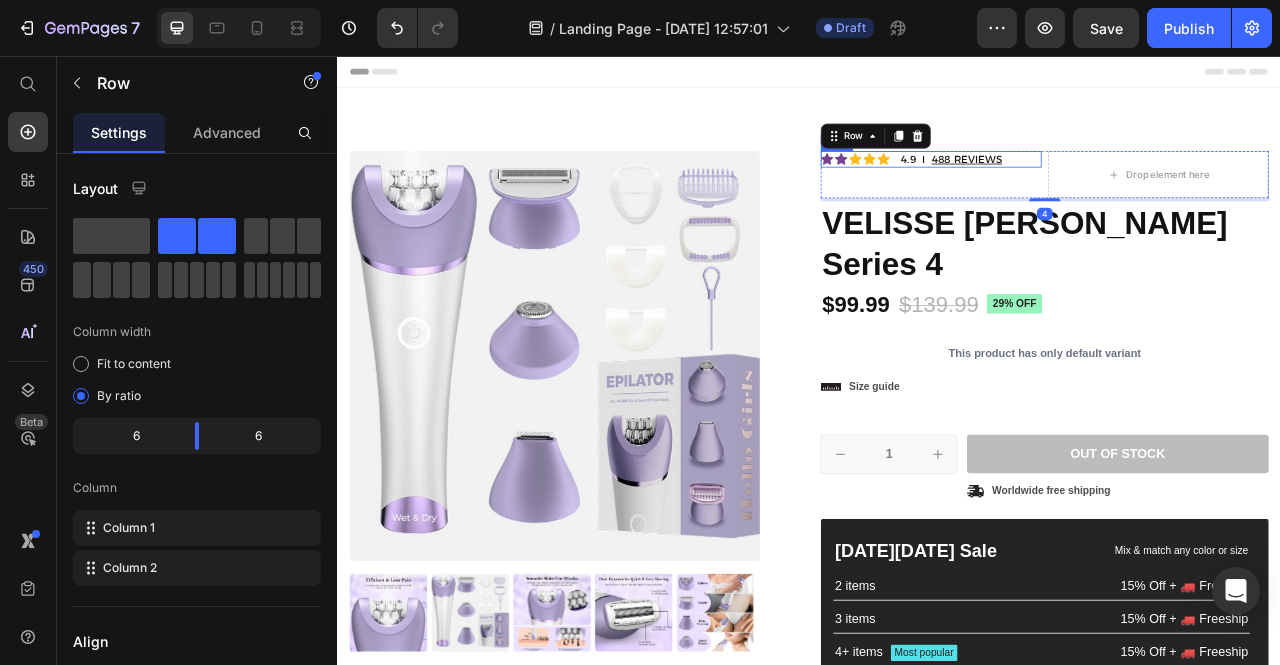 click 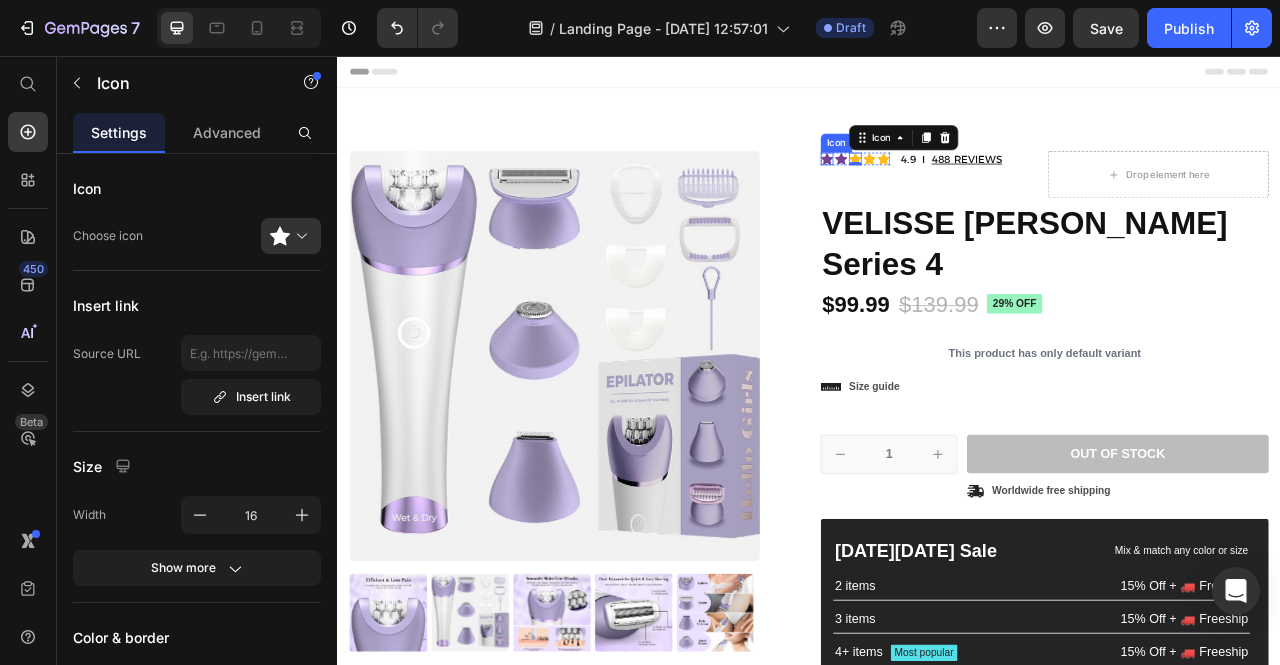 click 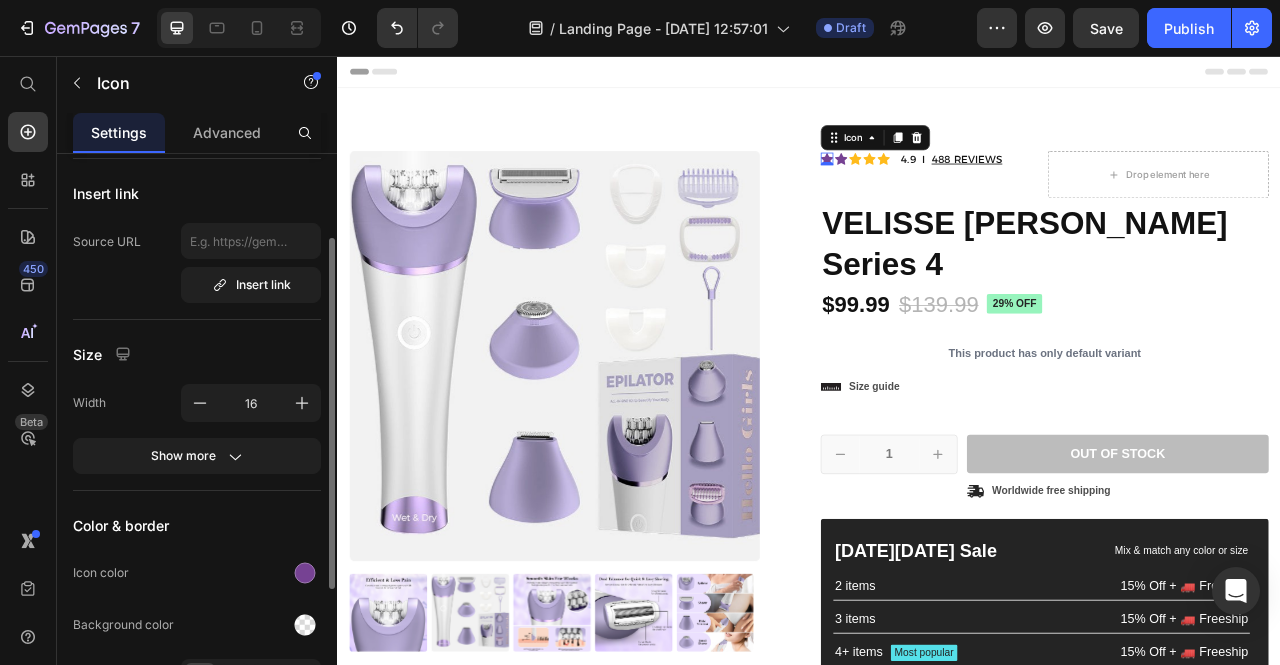 scroll, scrollTop: 121, scrollLeft: 0, axis: vertical 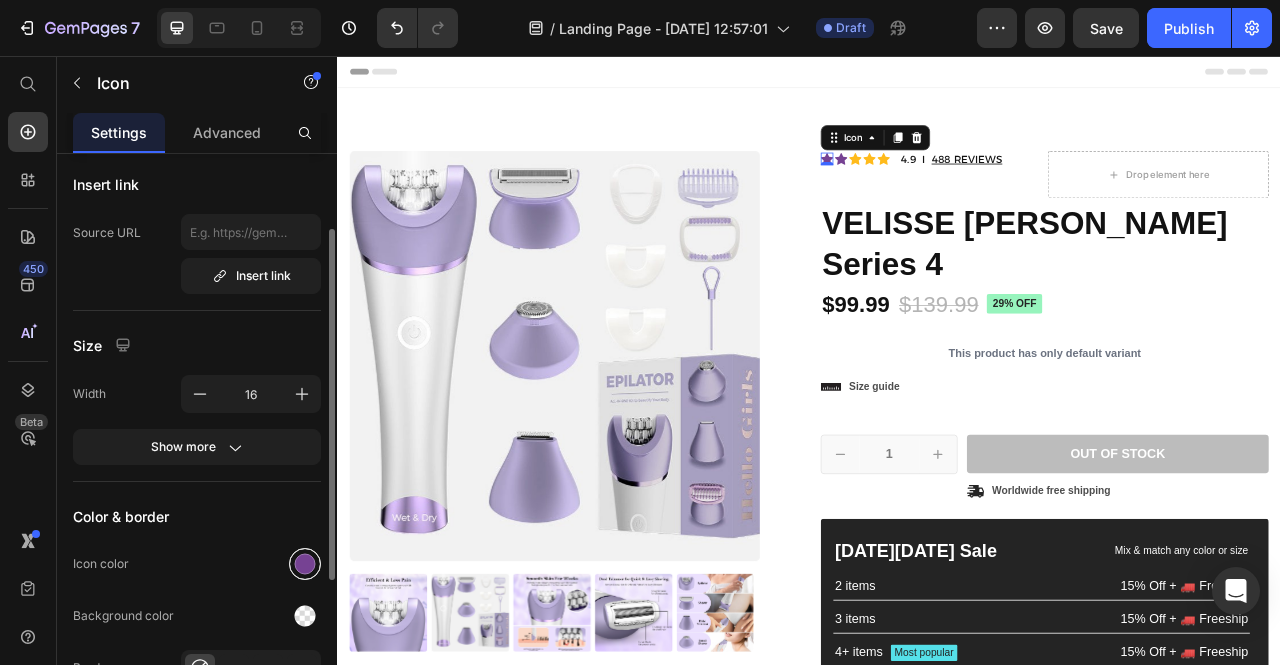 click at bounding box center (305, 564) 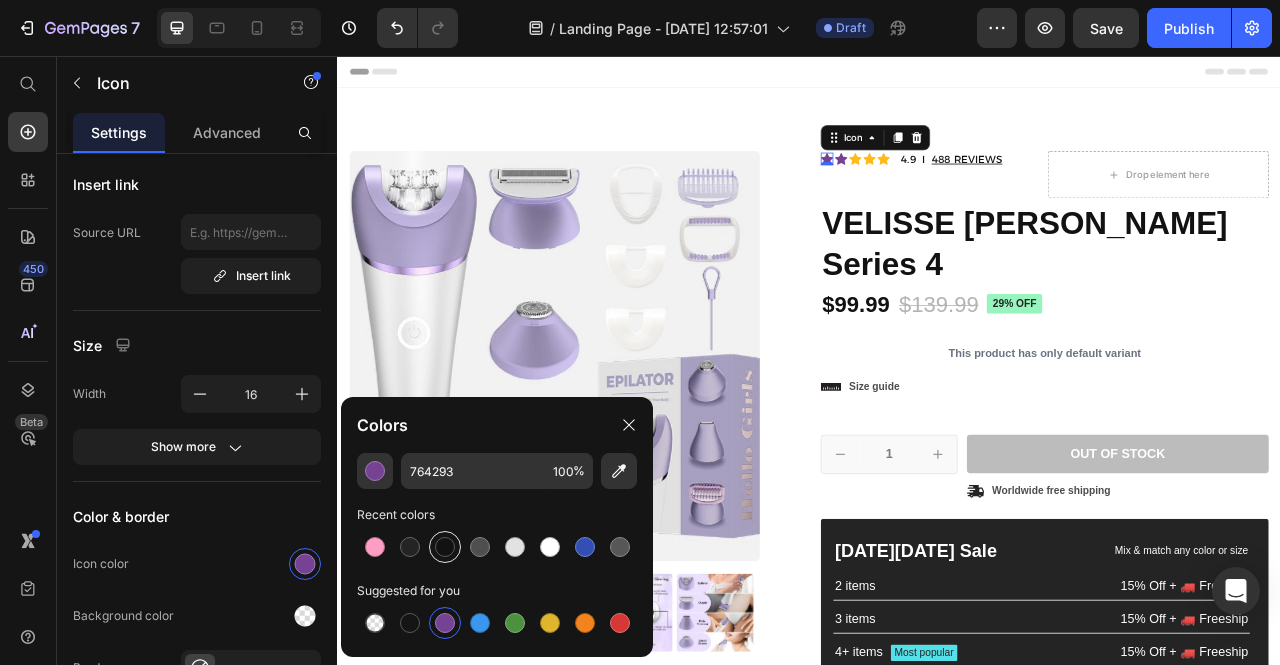 click at bounding box center [445, 547] 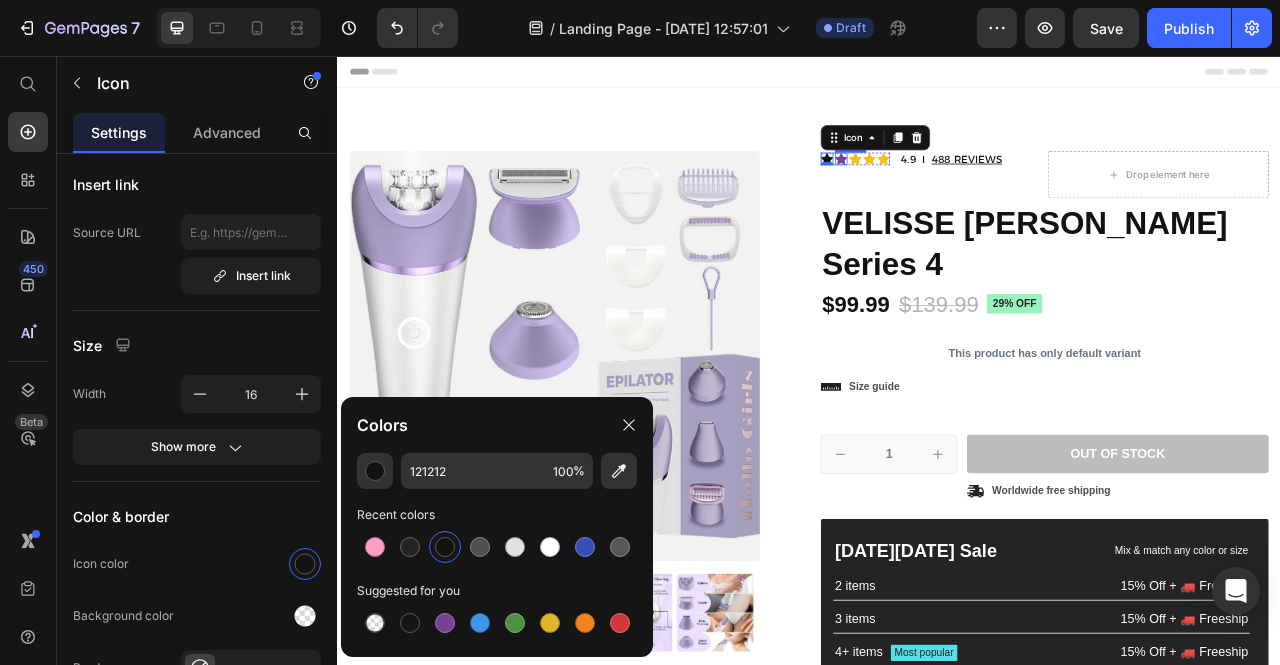 click 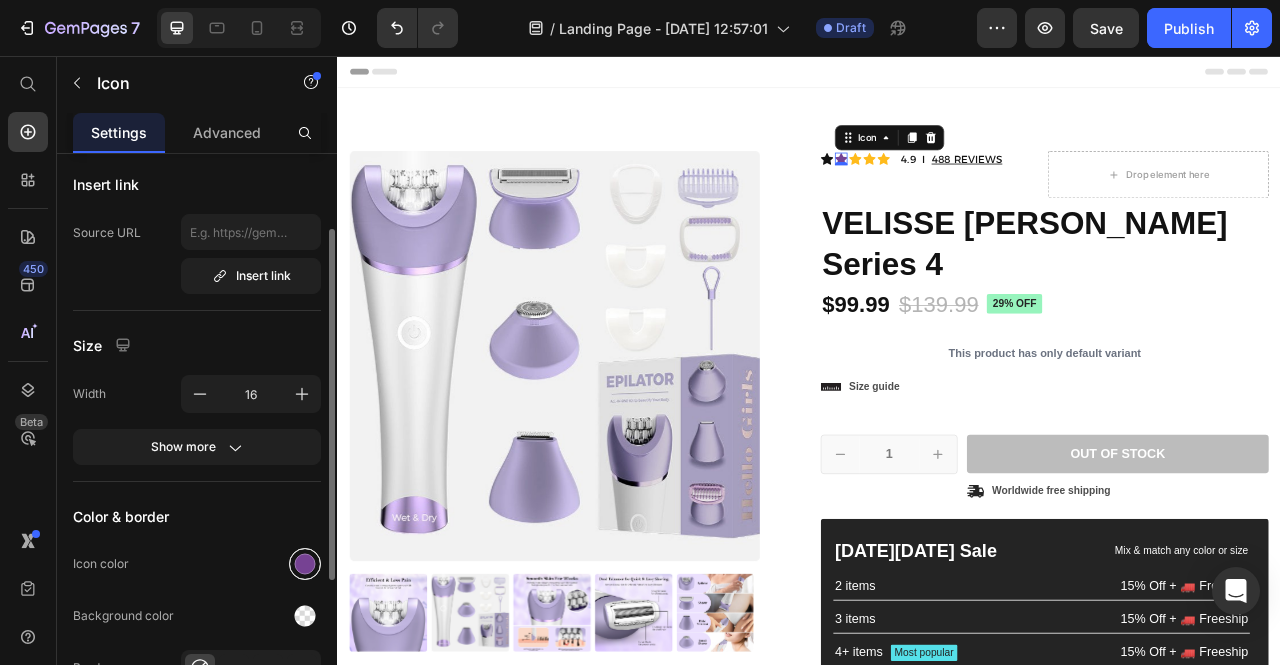 click at bounding box center (305, 564) 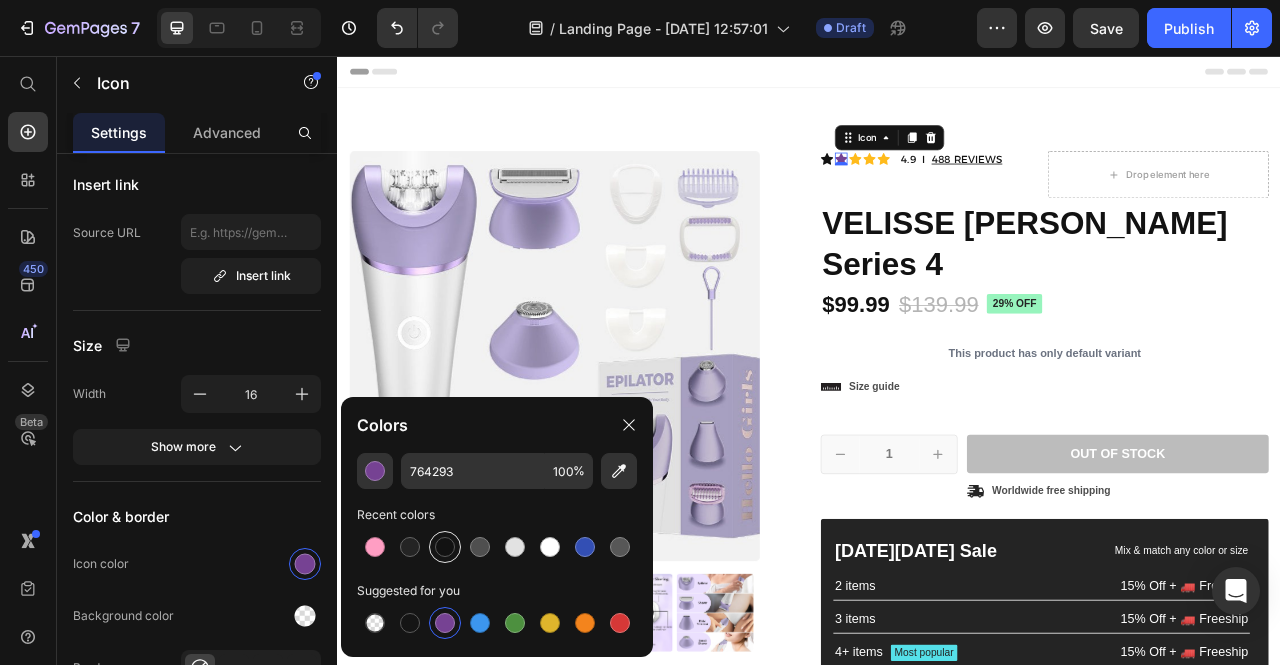 click at bounding box center [445, 547] 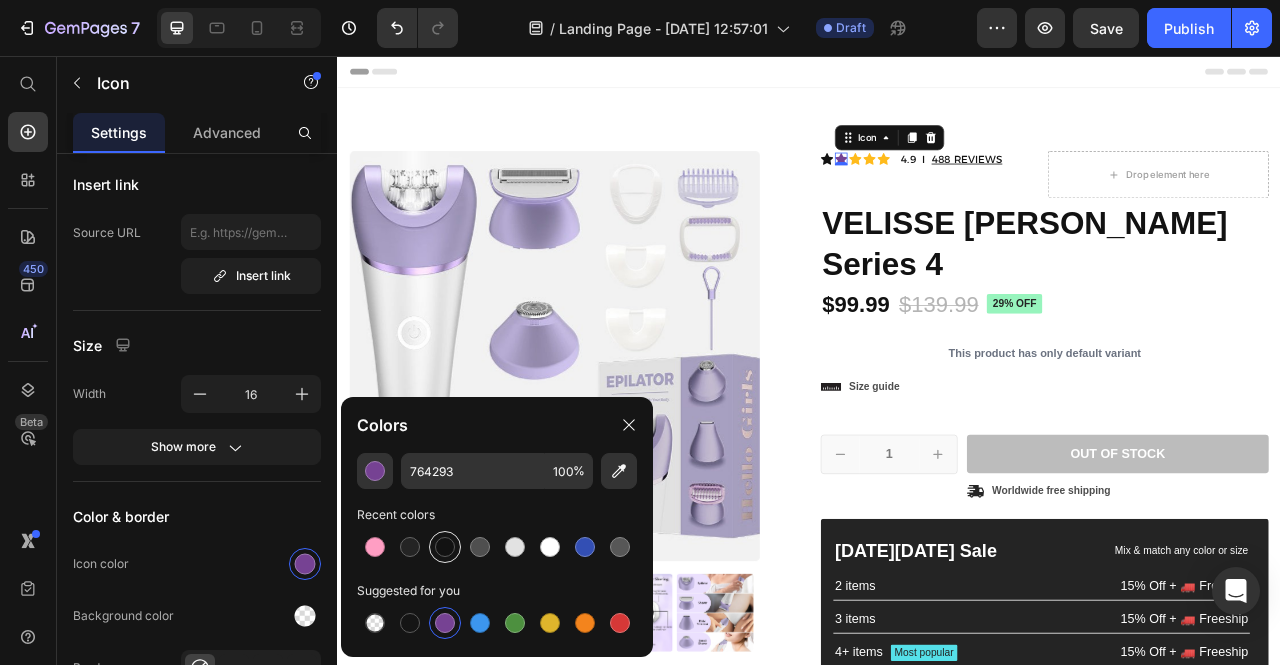 type on "121212" 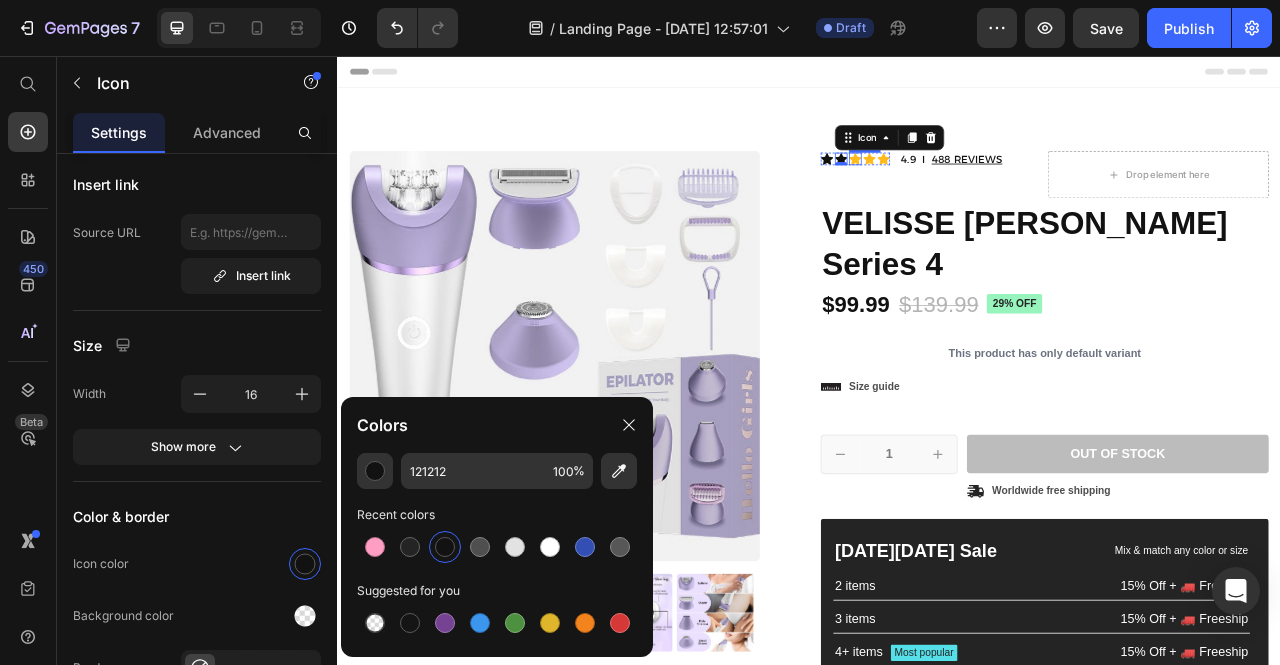 click 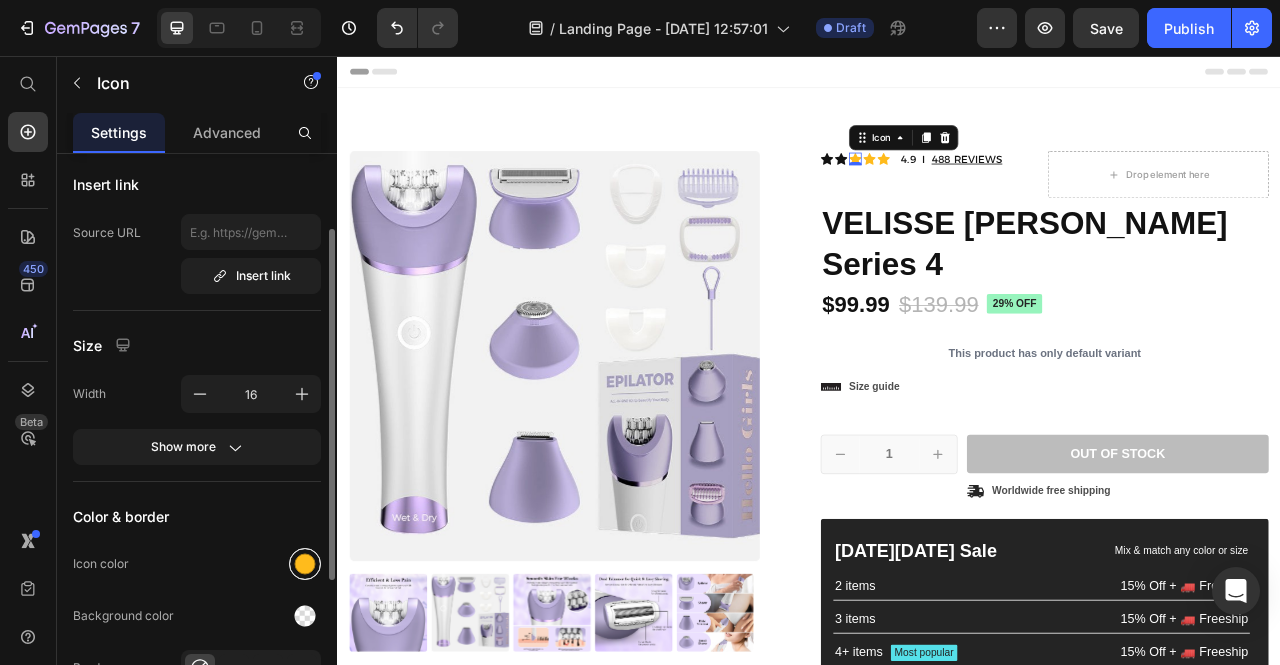click at bounding box center [305, 564] 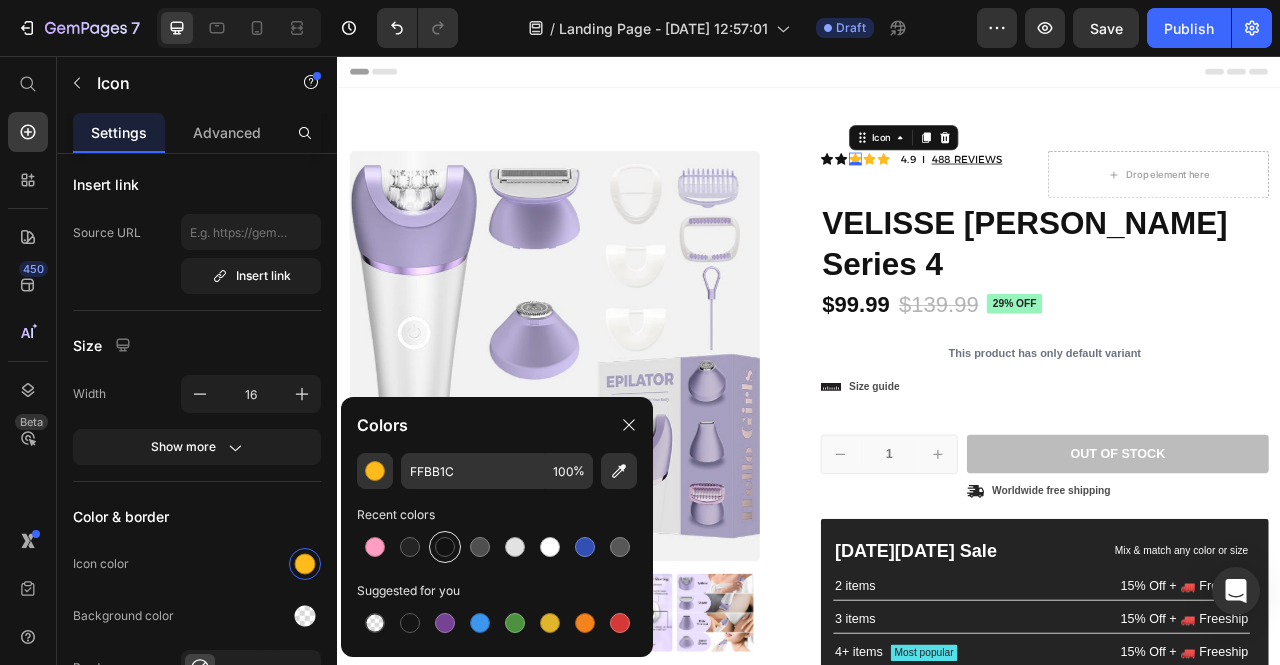 click at bounding box center (445, 547) 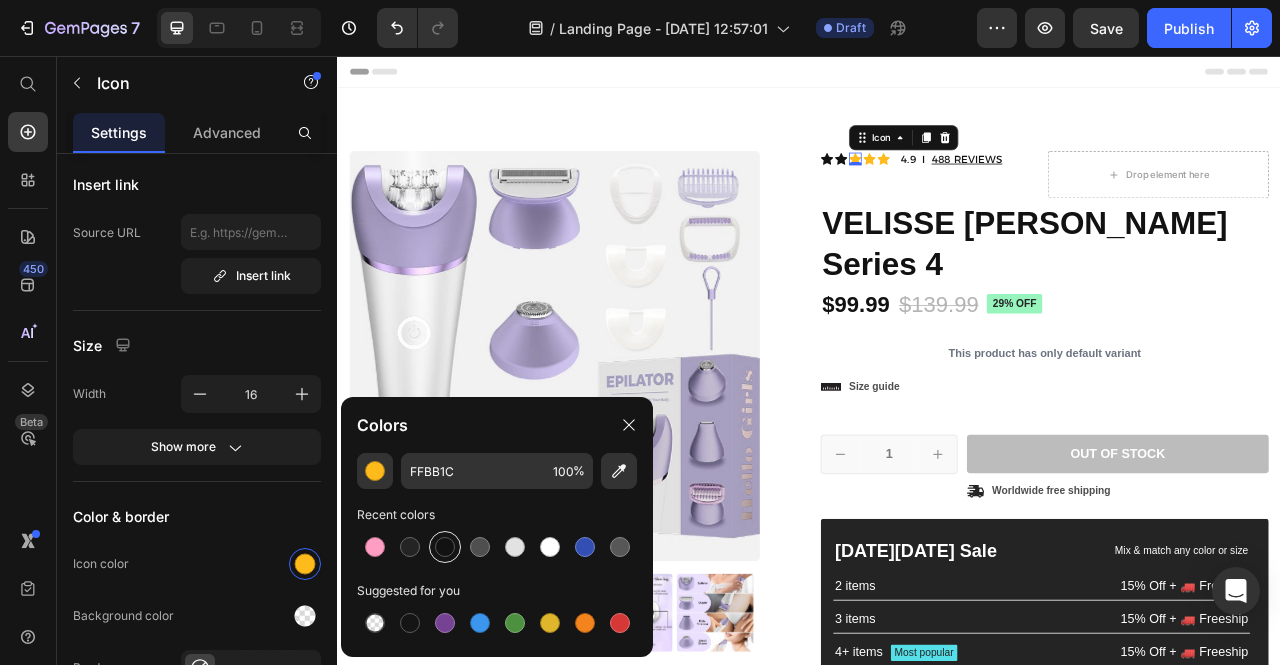 type on "121212" 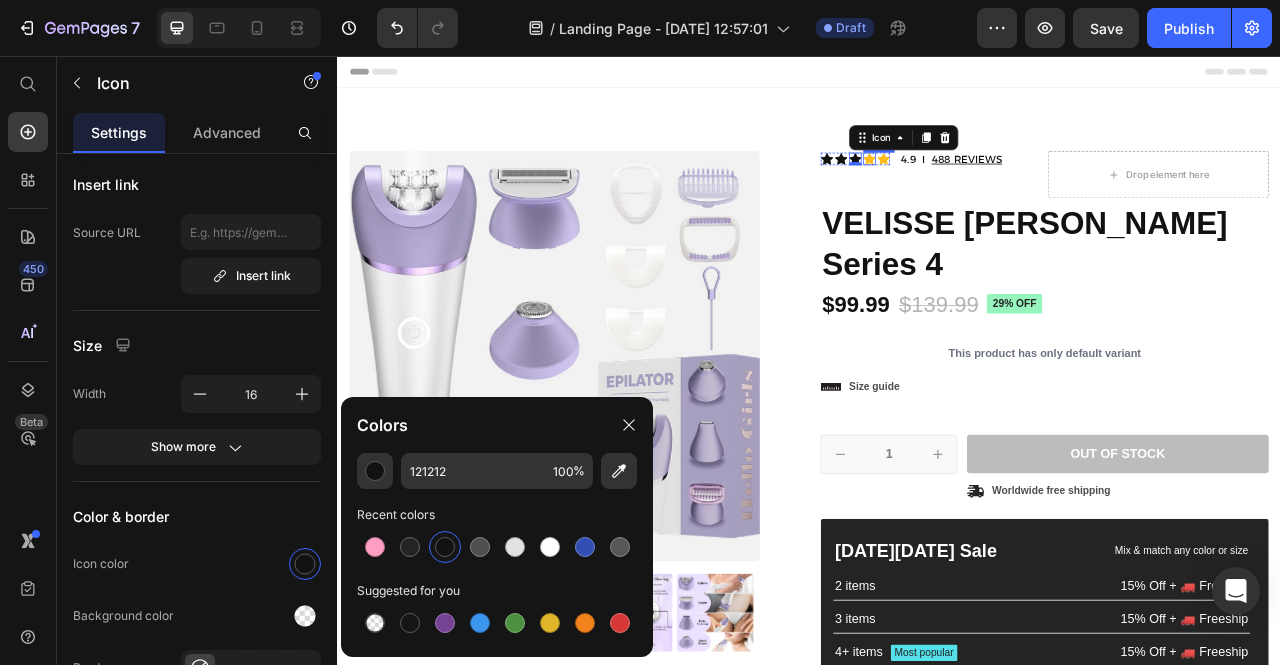 click 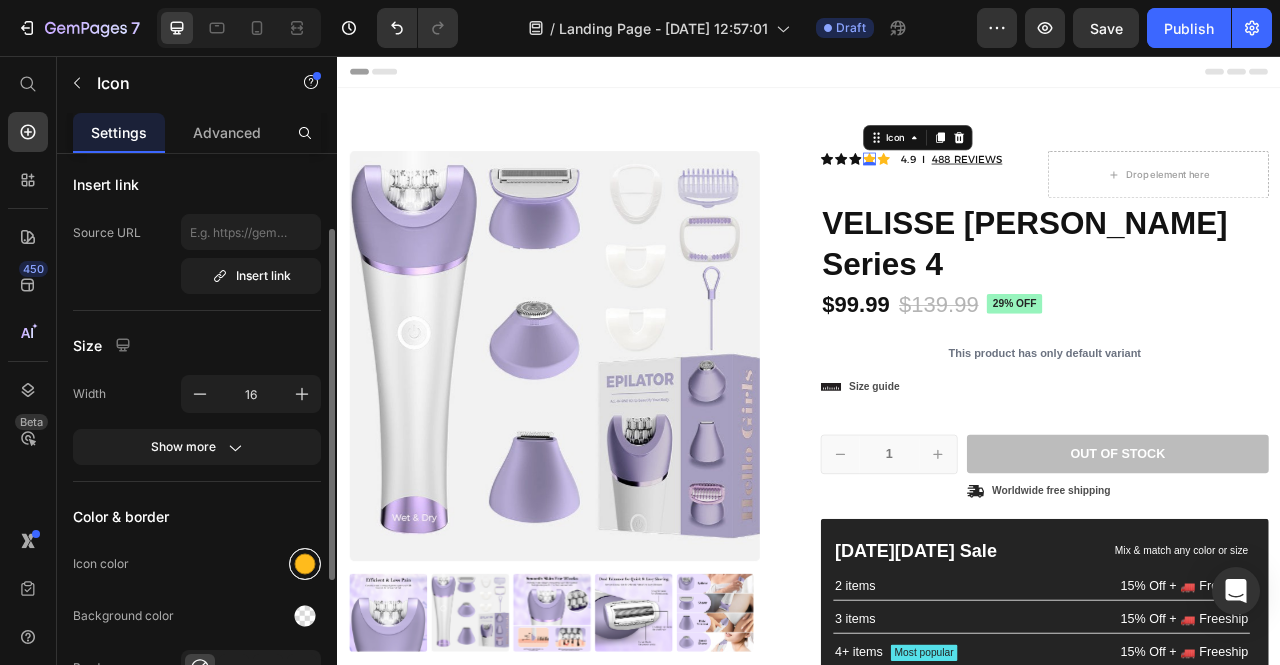 click at bounding box center [305, 564] 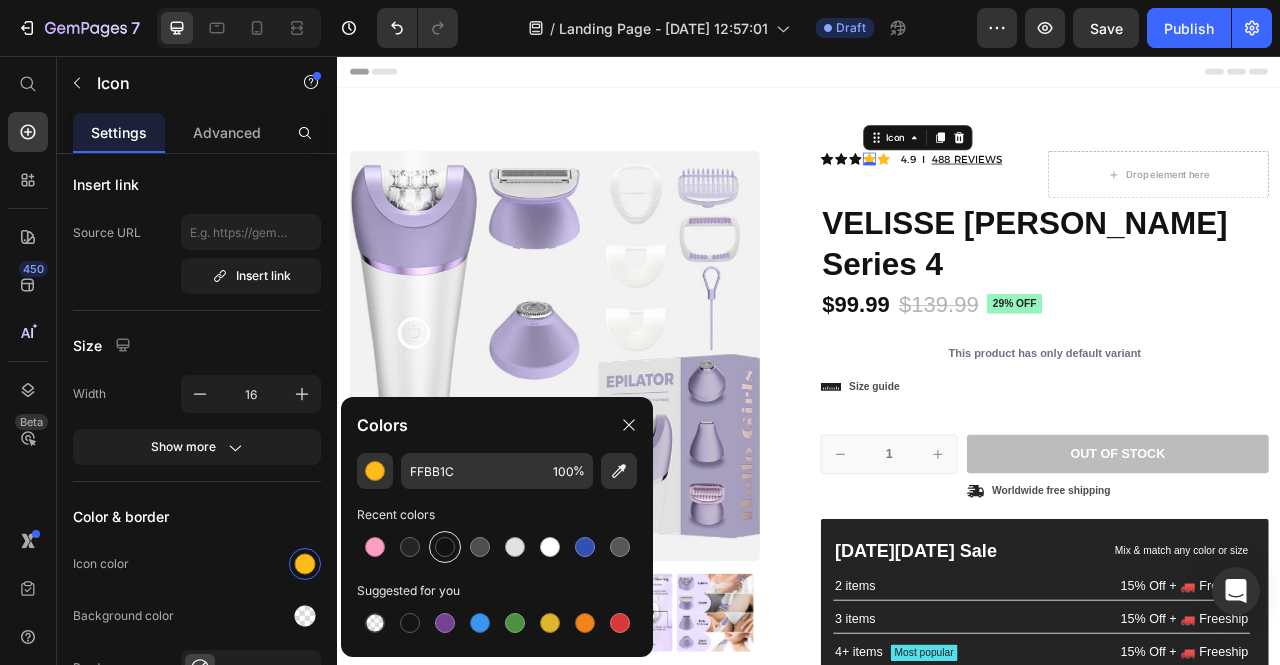 click at bounding box center [445, 547] 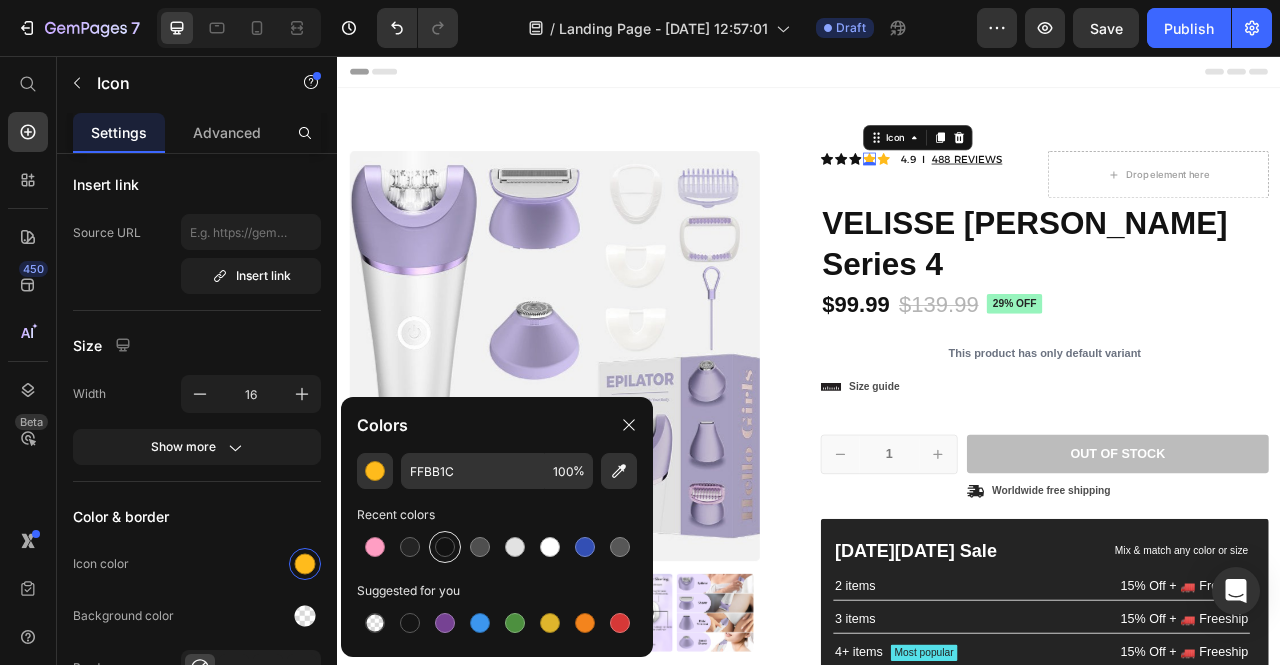 type on "121212" 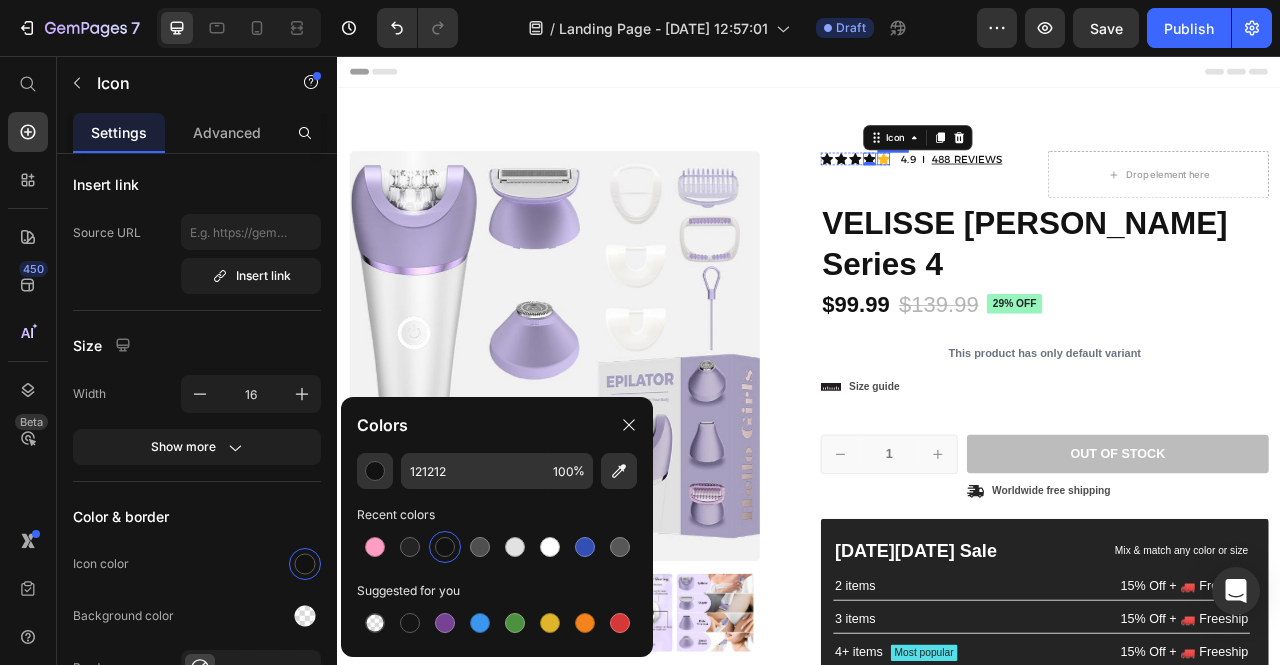 click 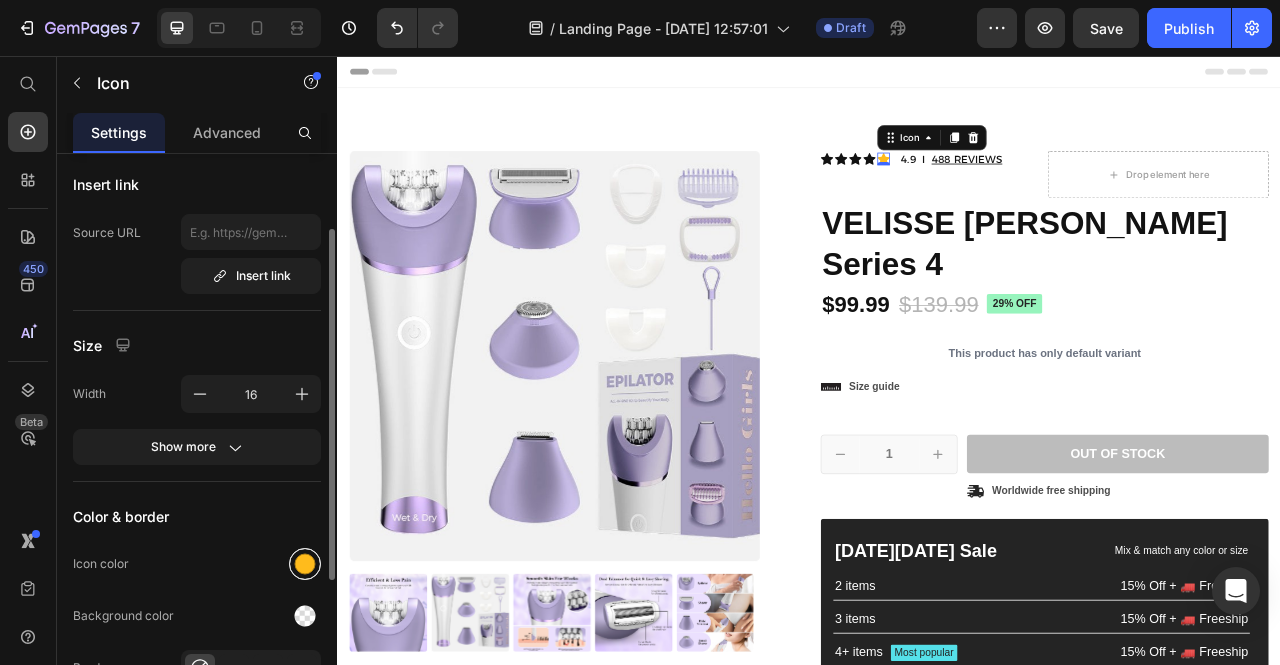 click at bounding box center [305, 564] 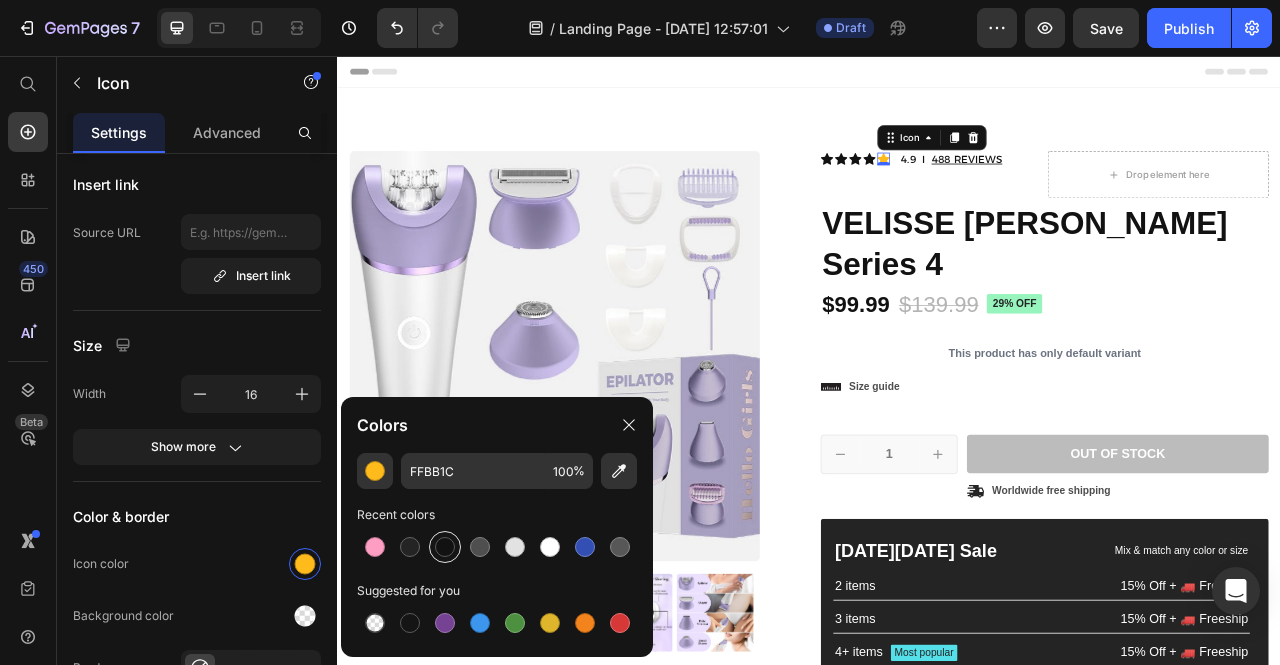 click at bounding box center [445, 547] 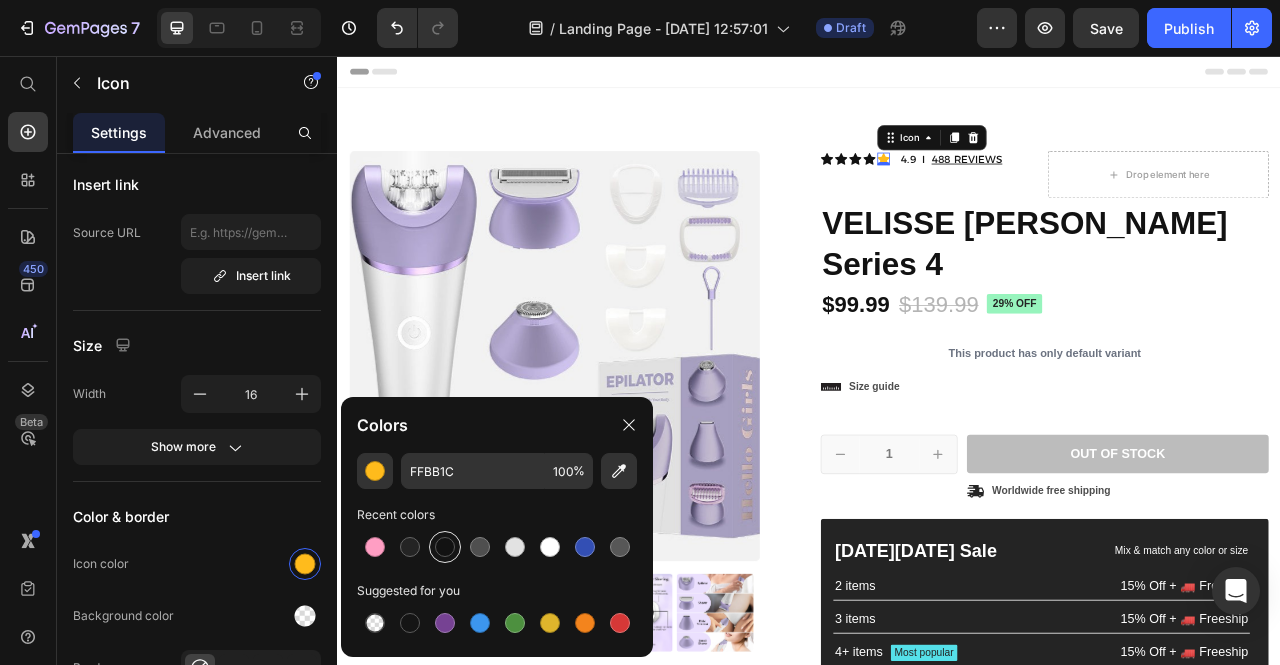 type on "121212" 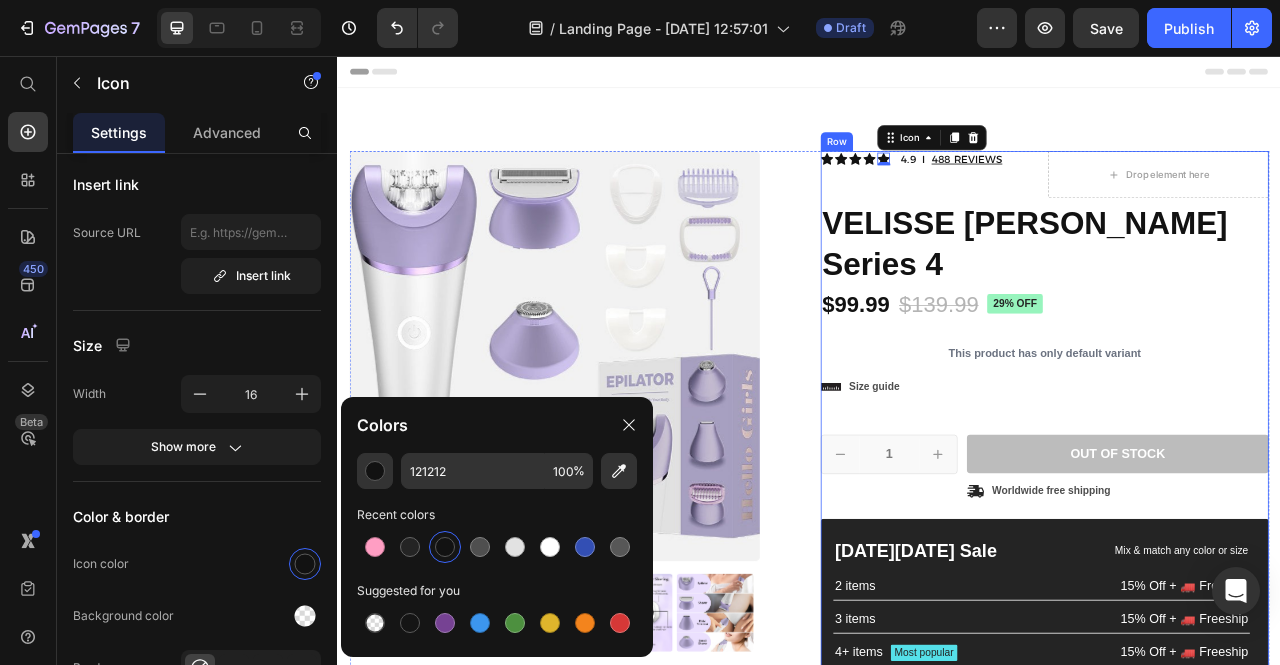 click on "Icon Icon Icon Icon Icon Icon List 2,500+ Verified Reviews! Text Block Row Icon Icon Icon Icon Icon   0 Icon List 4.9  I    488 REVIEWS Text Block Row
Drop element here Row VELISSE [PERSON_NAME] Series 4 Product Title $99.99 Product Price $139.99 Product Price 29% off Product Badge 29% off Product Badge Row This product has only default variant Product Variants & Swatches This product has only default variant Product Variants & Swatches
Icon Size guide Text Block Row 1 Product Quantity Row Out of stock Add to Cart
Icon Worldwide free shipping Text Block Row Row [DATE][DATE] Sale Text Block Mix & match any color or size Text Block Row 2 items Text Block 15% Off + 🚛 Freeship Text Block Row 3 items Text Block 15% Off + 🚛 Freeship Text Block Row 4+ items Text Block Most popular Text Block Row 15% Off + 🚛 Freeship Text Block Row Row Image Our 30-day refund policy allows you to return your purchase for a full refund [DATE] of the original purchase date if you're not satisfied." at bounding box center (1237, 567) 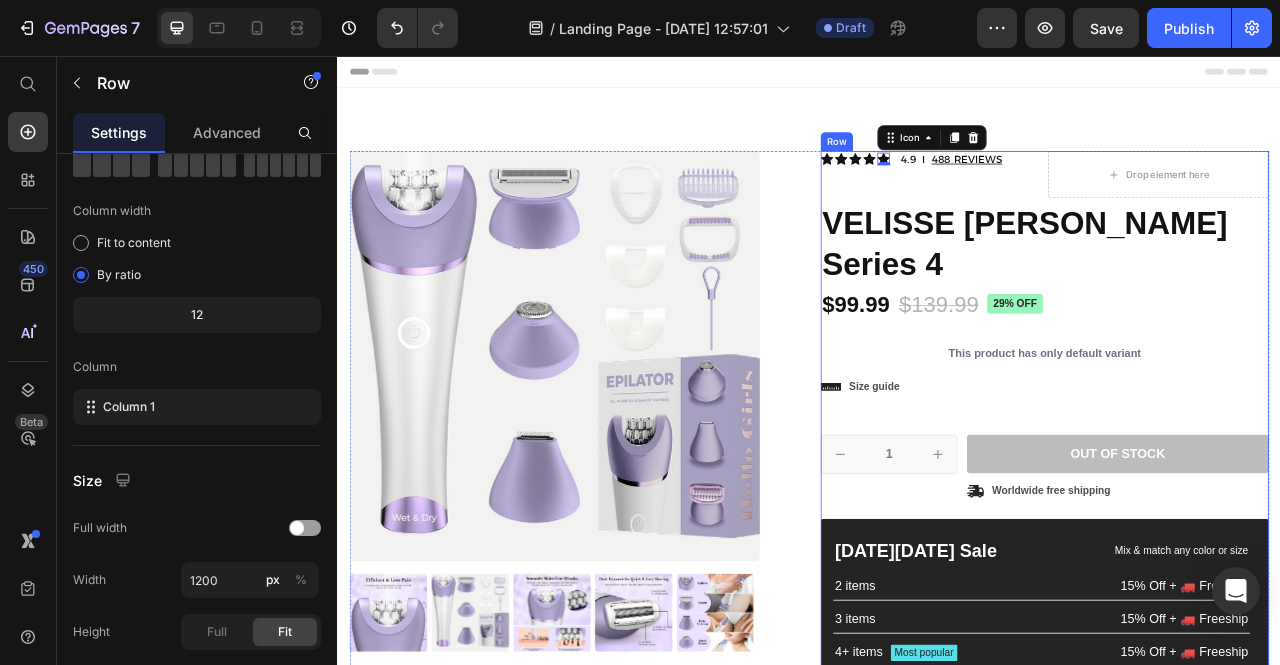 scroll, scrollTop: 0, scrollLeft: 0, axis: both 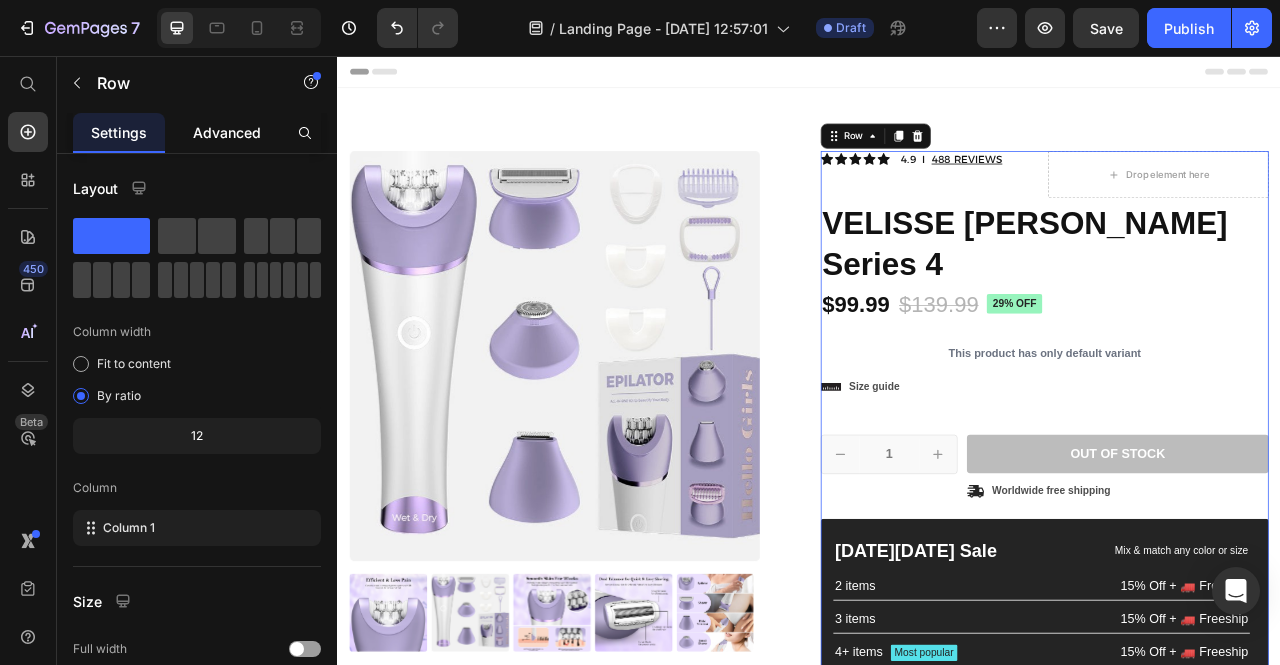 click on "Advanced" at bounding box center (227, 132) 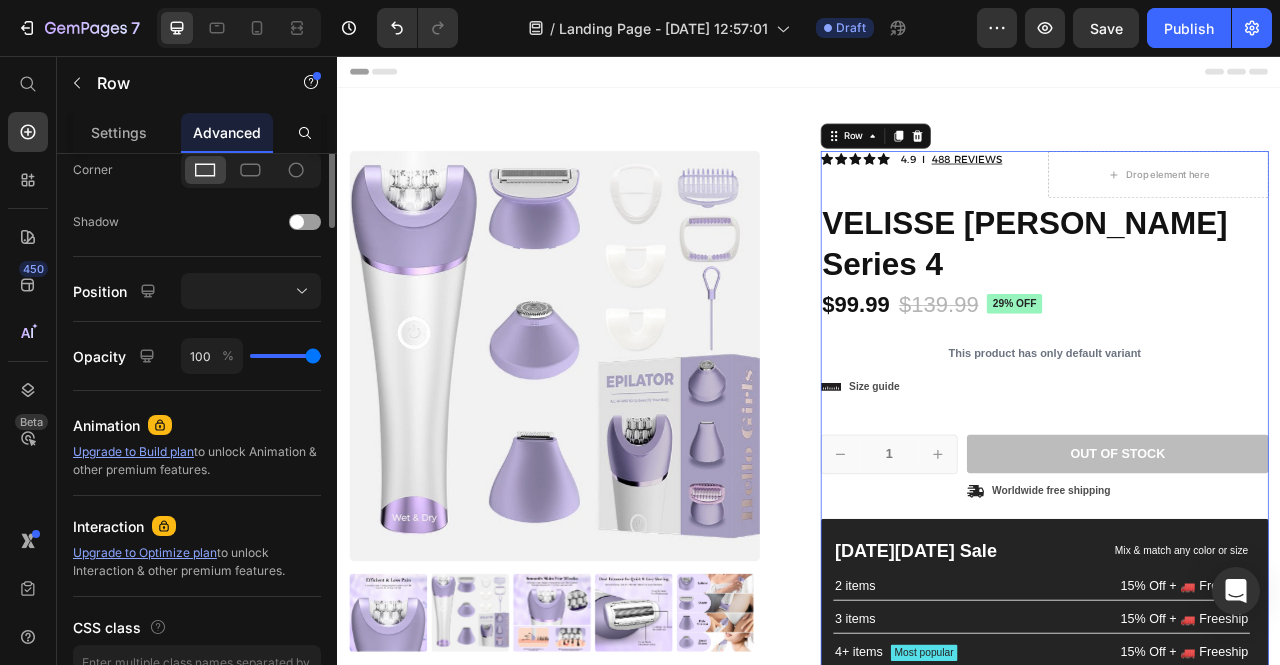 scroll, scrollTop: 0, scrollLeft: 0, axis: both 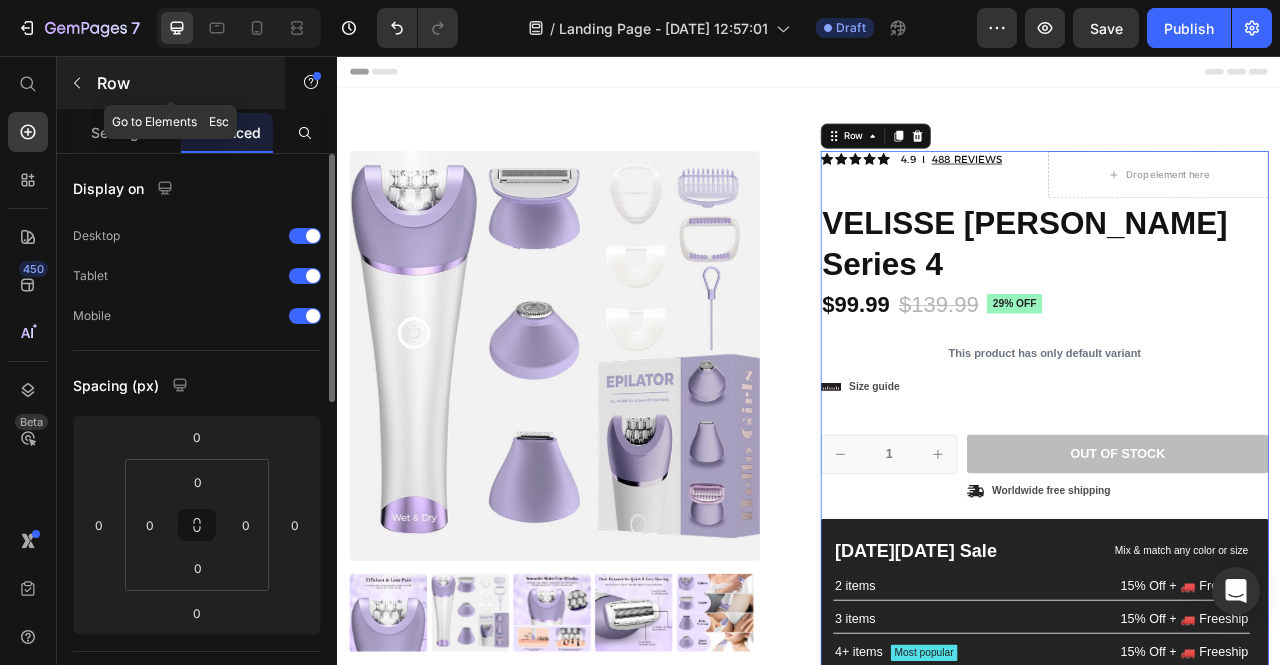 click 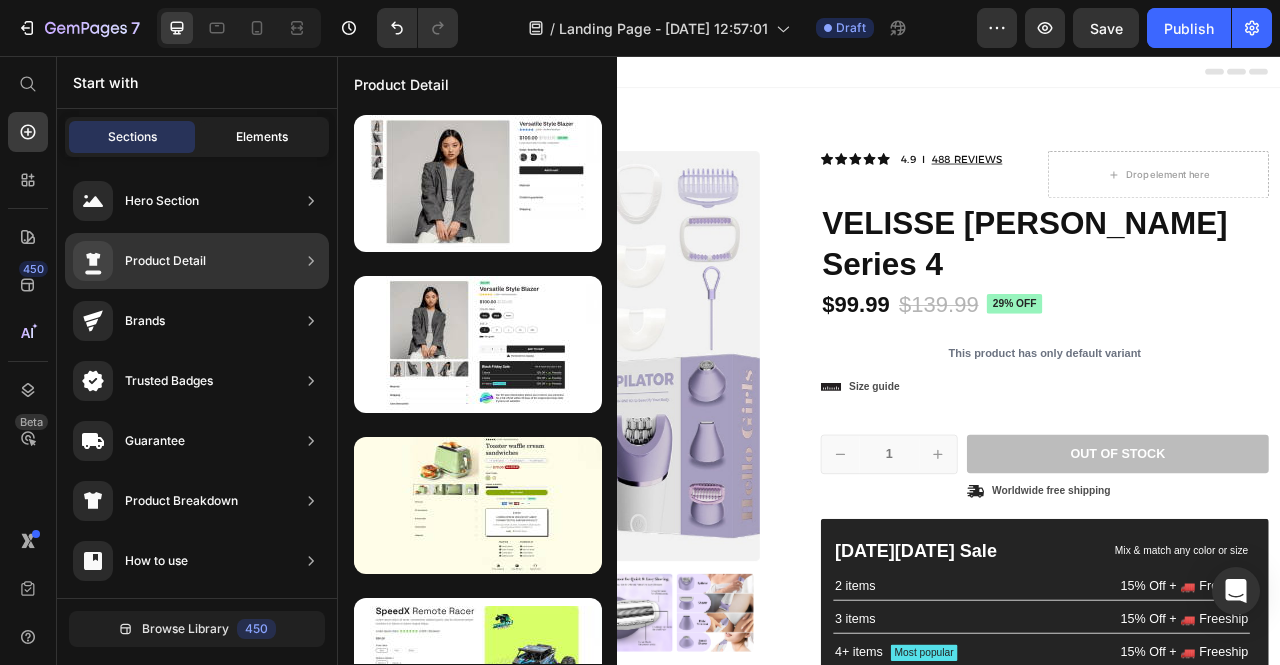 click on "Elements" at bounding box center [262, 137] 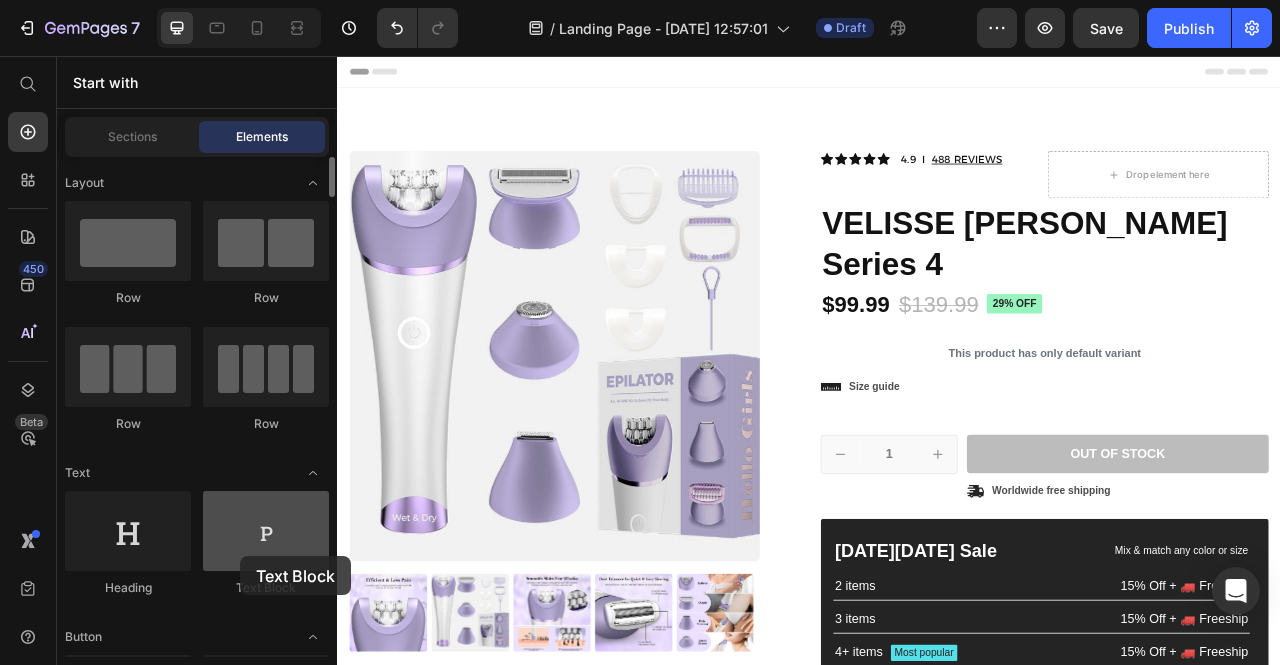 click at bounding box center [266, 531] 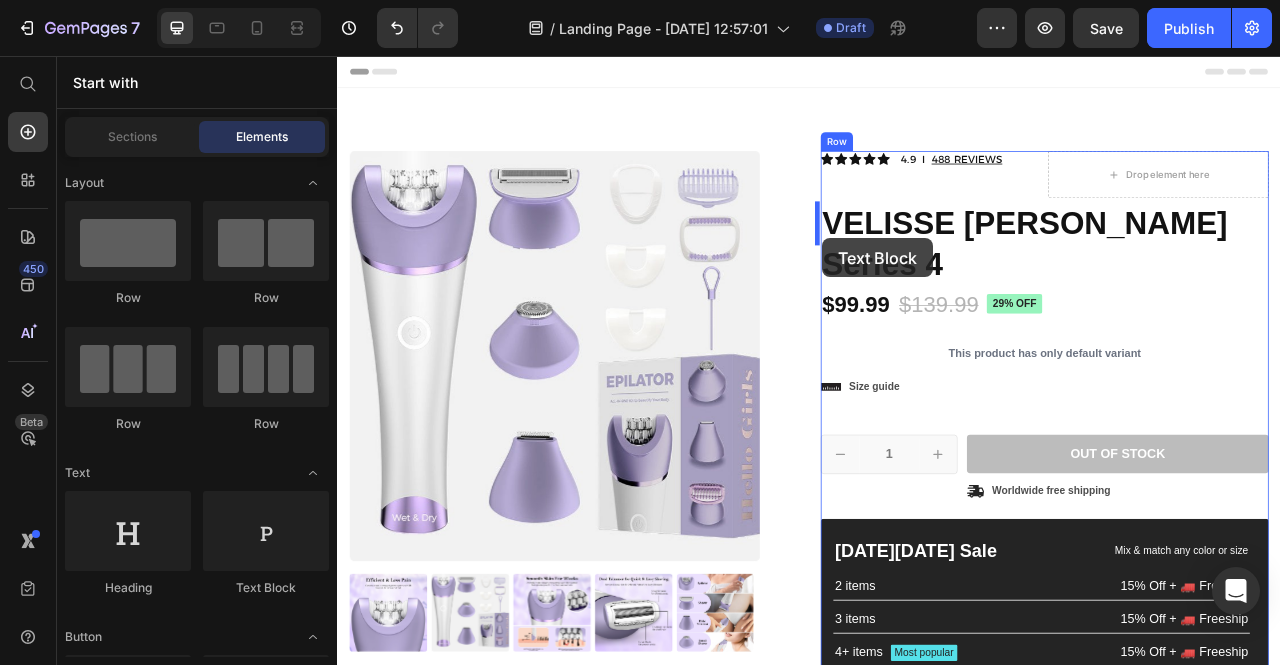 drag, startPoint x: 577, startPoint y: 604, endPoint x: 954, endPoint y: 288, distance: 491.9197 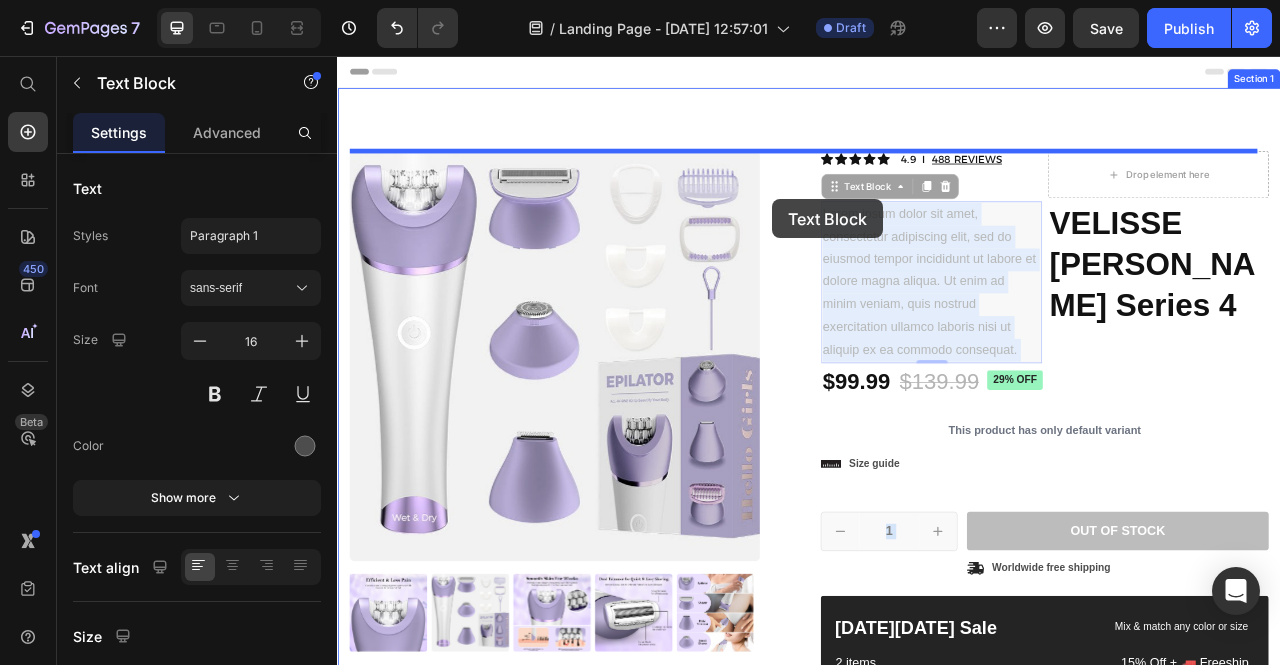 drag, startPoint x: 1193, startPoint y: 427, endPoint x: 926, endPoint y: 260, distance: 314.92538 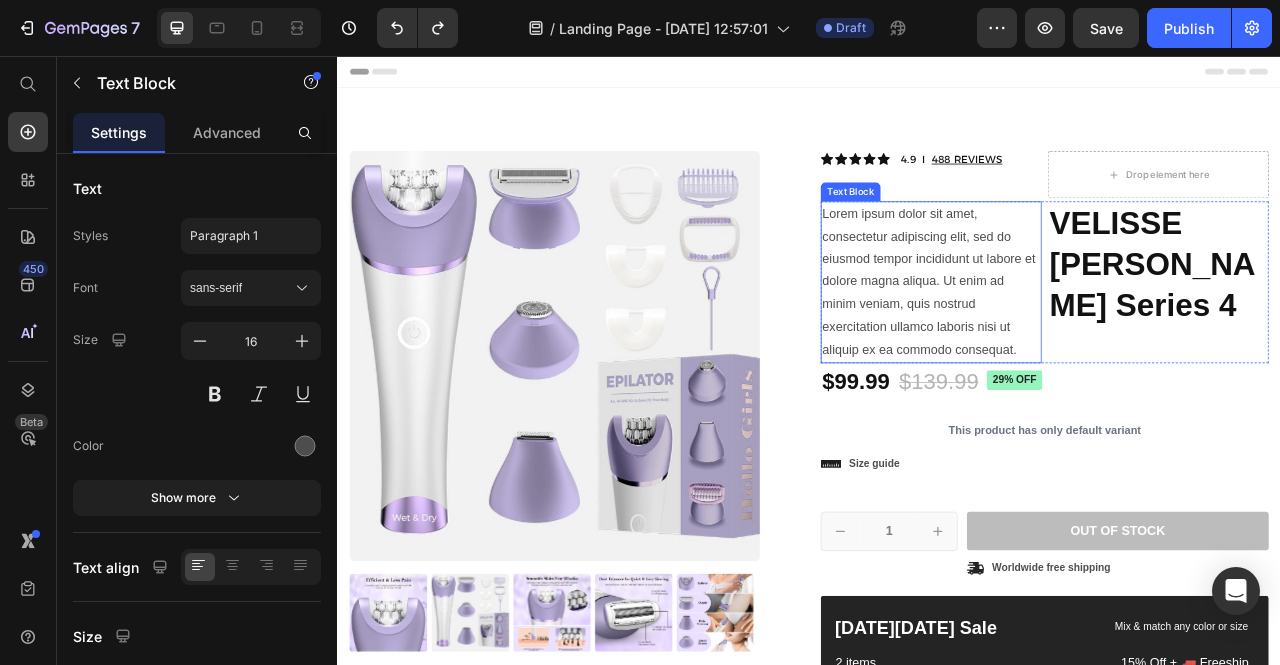 click on "Lorem ipsum dolor sit amet, consectetur adipiscing elit, sed do eiusmod tempor incididunt ut labore et dolore magna aliqua. Ut enim ad minim veniam, quis nostrud exercitation ullamco laboris nisi ut aliquip ex ea commodo consequat." at bounding box center [1092, 344] 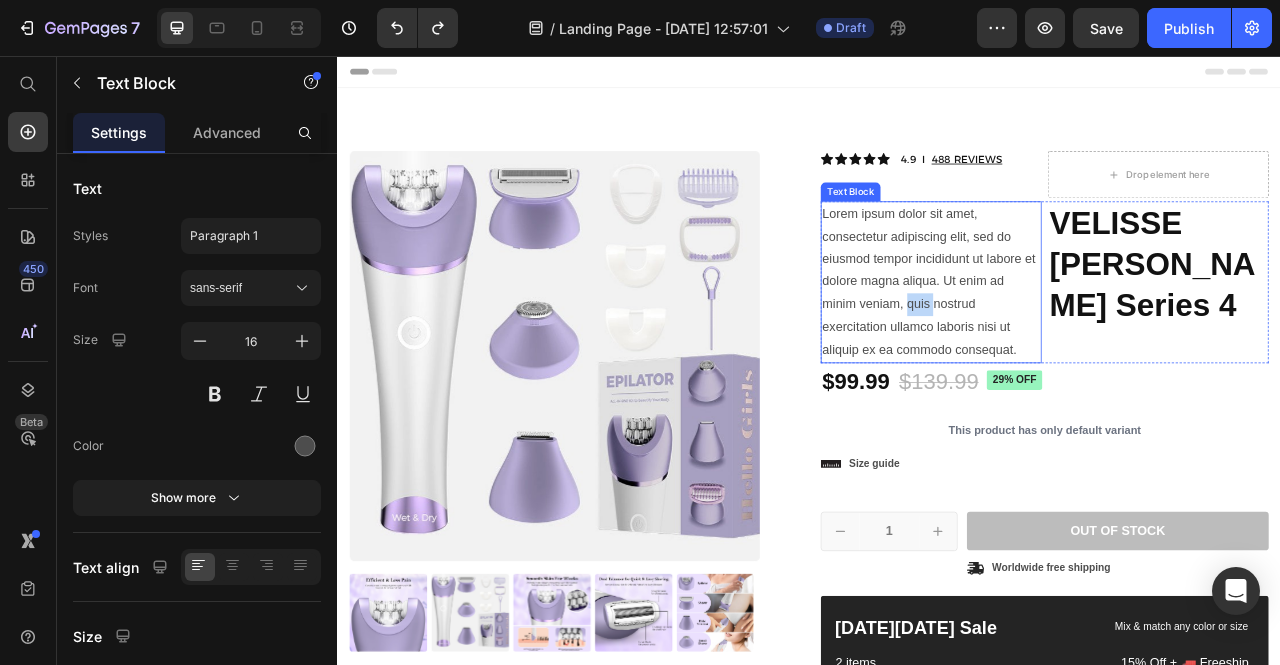 click on "Lorem ipsum dolor sit amet, consectetur adipiscing elit, sed do eiusmod tempor incididunt ut labore et dolore magna aliqua. Ut enim ad minim veniam, quis nostrud exercitation ullamco laboris nisi ut aliquip ex ea commodo consequat." at bounding box center [1092, 344] 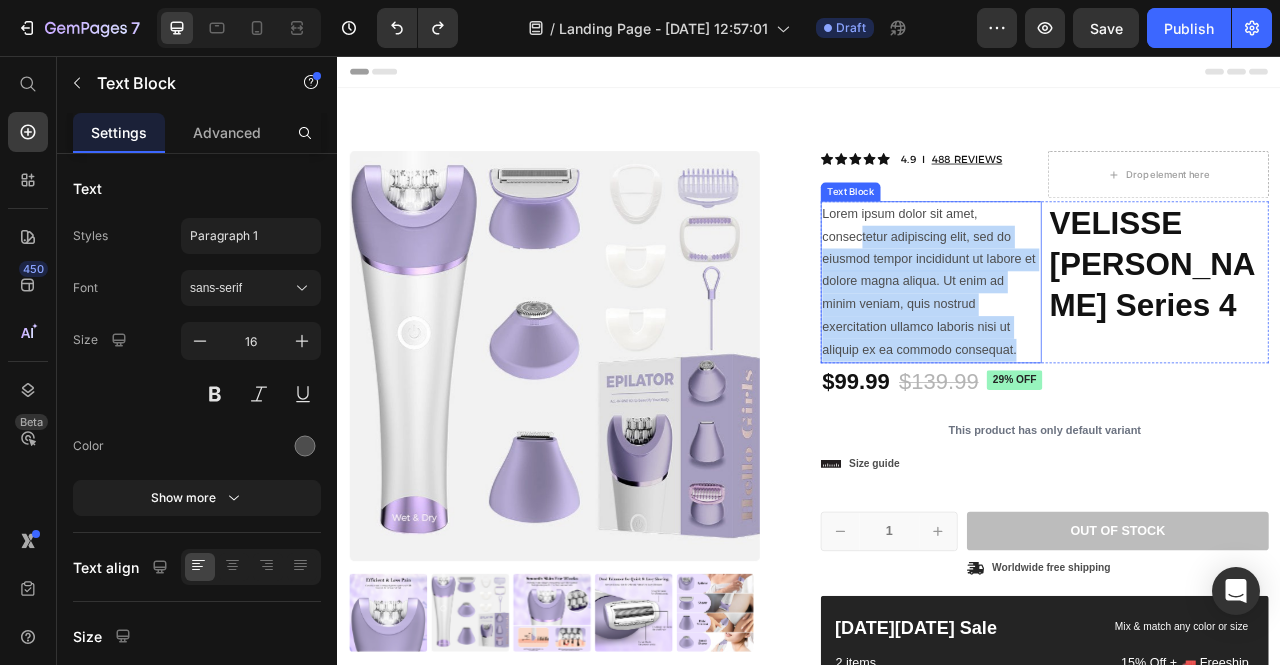 drag, startPoint x: 1201, startPoint y: 432, endPoint x: 996, endPoint y: 288, distance: 250.52145 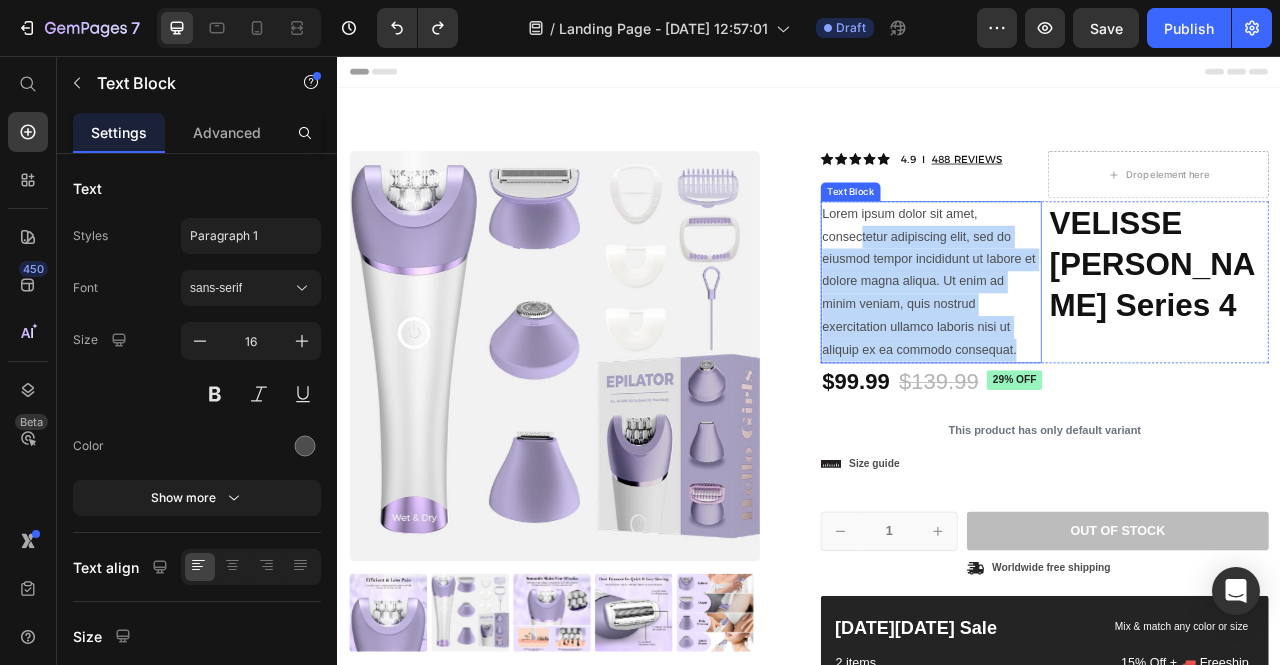 click on "Lorem ipsum dolor sit amet, consectetur adipiscing elit, sed do eiusmod tempor incididunt ut labore et dolore magna aliqua. Ut enim ad minim veniam, quis nostrud exercitation ullamco laboris nisi ut aliquip ex ea commodo consequat. Text Block" at bounding box center (1092, 344) 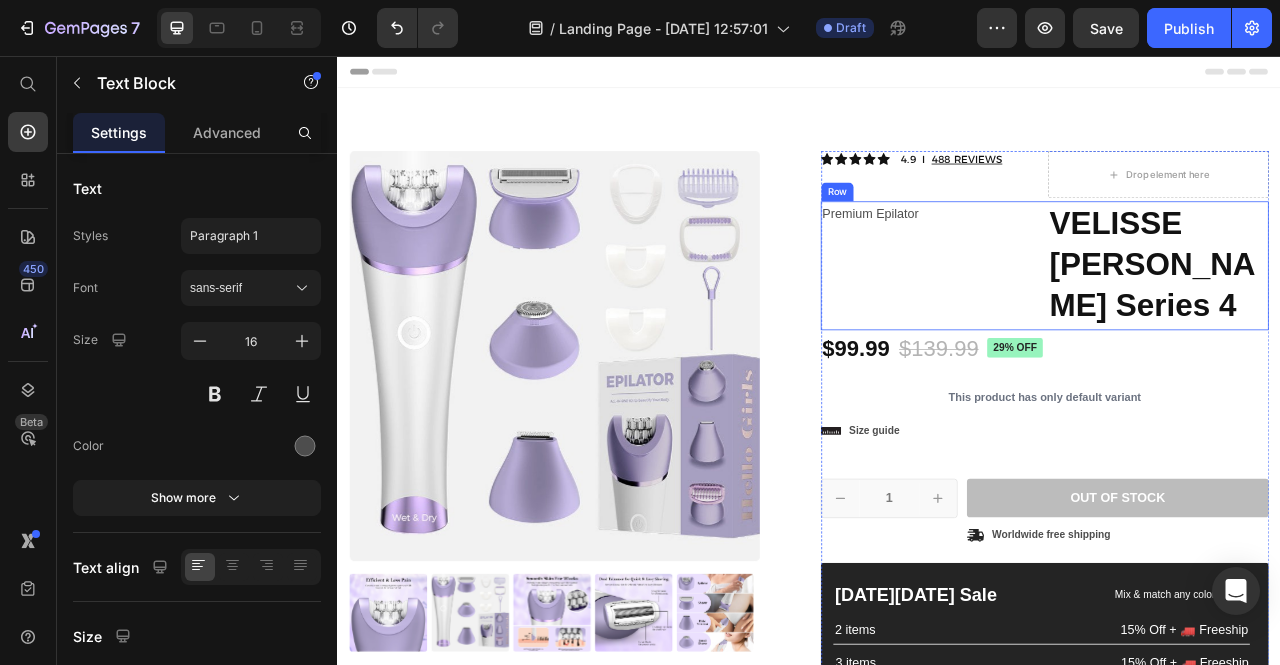 drag, startPoint x: 1049, startPoint y: 254, endPoint x: 1050, endPoint y: 321, distance: 67.00746 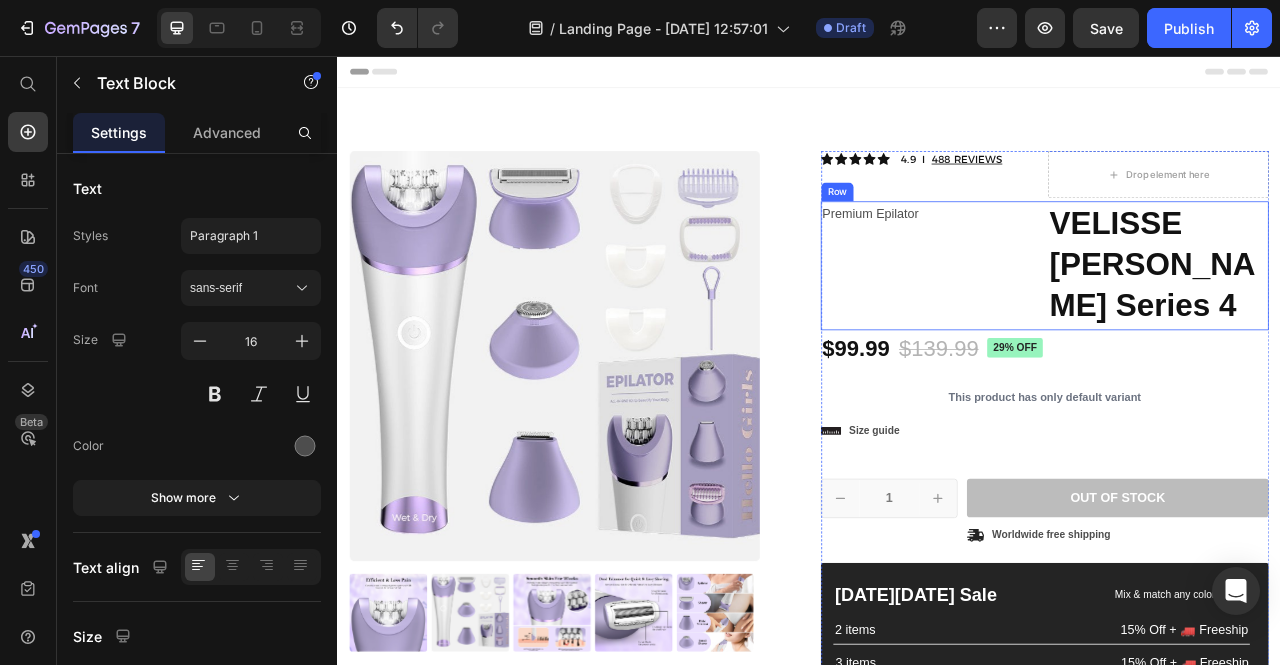 click on "Premium Epilator Text Block" at bounding box center (1092, 323) 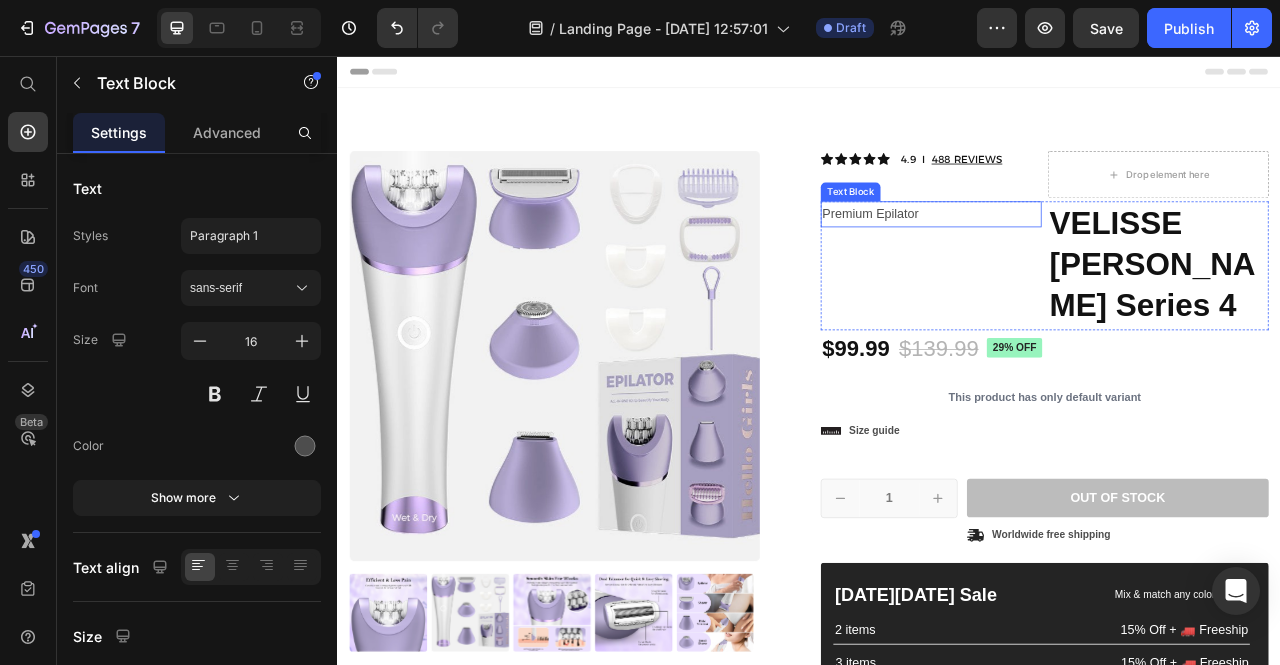click on "Premium Epilator" at bounding box center [1092, 257] 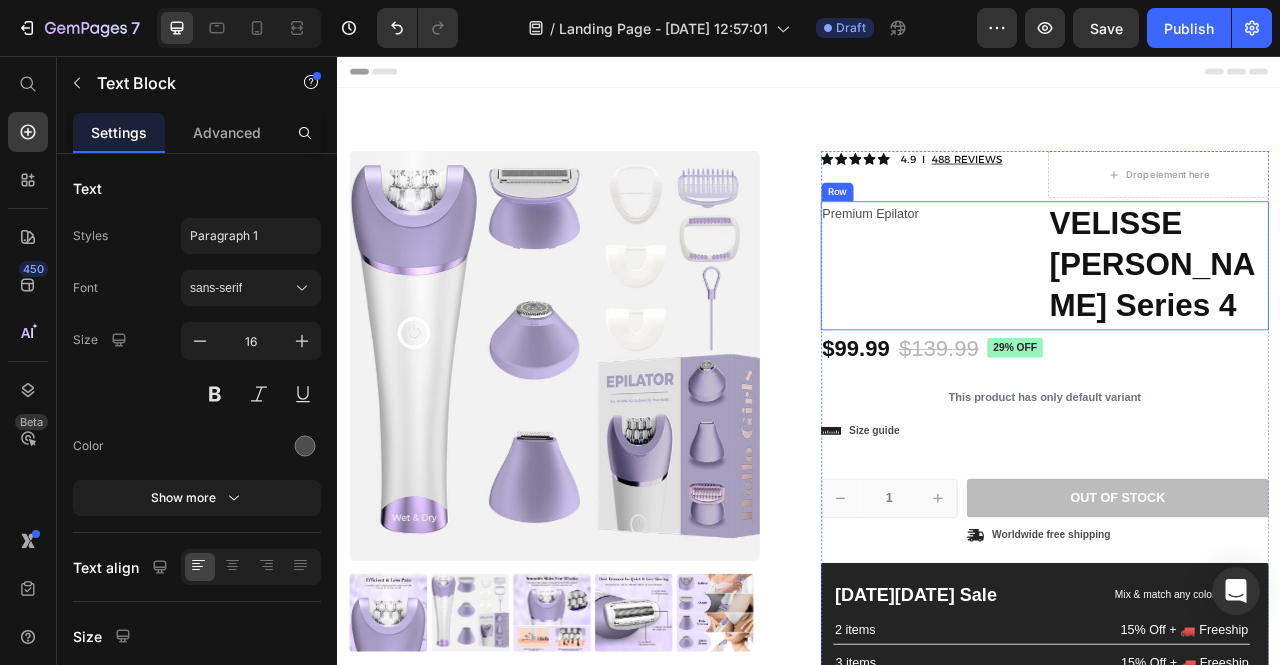 click on "Premium Epilator Text Block" at bounding box center (1092, 323) 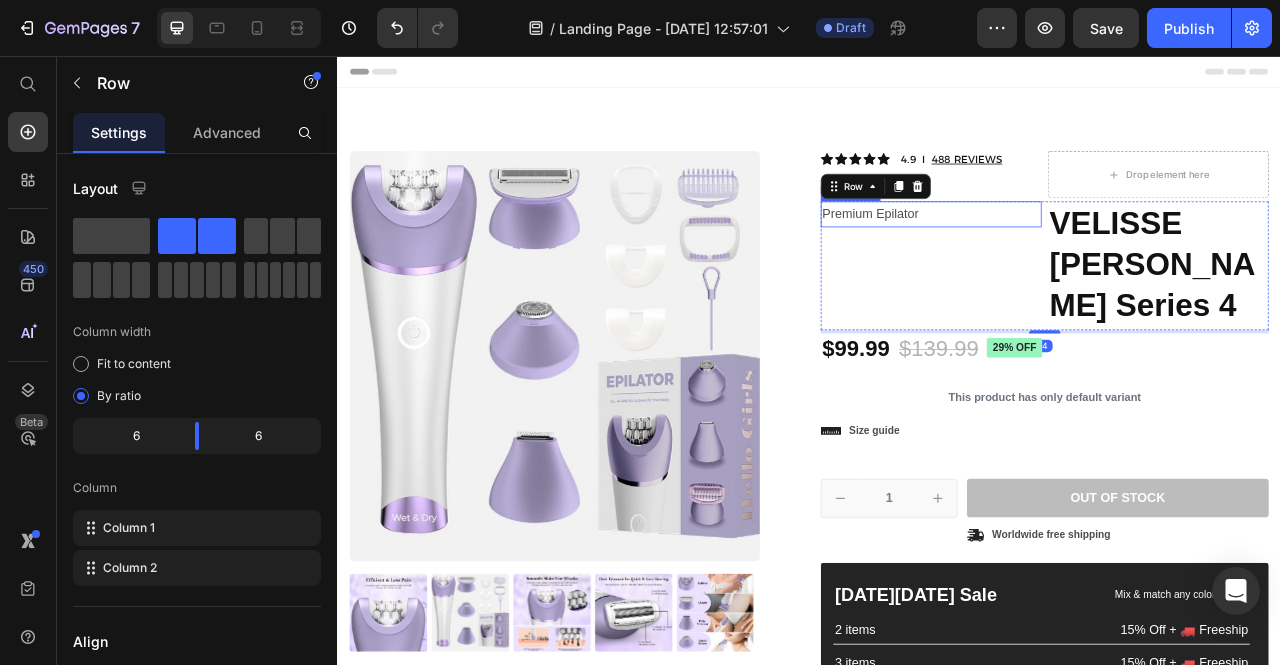 click on "Premium Epilator" at bounding box center (1092, 257) 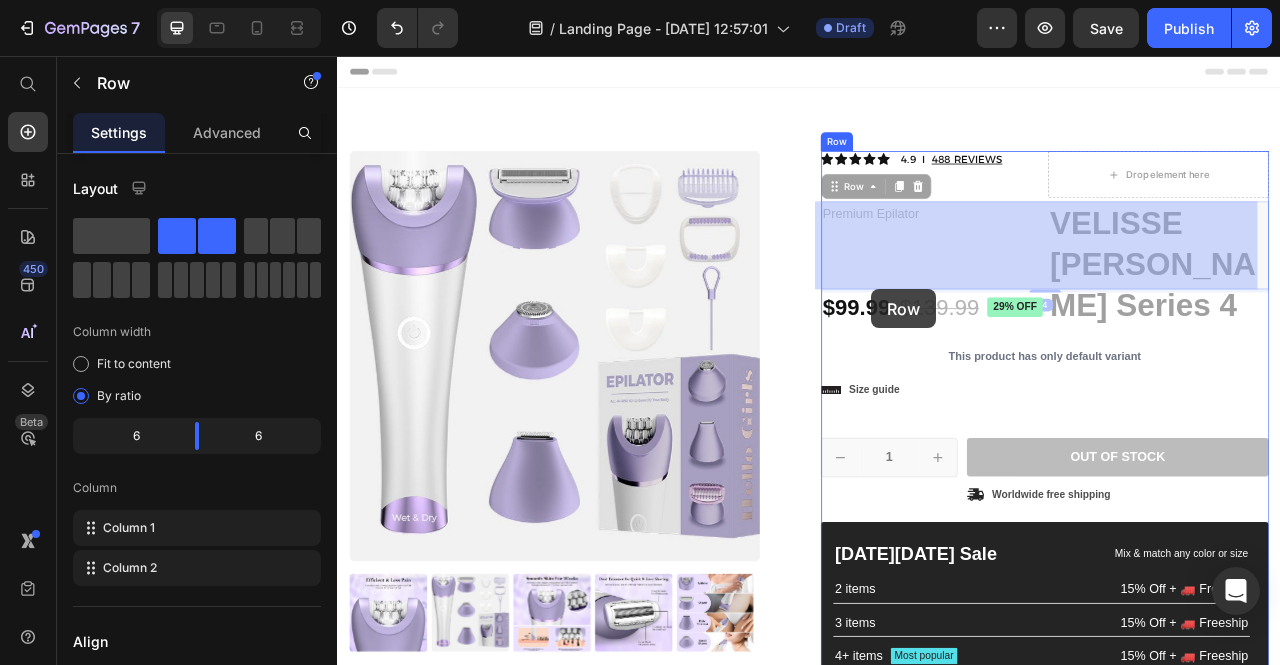 drag, startPoint x: 1014, startPoint y: 273, endPoint x: 1016, endPoint y: 344, distance: 71.02816 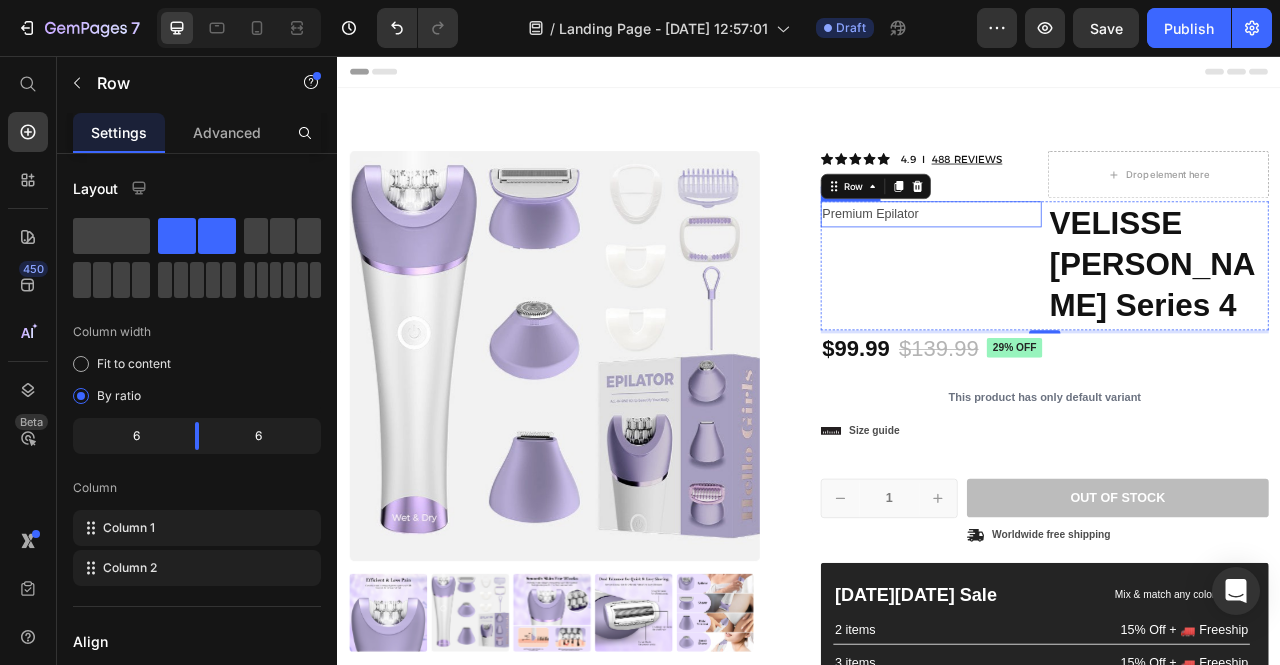 click on "Premium Epilator" at bounding box center (1092, 257) 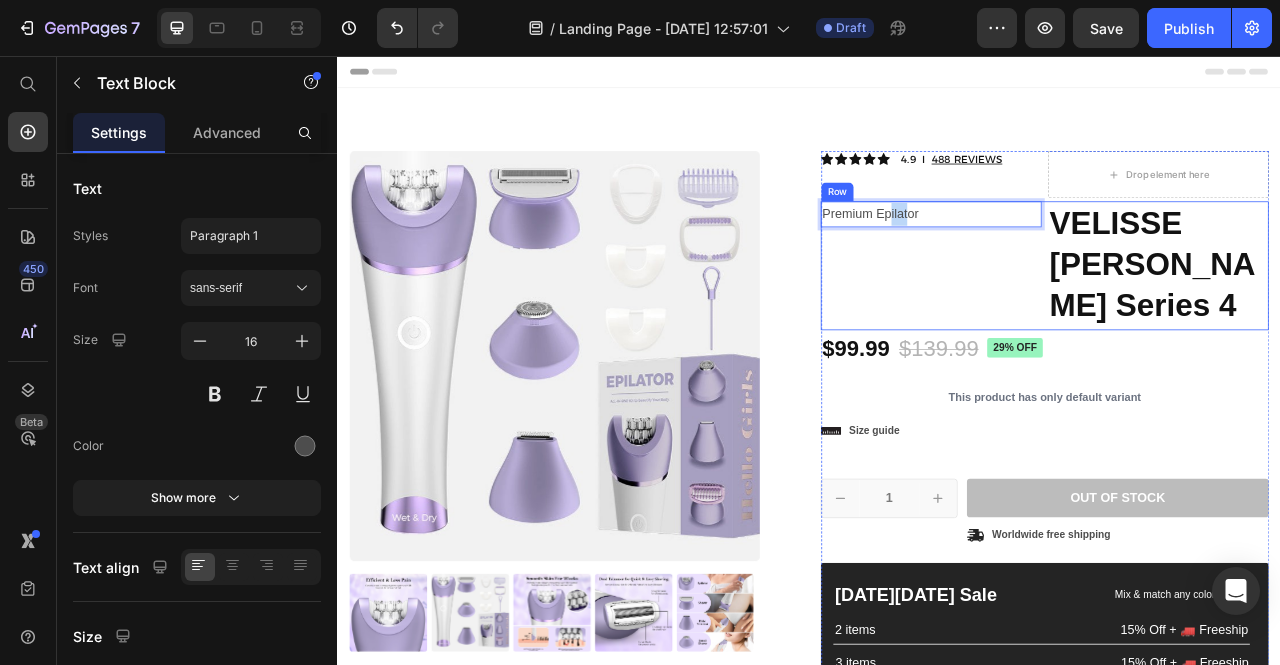 drag, startPoint x: 1032, startPoint y: 269, endPoint x: 1057, endPoint y: 337, distance: 72.44998 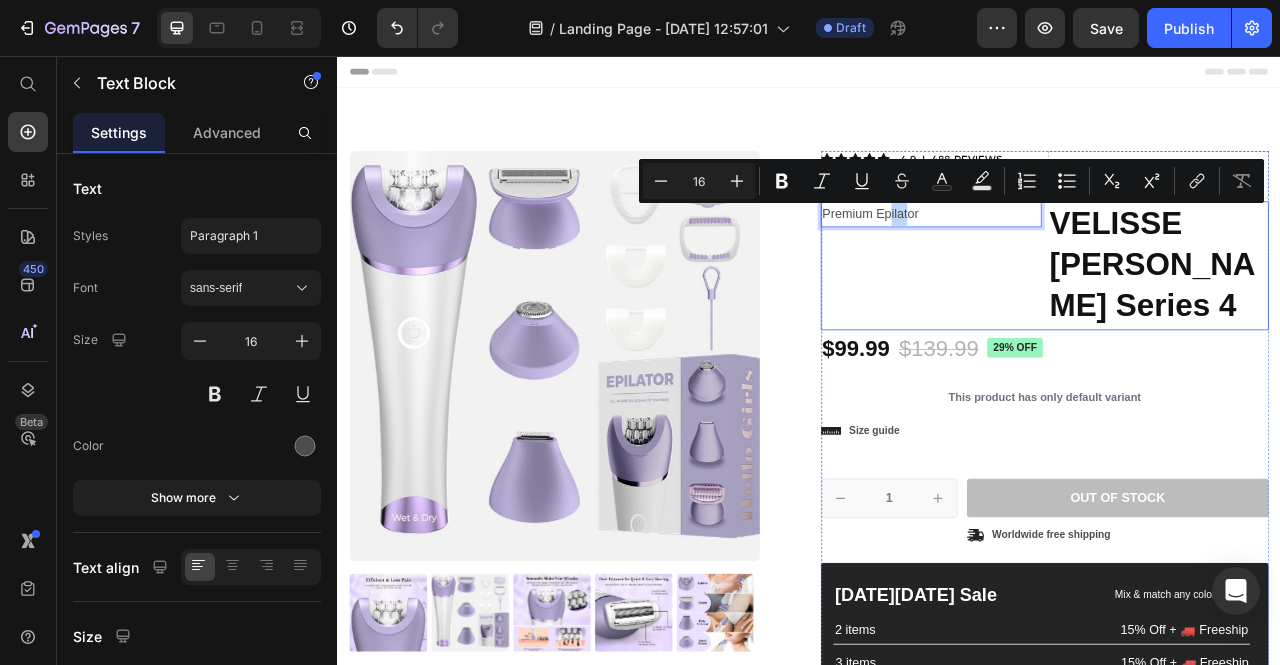 click on "Premium Epilator Text Block   0" at bounding box center (1092, 323) 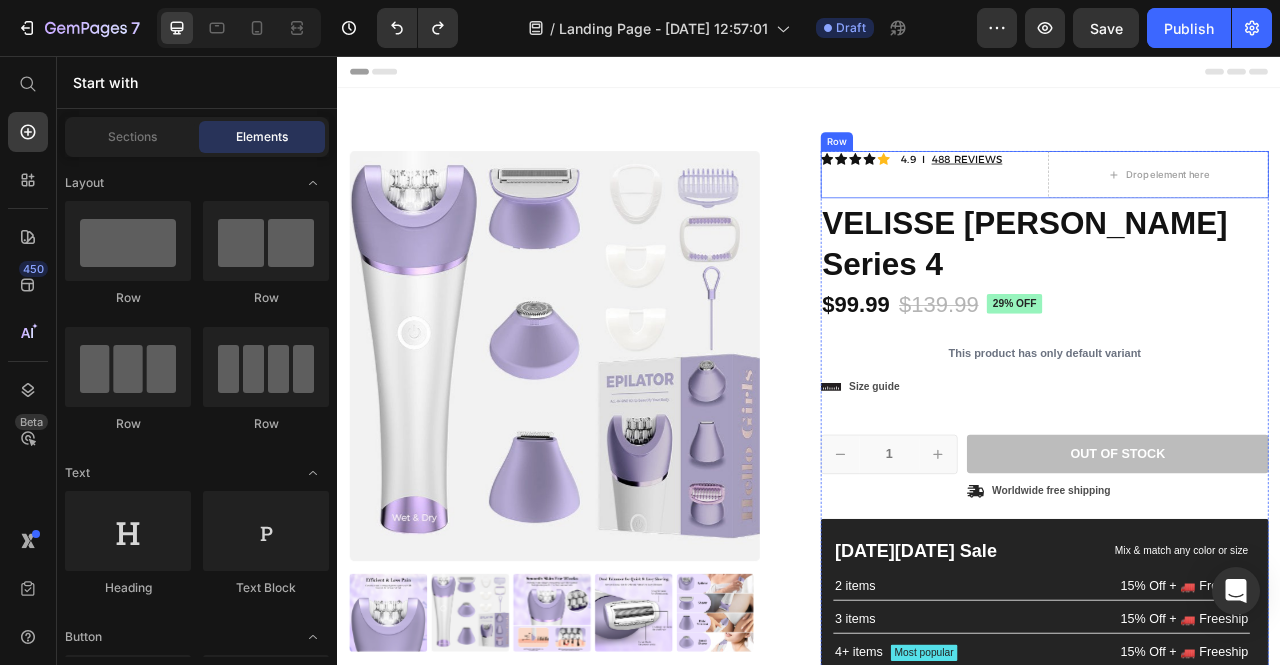 click 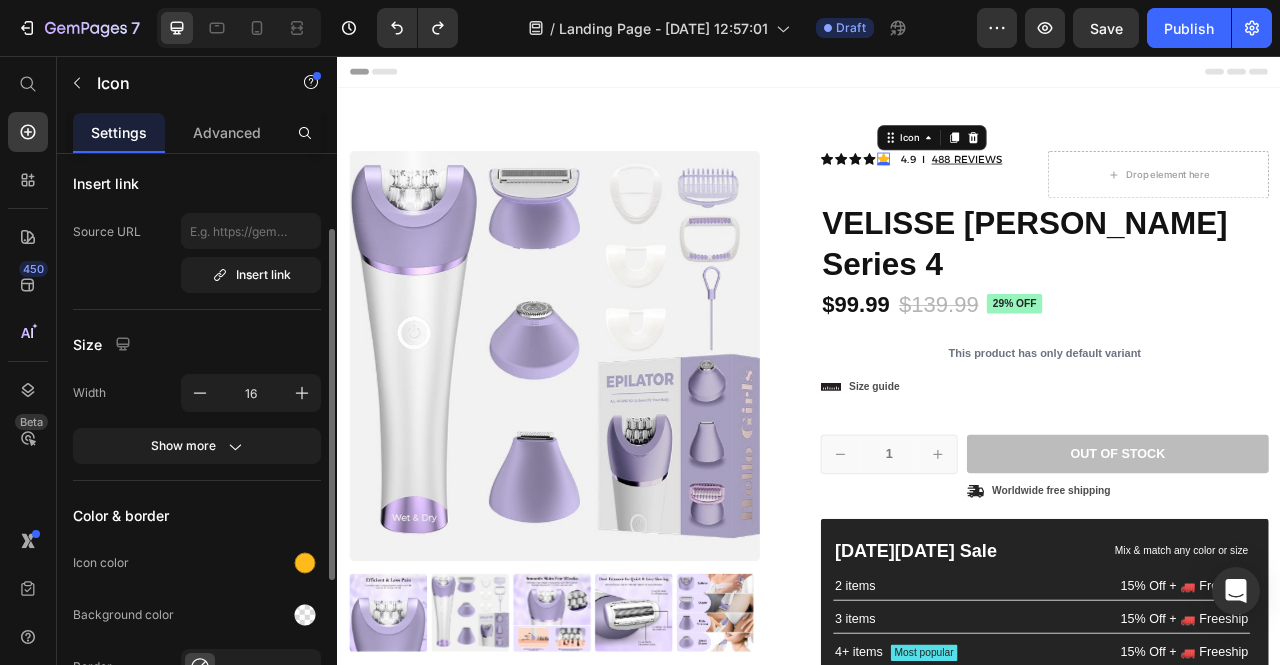 scroll, scrollTop: 123, scrollLeft: 0, axis: vertical 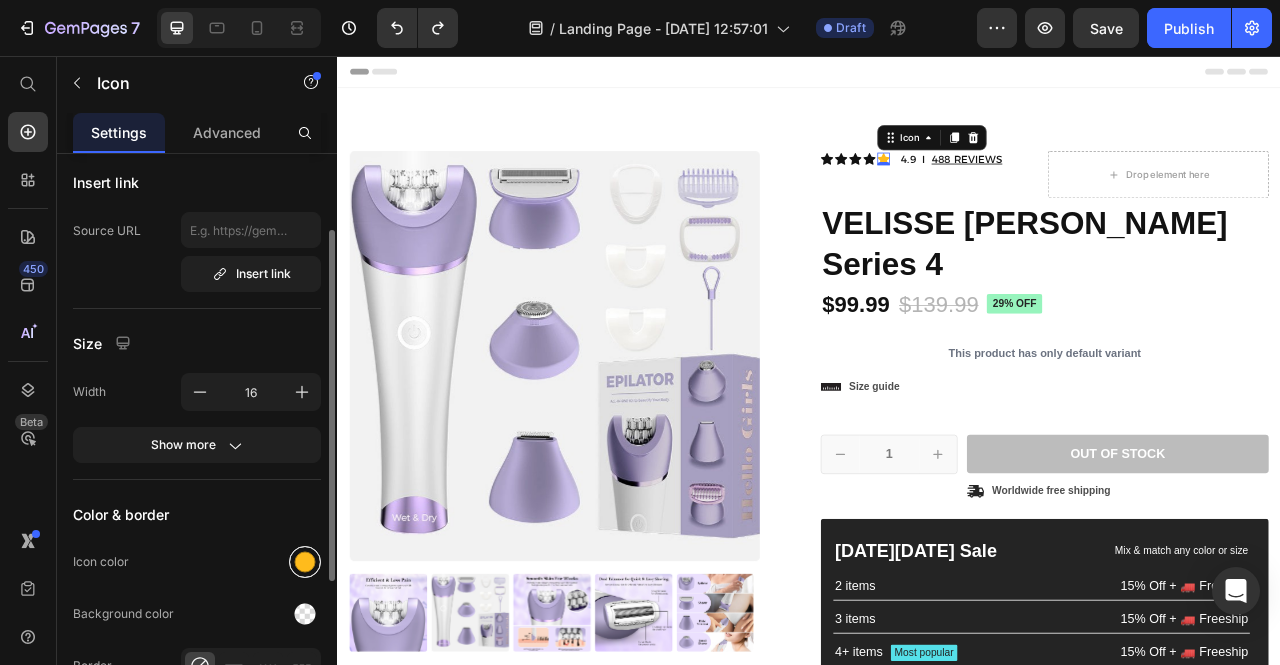 click at bounding box center [305, 562] 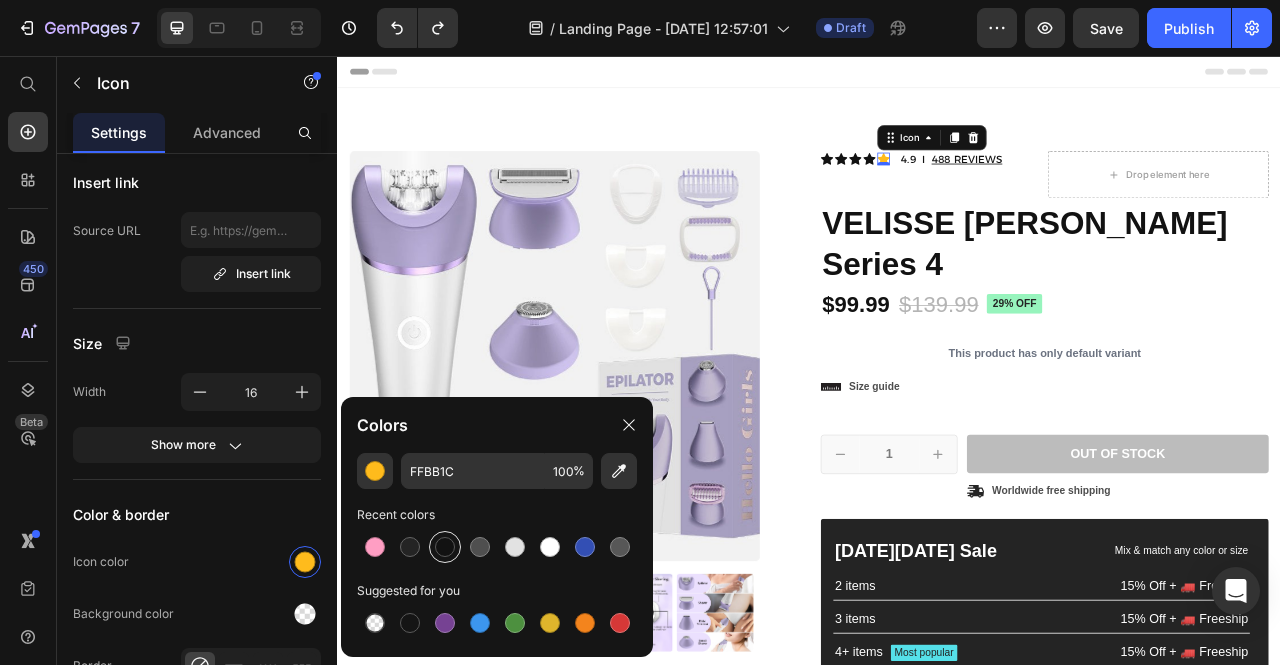 click at bounding box center [445, 547] 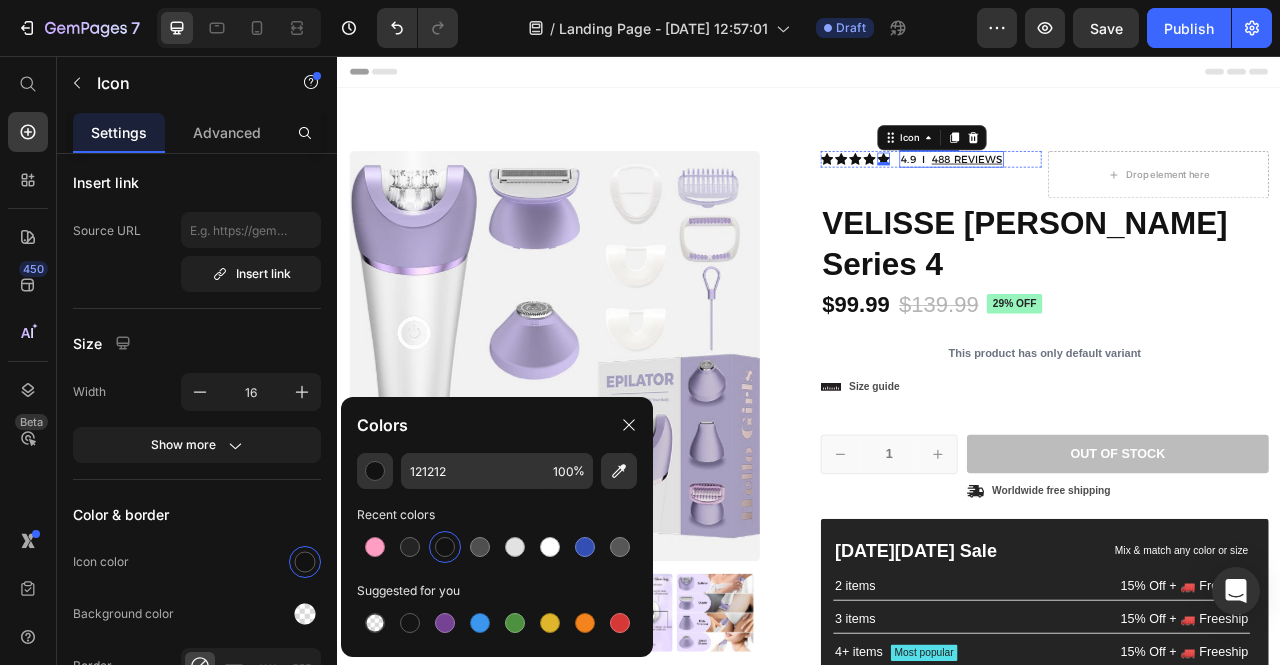 click on "4.9  I" at bounding box center [1069, 187] 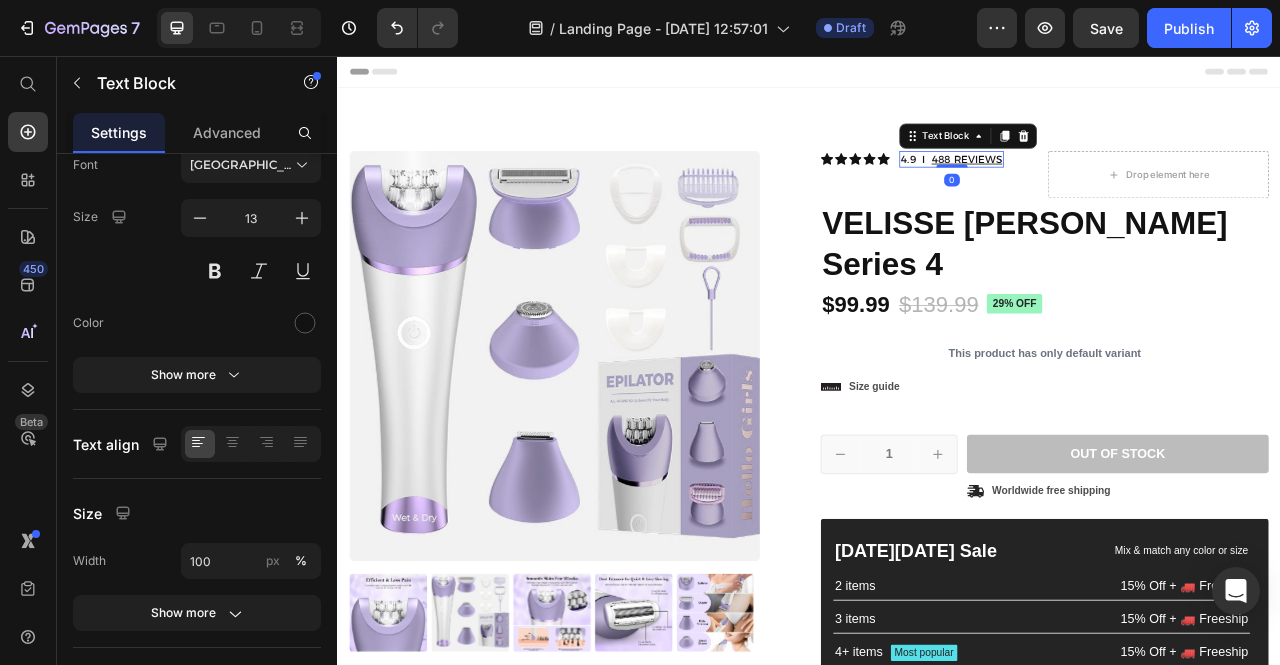 scroll, scrollTop: 0, scrollLeft: 0, axis: both 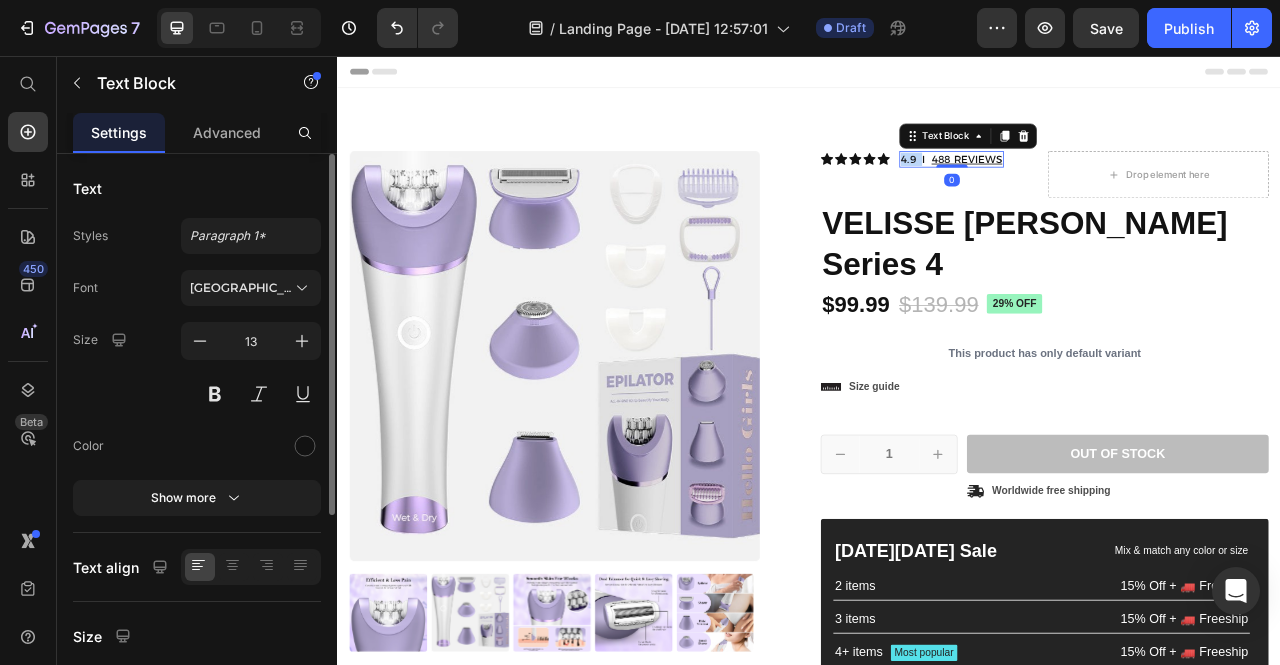 click on "4.9  I" at bounding box center (1069, 187) 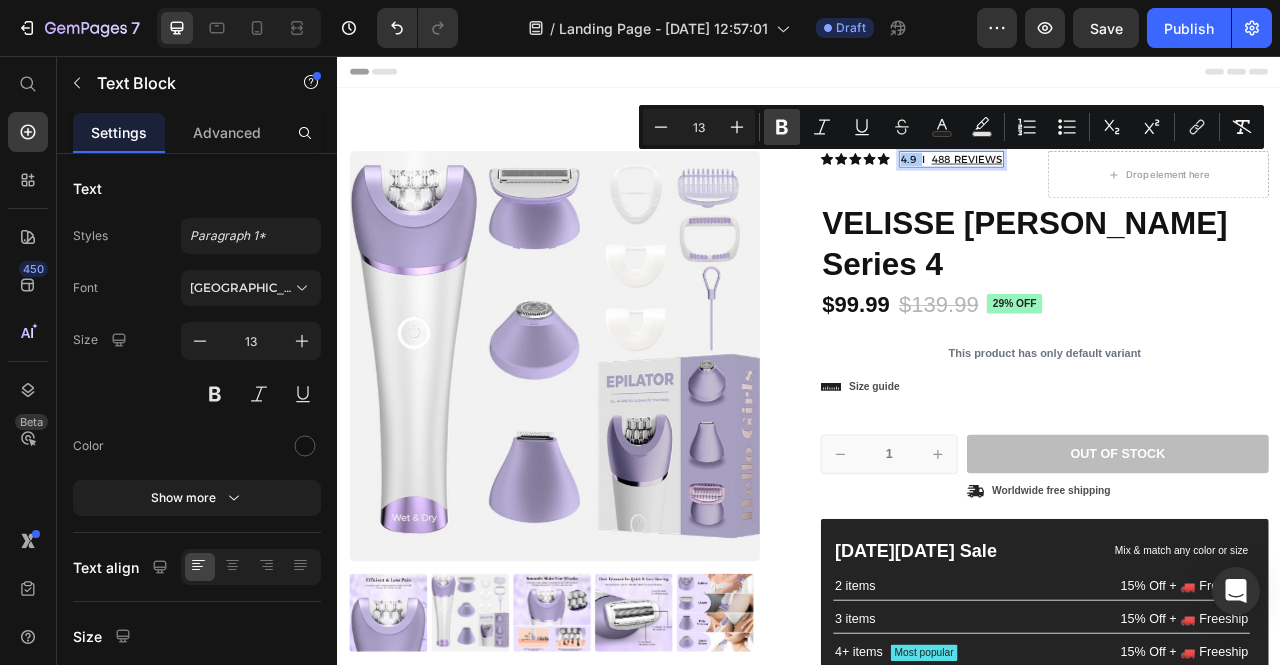 click on "Bold" at bounding box center (782, 127) 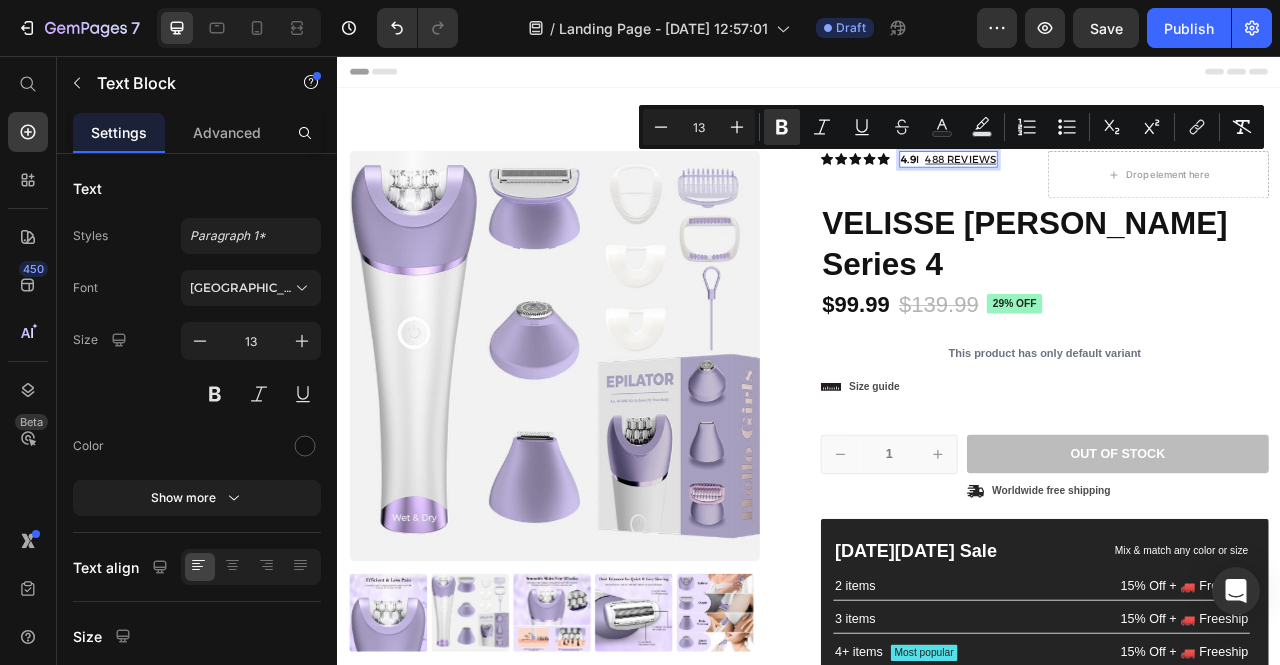 click on "488 REVIEWS" at bounding box center [1130, 187] 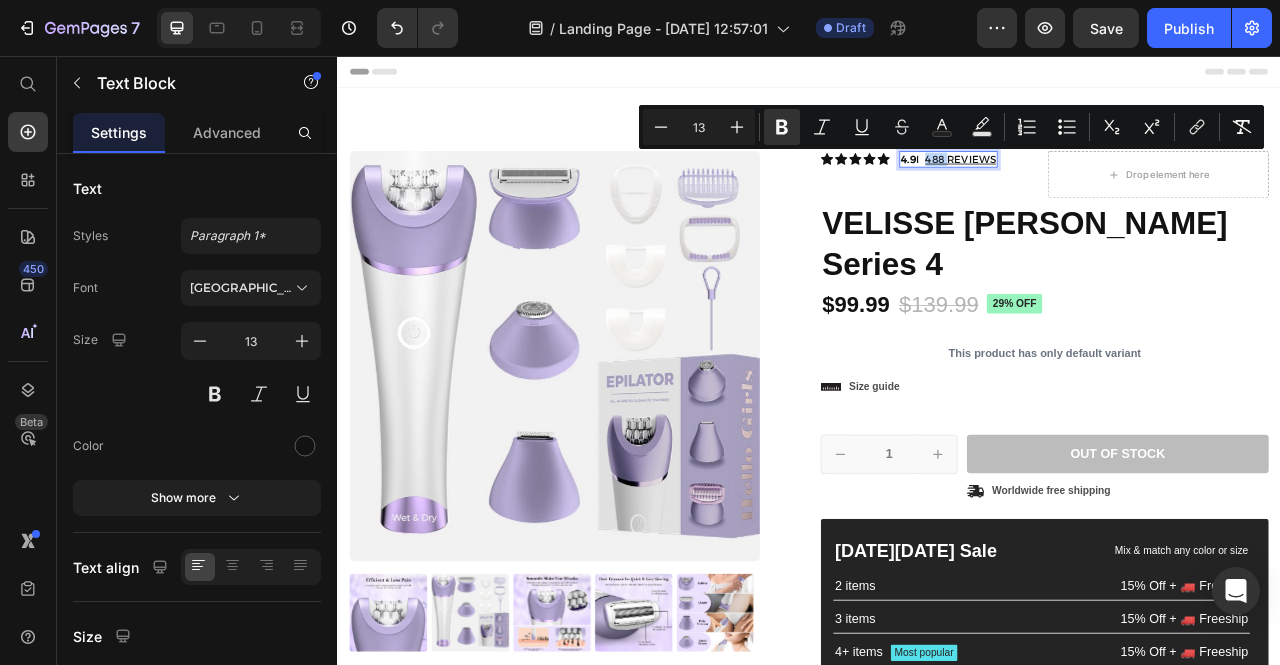 click on "488 REVIEWS" at bounding box center [1130, 187] 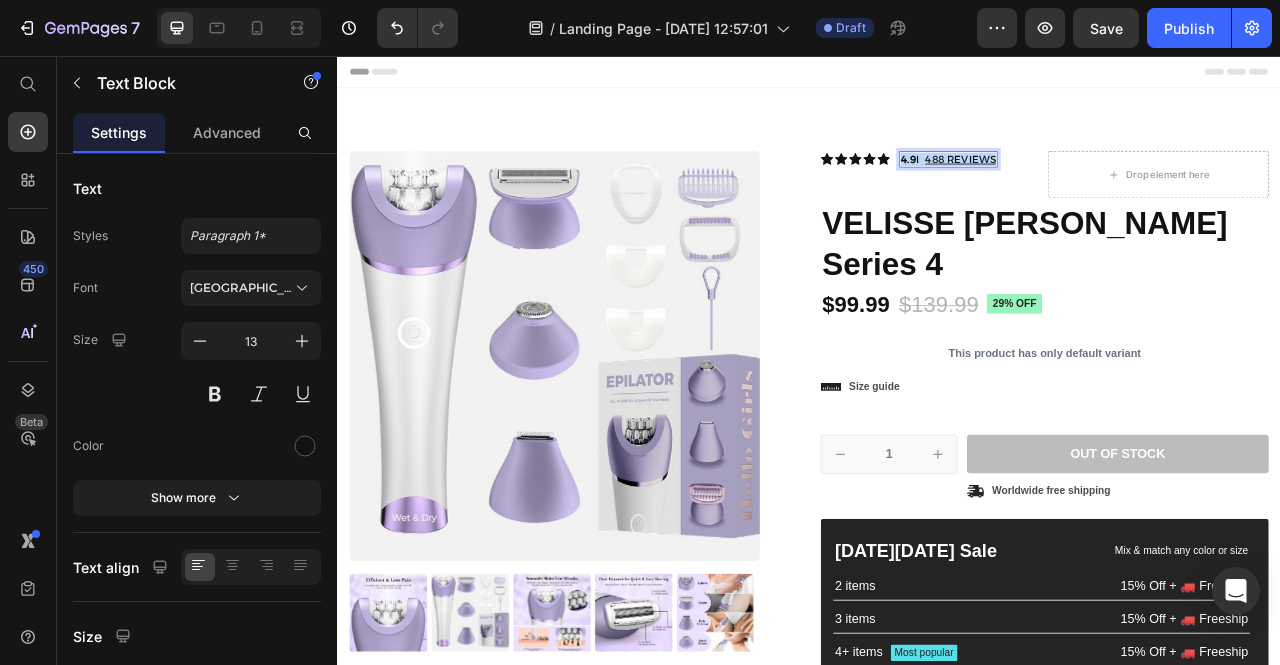 click on "488 REVIEWS" at bounding box center [1130, 187] 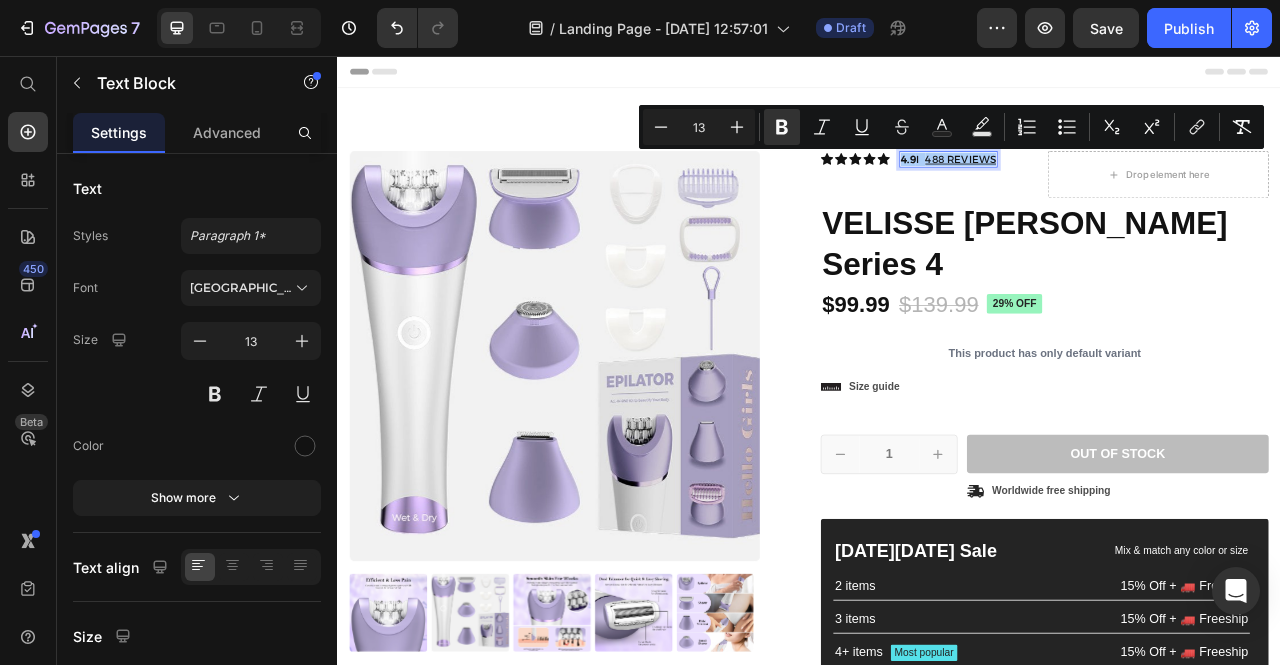 click on "Minus 13 Plus Bold Italic Underline       Strikethrough
Text Color
Text Background Color Numbered List Bulleted List Subscript Superscript       link Remove Format" at bounding box center [951, 127] 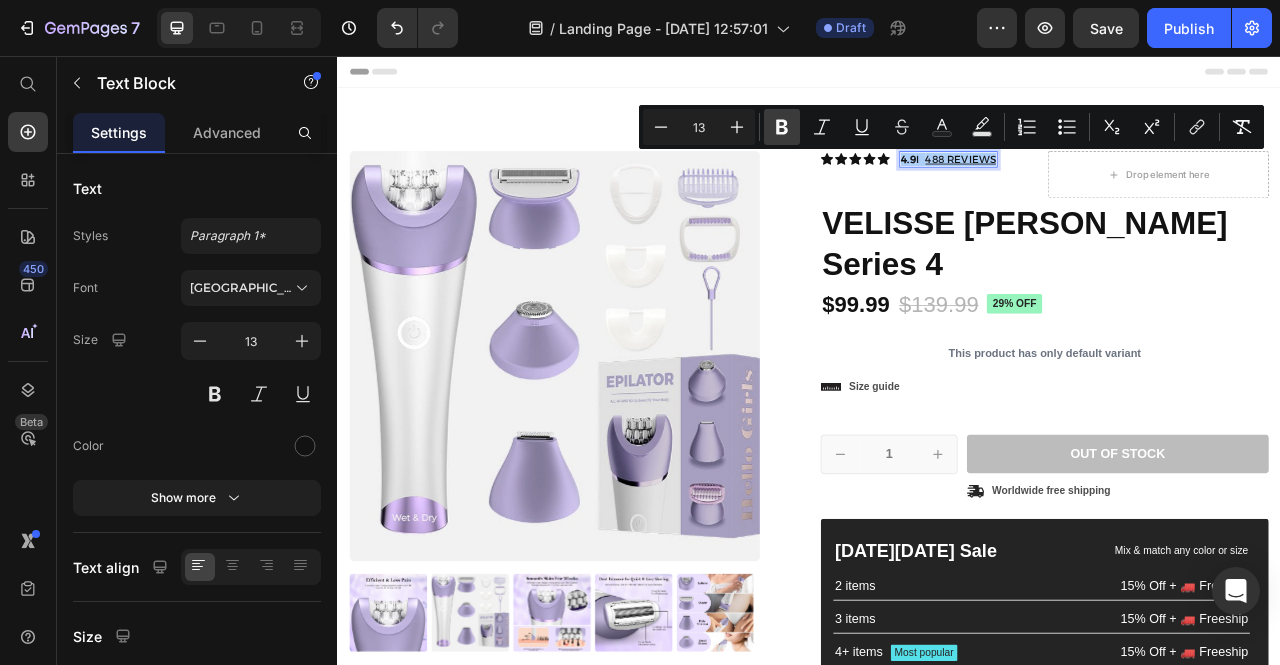 click 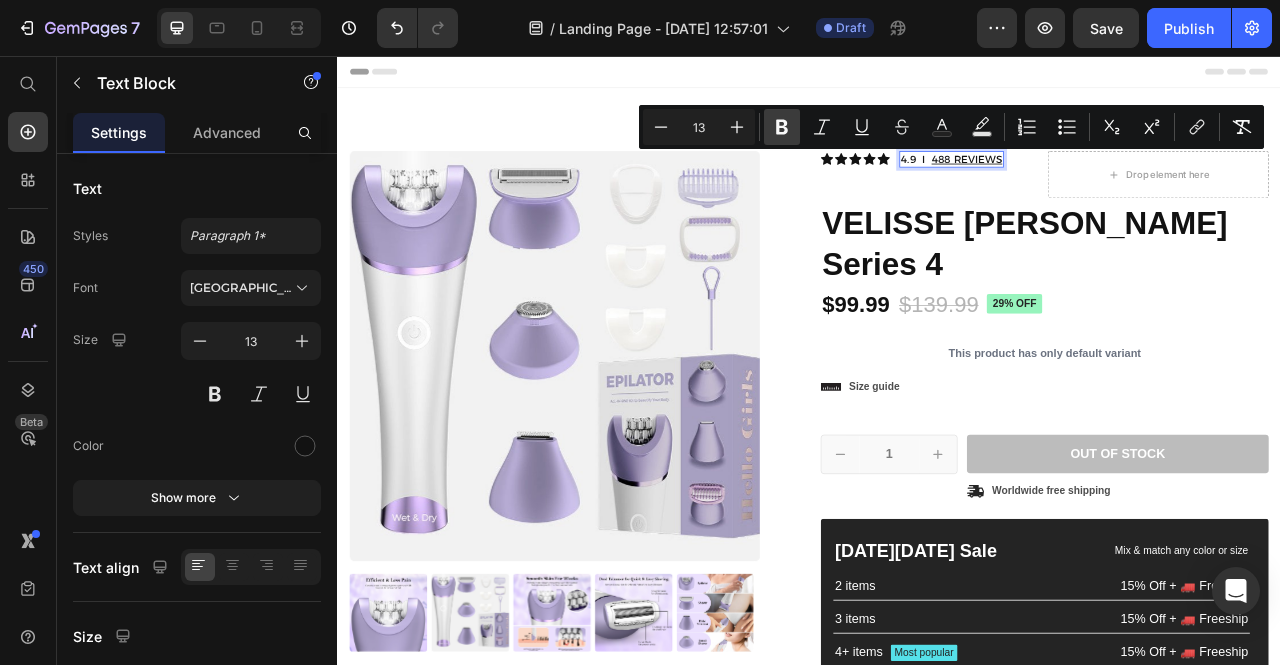 click 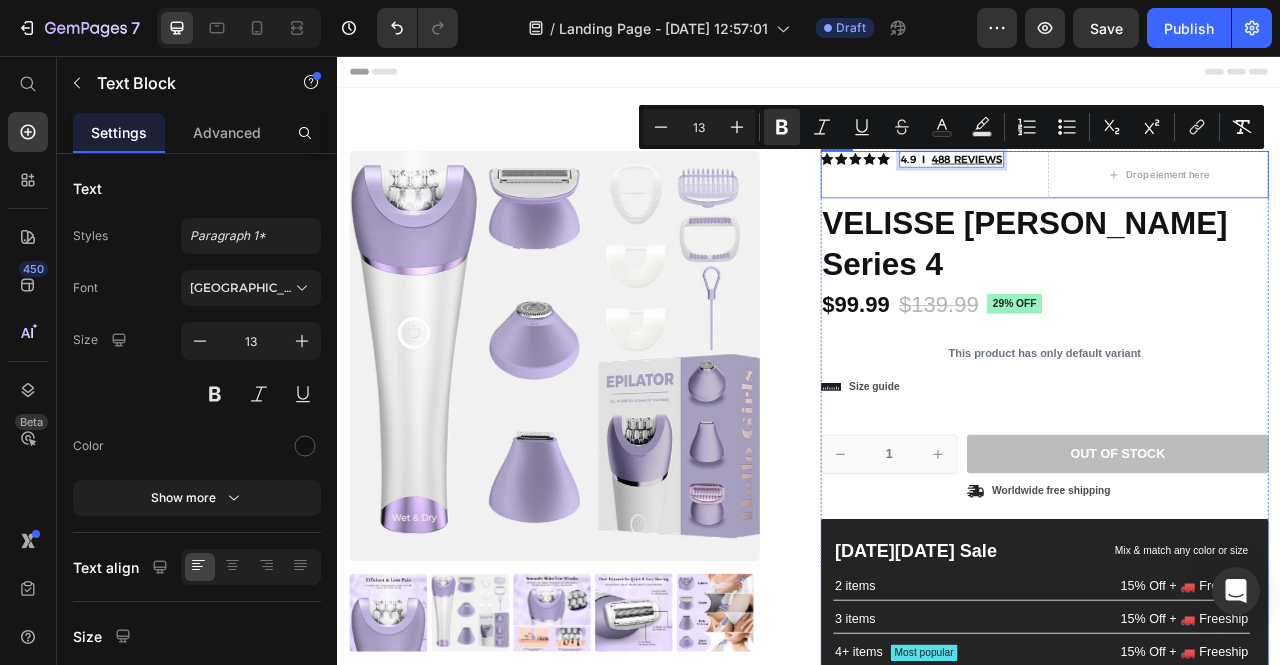 click on "Icon Icon Icon Icon Icon Icon List 4.9  I    488 REVIEWS Text Block   0 Row" at bounding box center [1092, 207] 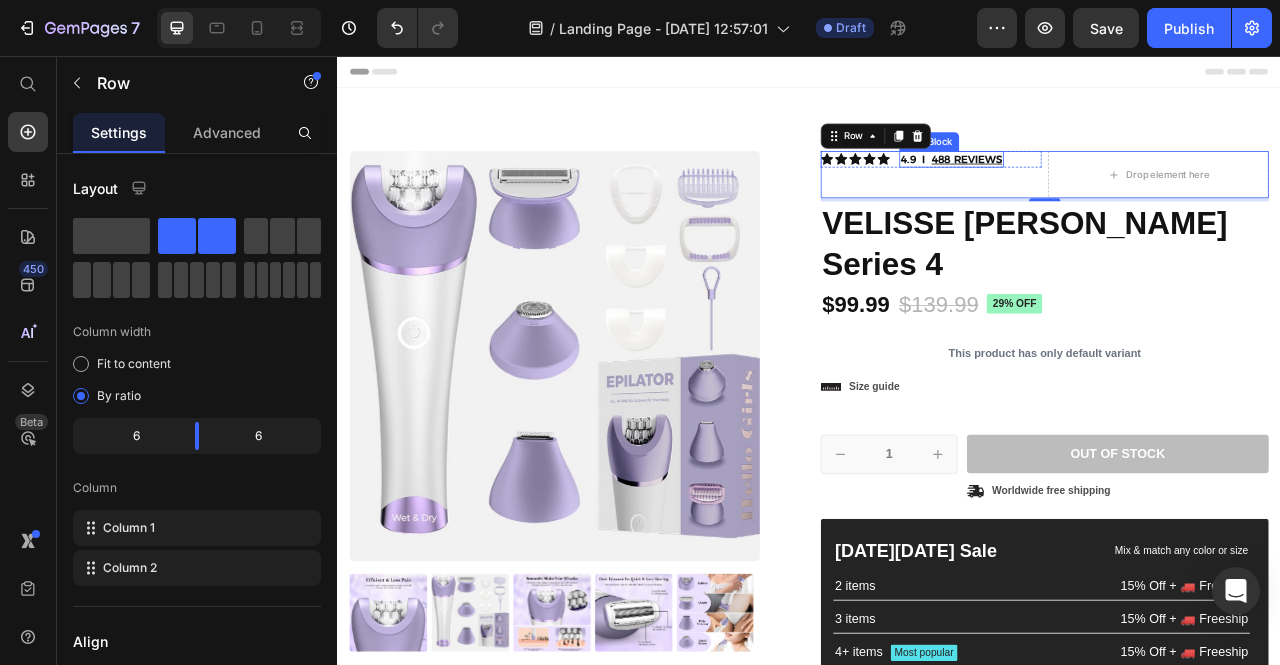 click on "488 REVIEWS" at bounding box center (1138, 187) 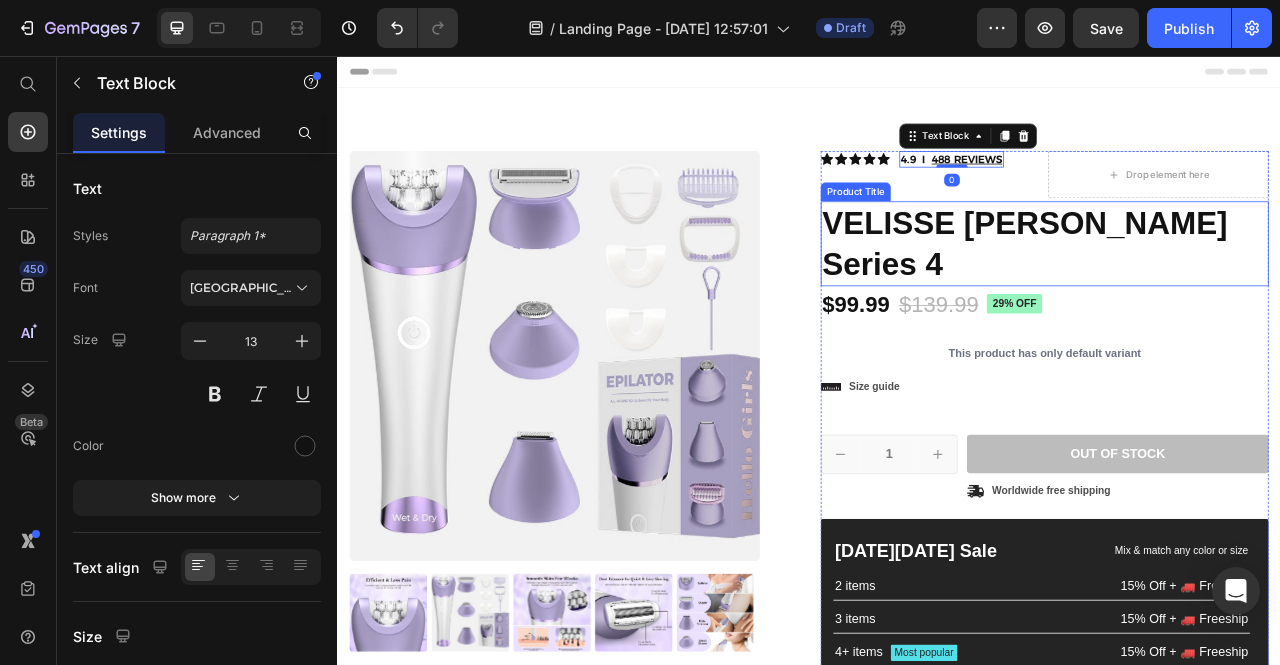 click on "VELISSE [PERSON_NAME] Series 4" at bounding box center [1237, 295] 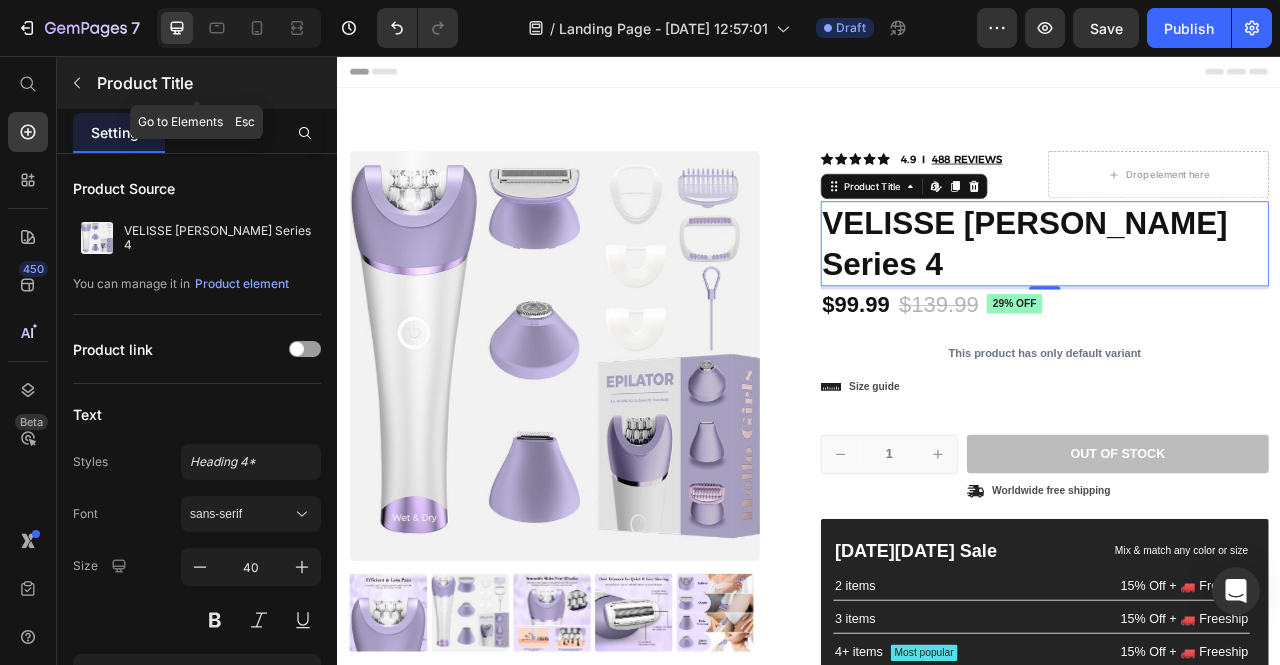 click at bounding box center (77, 83) 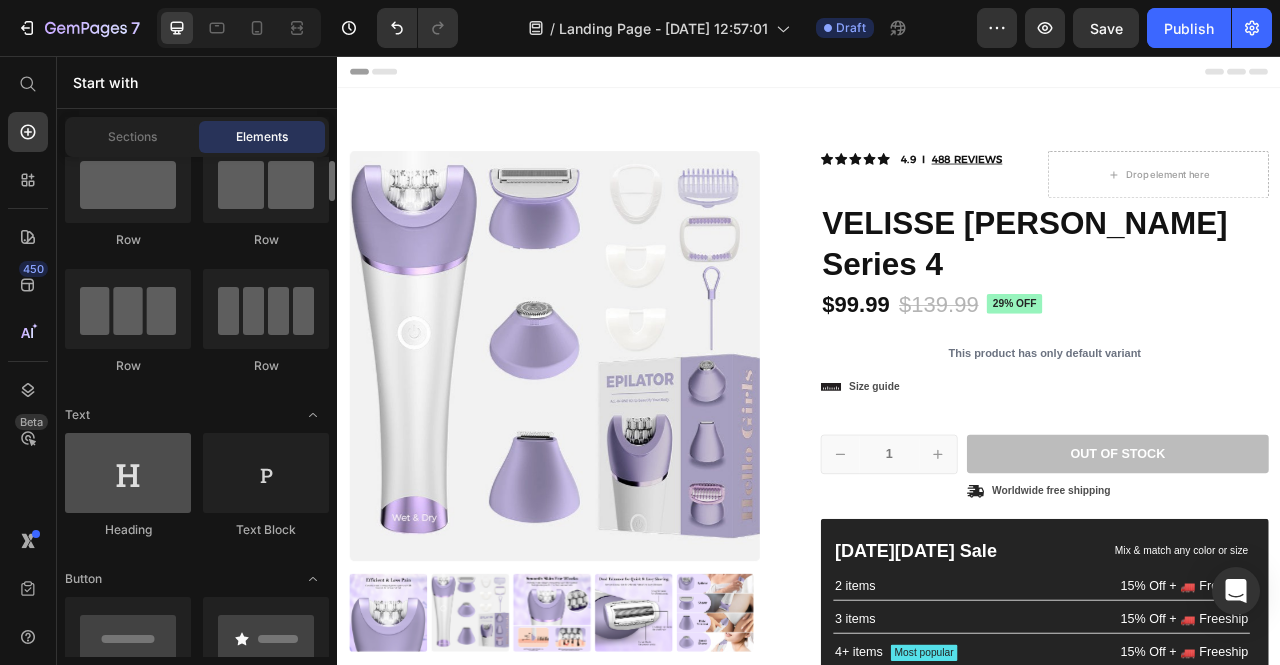 scroll, scrollTop: 59, scrollLeft: 0, axis: vertical 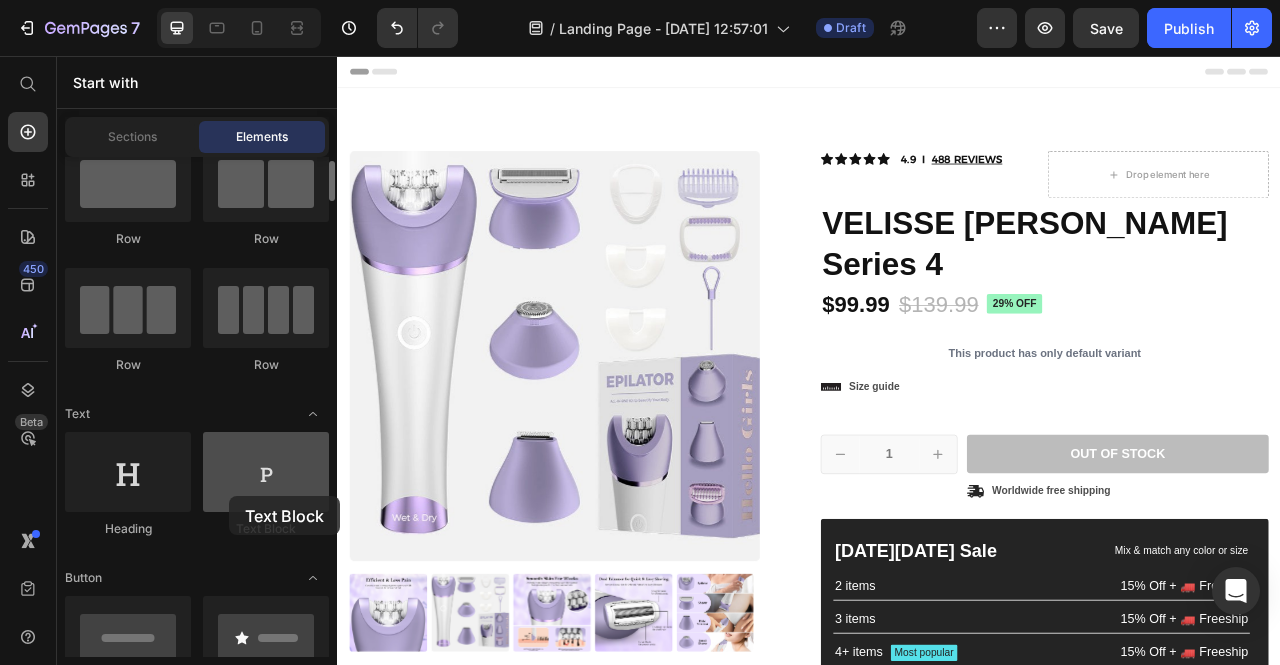 click at bounding box center (266, 472) 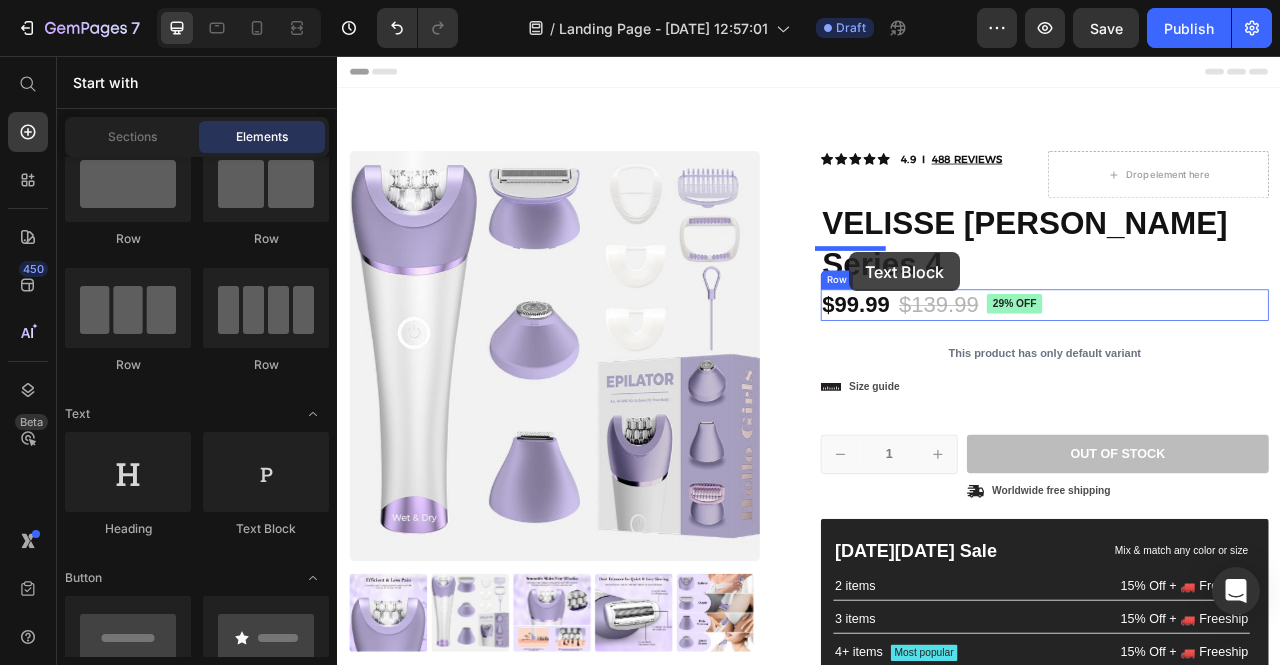 drag, startPoint x: 591, startPoint y: 544, endPoint x: 988, endPoint y: 306, distance: 462.87473 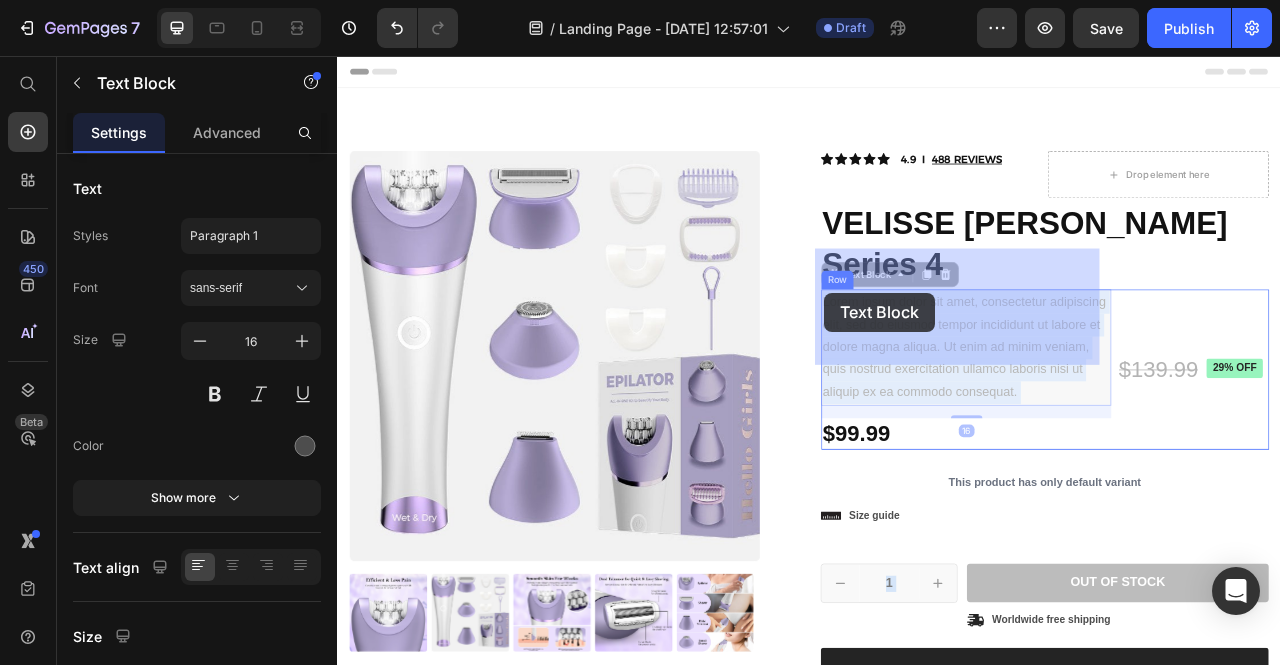 drag, startPoint x: 1291, startPoint y: 436, endPoint x: 966, endPoint y: 355, distance: 334.94177 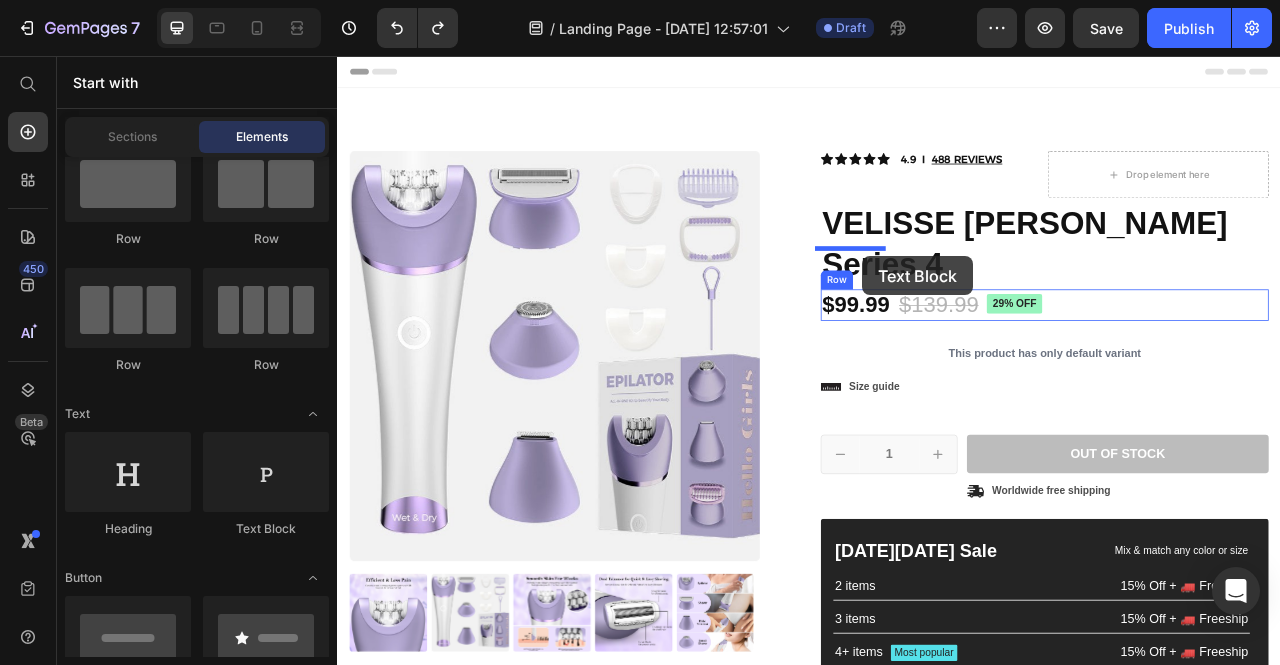 drag, startPoint x: 606, startPoint y: 559, endPoint x: 1005, endPoint y: 311, distance: 469.7925 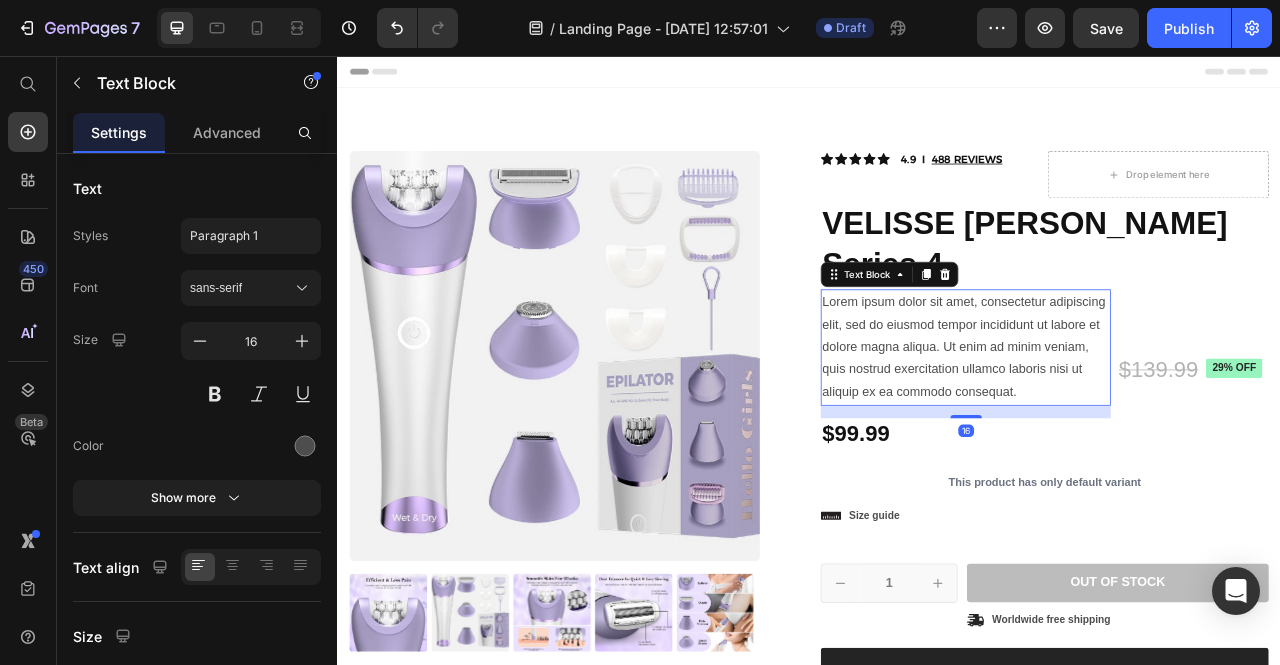 click on "Lorem ipsum dolor sit amet, consectetur adipiscing elit, sed do eiusmod tempor incididunt ut labore et dolore magna aliqua. Ut enim ad minim veniam, quis nostrud exercitation ullamco laboris nisi ut aliquip ex ea commodo consequat." at bounding box center (1136, 427) 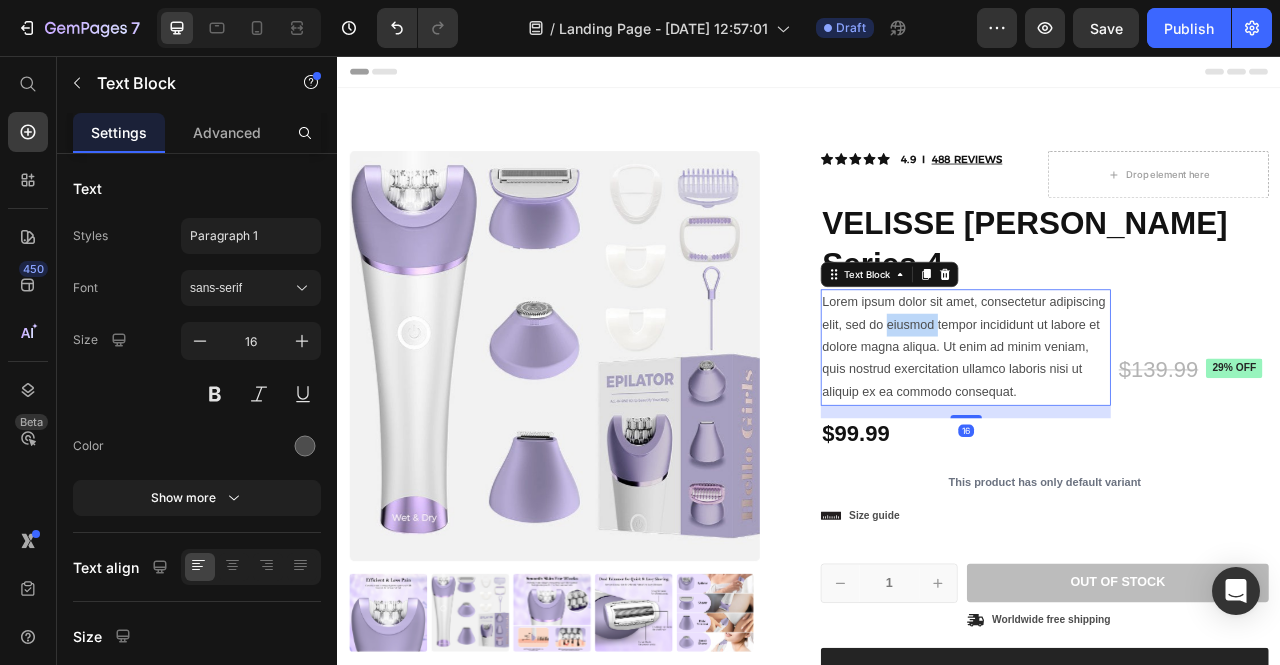 click on "Lorem ipsum dolor sit amet, consectetur adipiscing elit, sed do eiusmod tempor incididunt ut labore et dolore magna aliqua. Ut enim ad minim veniam, quis nostrud exercitation ullamco laboris nisi ut aliquip ex ea commodo consequat." at bounding box center (1136, 427) 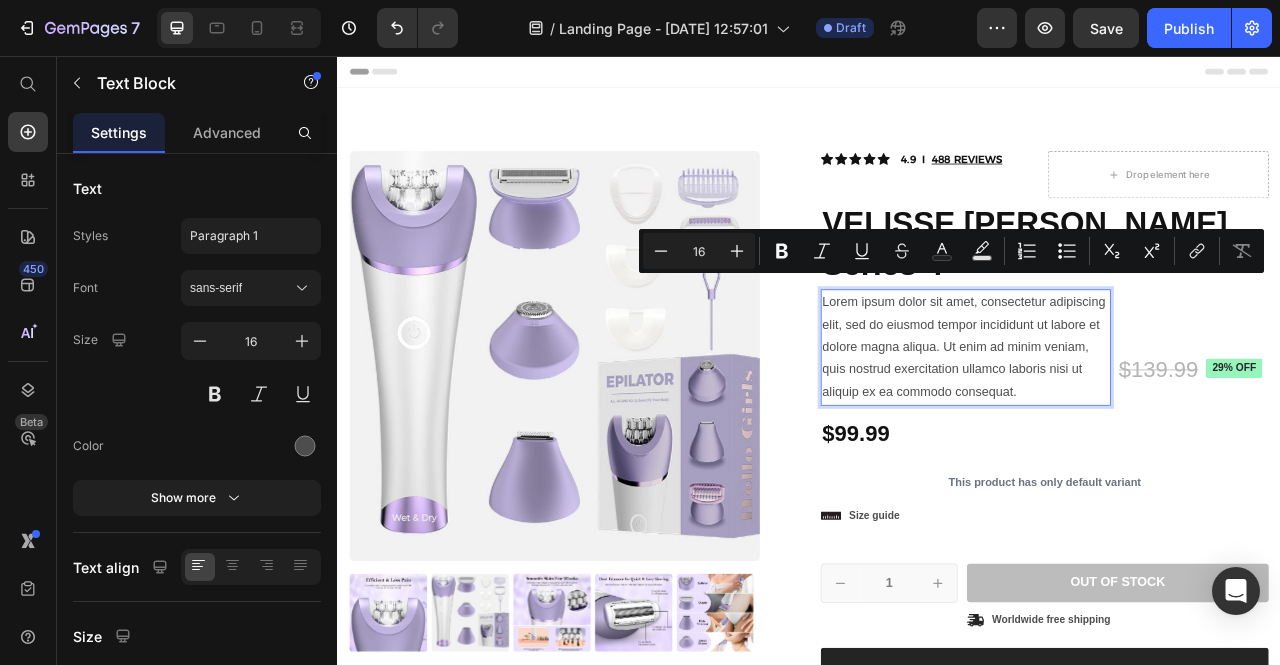 click on "Lorem ipsum dolor sit amet, consectetur adipiscing elit, sed do eiusmod tempor incididunt ut labore et dolore magna aliqua. Ut enim ad minim veniam, quis nostrud exercitation ullamco laboris nisi ut aliquip ex ea commodo consequat." at bounding box center (1136, 427) 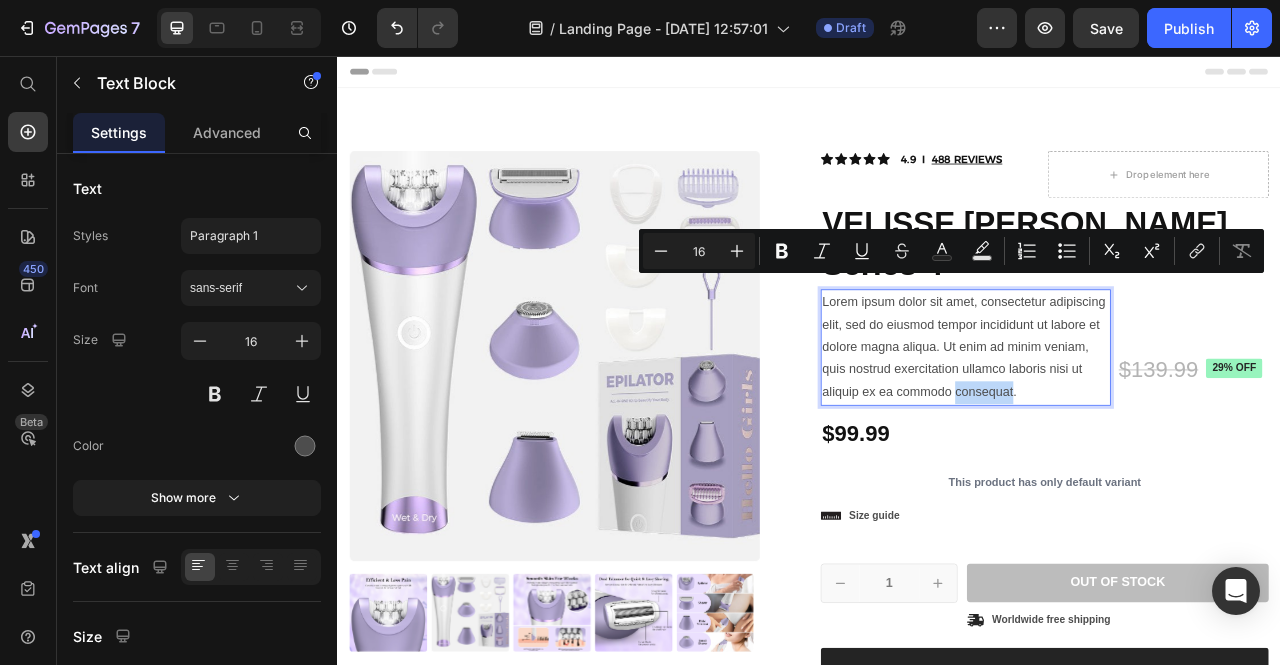 click on "Lorem ipsum dolor sit amet, consectetur adipiscing elit, sed do eiusmod tempor incididunt ut labore et dolore magna aliqua. Ut enim ad minim veniam, quis nostrud exercitation ullamco laboris nisi ut aliquip ex ea commodo consequat." at bounding box center [1136, 427] 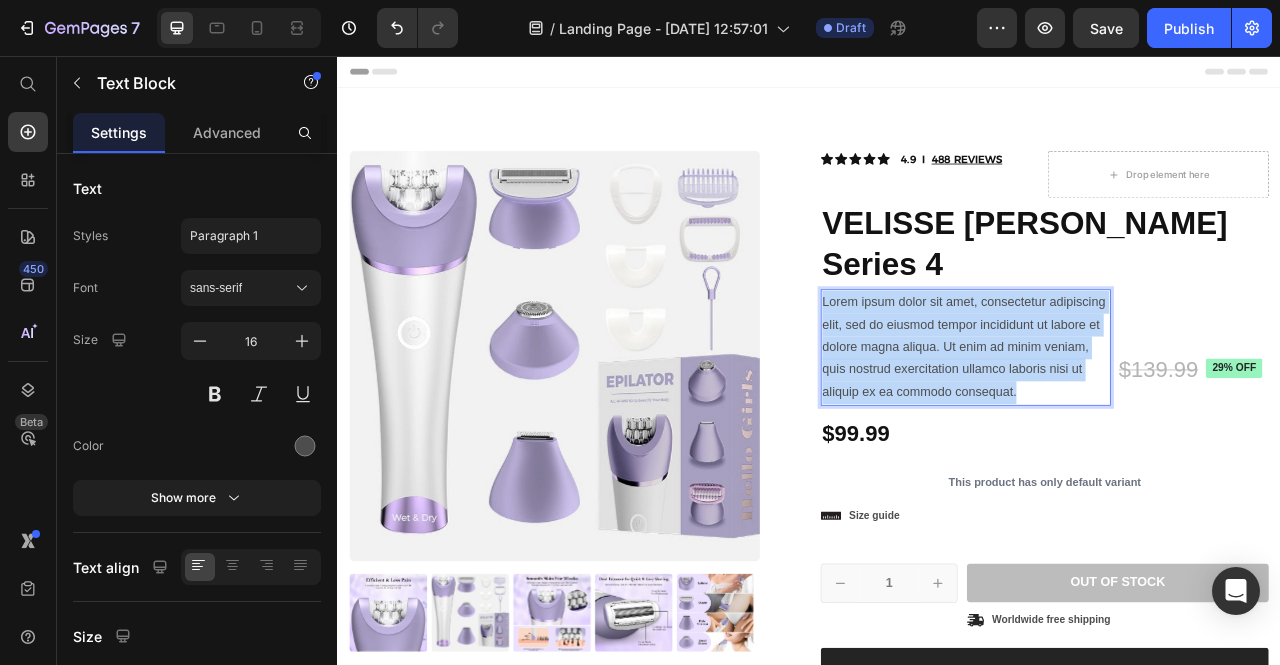 click on "Lorem ipsum dolor sit amet, consectetur adipiscing elit, sed do eiusmod tempor incididunt ut labore et dolore magna aliqua. Ut enim ad minim veniam, quis nostrud exercitation ullamco laboris nisi ut aliquip ex ea commodo consequat." at bounding box center [1136, 427] 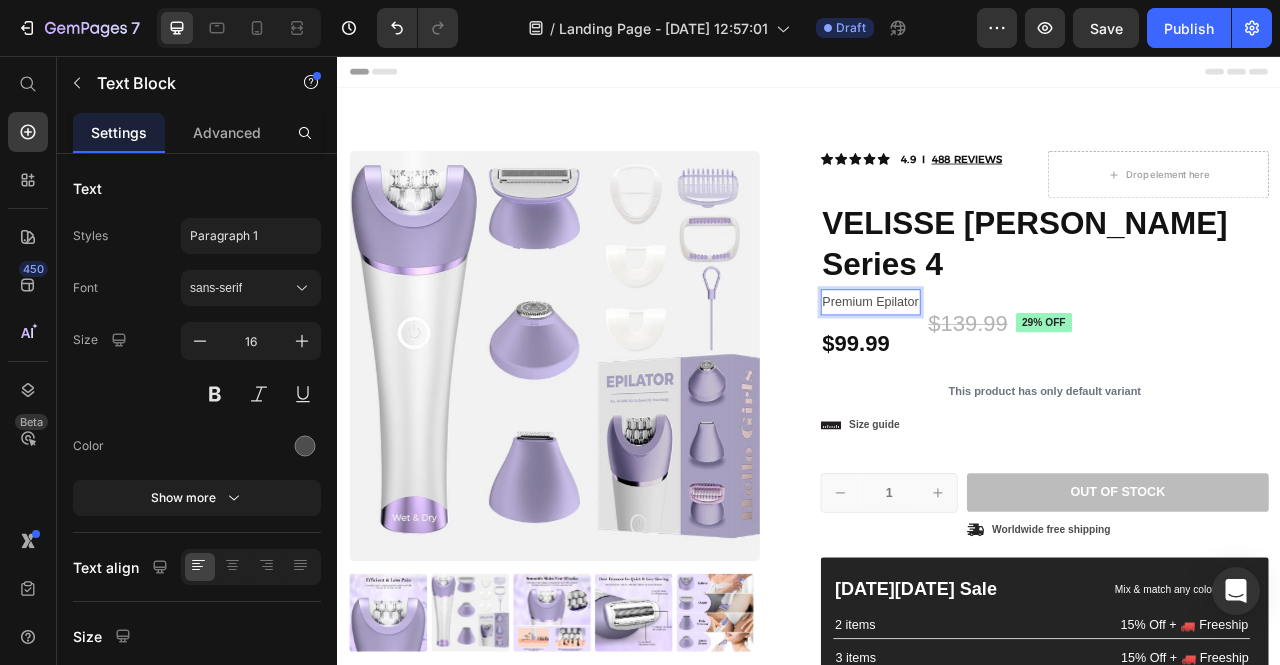 click on "Premium Epilator" at bounding box center (1015, 369) 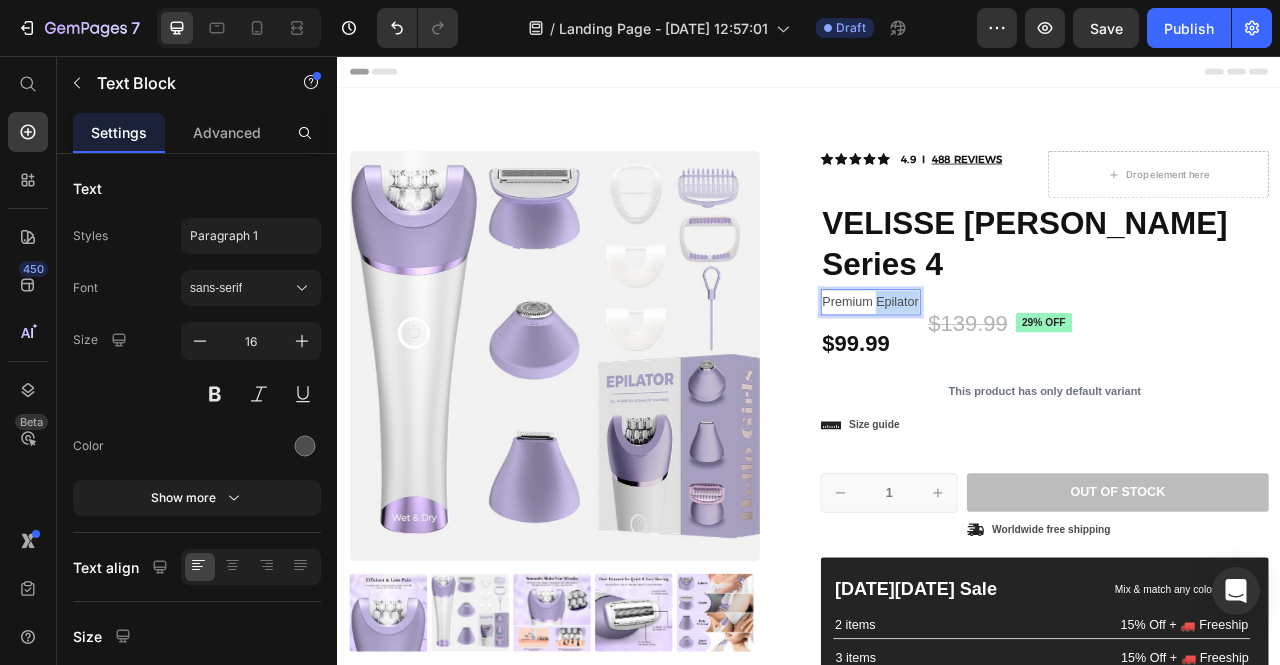 click on "Premium Epilator" at bounding box center (1015, 369) 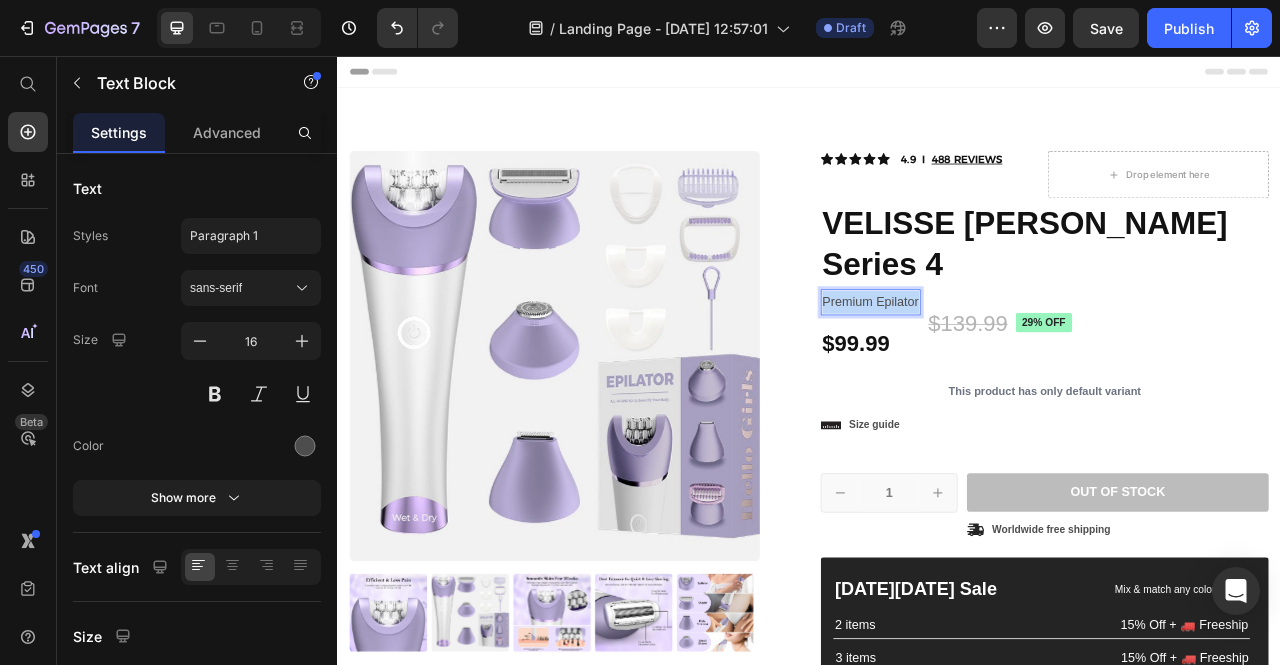 click on "Premium Epilator" at bounding box center (1015, 369) 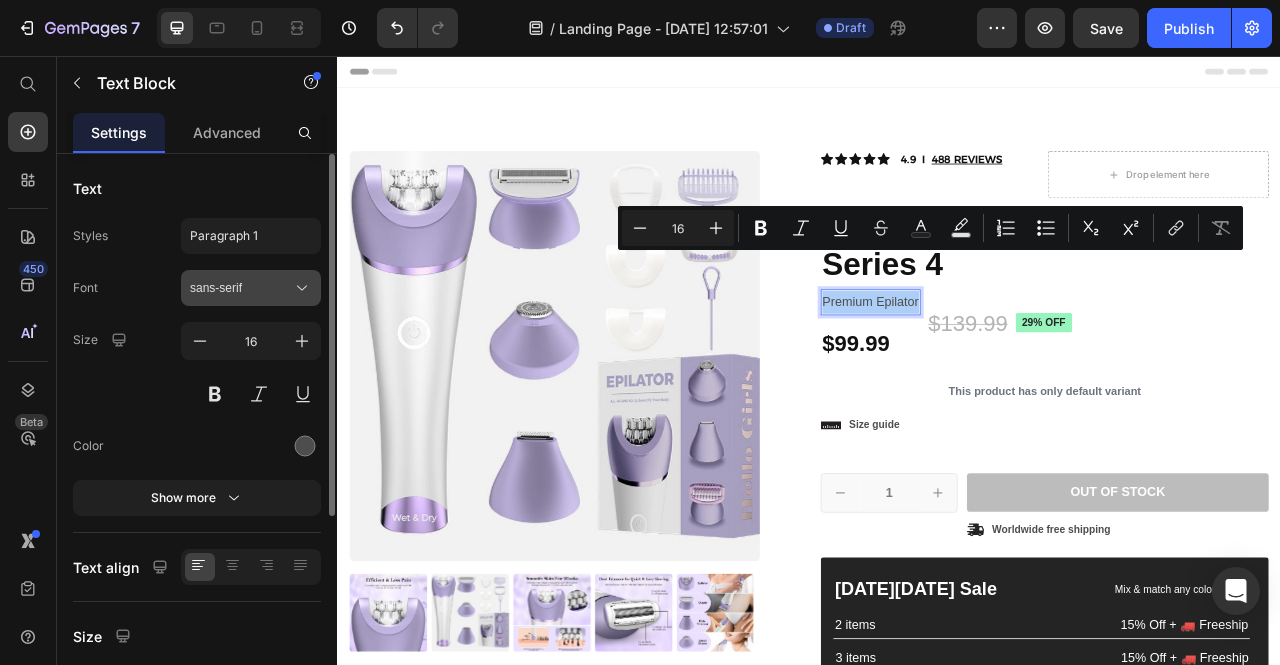 click on "sans-serif" at bounding box center (251, 288) 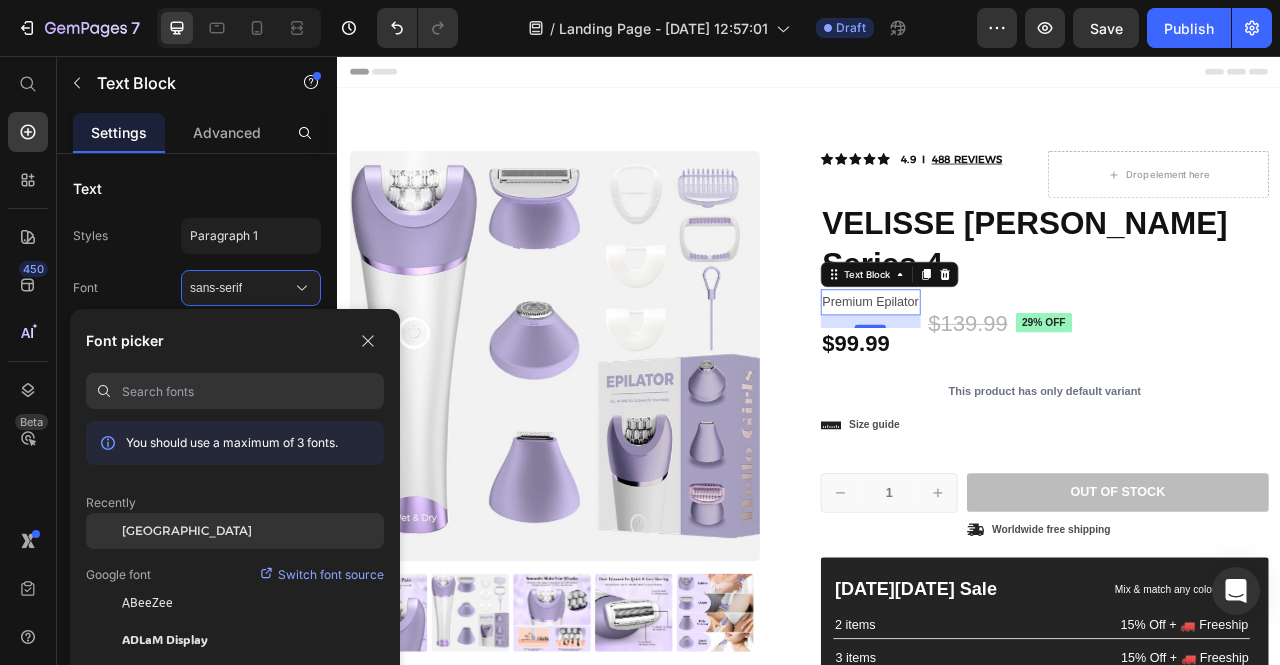 click on "[GEOGRAPHIC_DATA]" at bounding box center (187, 531) 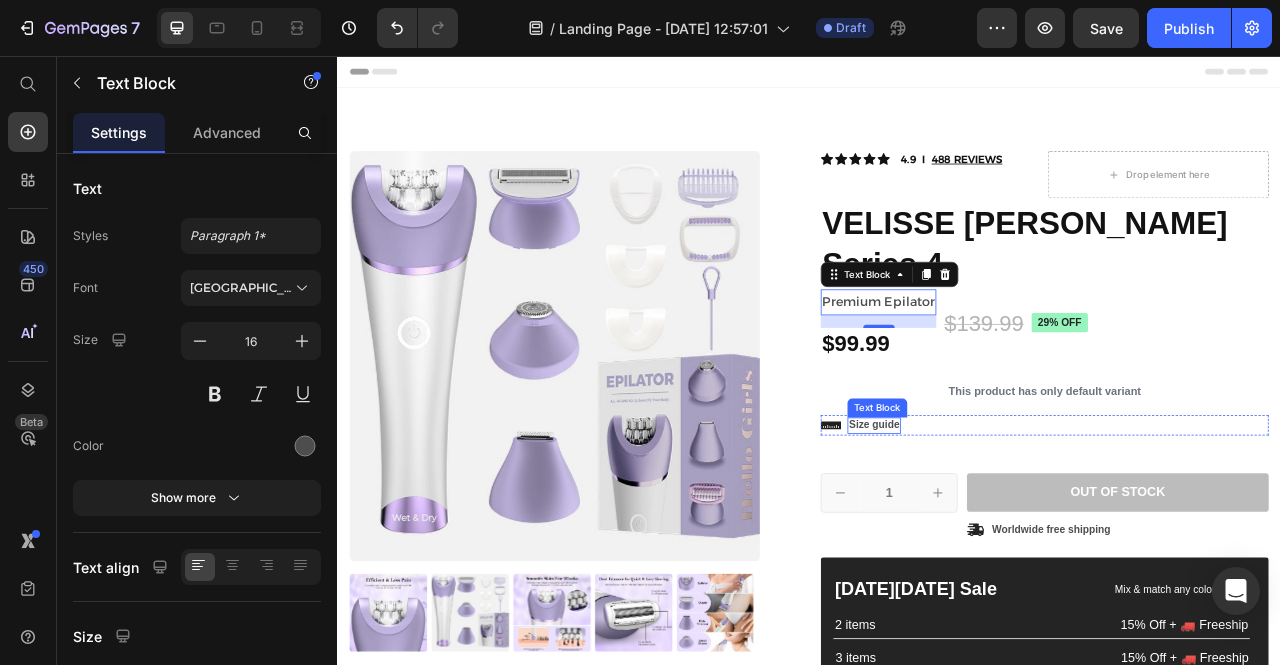 click on "Product Variants & Swatches" at bounding box center [1043, 453] 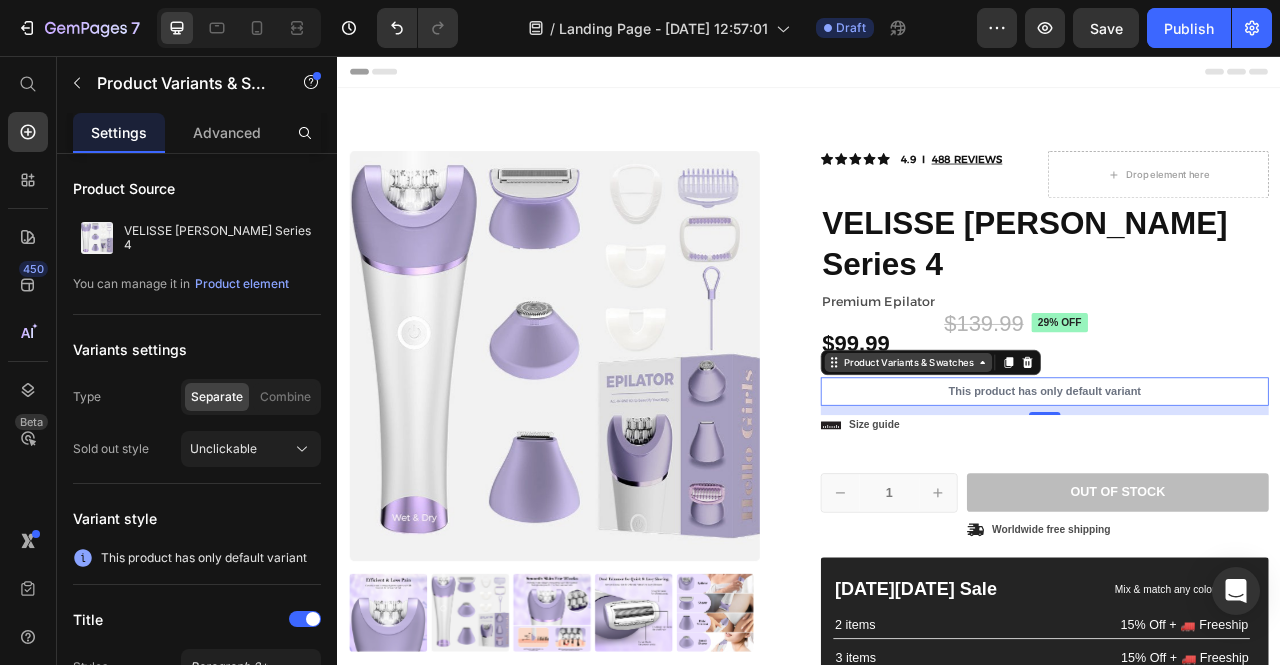 click on "Product Variants & Swatches" at bounding box center [1063, 446] 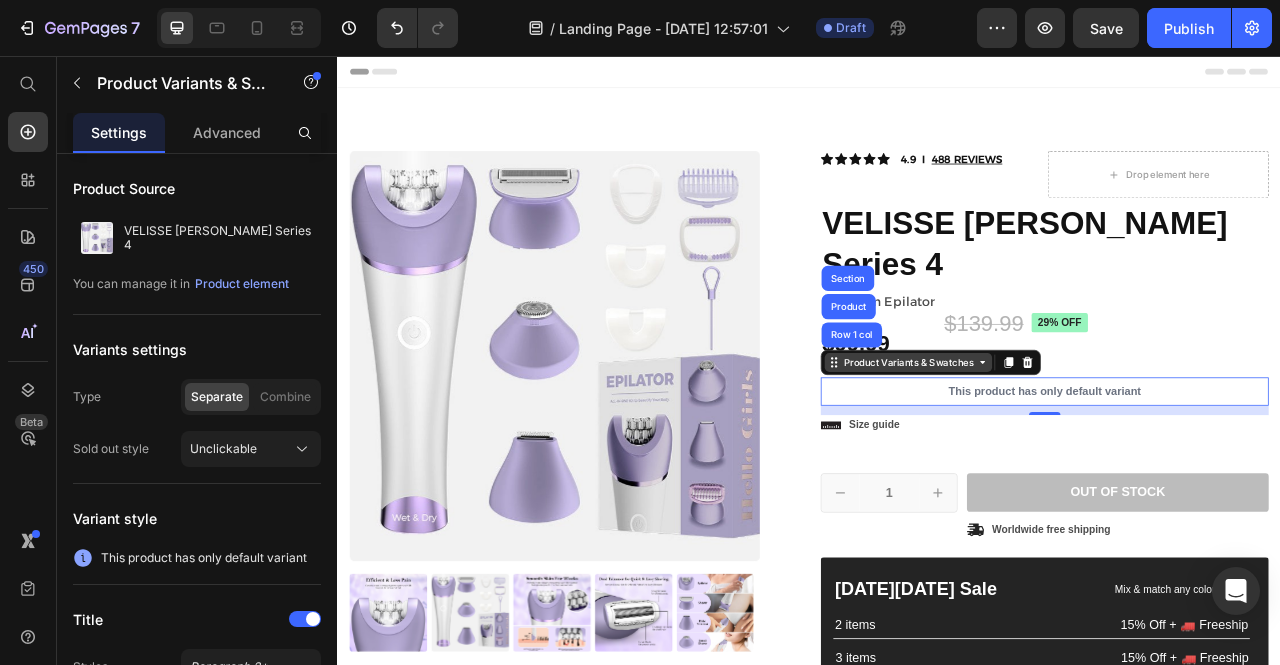 click on "Product Variants & Swatches" at bounding box center [1063, 446] 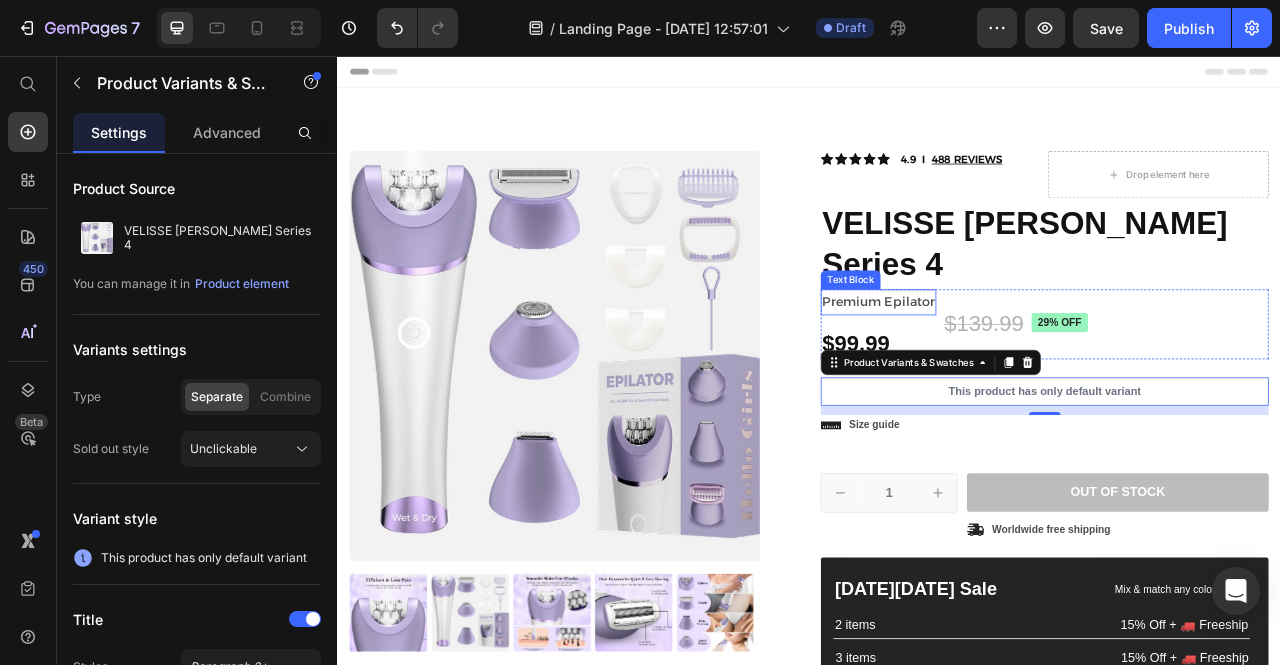 click on "Premium Epilator" at bounding box center (1025, 369) 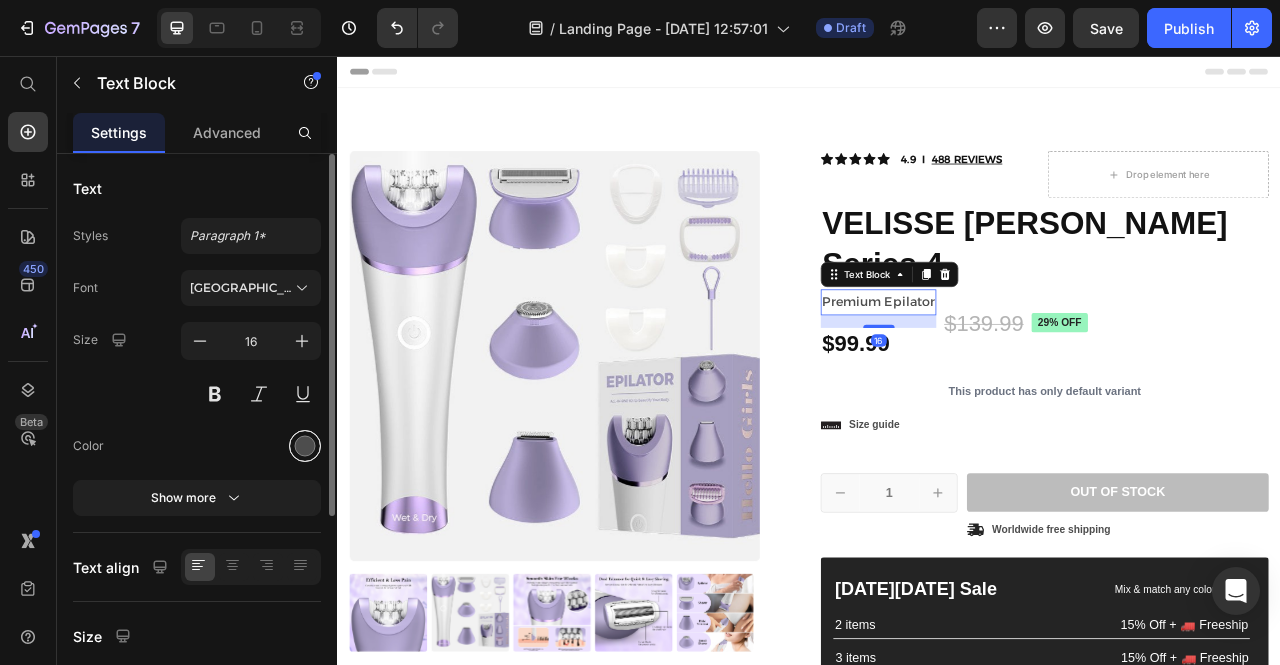 click at bounding box center [305, 446] 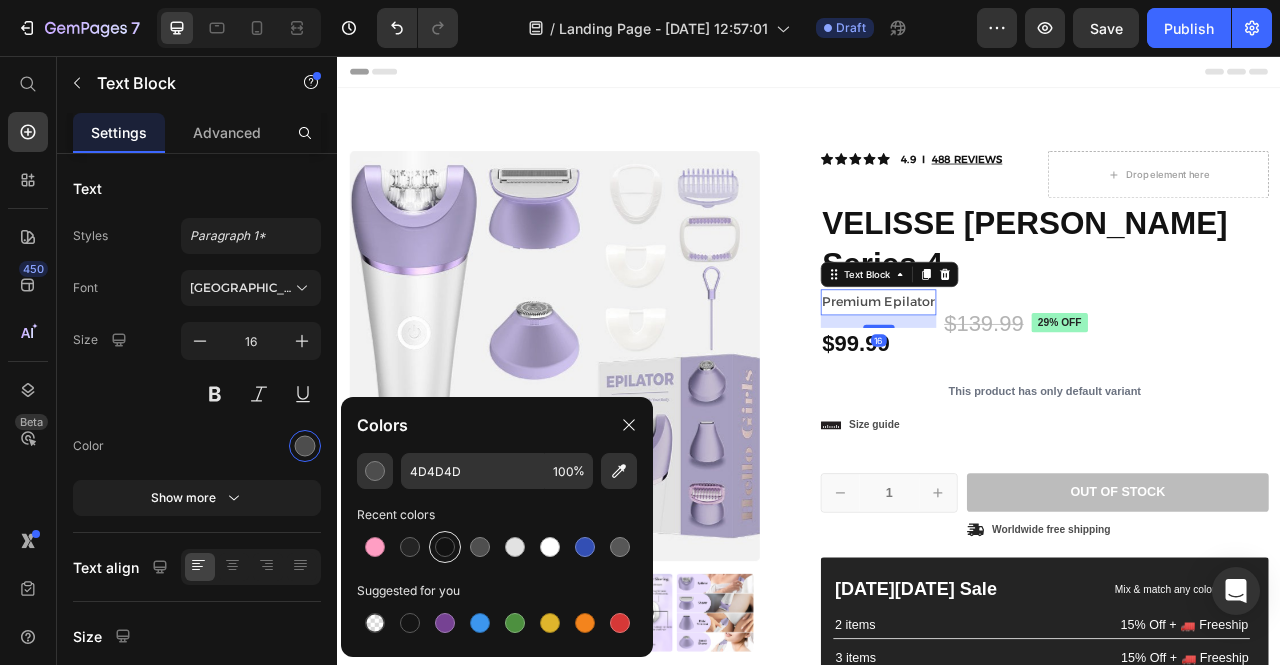 click at bounding box center (445, 547) 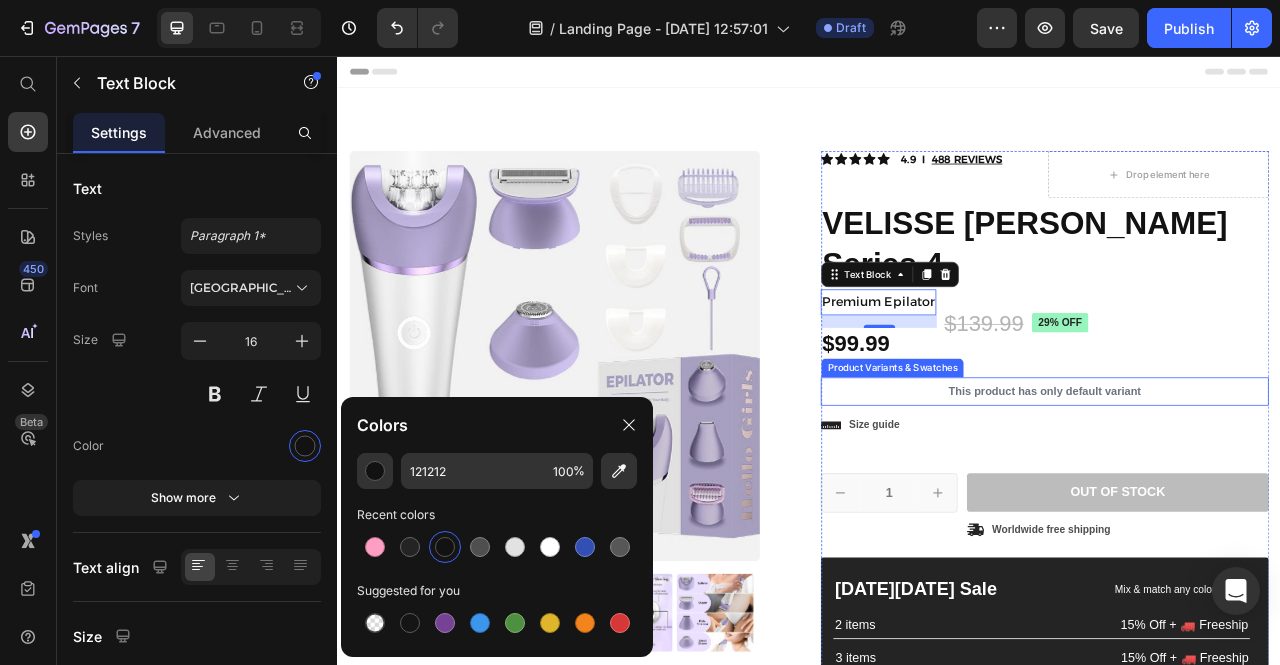 click on "Product Variants & Swatches" at bounding box center [1042, 453] 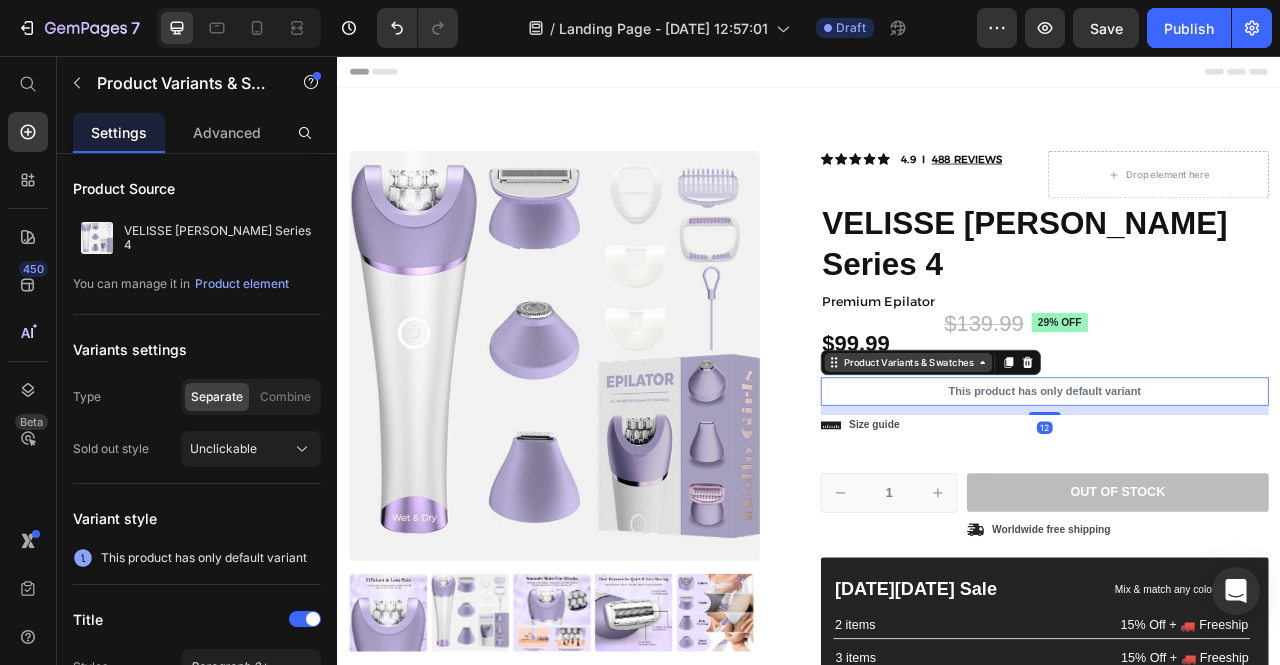 click on "Product Variants & Swatches" at bounding box center (1063, 446) 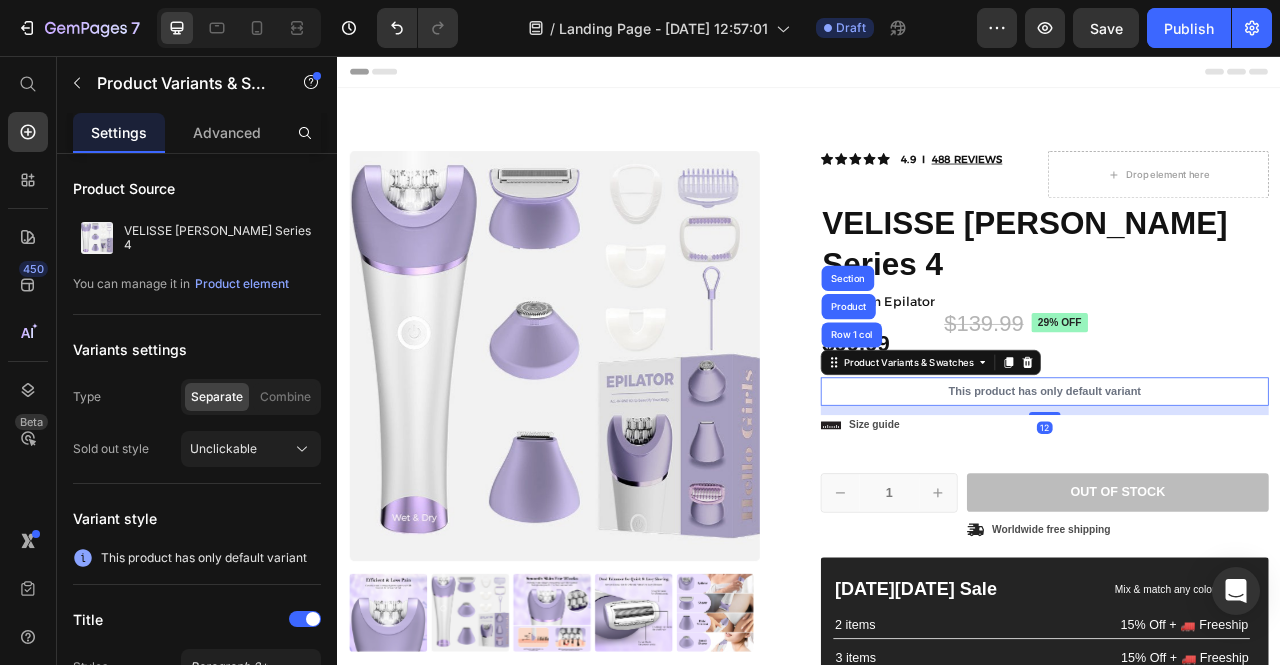 click on "$99.99" at bounding box center (1025, 422) 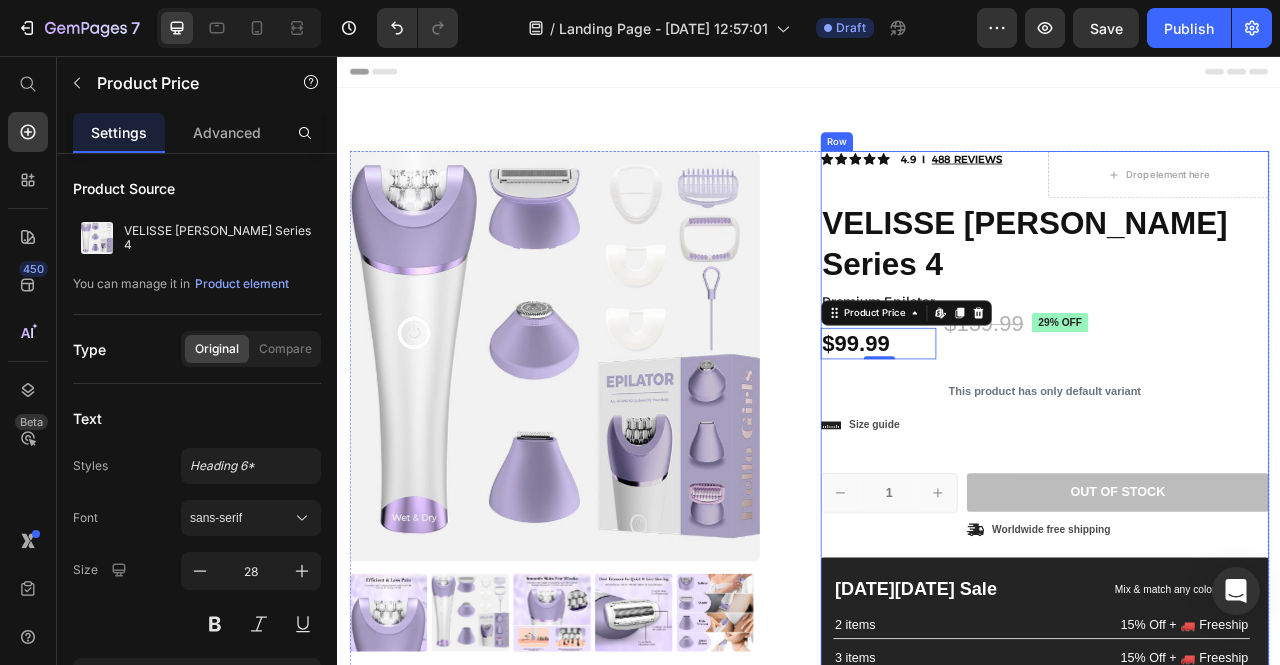 click on "Icon Icon Icon Icon Icon Icon List 2,500+ Verified Reviews! Text Block Row Icon Icon Icon Icon Icon Icon List 4.9  I    488 REVIEWS Text Block Row
Drop element here Row VELISSE [PERSON_NAME] Series 4 Product Title Premium Epilator Text Block $99.99 Product Price   Edit content in Shopify 0 $139.99 Product Price 29% off Product Badge 29% off Product Badge Row This product has only default variant Product Variants & Swatches This product has only default variant Product Variants & Swatches
Icon Size guide Text Block Row 1 Product Quantity Row Out of stock Add to Cart
Icon Worldwide free shipping Text Block Row Row [DATE][DATE] Sale Text Block Mix & match any color or size Text Block Row 2 items Text Block 15% Off + 🚛 Freeship Text Block Row 3 items Text Block 15% Off + 🚛 Freeship Text Block Row 4+ items Text Block Most popular Text Block Row 15% Off + 🚛 Freeship Text Block Row Row Image Text Block Row" at bounding box center [1237, 591] 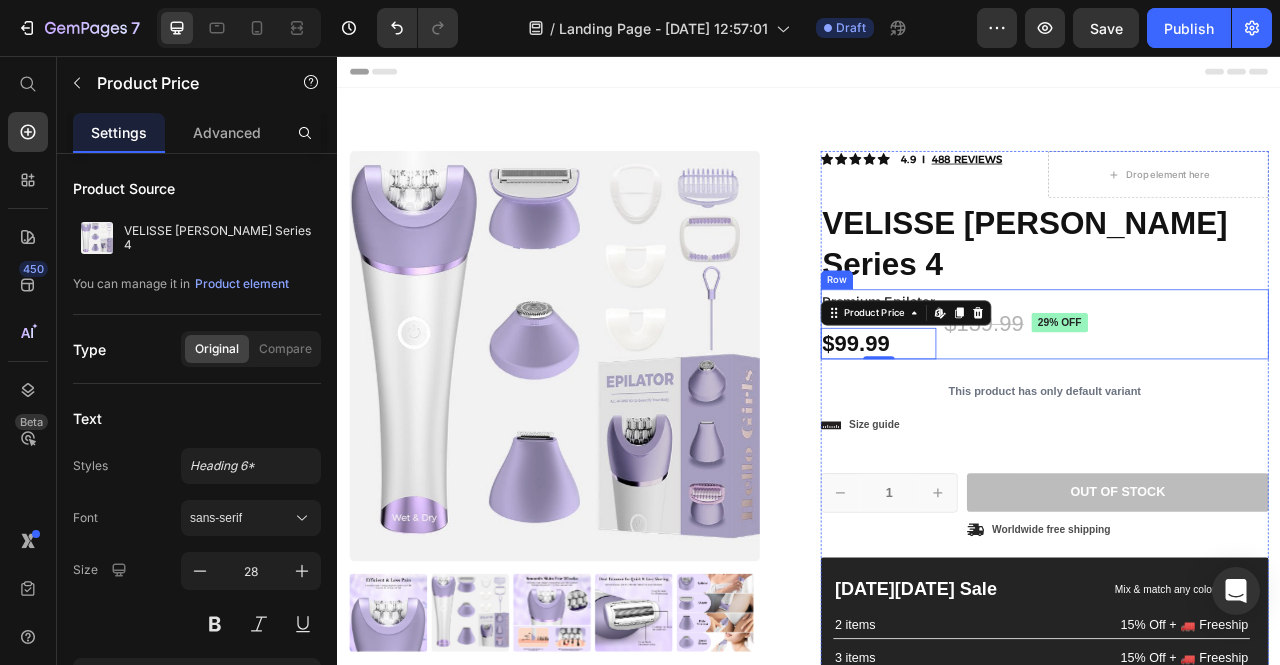 click on "$139.99 Product Price" at bounding box center [1159, 397] 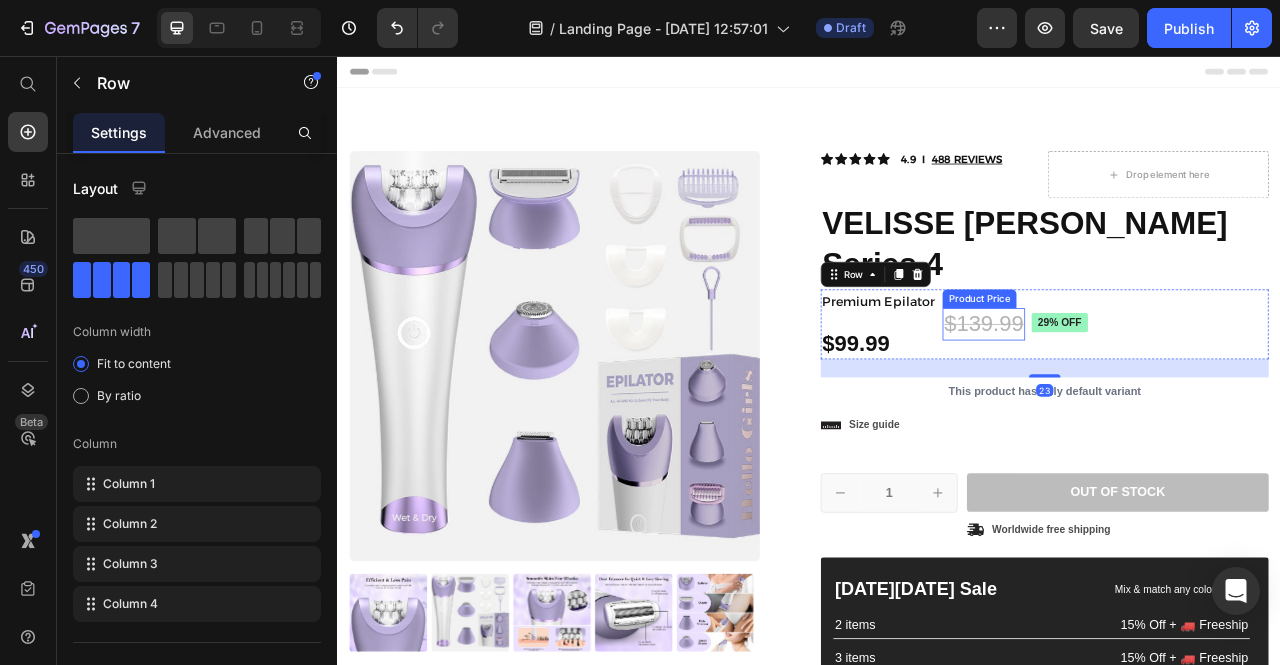 click on "$139.99" at bounding box center [1159, 397] 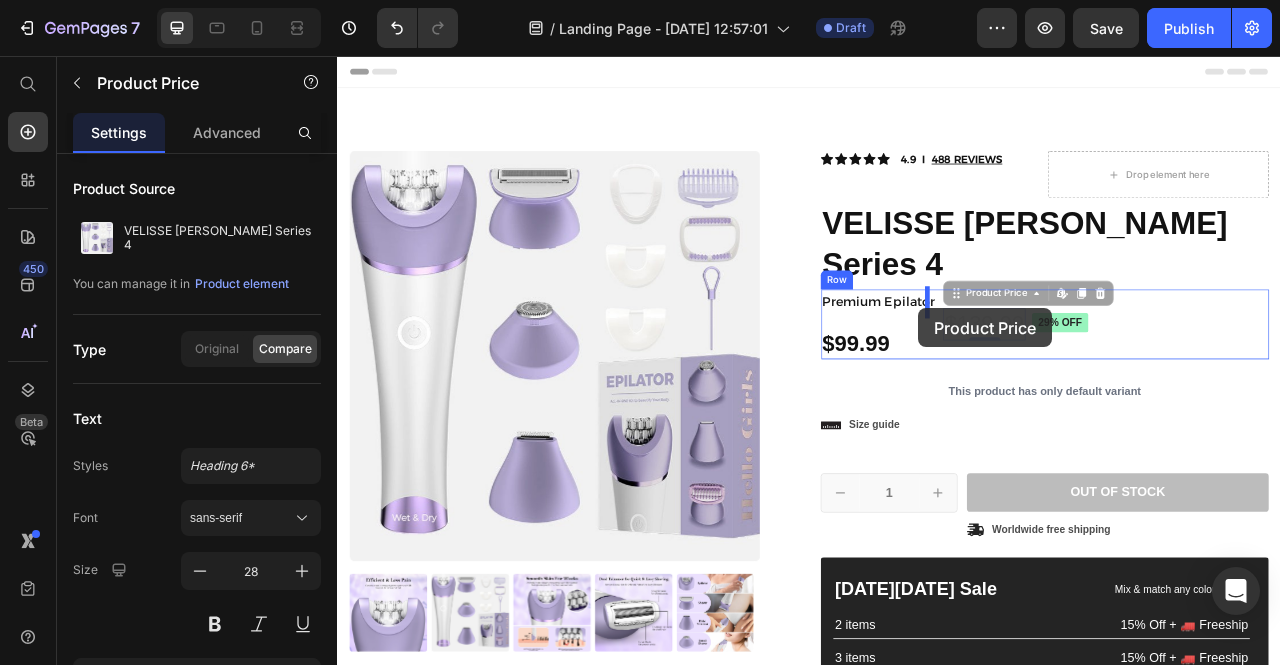 drag, startPoint x: 1144, startPoint y: 337, endPoint x: 1076, endPoint y: 377, distance: 78.892334 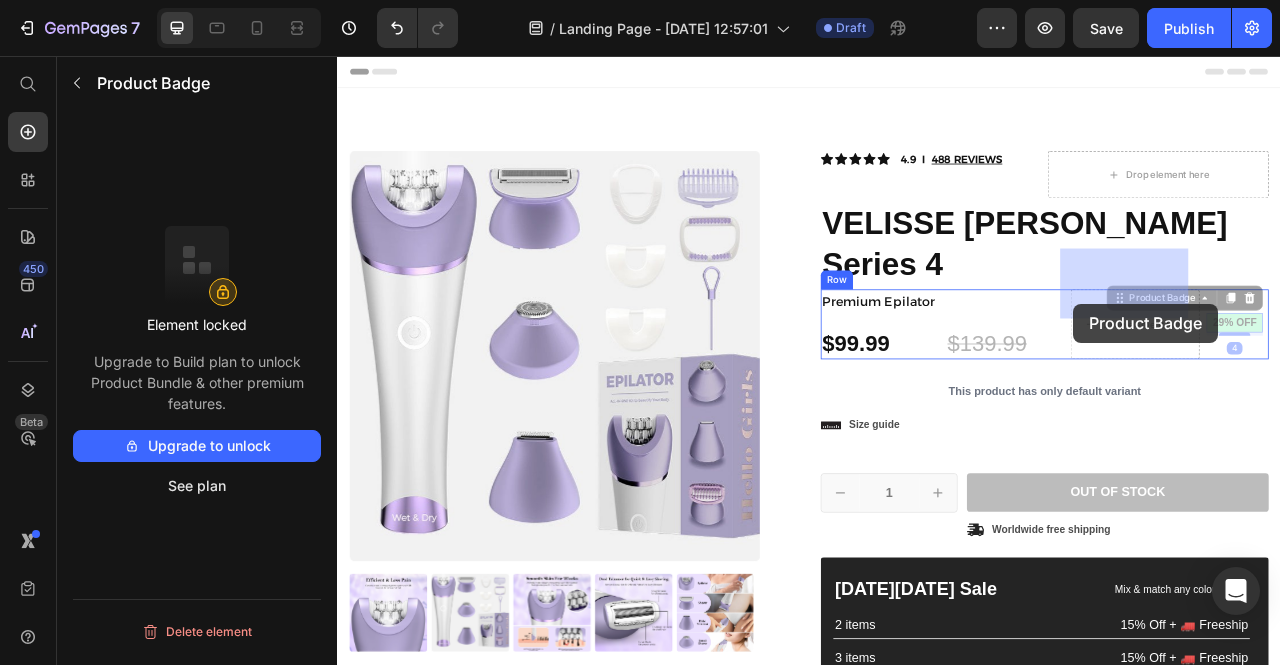 drag, startPoint x: 1462, startPoint y: 334, endPoint x: 1273, endPoint y: 370, distance: 192.39803 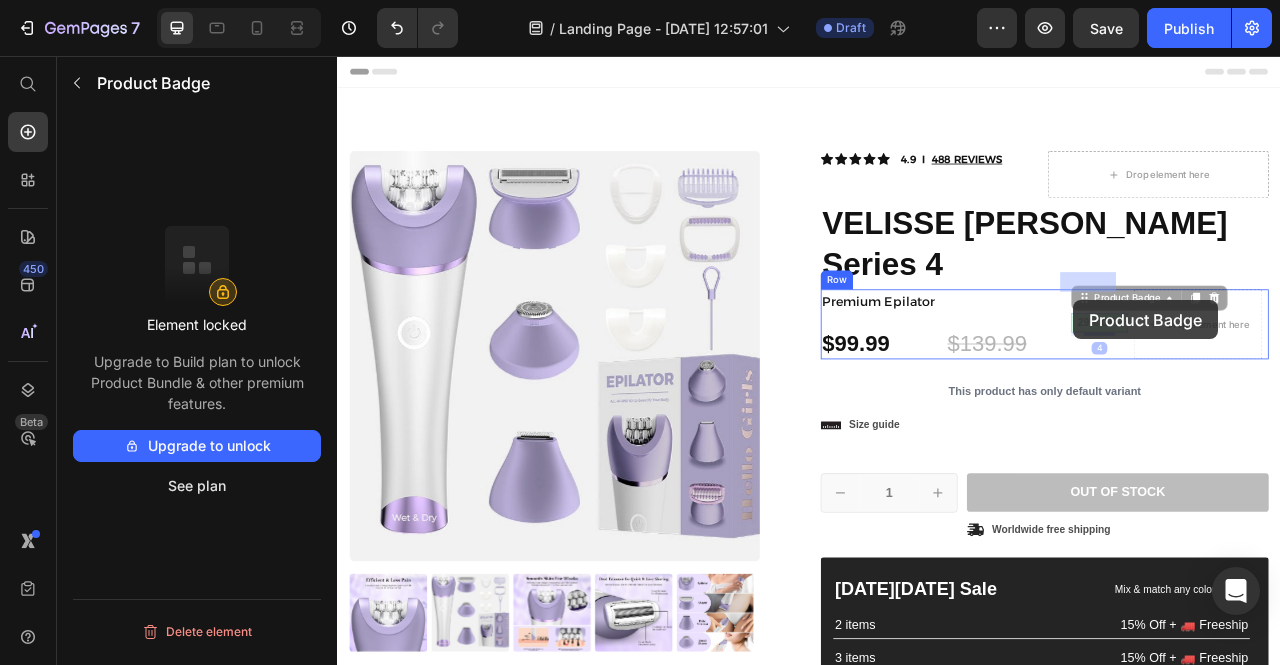 drag, startPoint x: 1304, startPoint y: 341, endPoint x: 1272, endPoint y: 368, distance: 41.868843 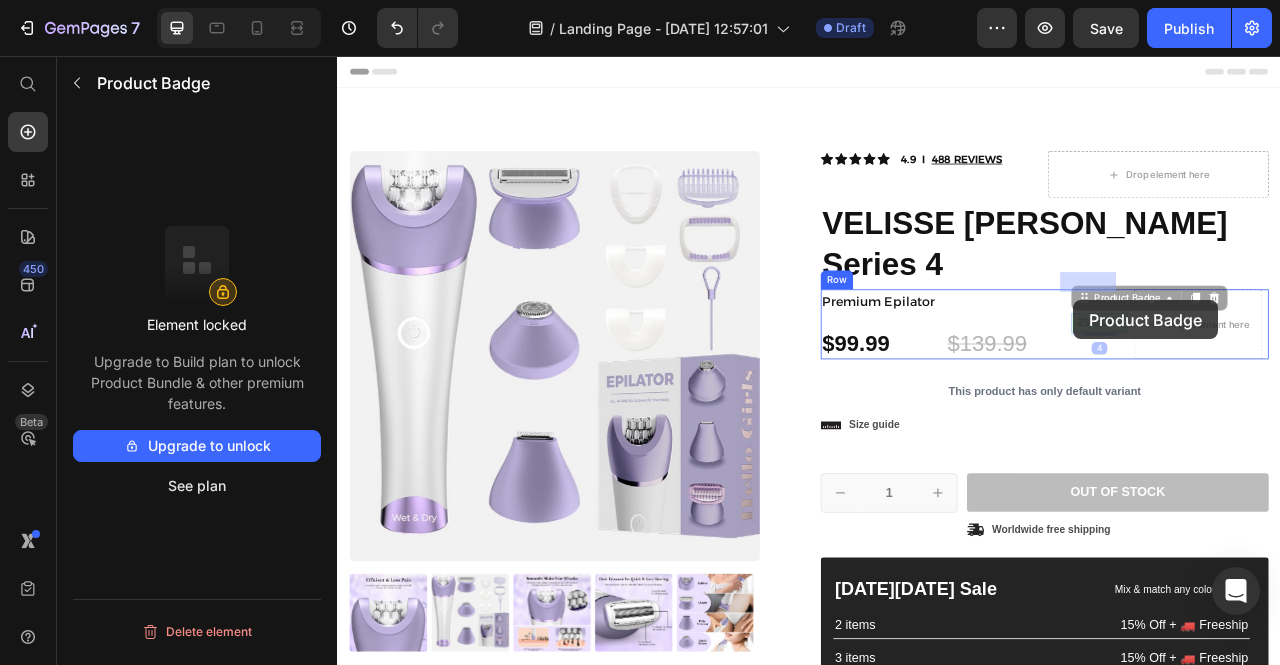 click on "Header Product Images
Material
Shipping
Care instruction Accordion Icon Icon Icon Icon Icon Icon List 2,500+ Verified Reviews! Text Block Row Icon Icon Icon Icon Icon Icon List 4.9  I    488 REVIEWS Text Block Row
Drop element here Row VELISSE [PERSON_NAME] Series 4 Product Title Premium Epilator Text Block $99.99 Product Price $139.99 Product Price Row 29% off Product Badge   4 29% off Product Badge   4
Drop element here 29% off Product Badge Row This product has only default variant Product Variants & Swatches This product has only default variant Product Variants & Swatches
Icon Size guide Text Block Row 1 Product Quantity Row Out of stock Add to Cart
Icon Worldwide free shipping Text Block Row Row [DATE][DATE] Sale Text Block Mix & match any color or size Text Block Row 2 items Text Block 15% Off + 🚛 Freeship Text Block Row 3 items Text Block 15% Off + 🚛 Freeship Text Block Row 4+ items Text Block Most popular Row" at bounding box center [937, 724] 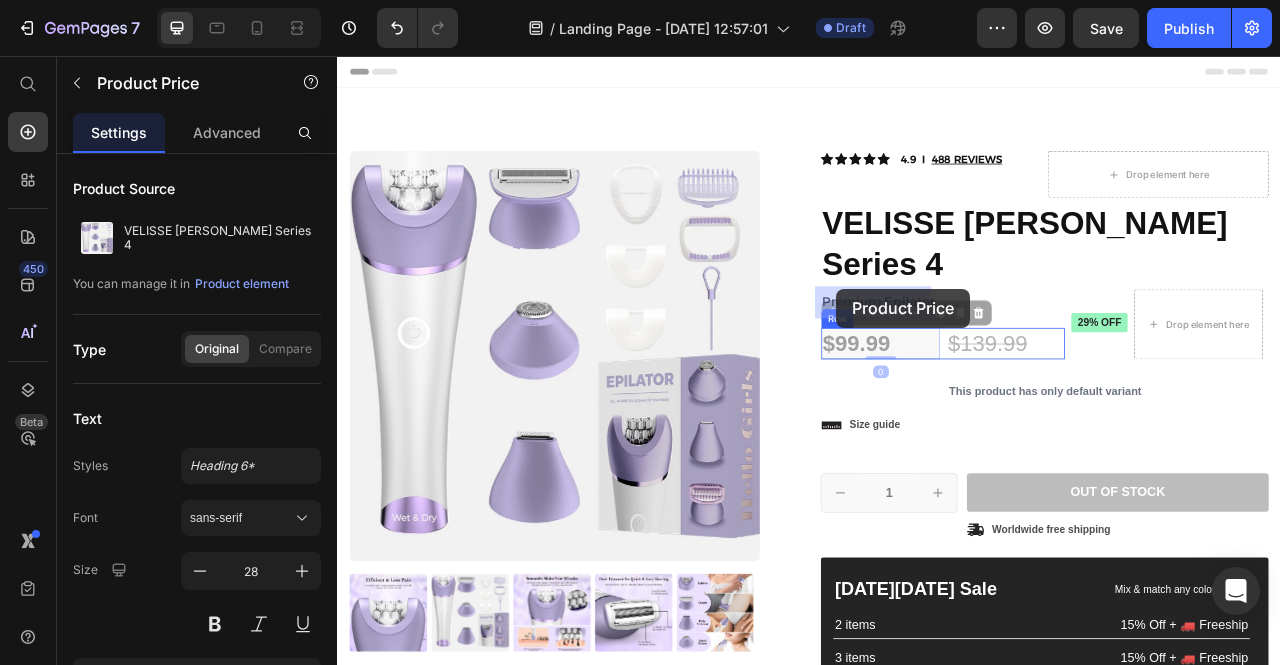 drag, startPoint x: 973, startPoint y: 366, endPoint x: 972, endPoint y: 352, distance: 14.035668 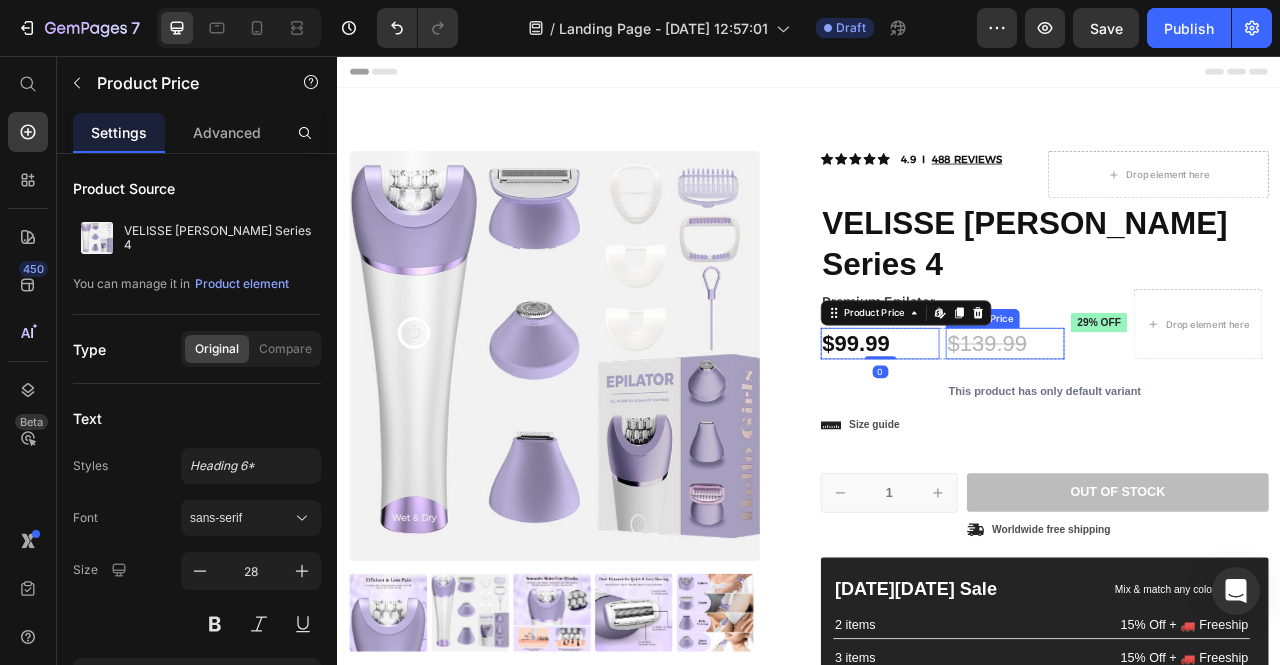 click on "$139.99" at bounding box center (1186, 422) 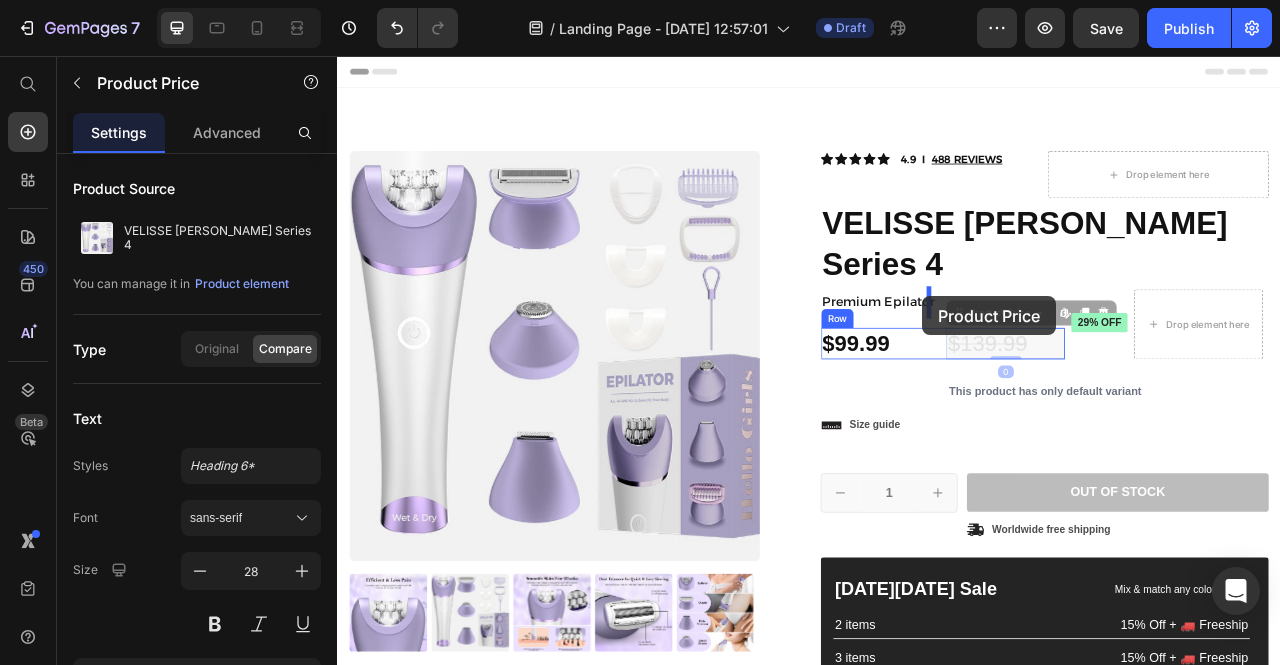 drag, startPoint x: 1185, startPoint y: 362, endPoint x: 1081, endPoint y: 362, distance: 104 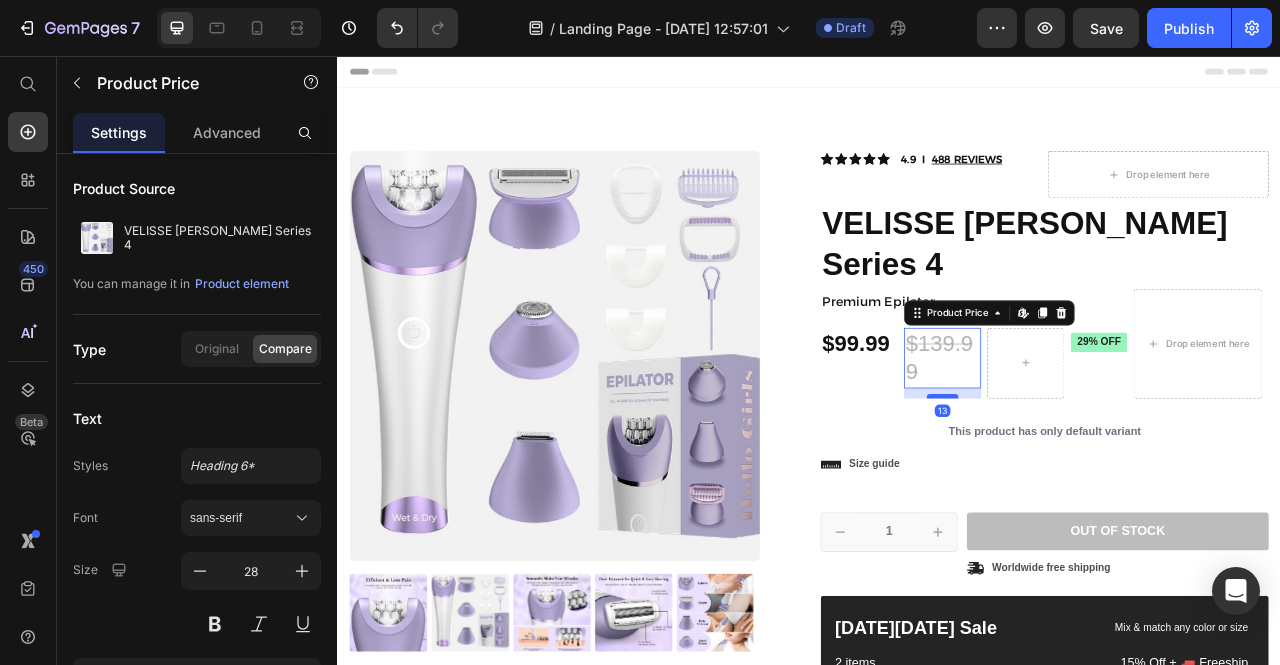drag, startPoint x: 1103, startPoint y: 424, endPoint x: 1102, endPoint y: 438, distance: 14.035668 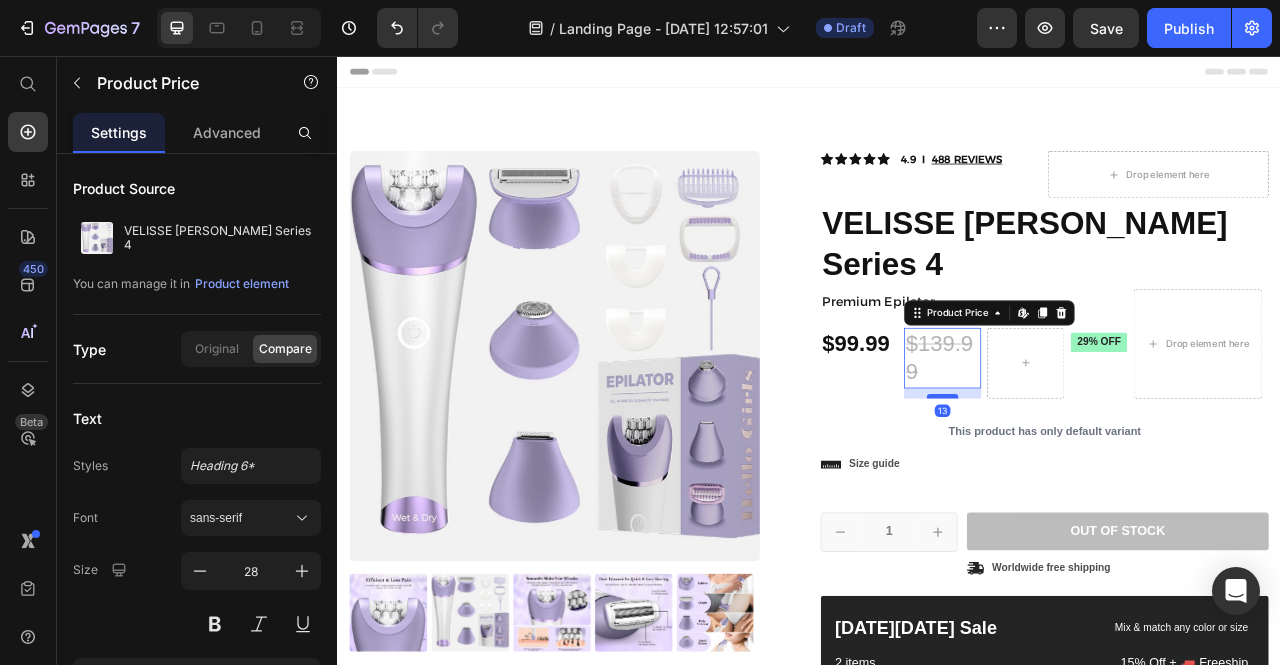 click at bounding box center (1107, 489) 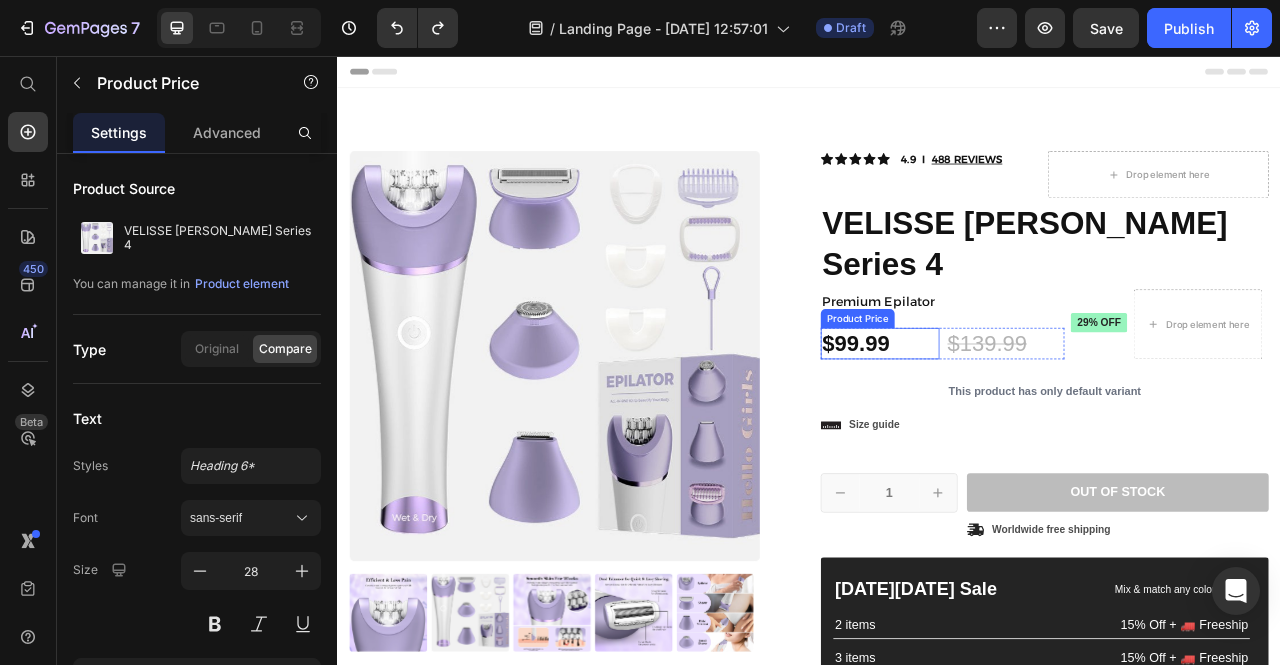 click on "$99.99" at bounding box center (1027, 422) 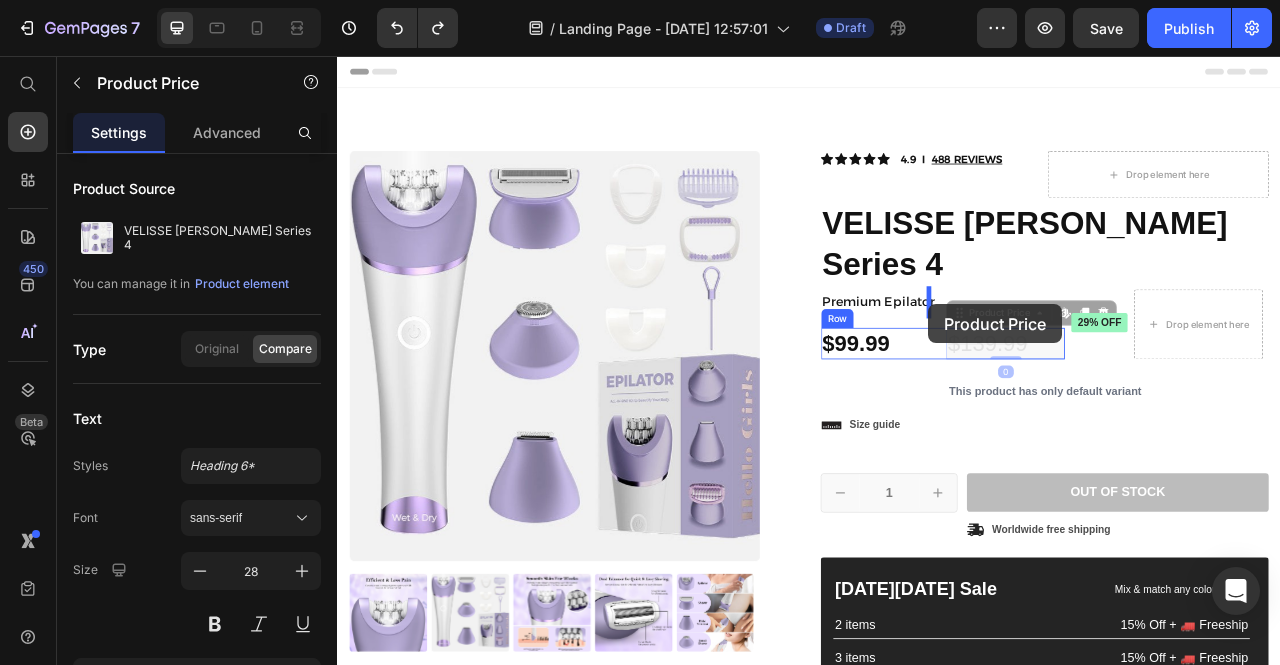 drag, startPoint x: 1139, startPoint y: 362, endPoint x: 1089, endPoint y: 372, distance: 50.990196 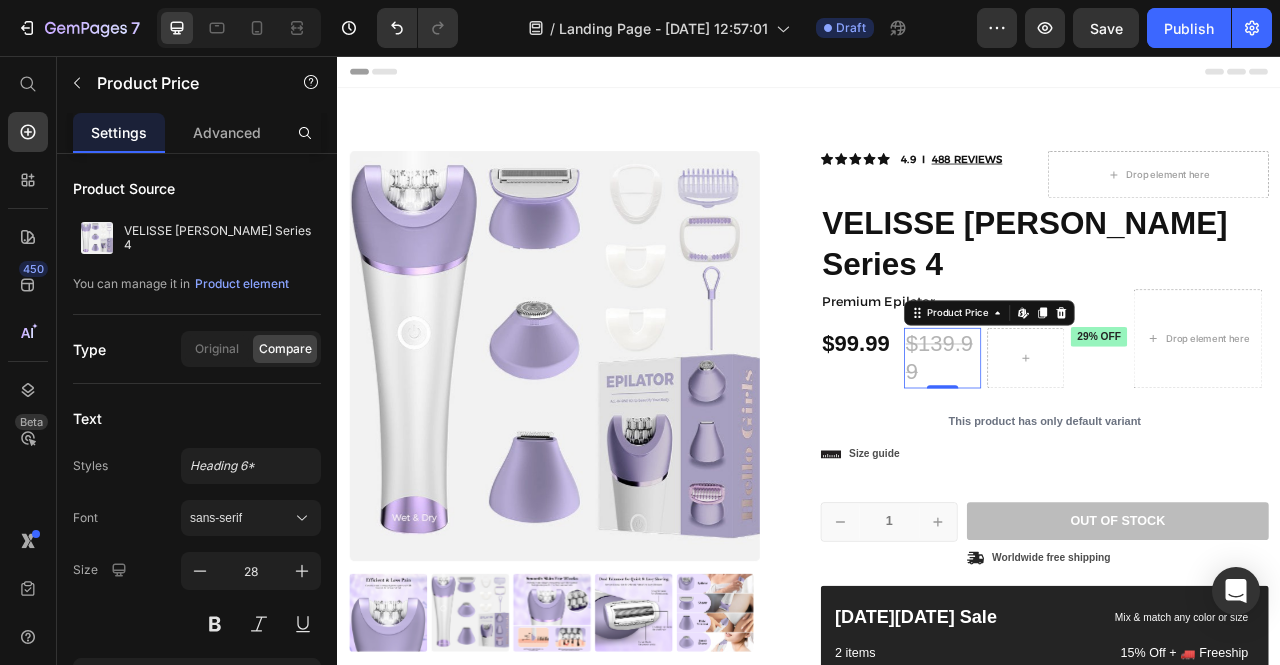 click on "$139.99" at bounding box center [1107, 440] 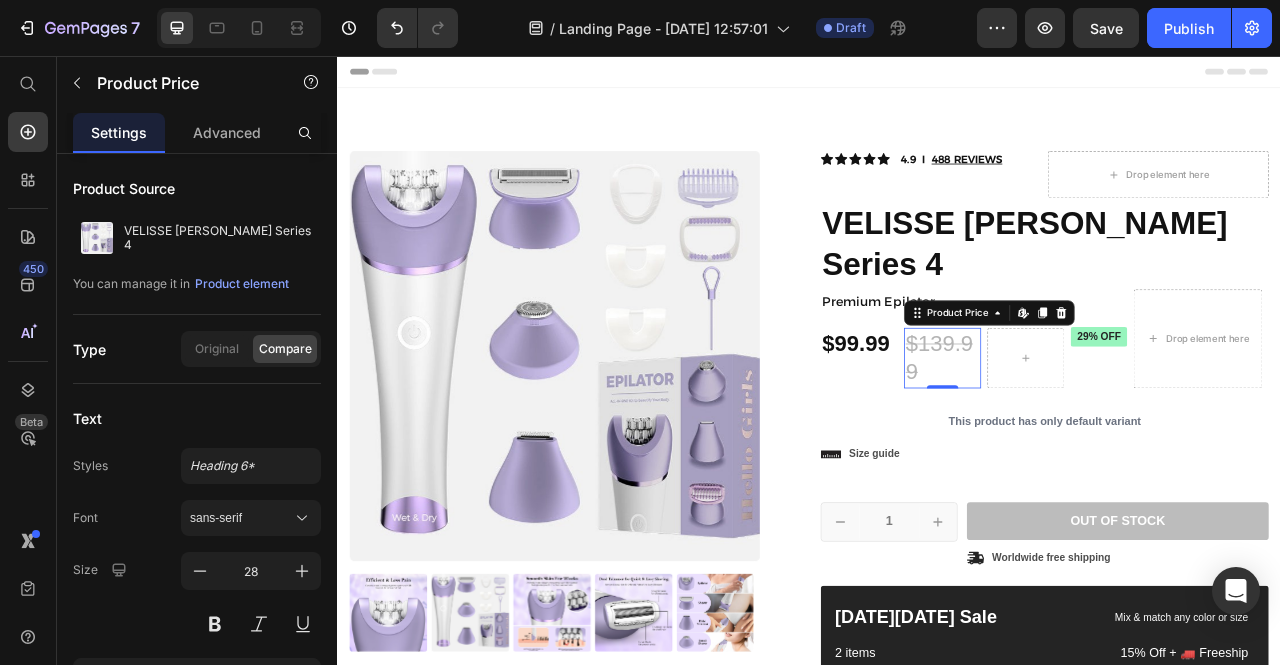 click on "$139.99" at bounding box center [1107, 440] 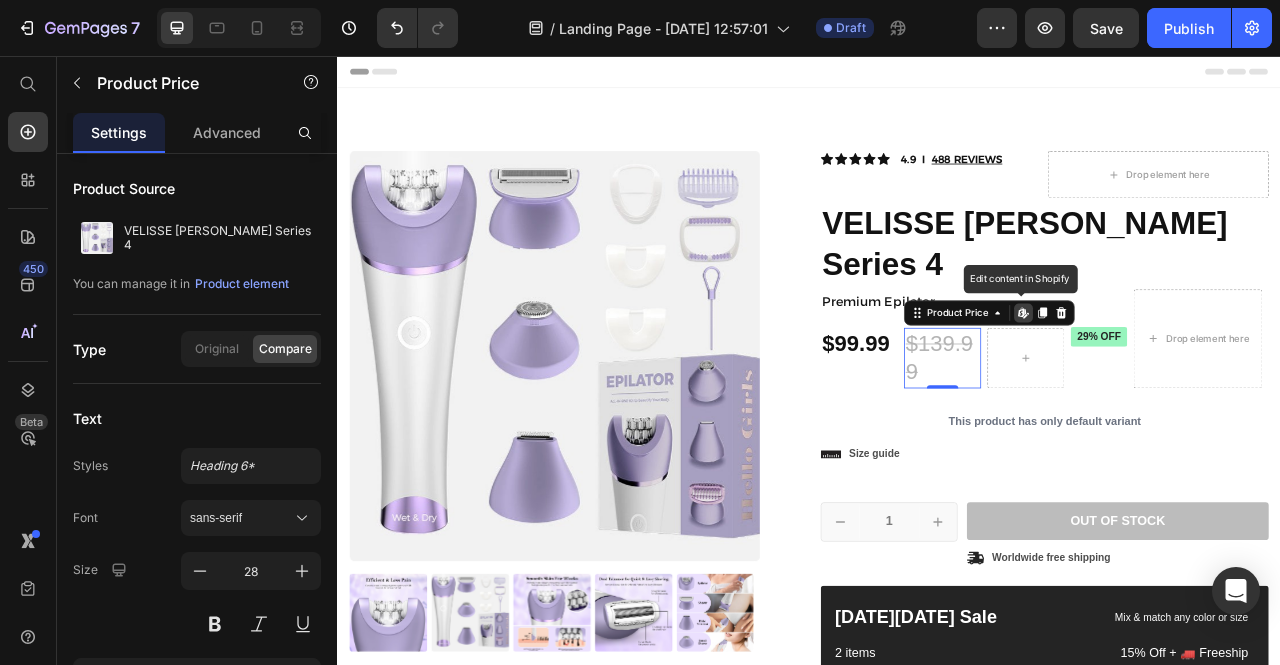 click on "$139.99" at bounding box center [1107, 440] 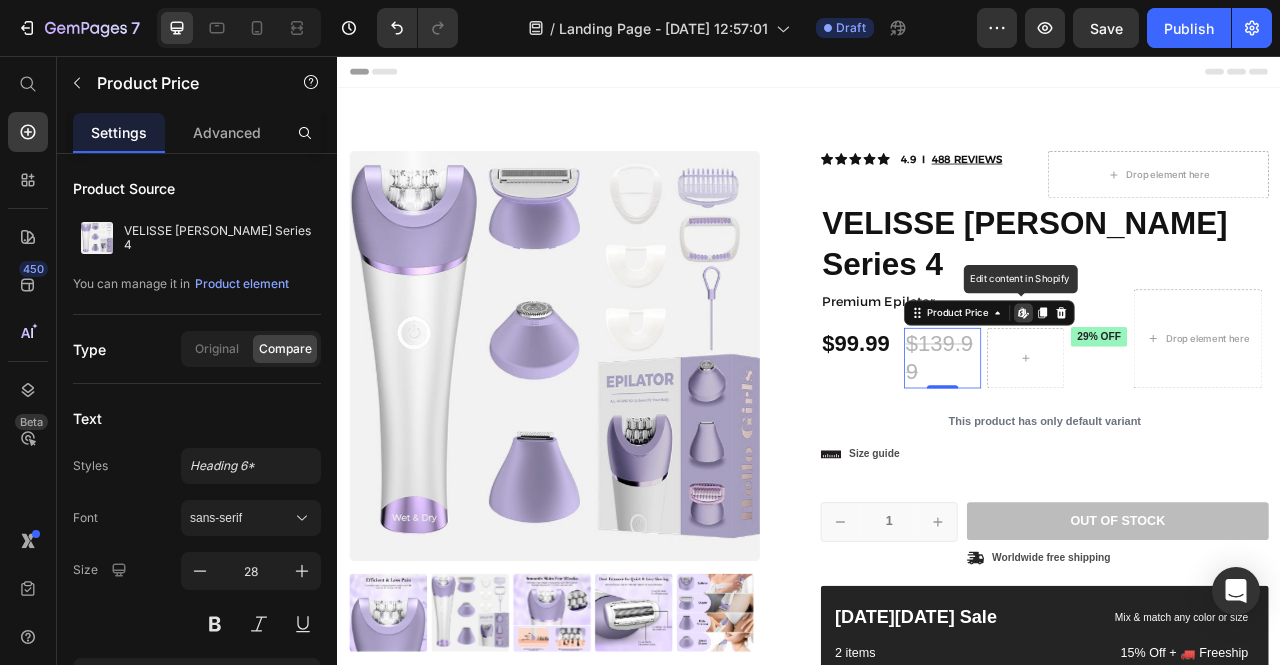 click on "$139.99" at bounding box center (1107, 440) 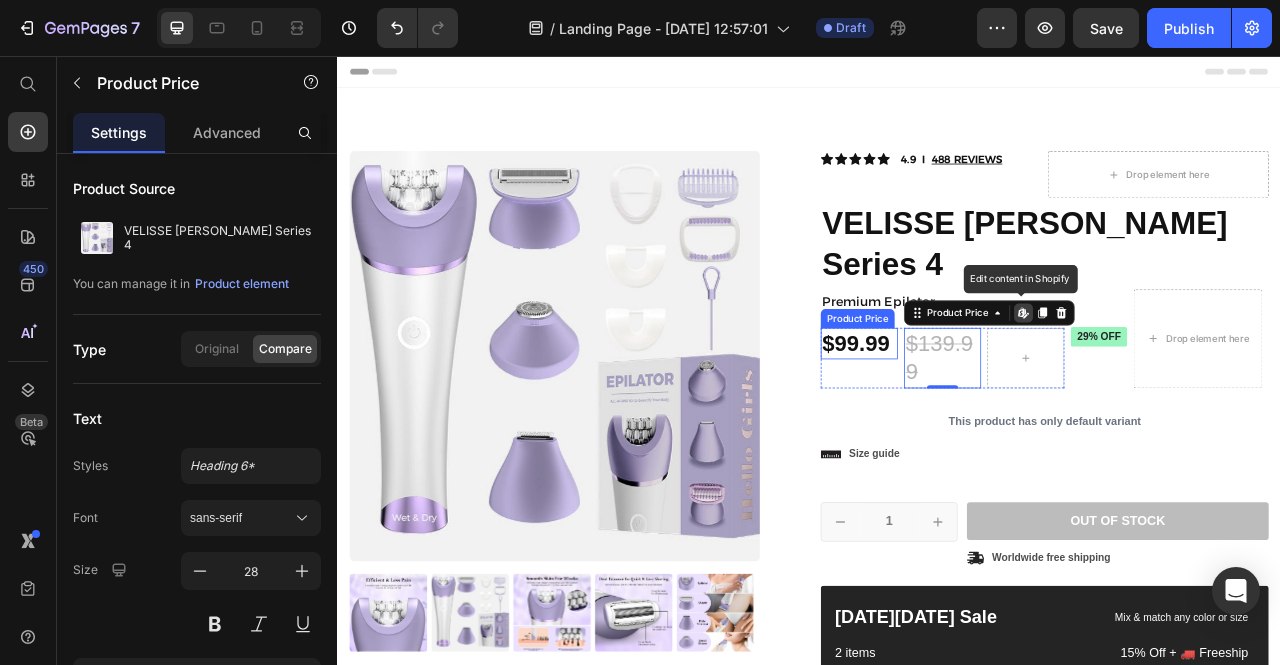click on "$99.99" at bounding box center [1001, 422] 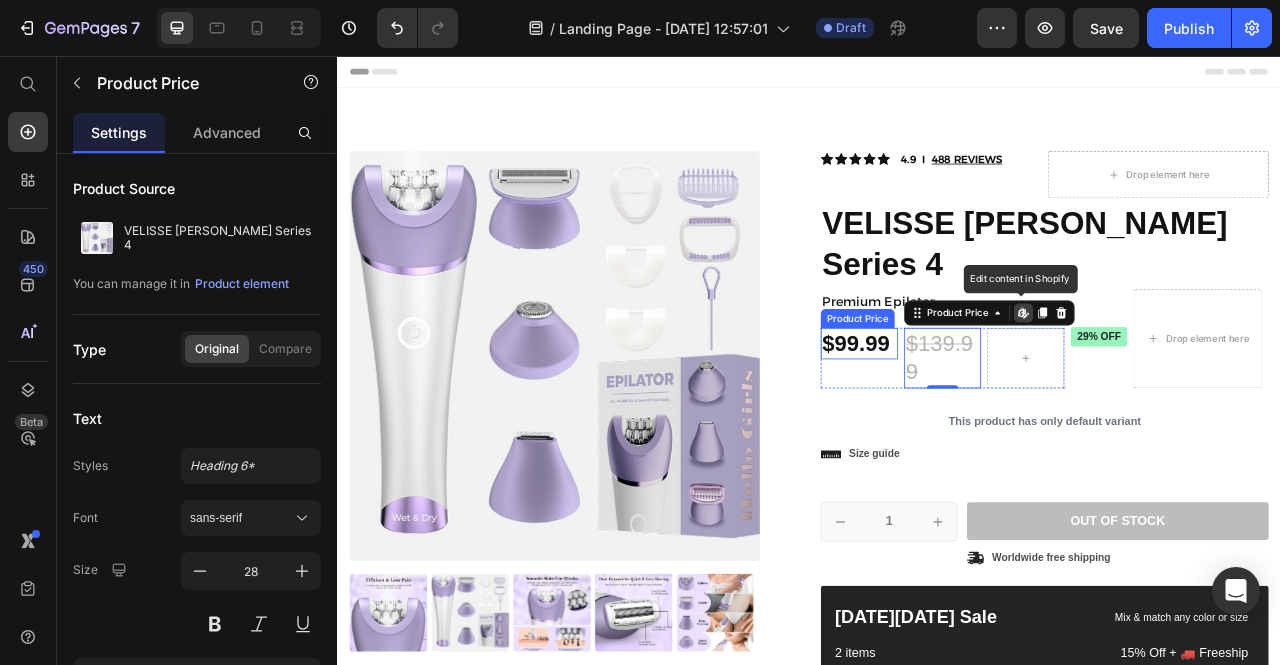 click on "$99.99" at bounding box center [1001, 422] 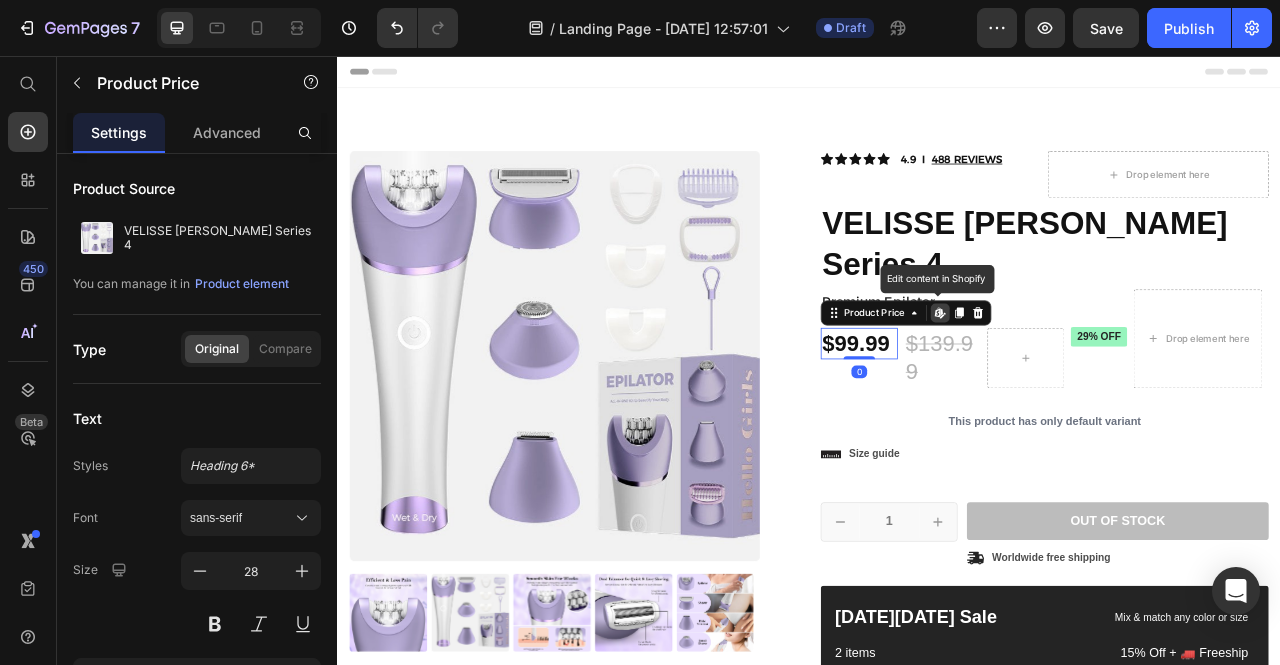 click on "$99.99" at bounding box center [1001, 422] 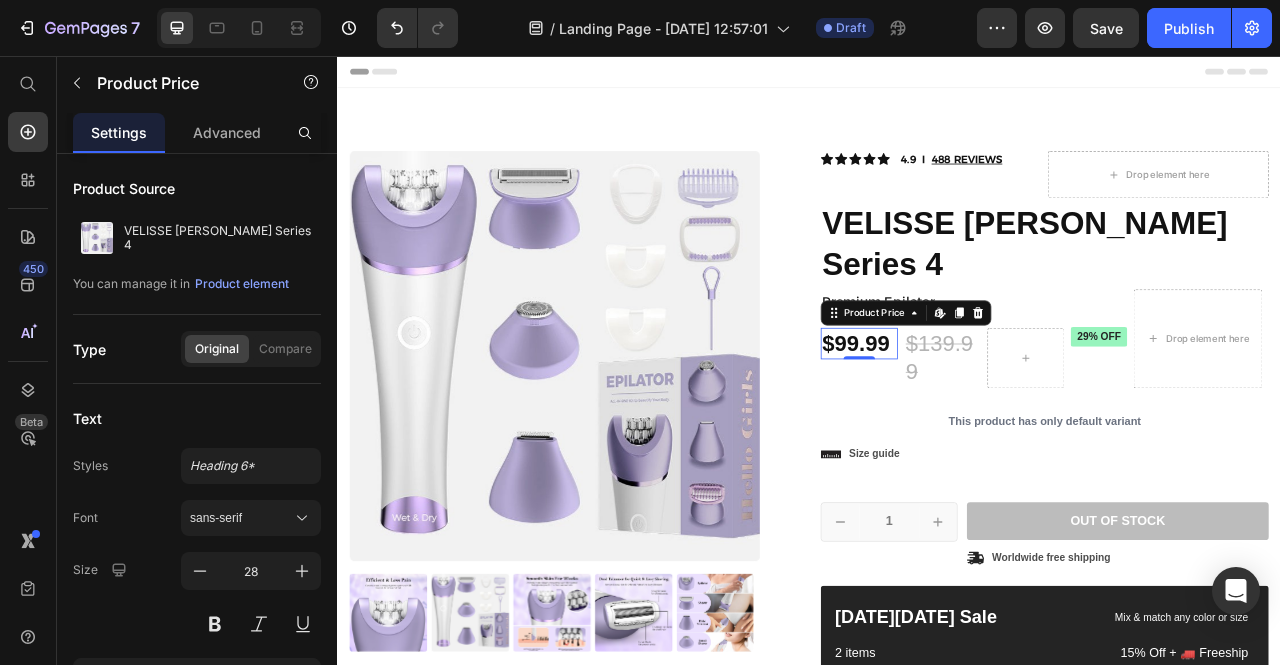 click on "$99.99" at bounding box center (1001, 422) 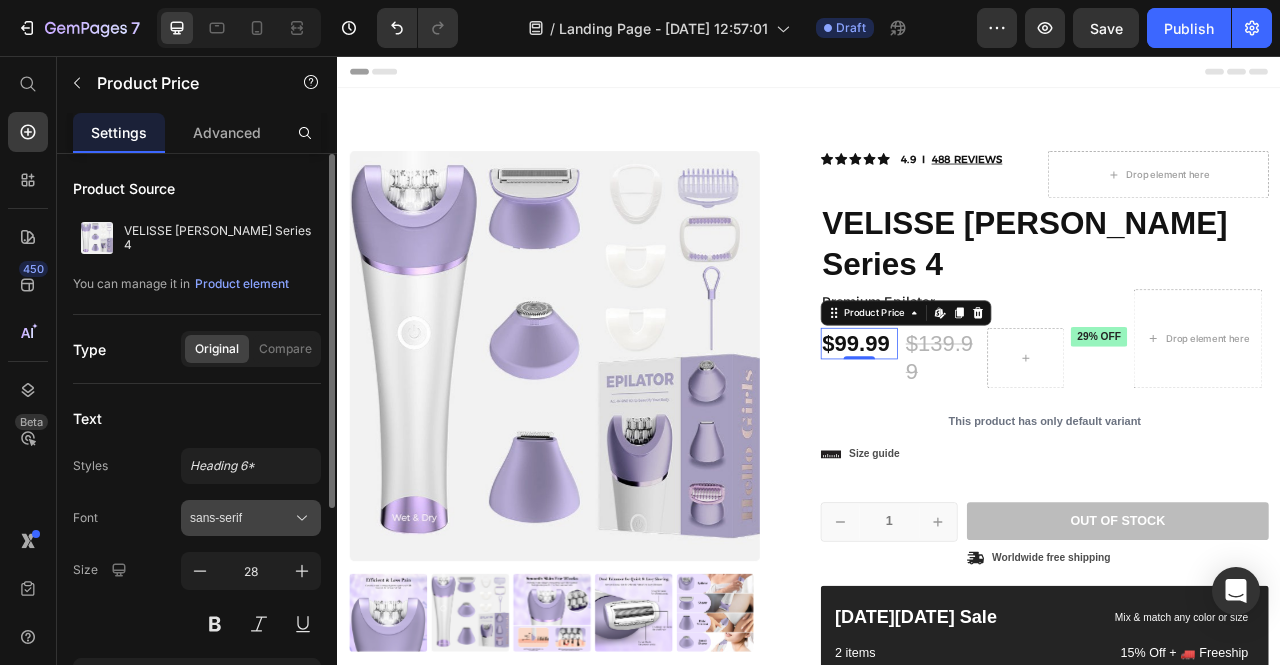 click on "sans-serif" at bounding box center [251, 518] 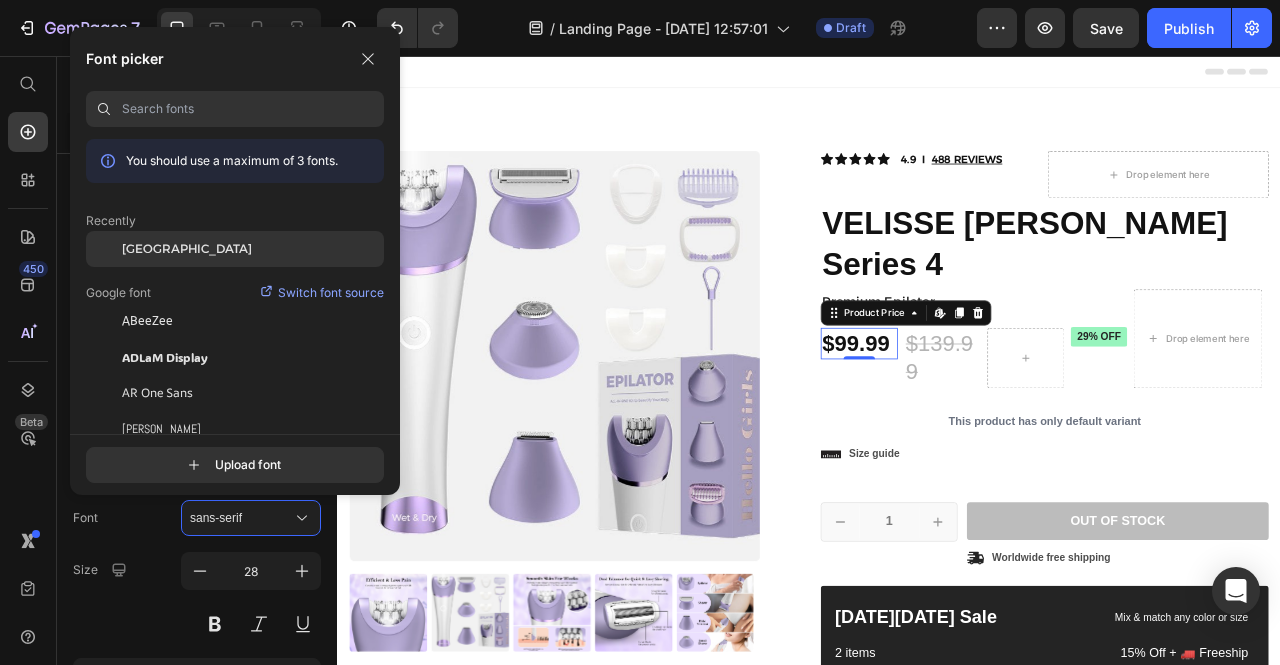 click on "[GEOGRAPHIC_DATA]" at bounding box center (187, 249) 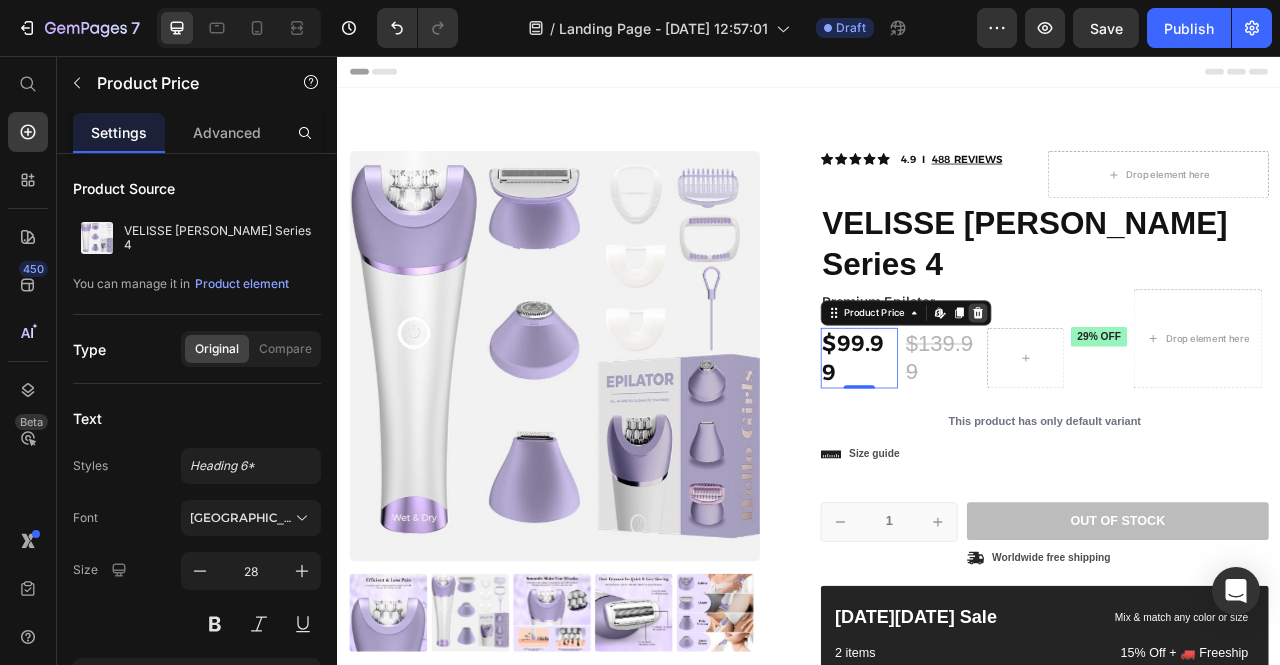 click 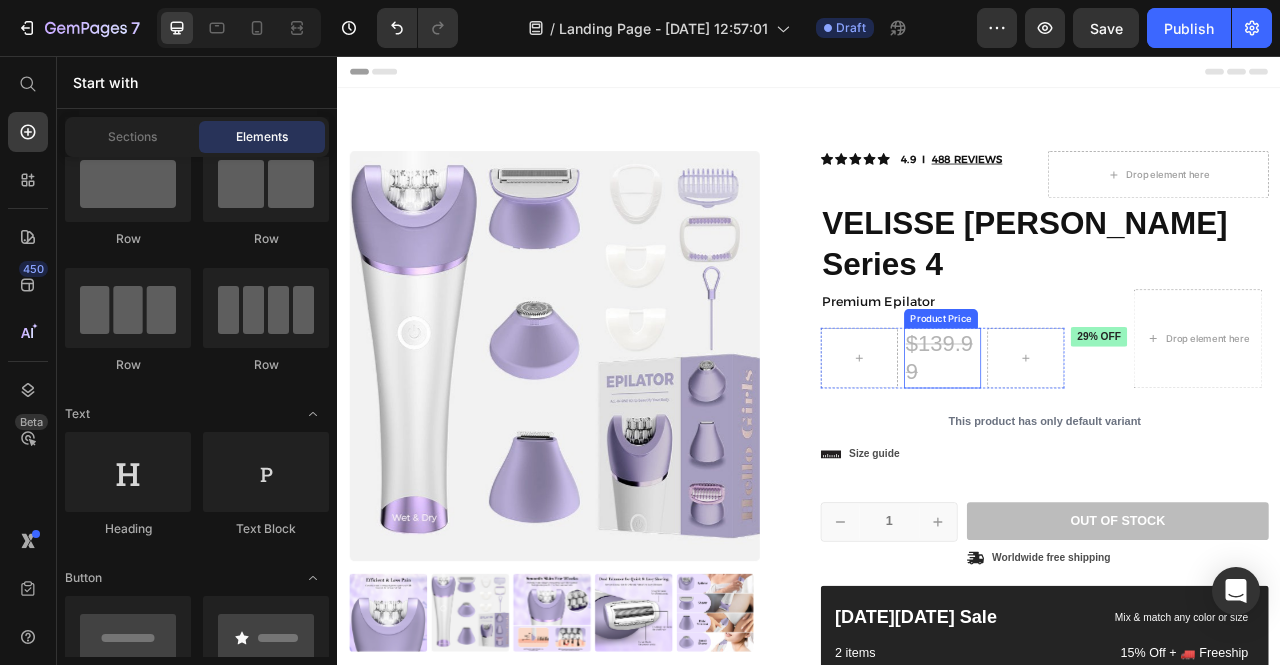 click on "$139.99" at bounding box center (1107, 440) 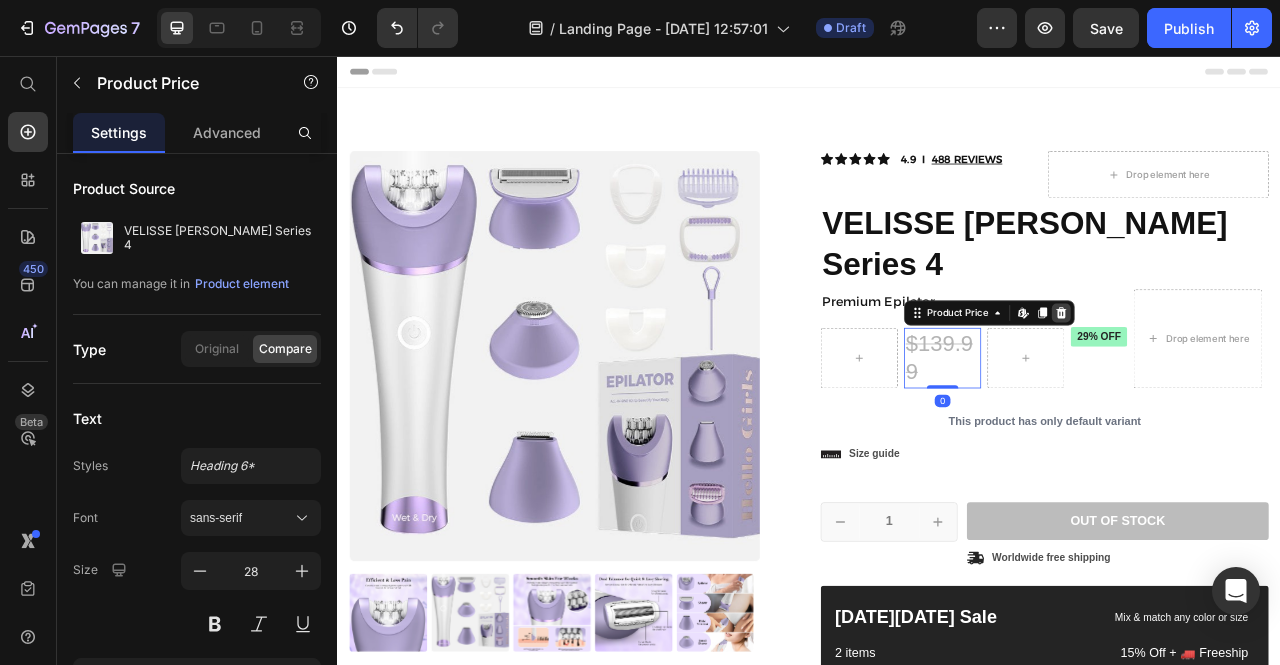 click 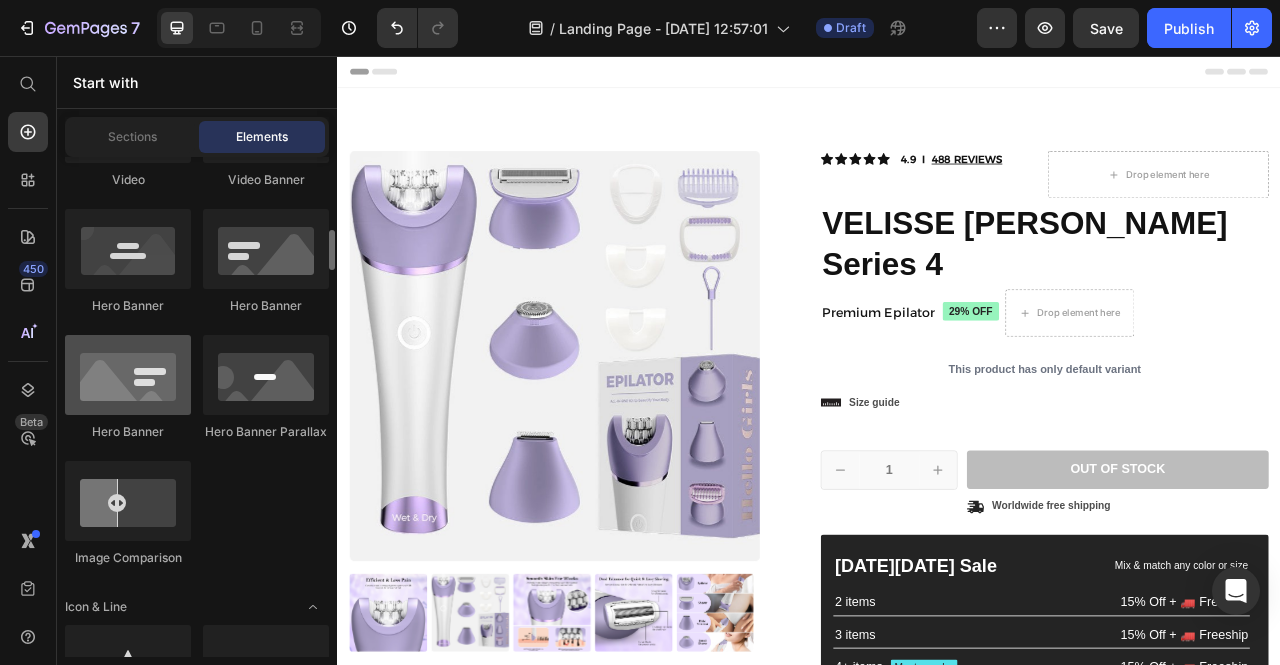 scroll, scrollTop: 982, scrollLeft: 0, axis: vertical 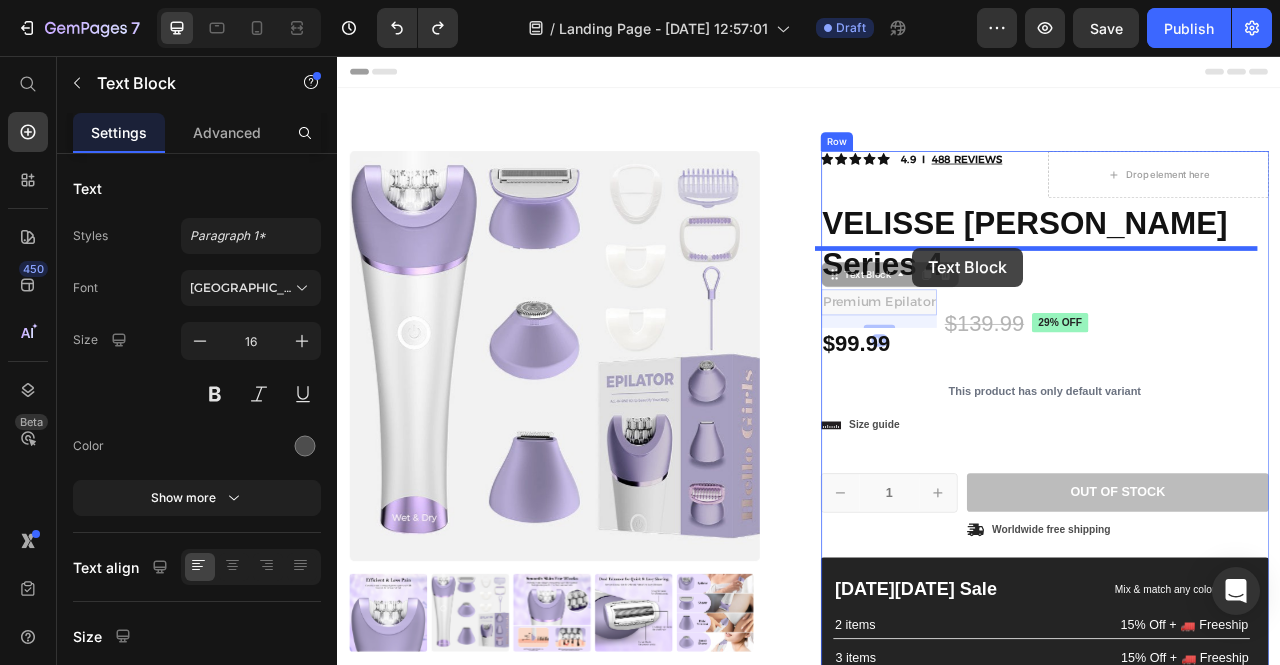 drag, startPoint x: 1069, startPoint y: 314, endPoint x: 1069, endPoint y: 300, distance: 14 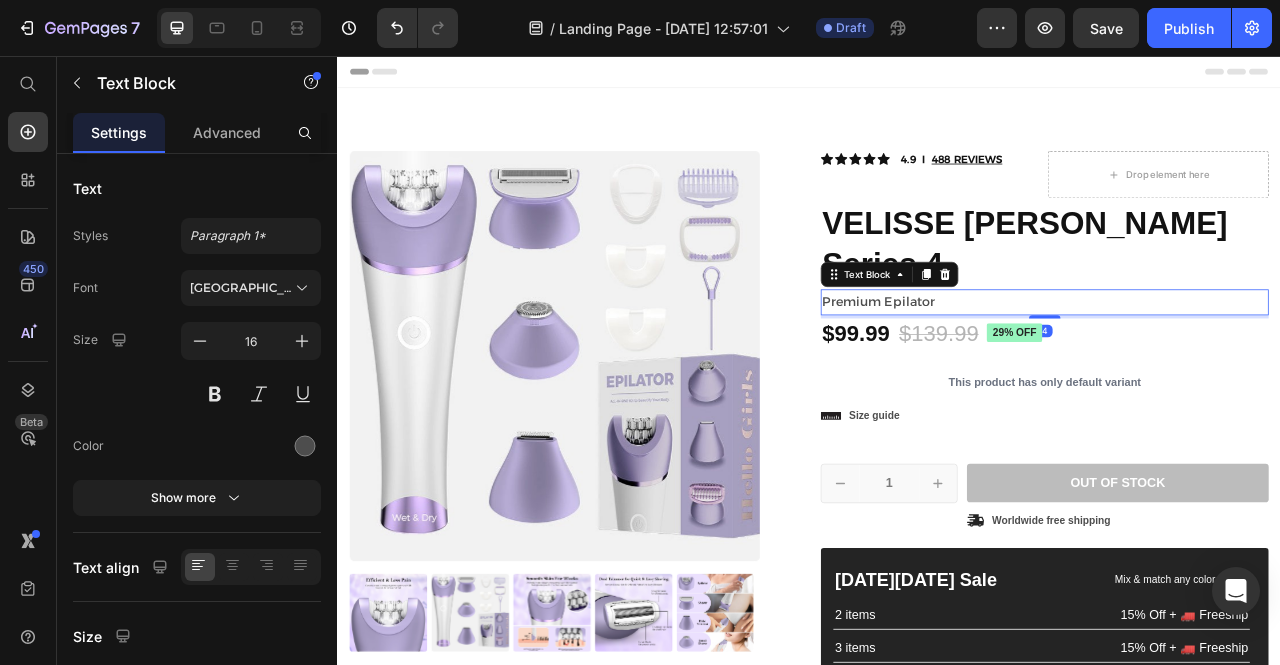 click on "4" at bounding box center (1237, 388) 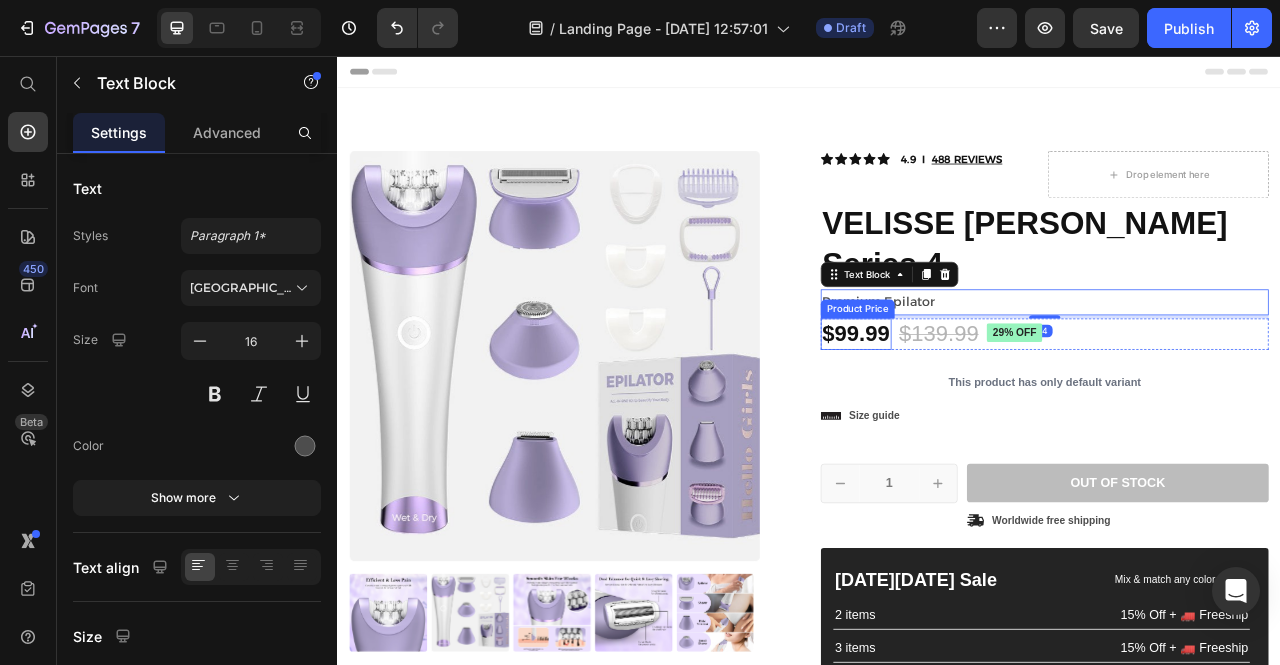 click on "$99.99" at bounding box center [997, 410] 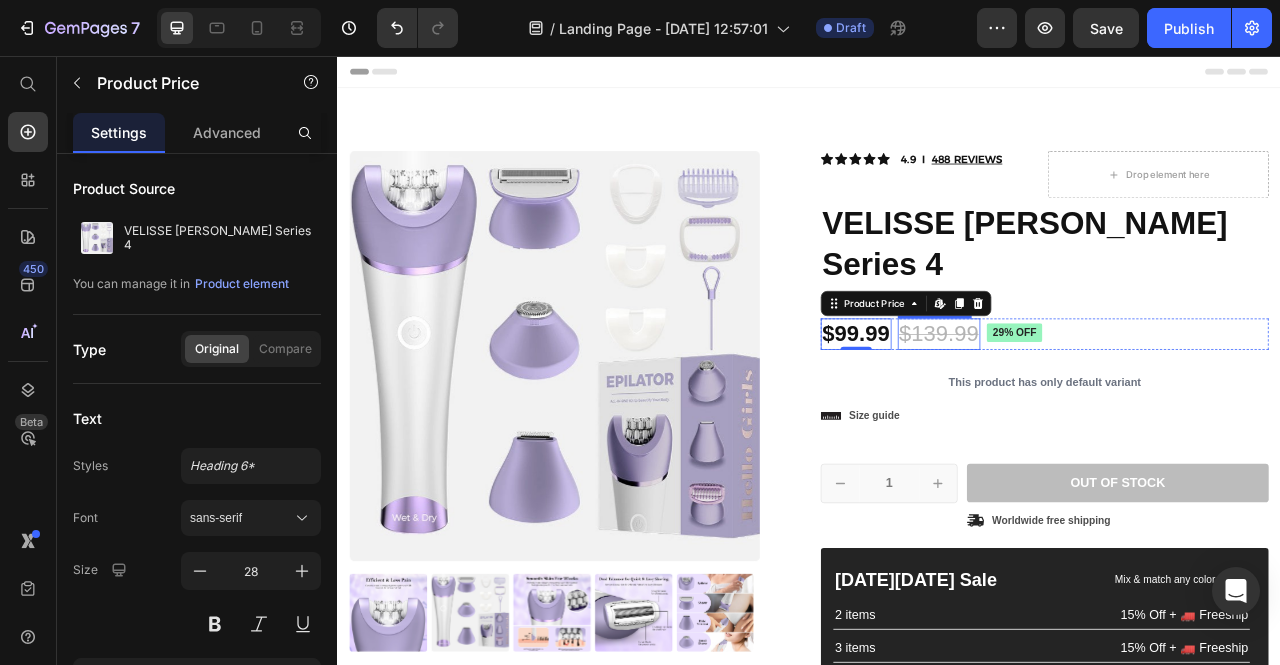 click on "$139.99" at bounding box center [1102, 410] 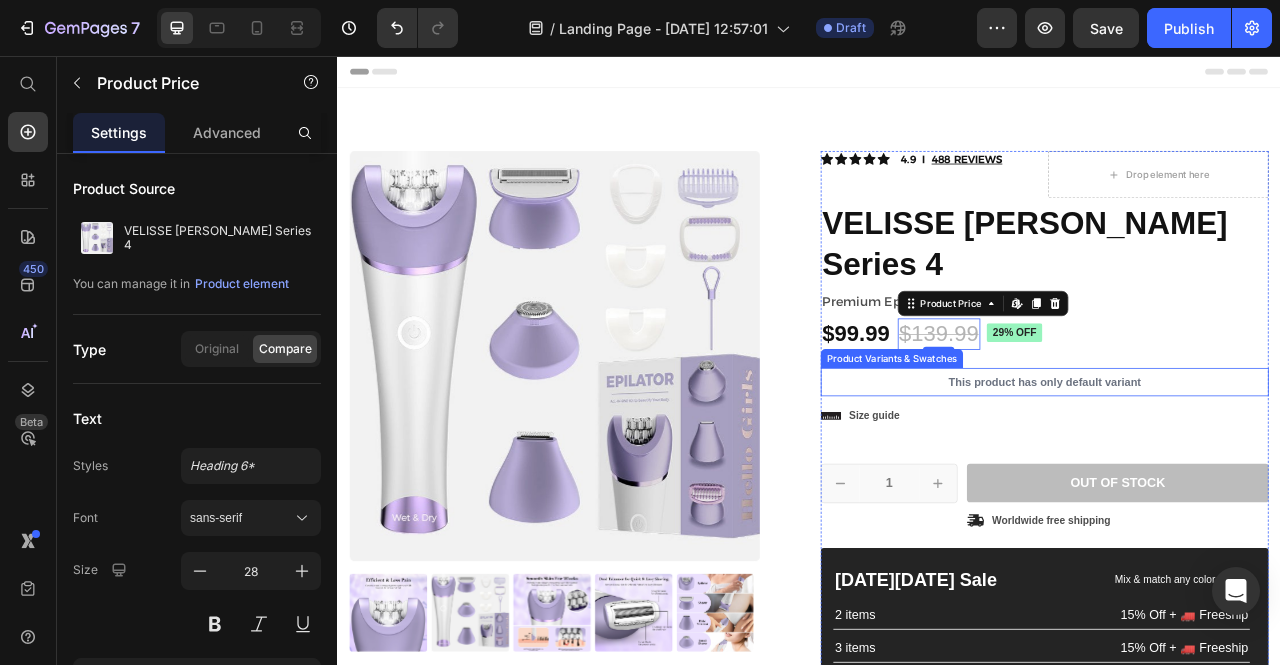 click on "$99.99" at bounding box center (997, 410) 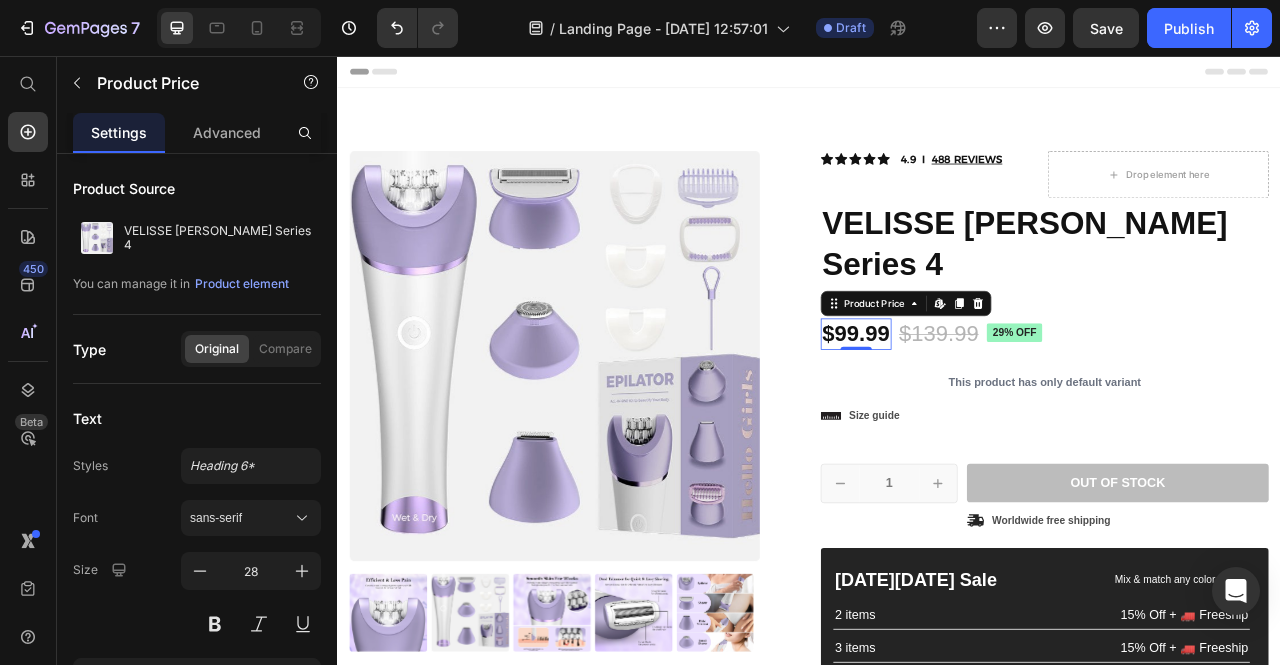 click on "$99.99" at bounding box center [997, 410] 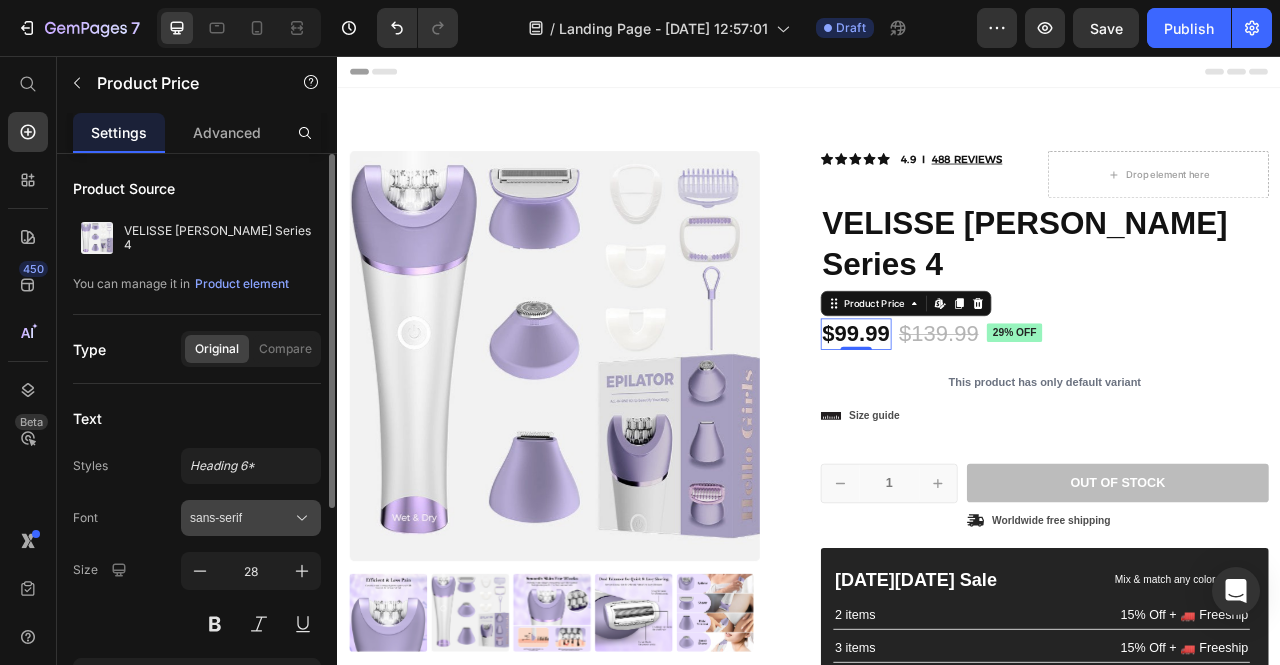 click on "sans-serif" at bounding box center [241, 518] 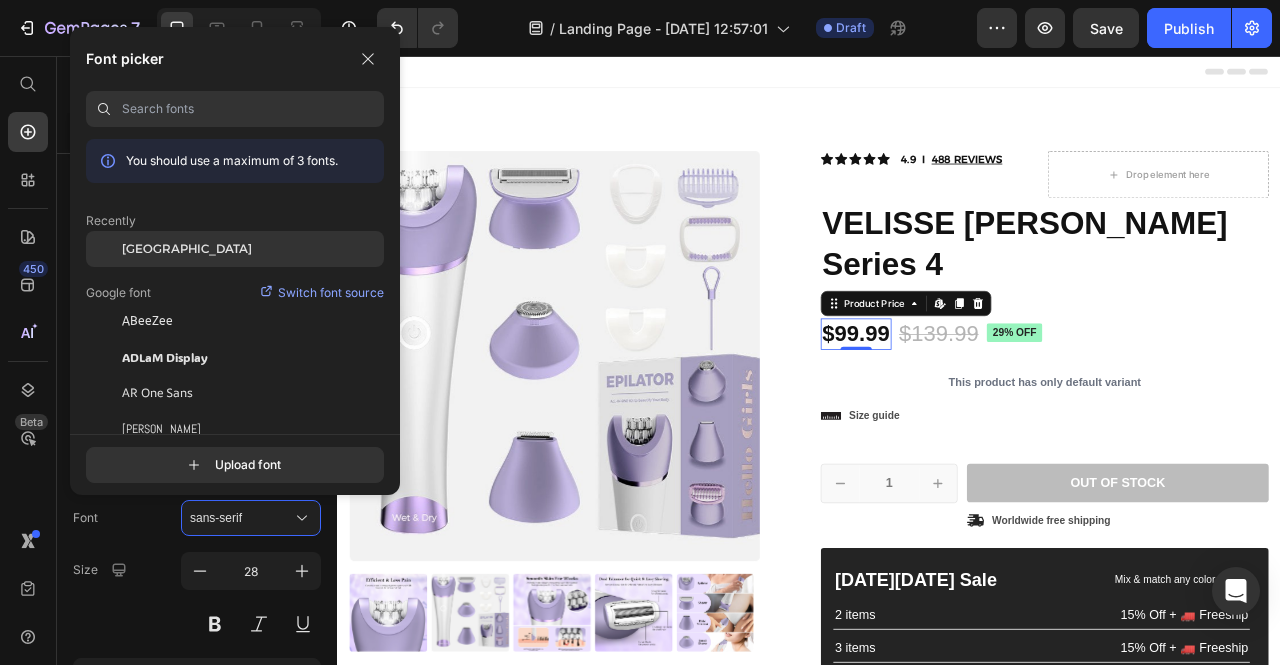 click on "[GEOGRAPHIC_DATA]" at bounding box center [187, 249] 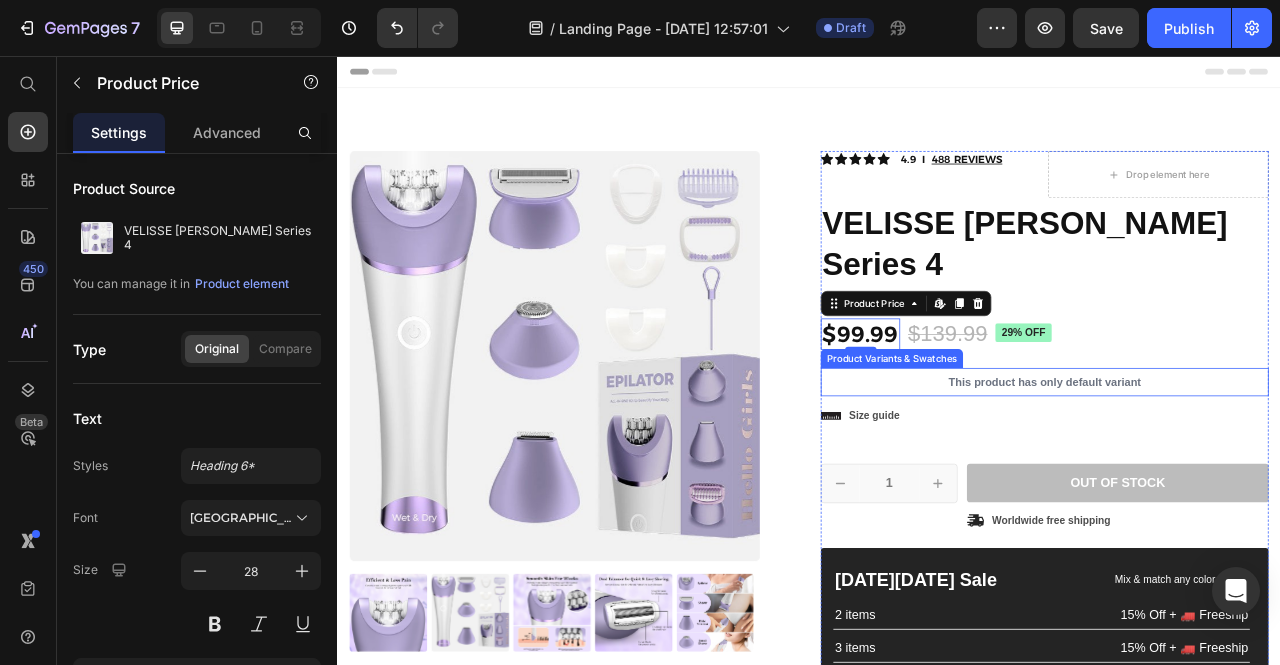 click on "$139.99" at bounding box center (1113, 410) 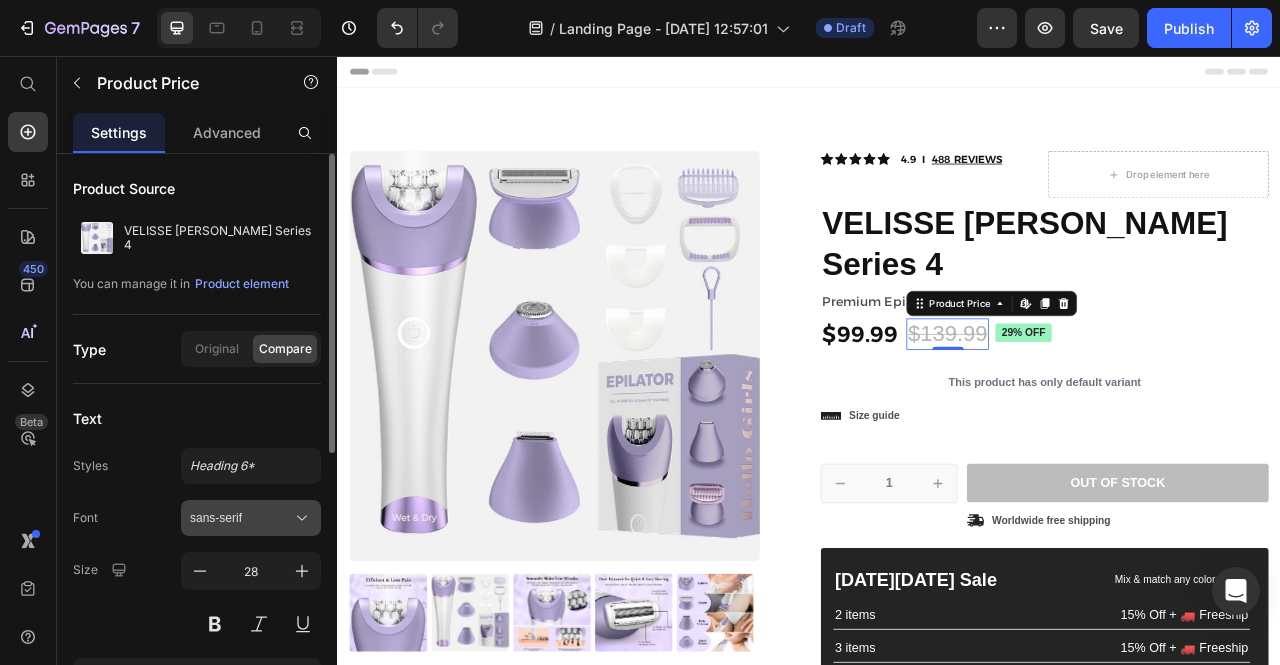 click on "sans-serif" at bounding box center [241, 518] 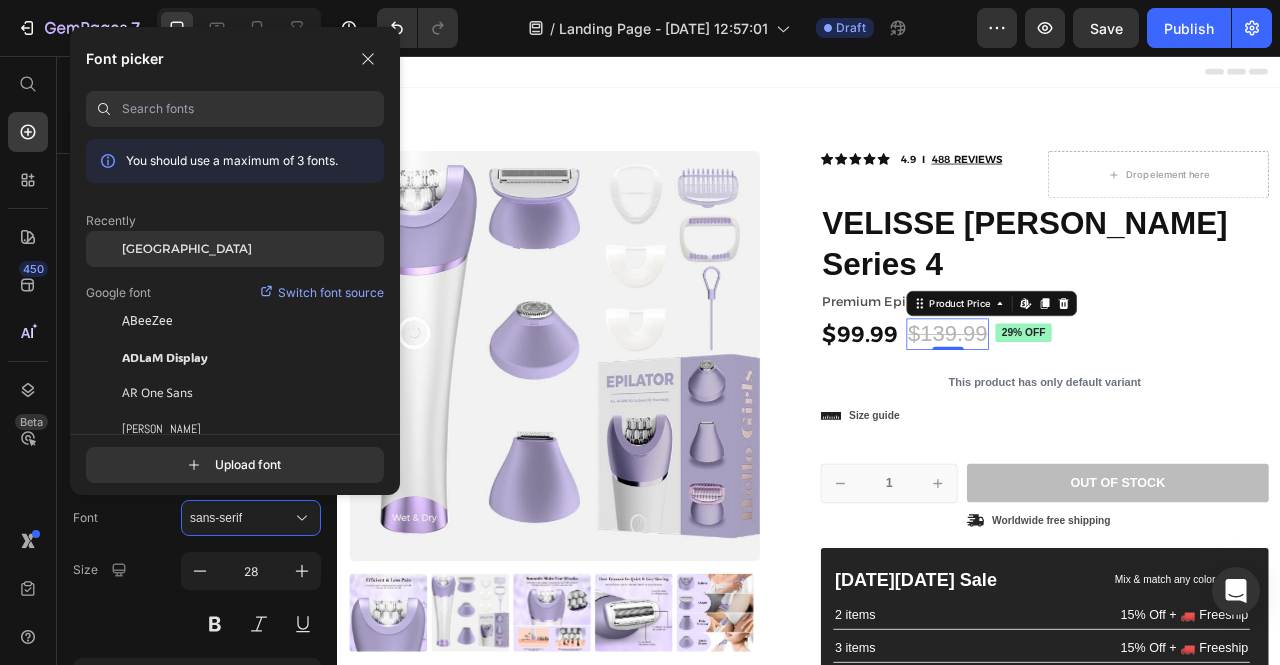 click on "[GEOGRAPHIC_DATA]" at bounding box center (187, 249) 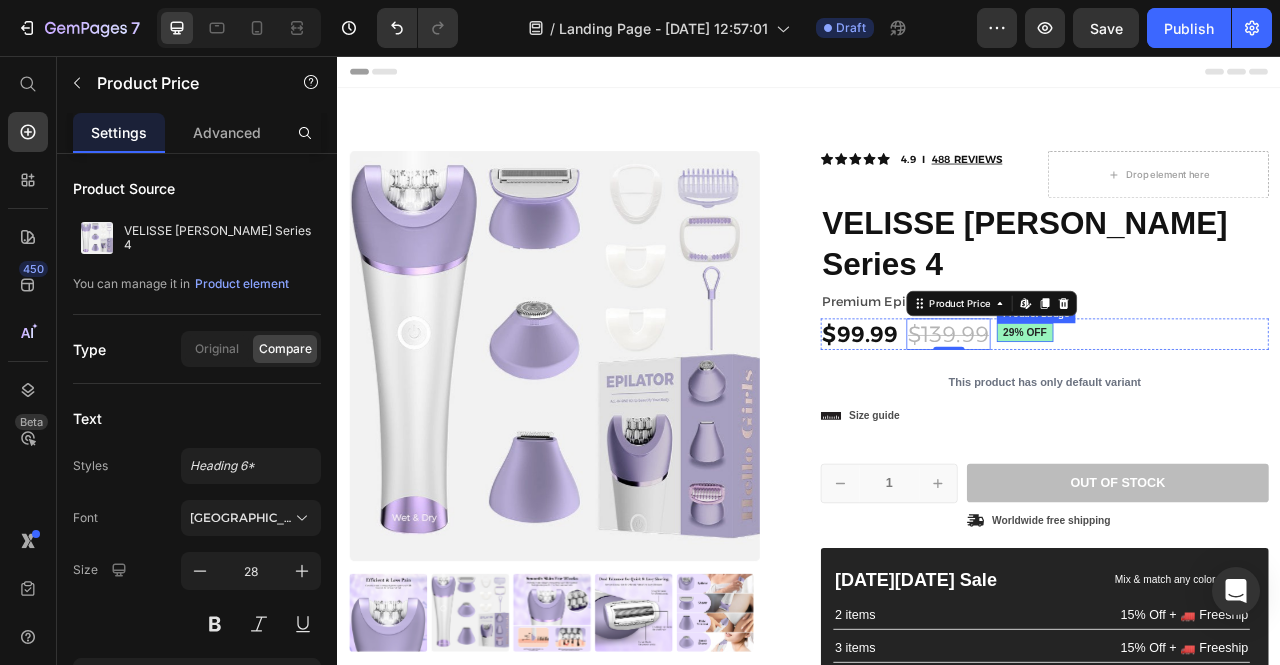 click on "29% off" at bounding box center [1212, 408] 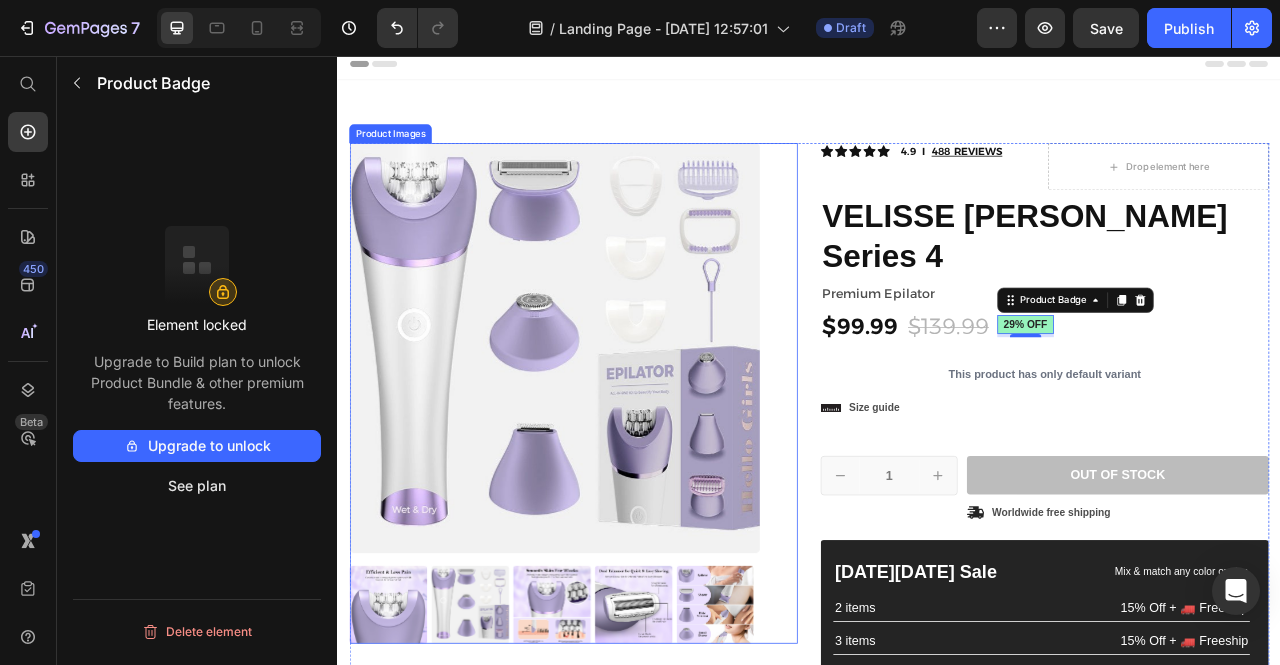 scroll, scrollTop: 0, scrollLeft: 0, axis: both 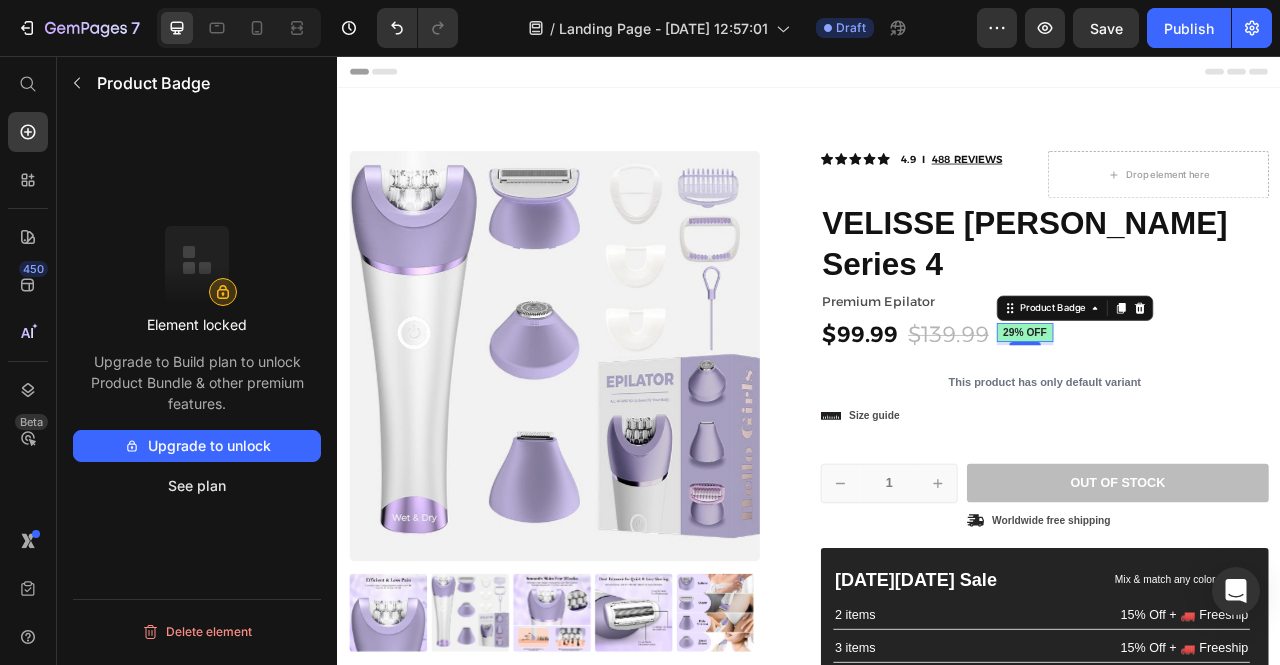 click on "29% off" at bounding box center [1212, 408] 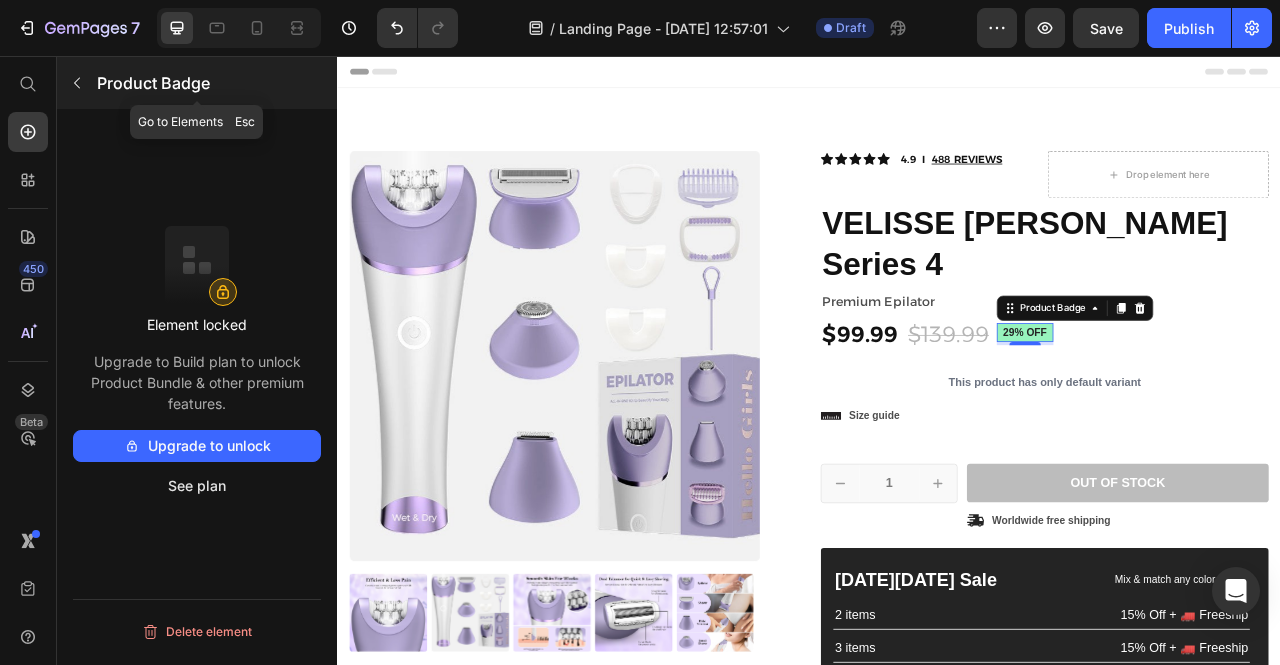 click at bounding box center (77, 83) 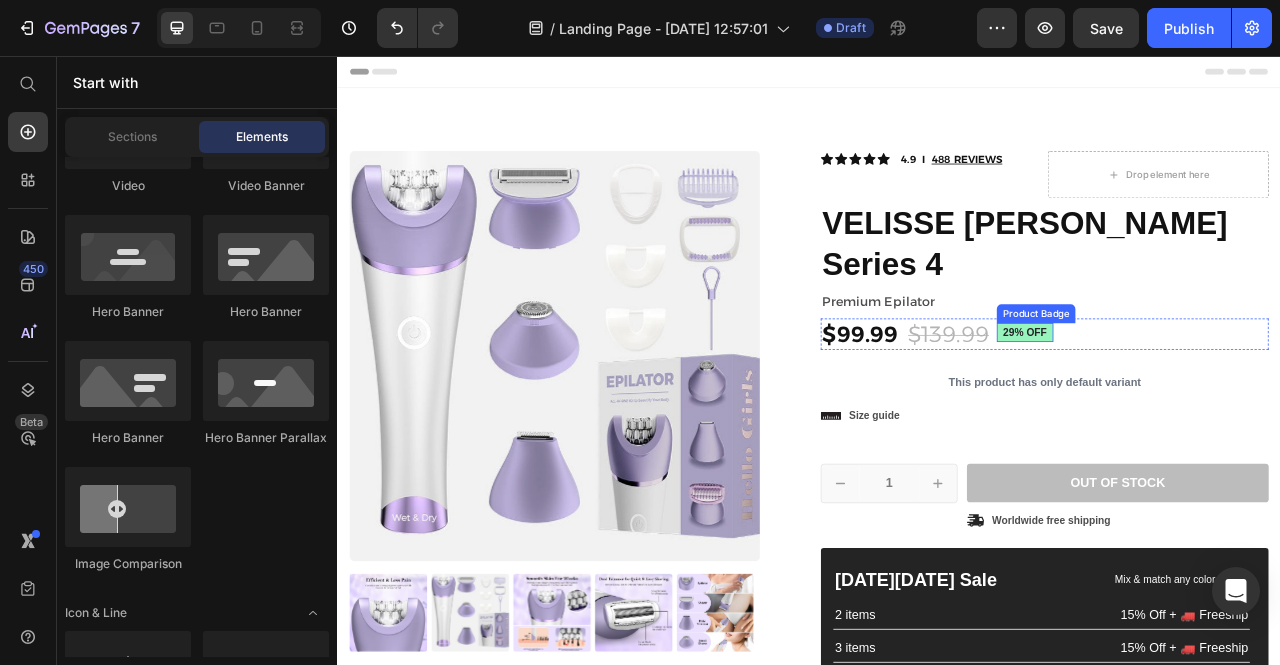 click on "29% off" at bounding box center (1212, 408) 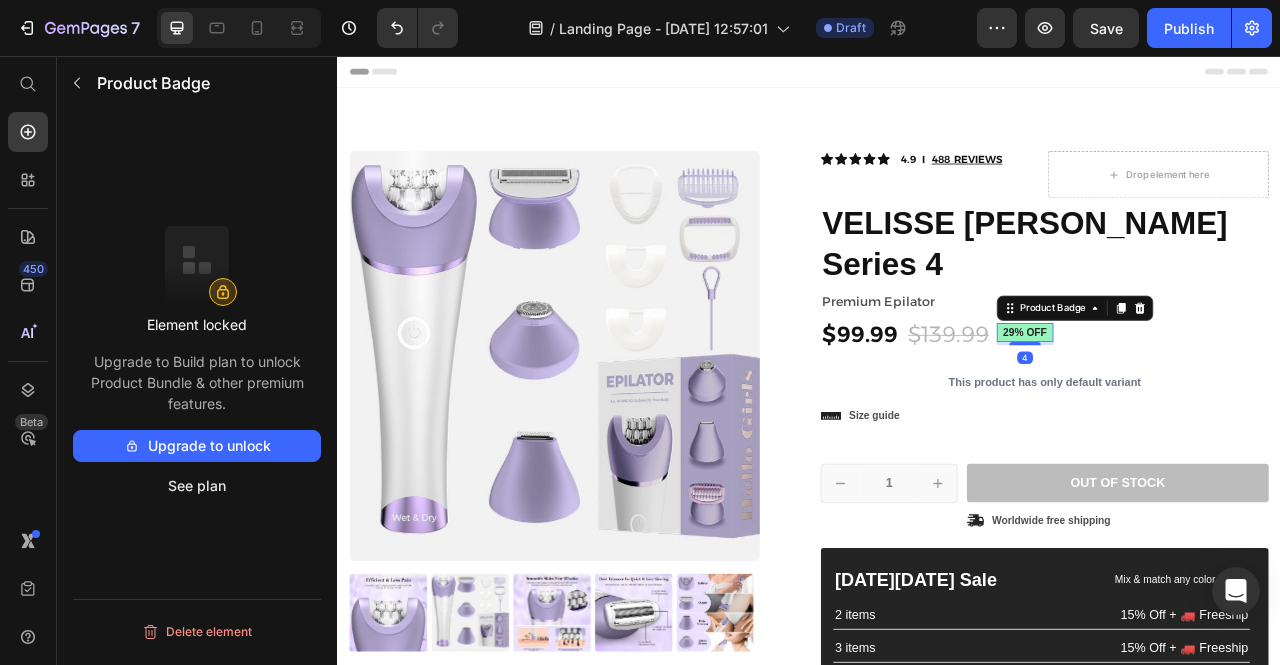 click on "29% off" at bounding box center (1212, 408) 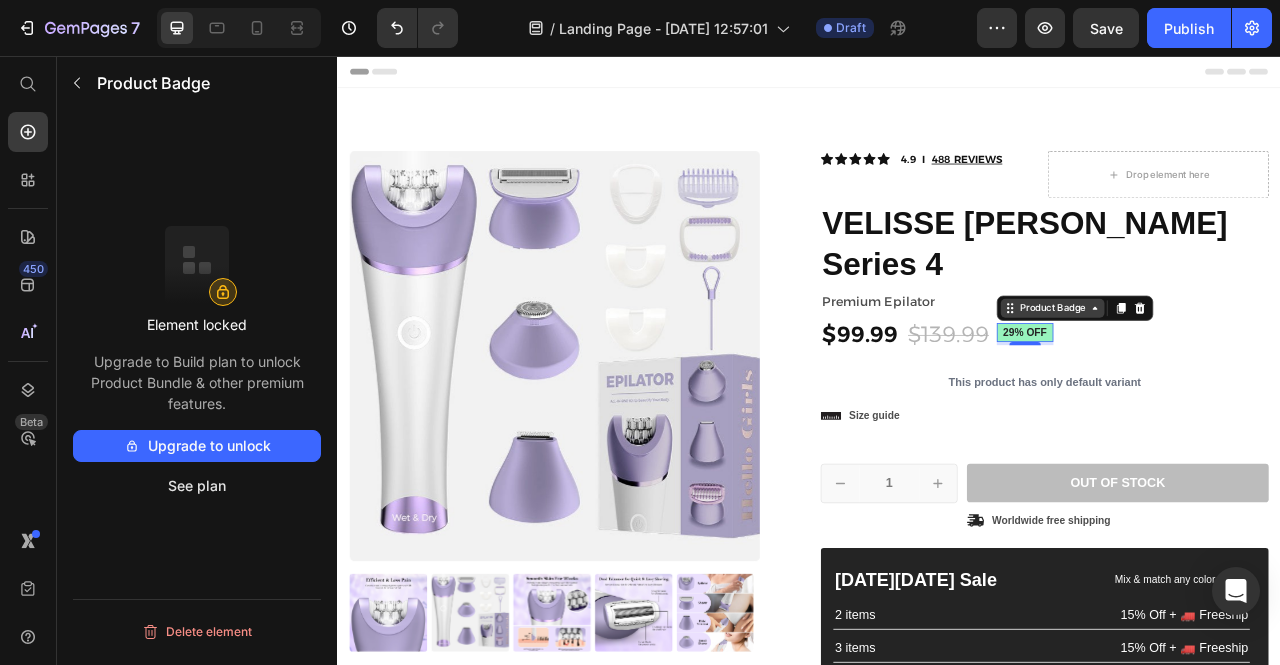 click 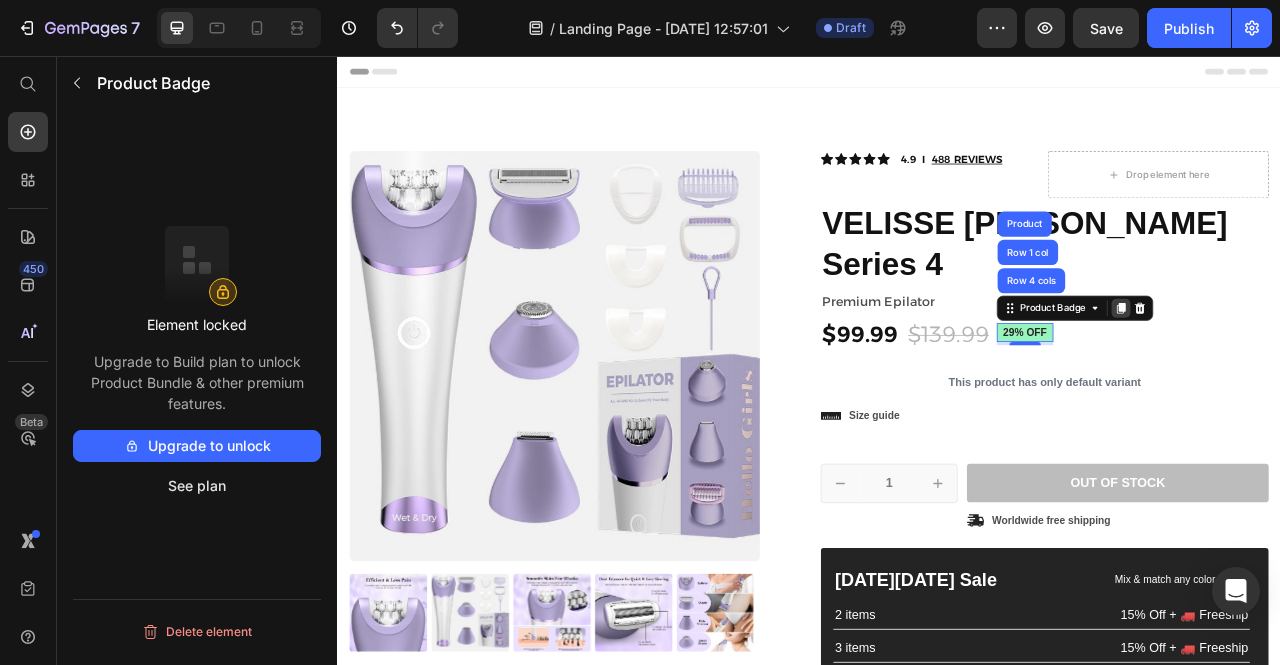 click 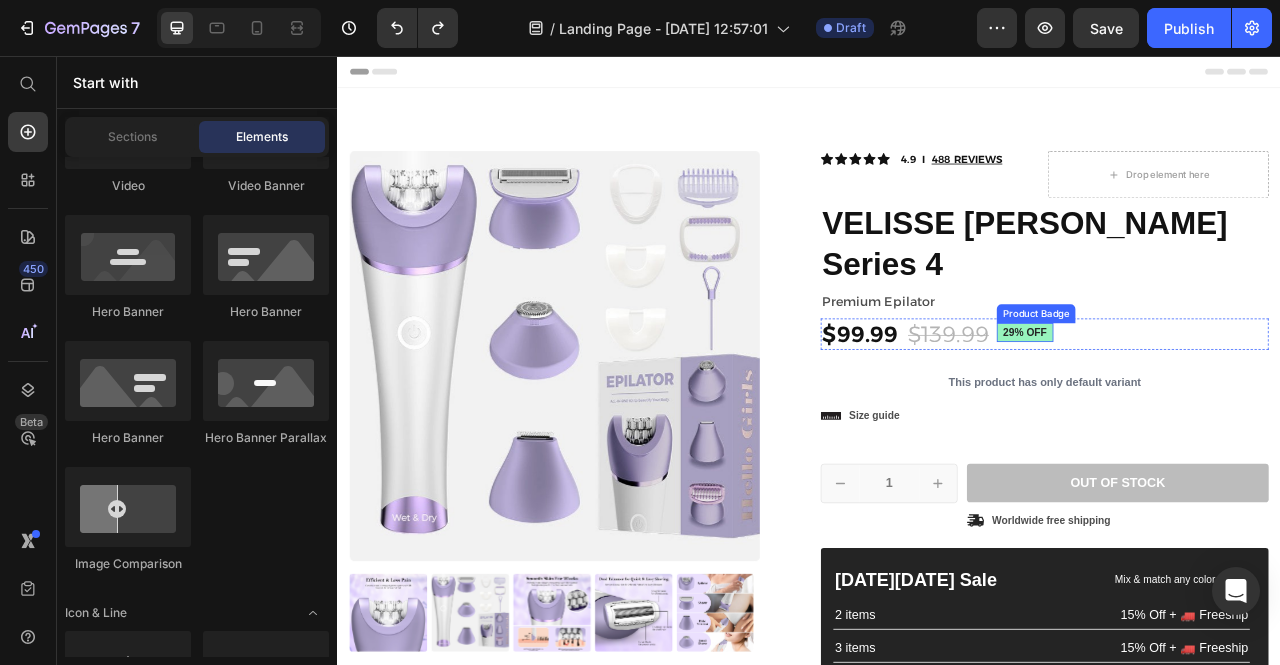 click on "29% off" at bounding box center [1212, 408] 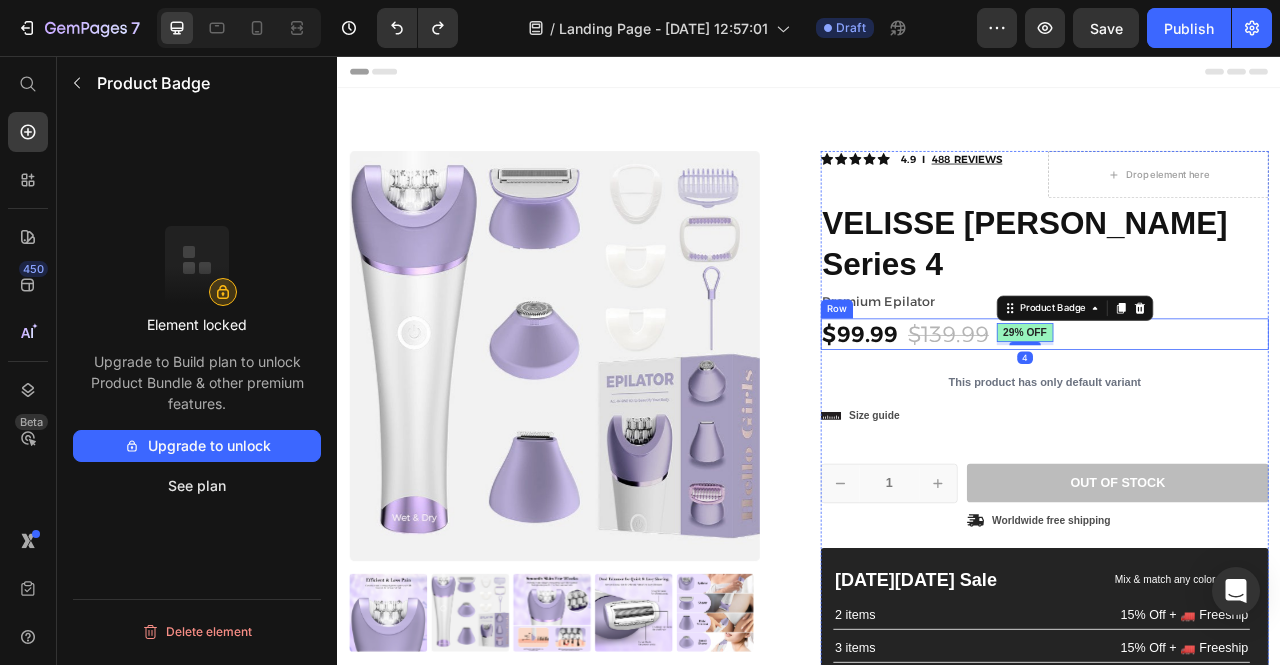 click on "$99.99 Product Price $139.99 Product Price 29% off Product Badge   4 29% off Product Badge Row" at bounding box center [1237, 410] 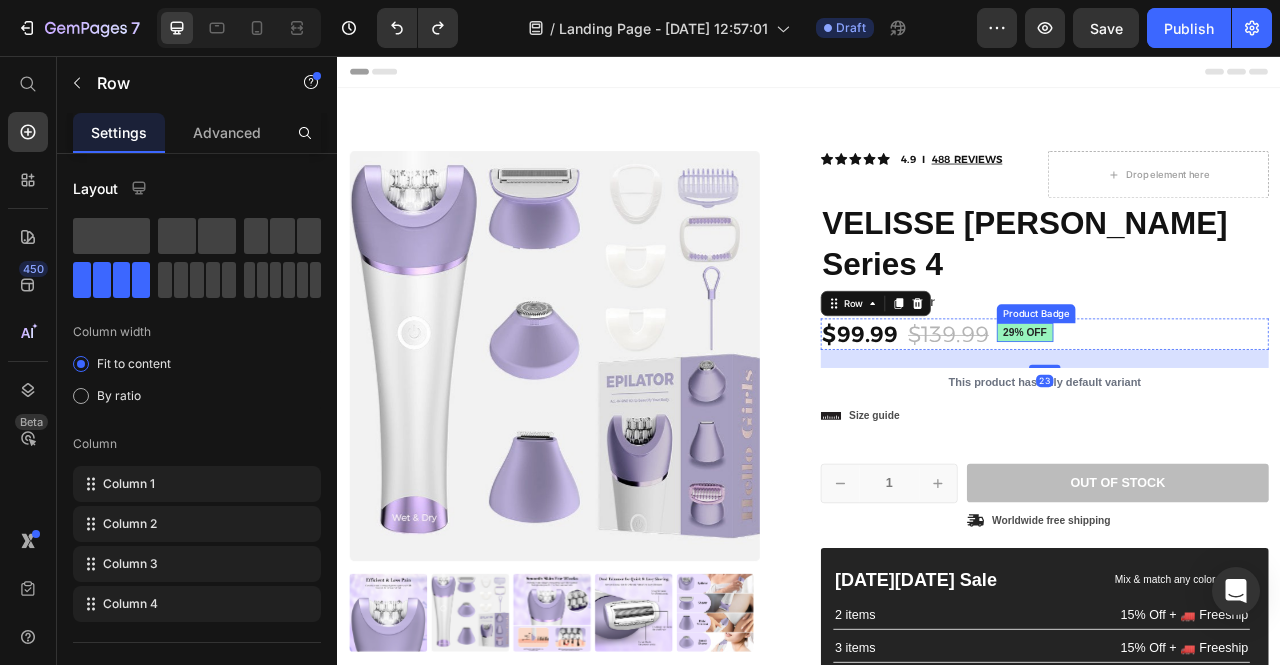 click on "29% off" at bounding box center [1212, 408] 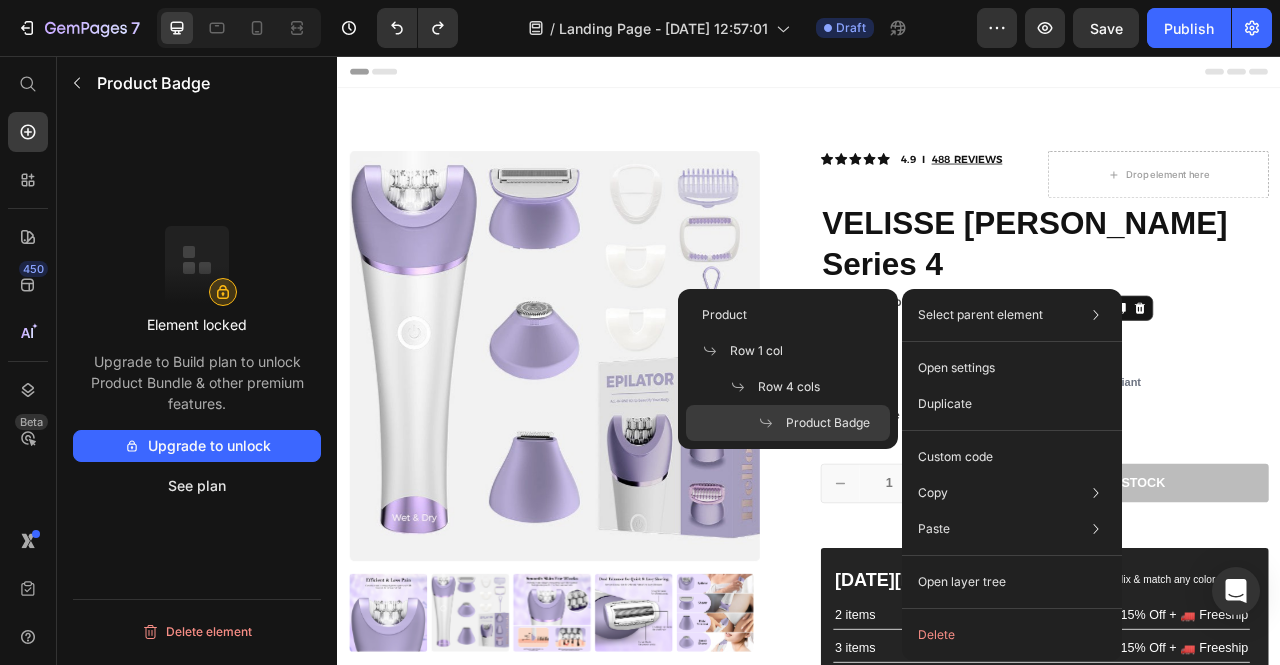 click on "Select parent element" at bounding box center [980, 315] 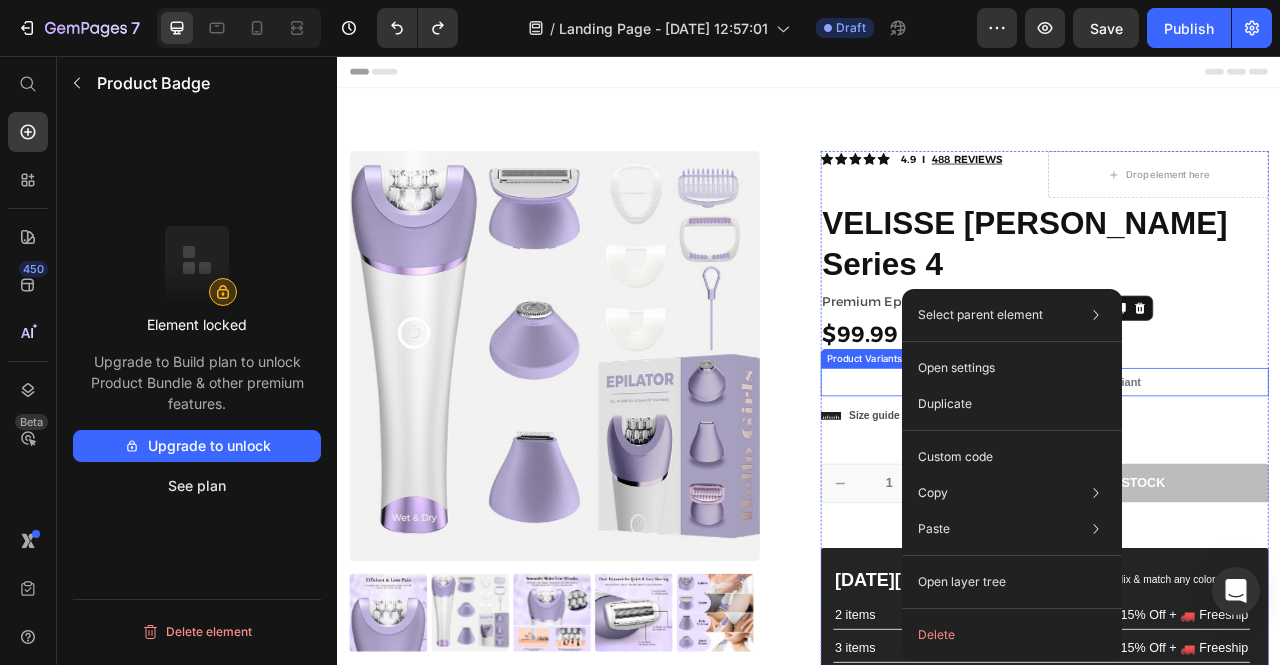 click on "This product has only default variant" at bounding box center (1237, 471) 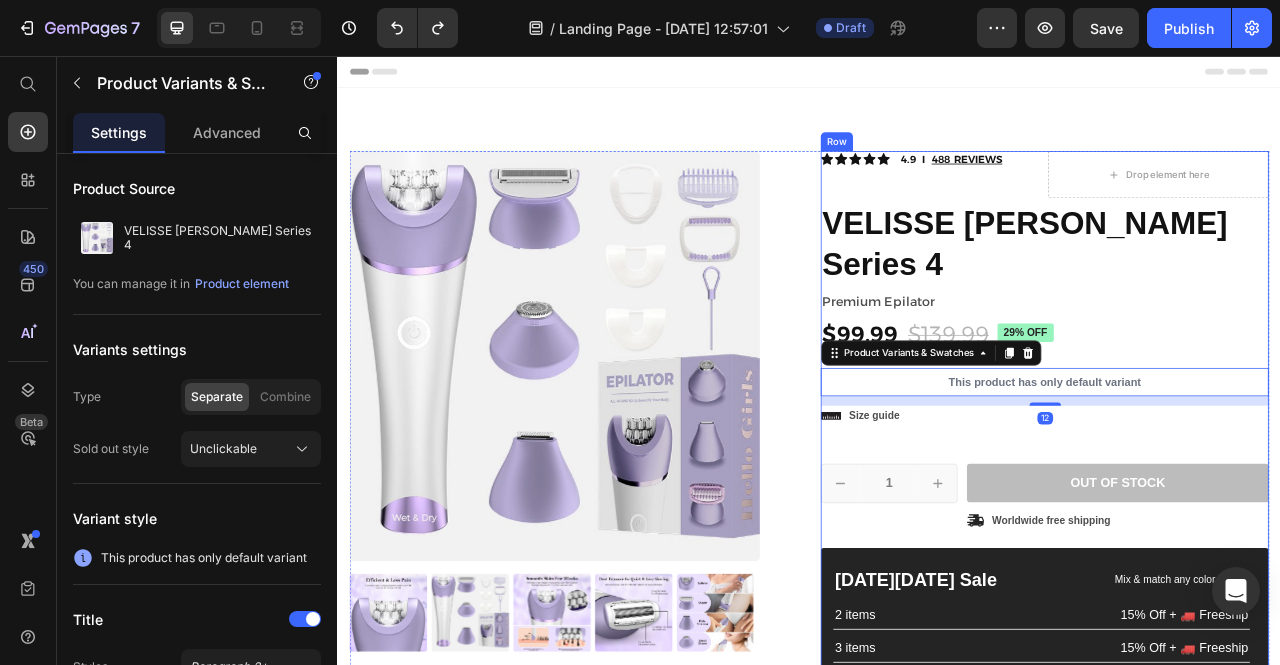 click on "Icon Icon Icon Icon Icon Icon List 2,500+ Verified Reviews! Text Block Row Icon Icon Icon Icon Icon Icon List 4.9  I    488 REVIEWS Text Block Row
Drop element here Row VELISSE [PERSON_NAME] Series 4 Product Title Premium Epilator Text Block $99.99 Product Price $139.99 Product Price 29% off Product Badge 29% off Product Badge Row This product has only default variant Product Variants & Swatches   12 This product has only default variant Product Variants & Swatches
Icon Size guide Text Block Row 1 Product Quantity Row Out of stock Add to Cart
Icon Worldwide free shipping Text Block Row Row [DATE][DATE] Sale Text Block Mix & match any color or size Text Block Row 2 items Text Block 15% Off + 🚛 Freeship Text Block Row 3 items Text Block 15% Off + 🚛 Freeship Text Block Row 4+ items Text Block Most popular Text Block Row 15% Off + 🚛 Freeship Text Block Row Row Image Text Block Row" at bounding box center [1237, 585] 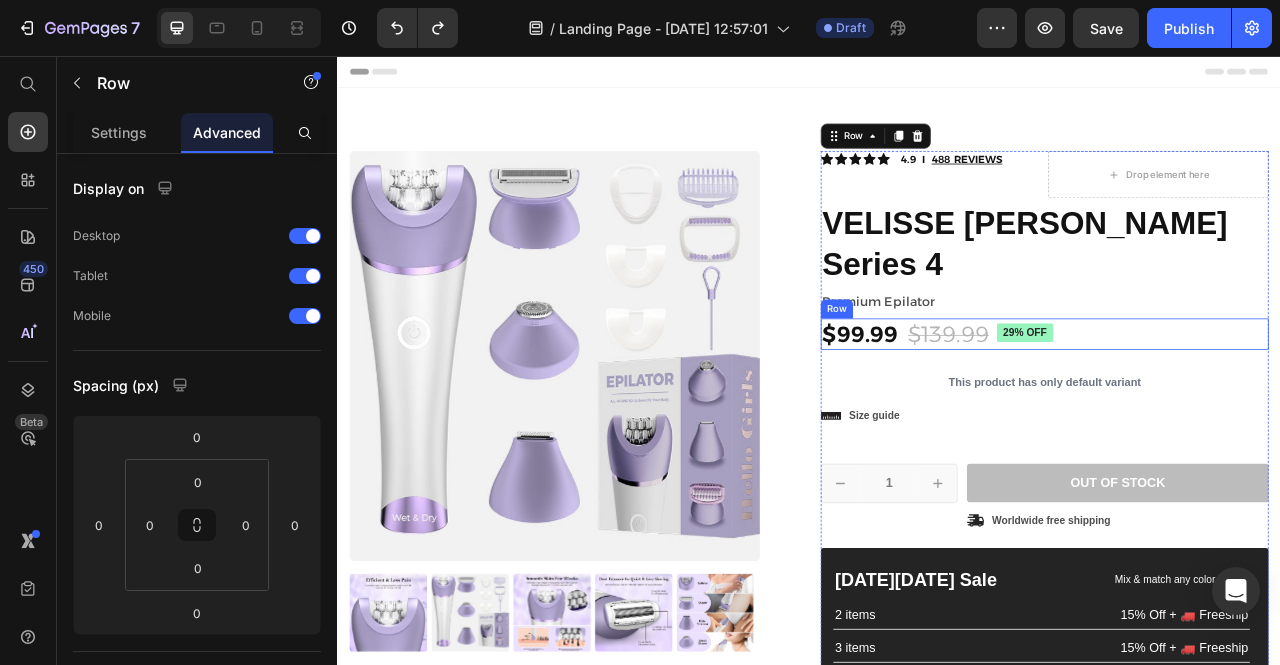 click on "$99.99 Product Price $139.99 Product Price 29% off Product Badge 29% off Product Badge Row" at bounding box center (1237, 410) 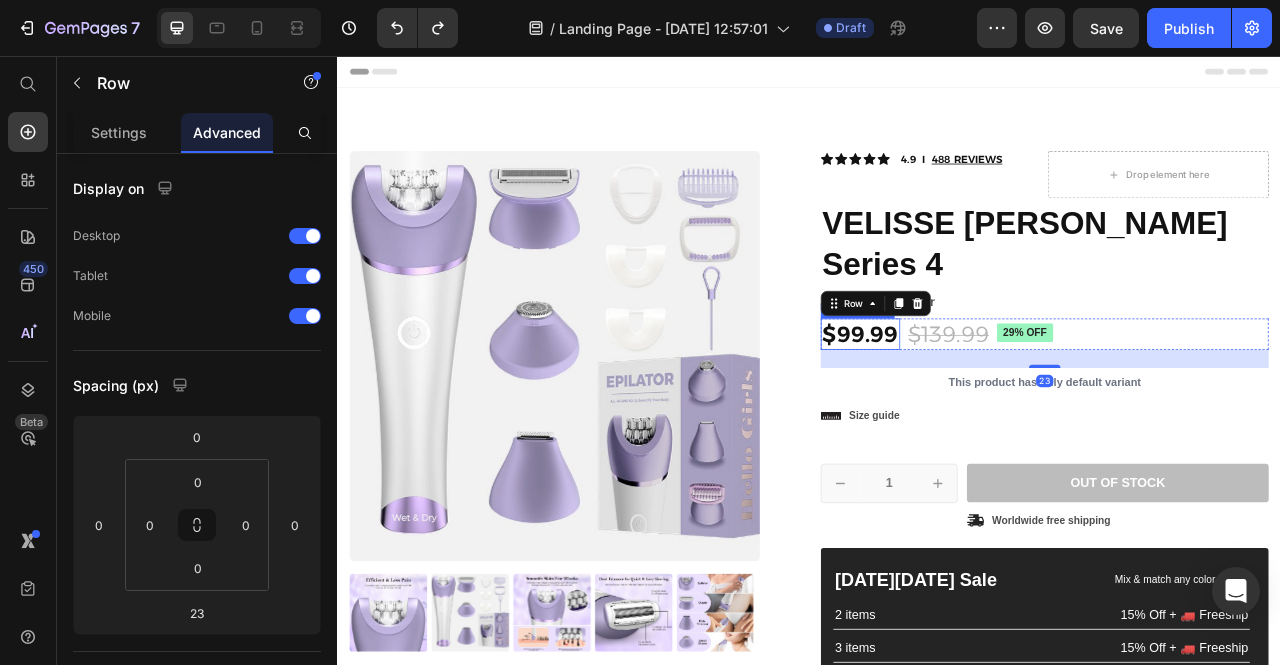 click on "$99.99" at bounding box center [1002, 410] 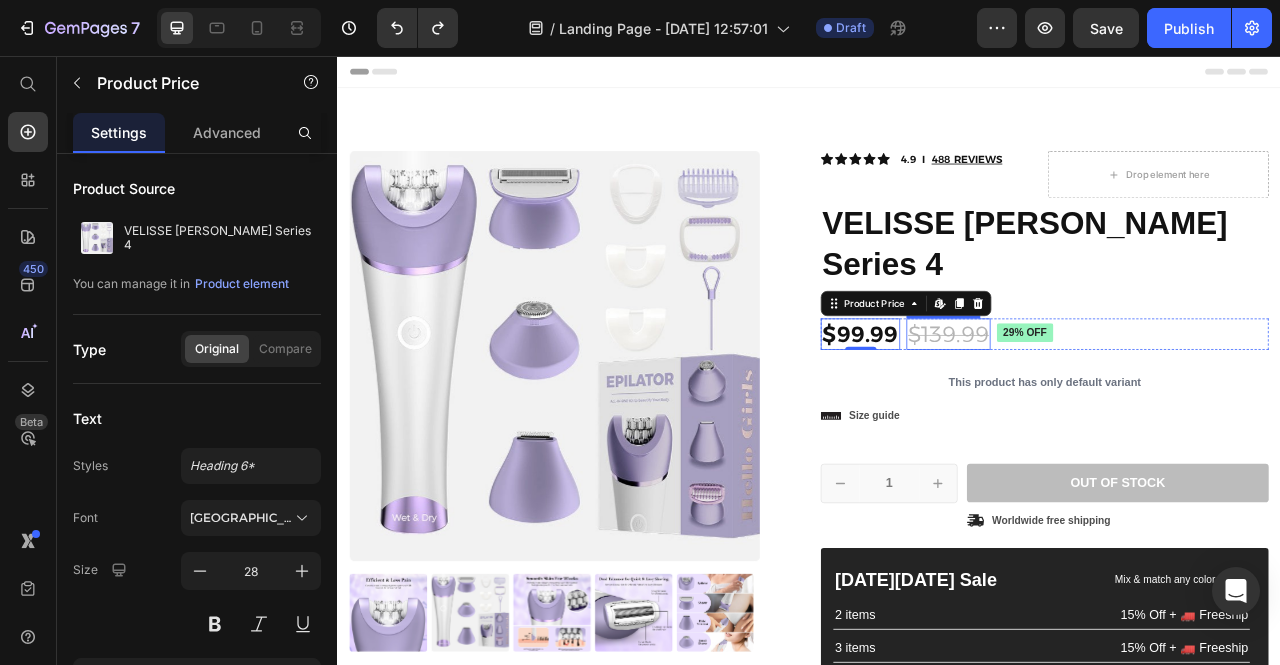 click on "$139.99" at bounding box center (1114, 410) 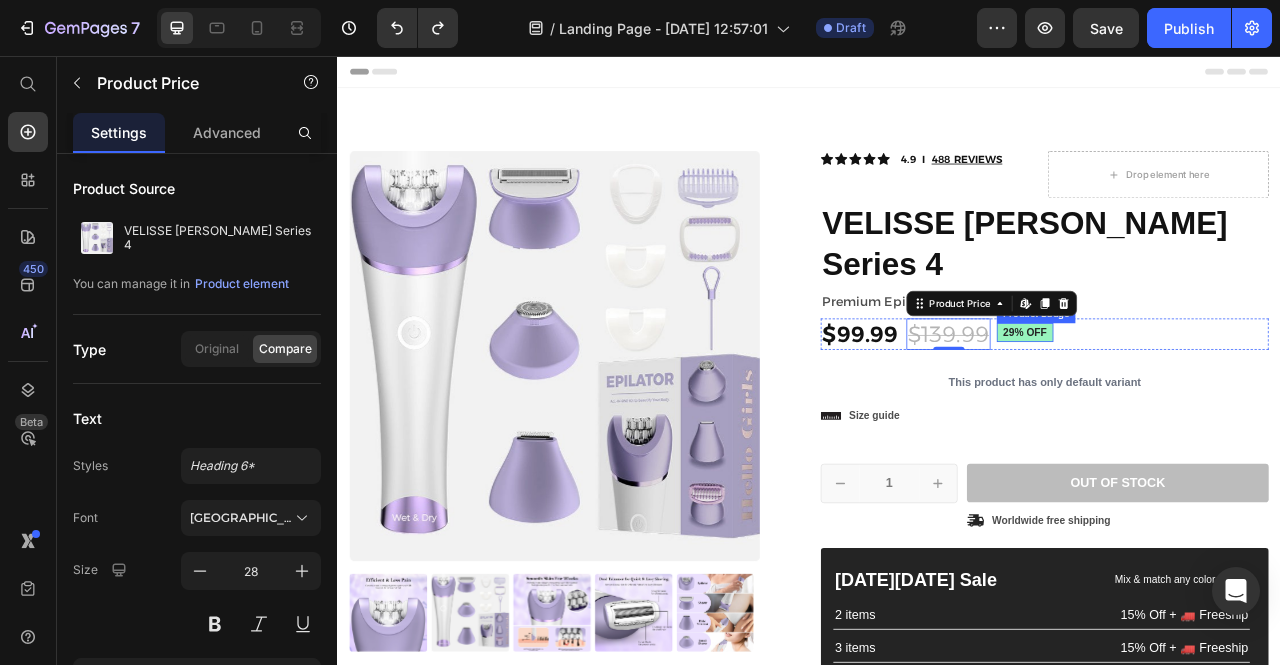 click on "29% off" at bounding box center [1212, 408] 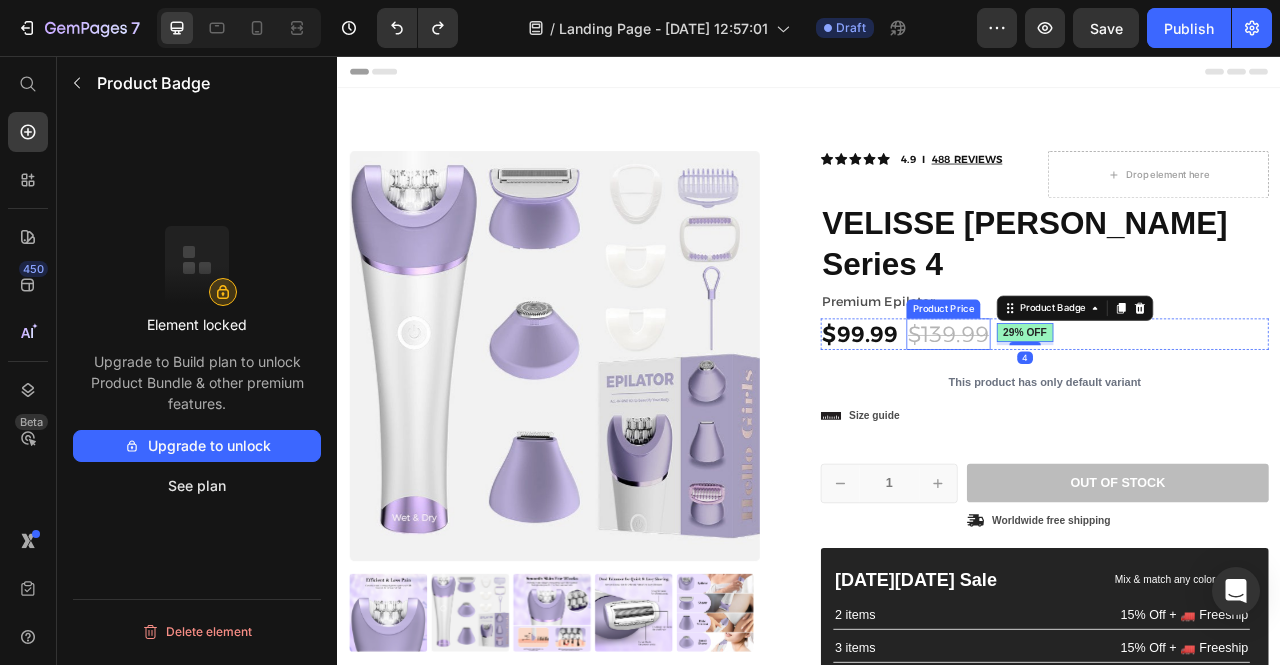 click on "$139.99" at bounding box center (1114, 410) 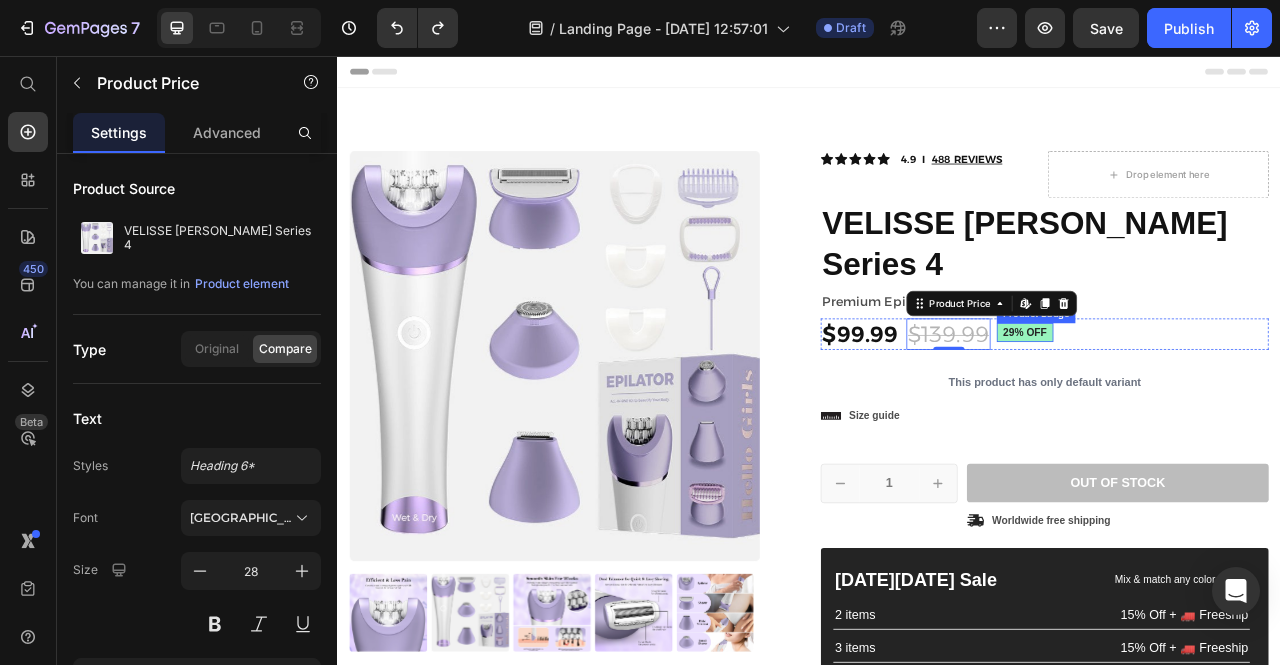 click on "29% off Product Badge" at bounding box center (1212, 410) 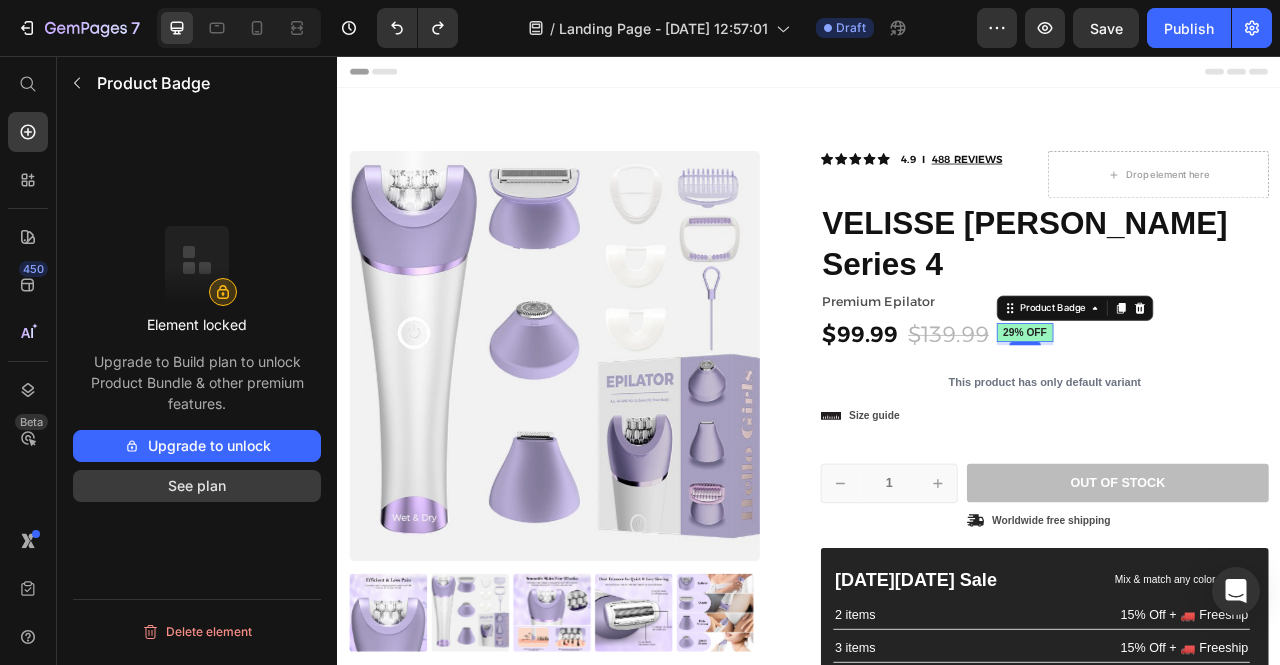 click on "See plan" at bounding box center [197, 486] 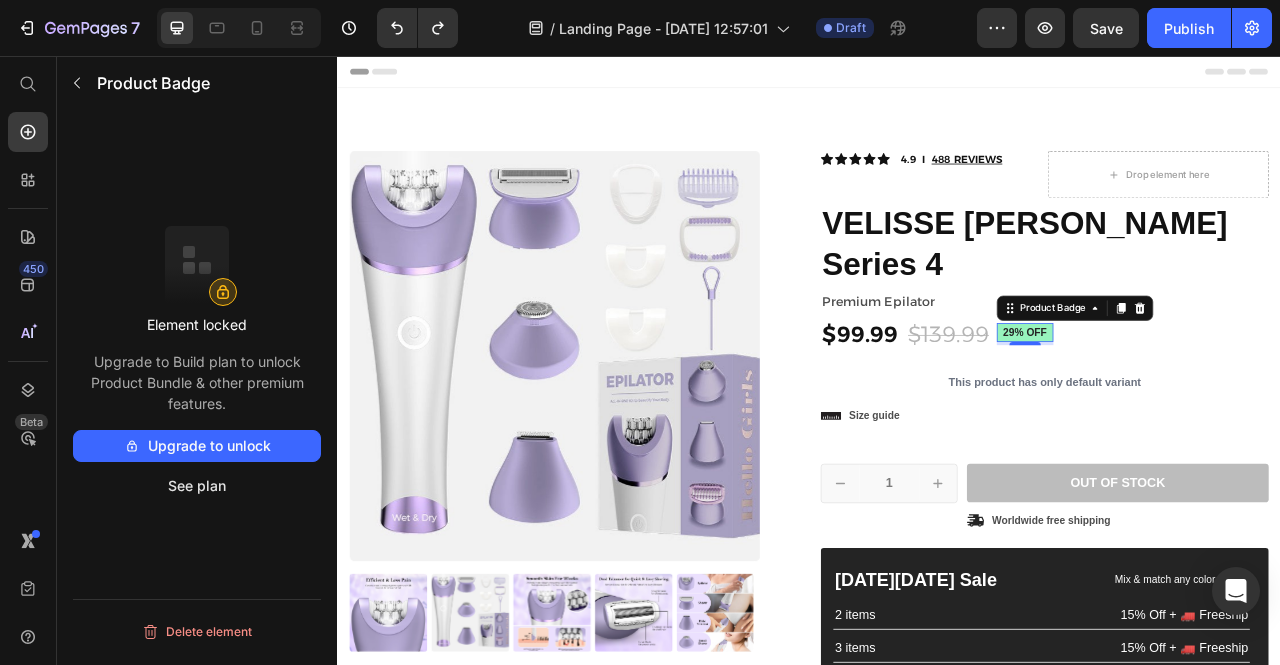 click on "29% off" at bounding box center (1212, 408) 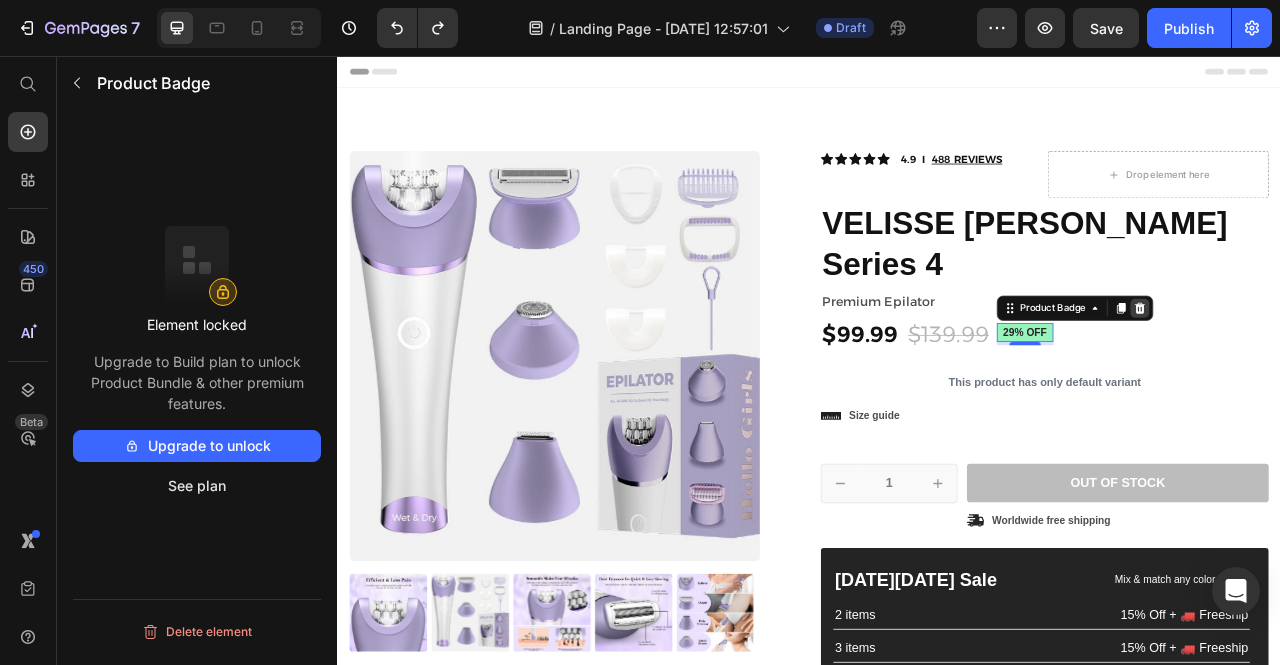 click 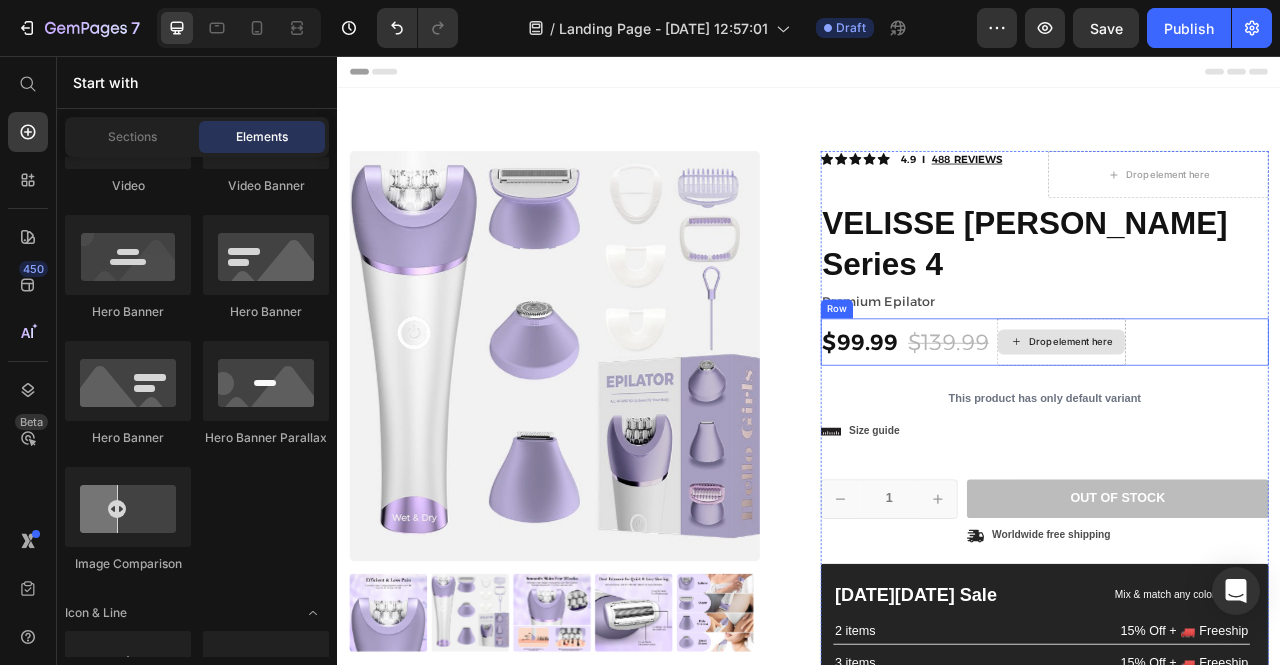 click on "Drop element here" at bounding box center (1258, 420) 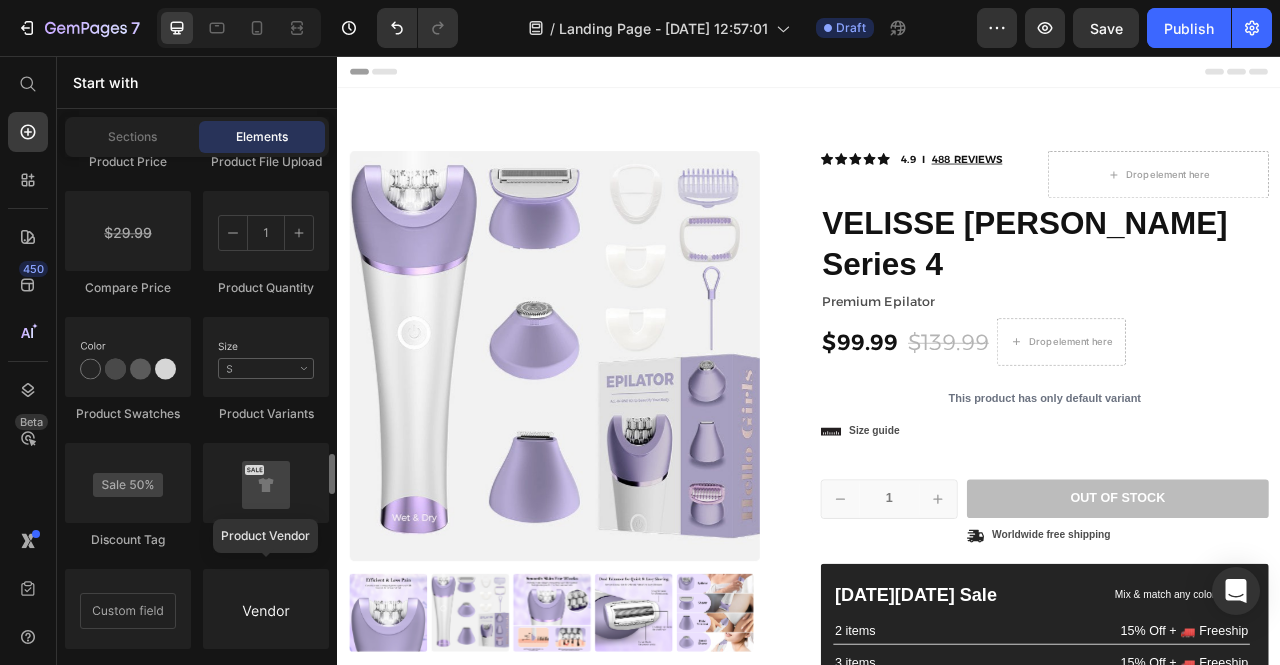 scroll, scrollTop: 3574, scrollLeft: 0, axis: vertical 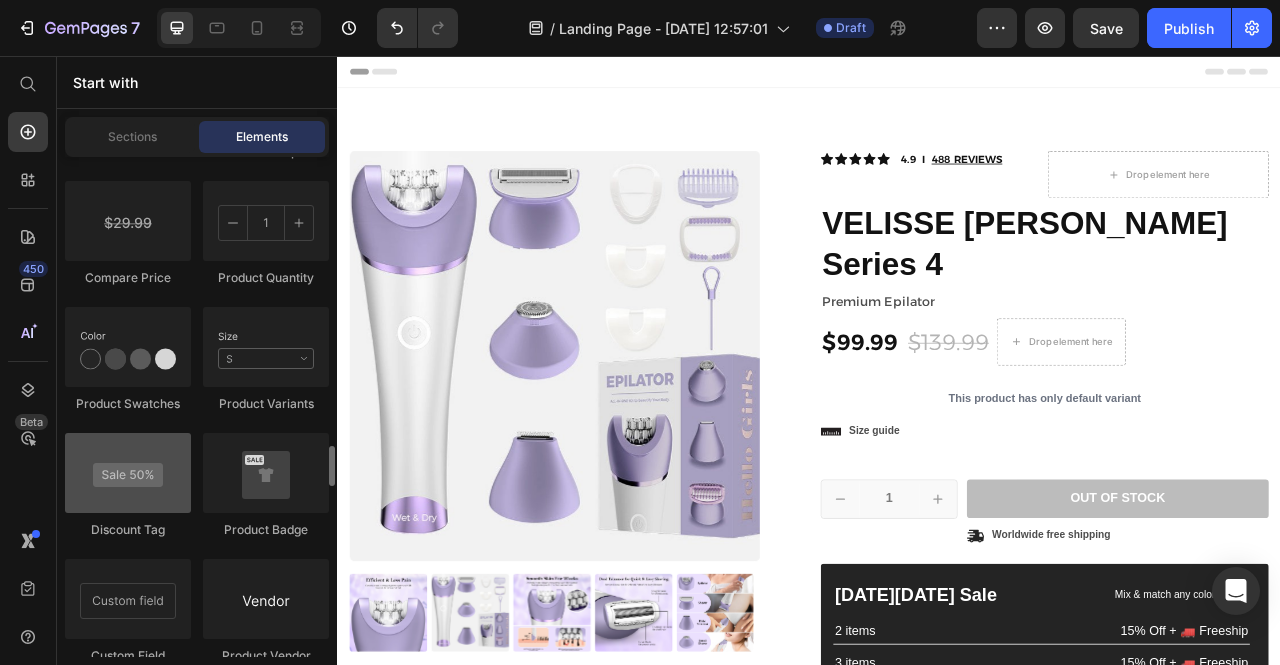 click at bounding box center (128, 473) 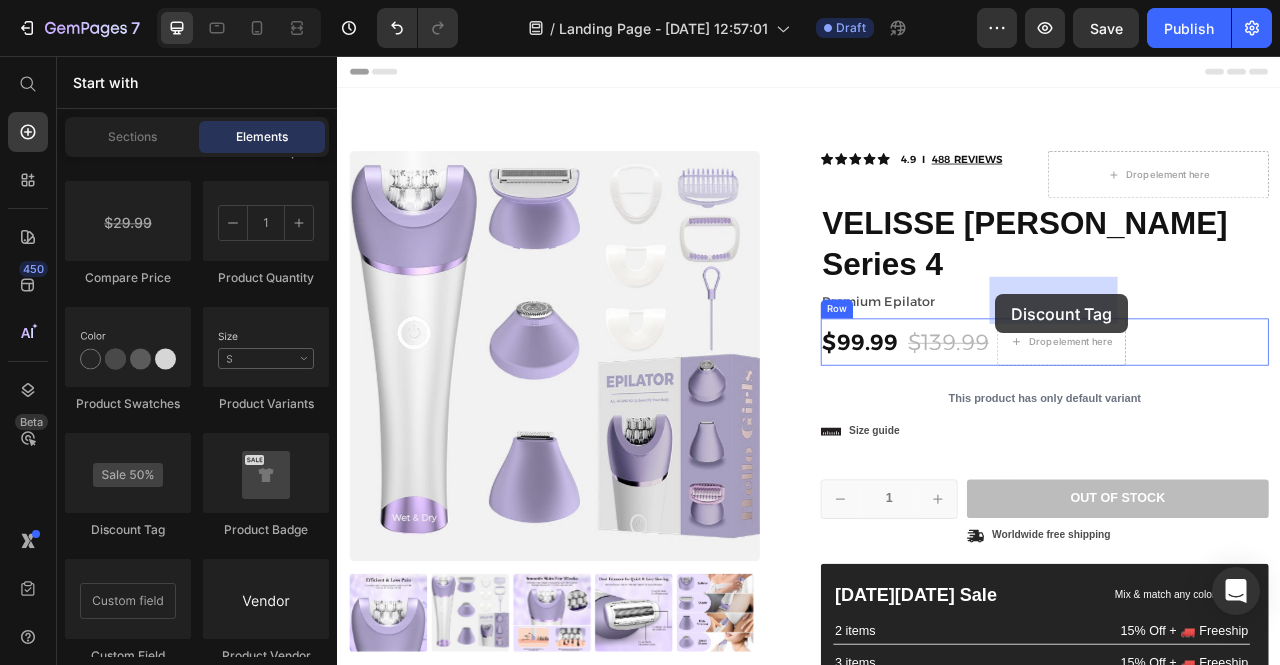 drag, startPoint x: 451, startPoint y: 531, endPoint x: 1174, endPoint y: 360, distance: 742.94684 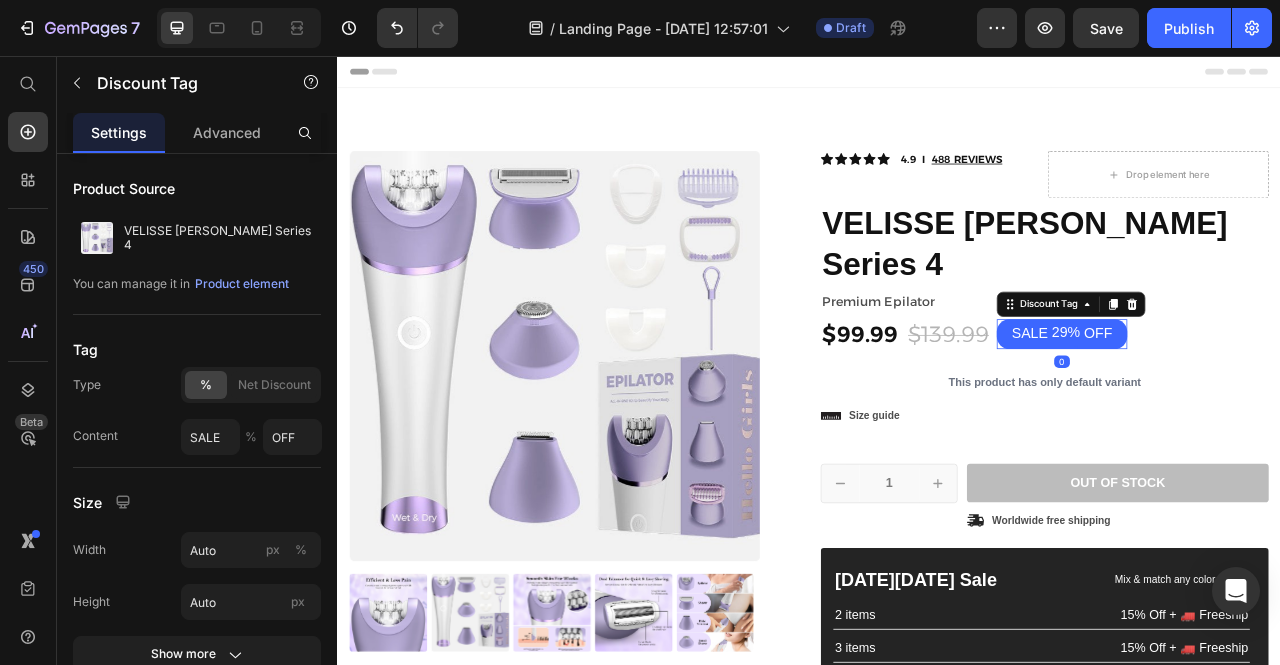 click on "29%" at bounding box center [1264, 408] 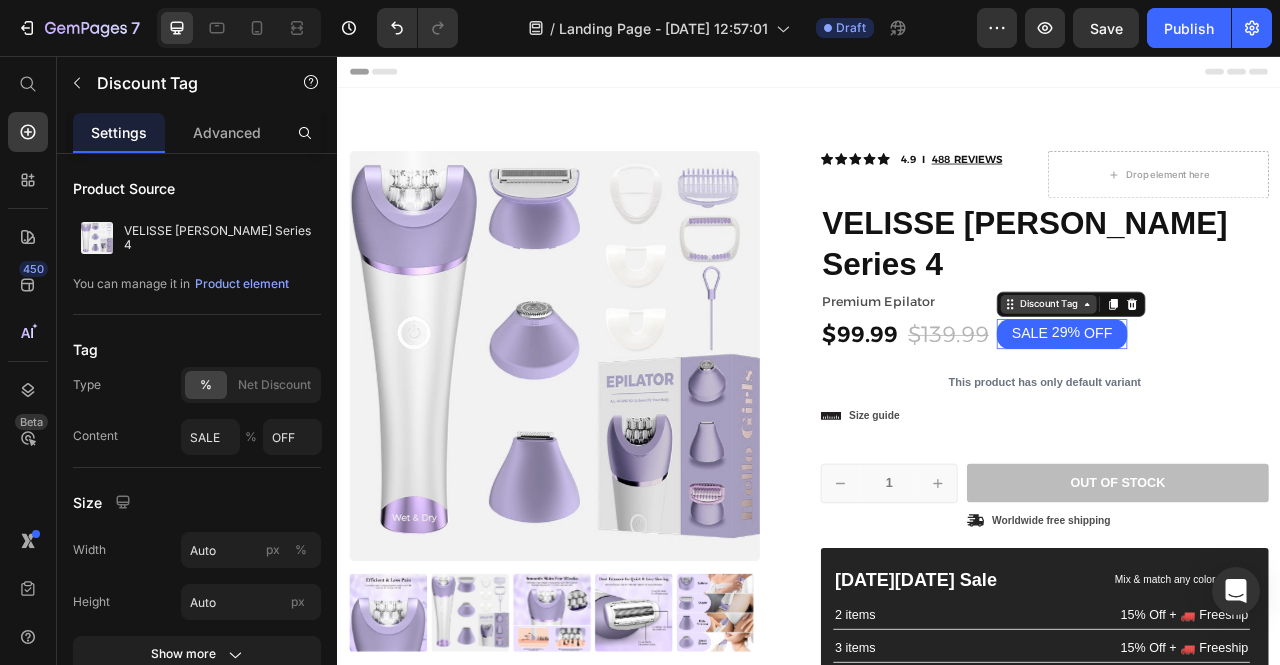click on "Discount Tag" at bounding box center (1242, 372) 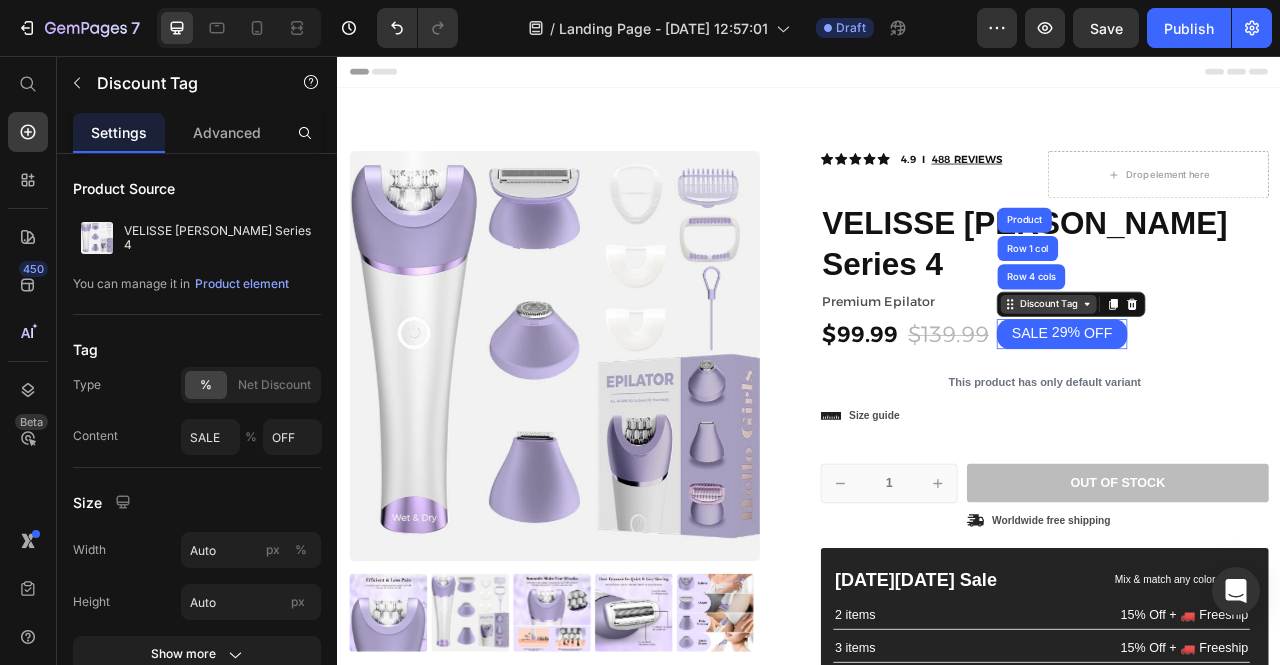 click on "Discount Tag" at bounding box center (1242, 372) 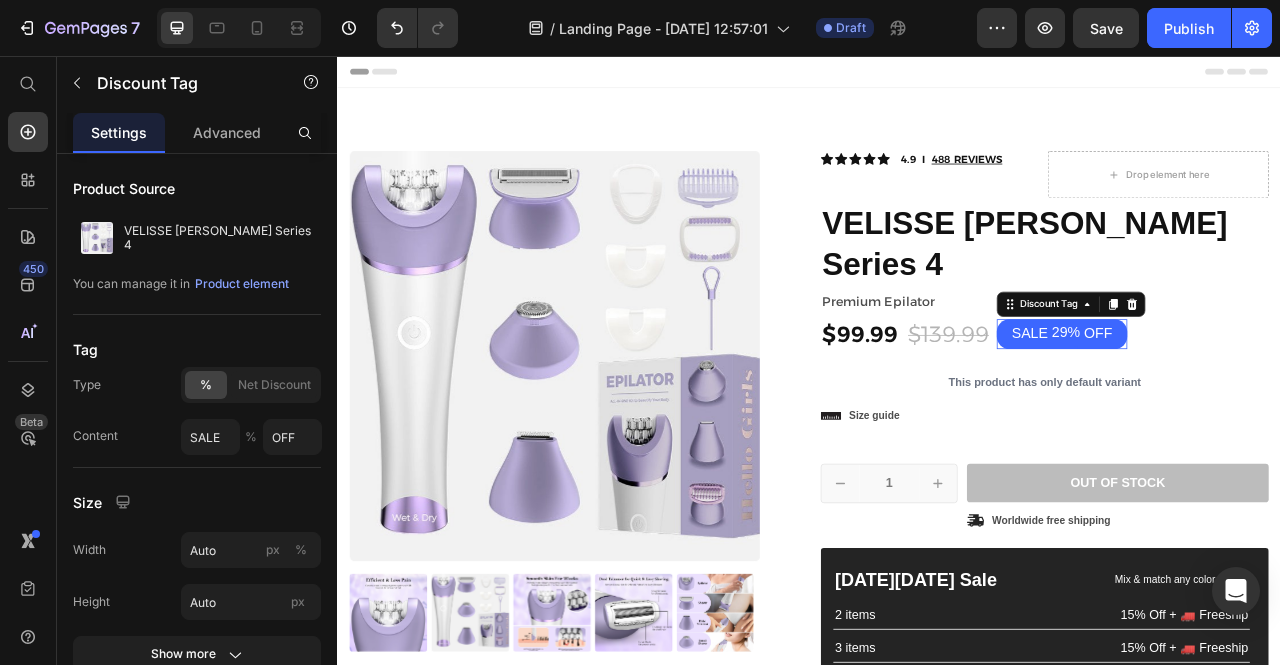 click on "29%" at bounding box center (1264, 408) 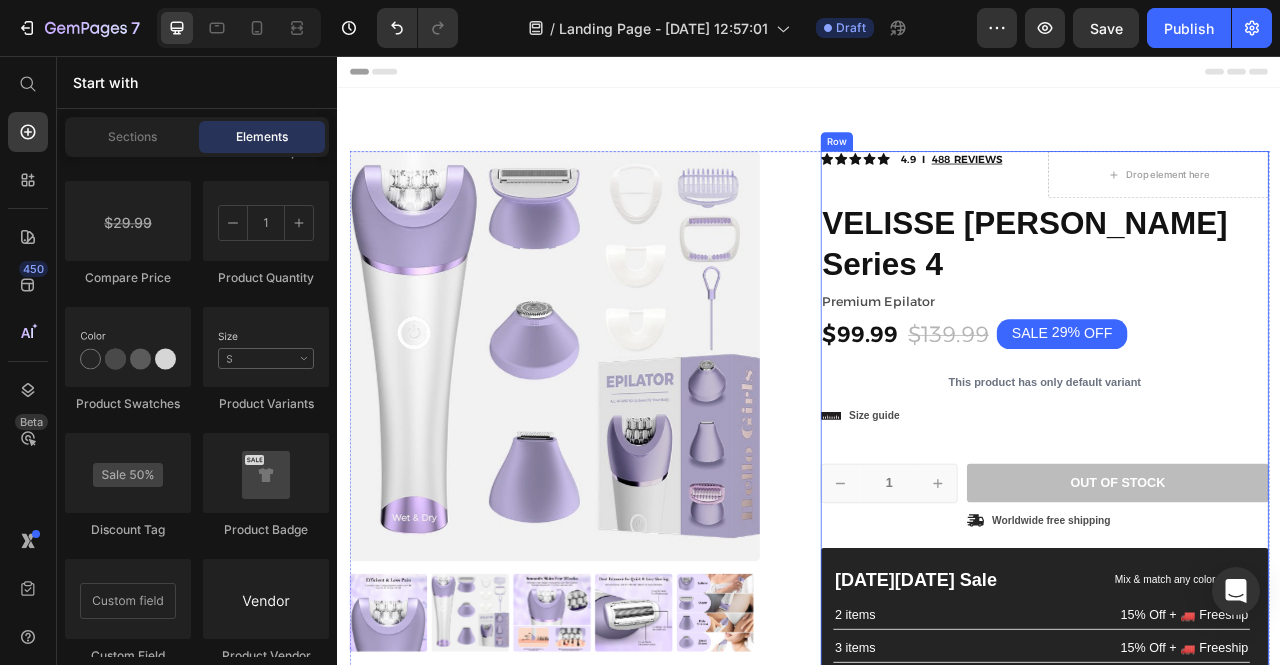 click on "SALE" at bounding box center [1218, 409] 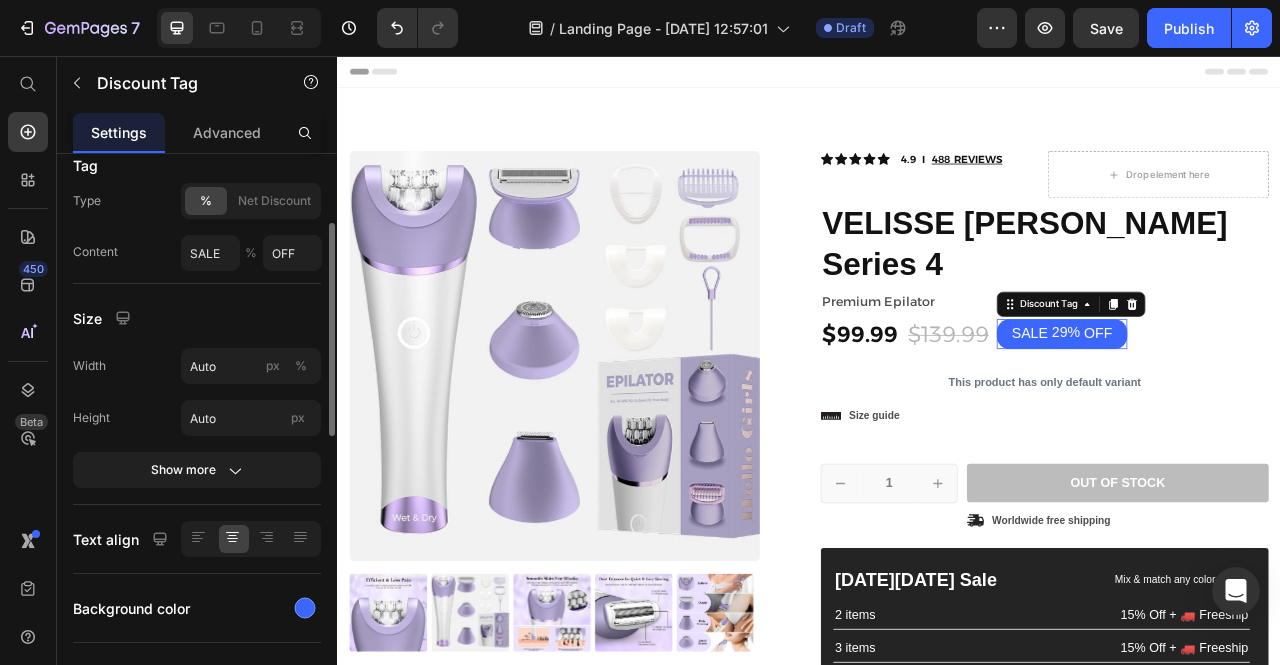 scroll, scrollTop: 0, scrollLeft: 0, axis: both 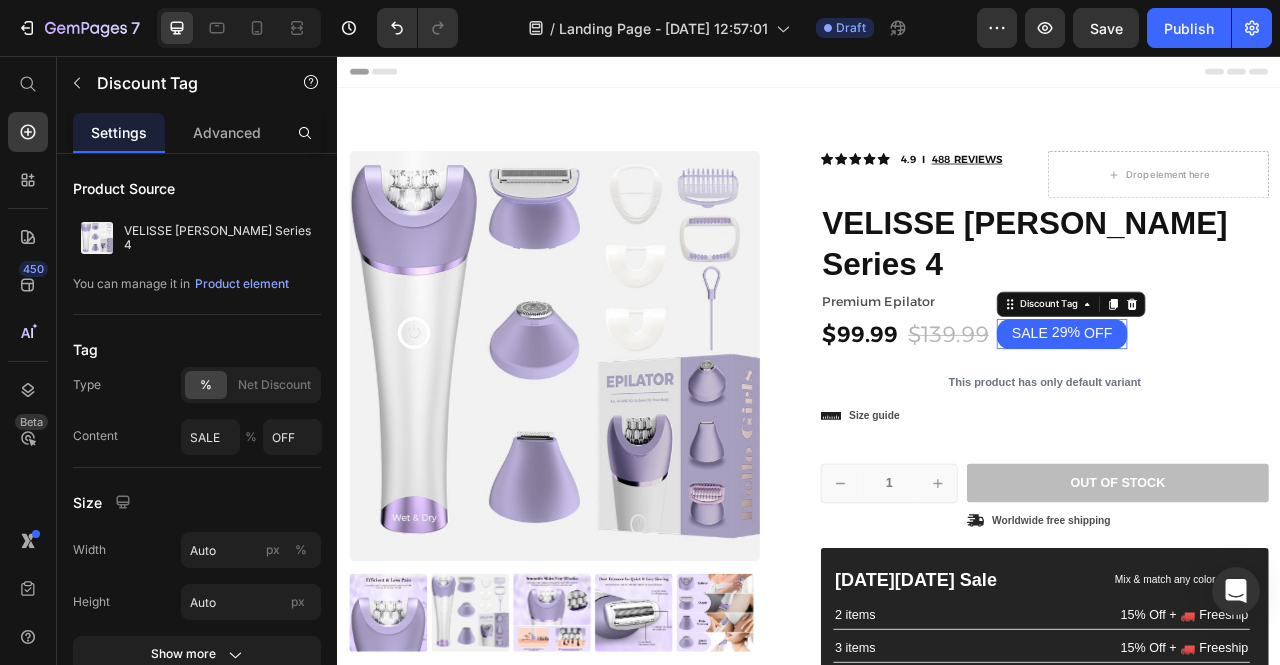 click on "SALE" at bounding box center [1218, 409] 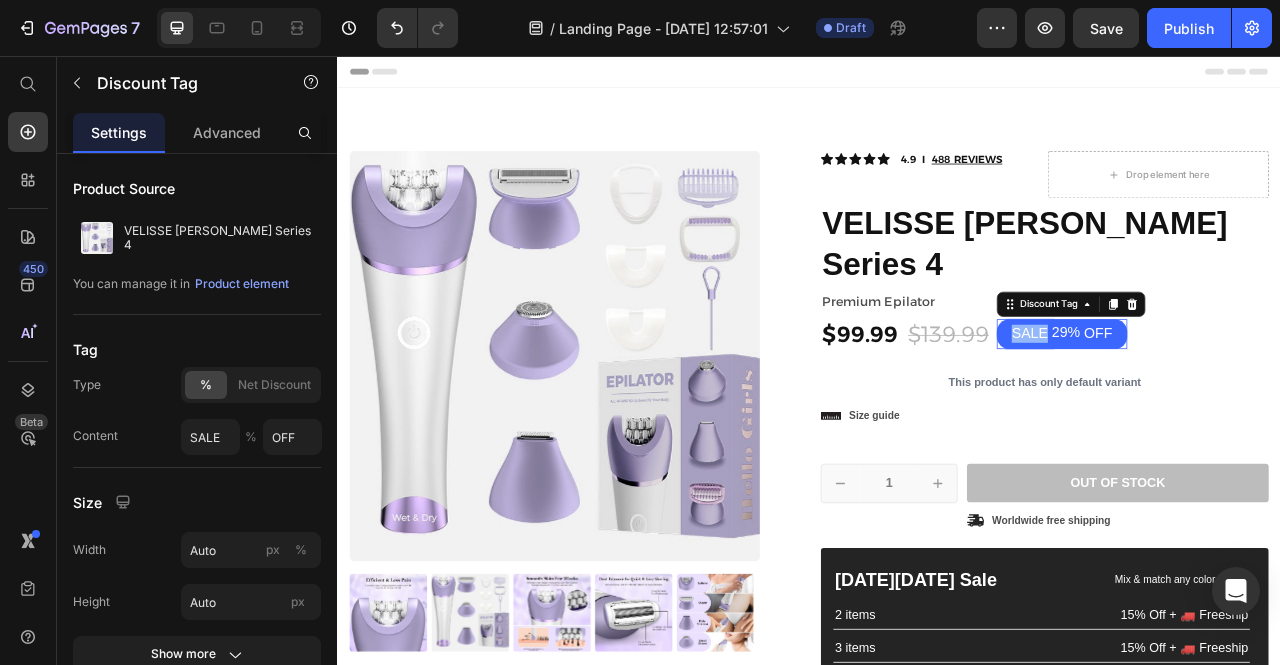 click on "SALE" at bounding box center (1218, 409) 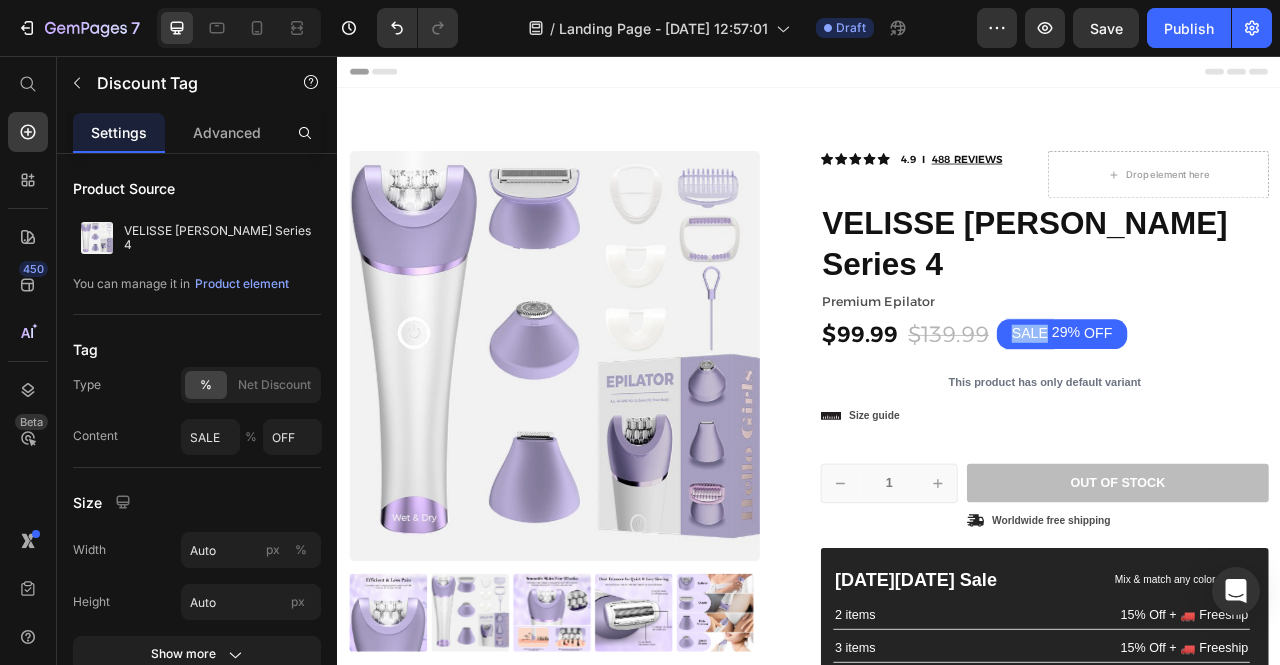 click on "SALE" at bounding box center (1218, 409) 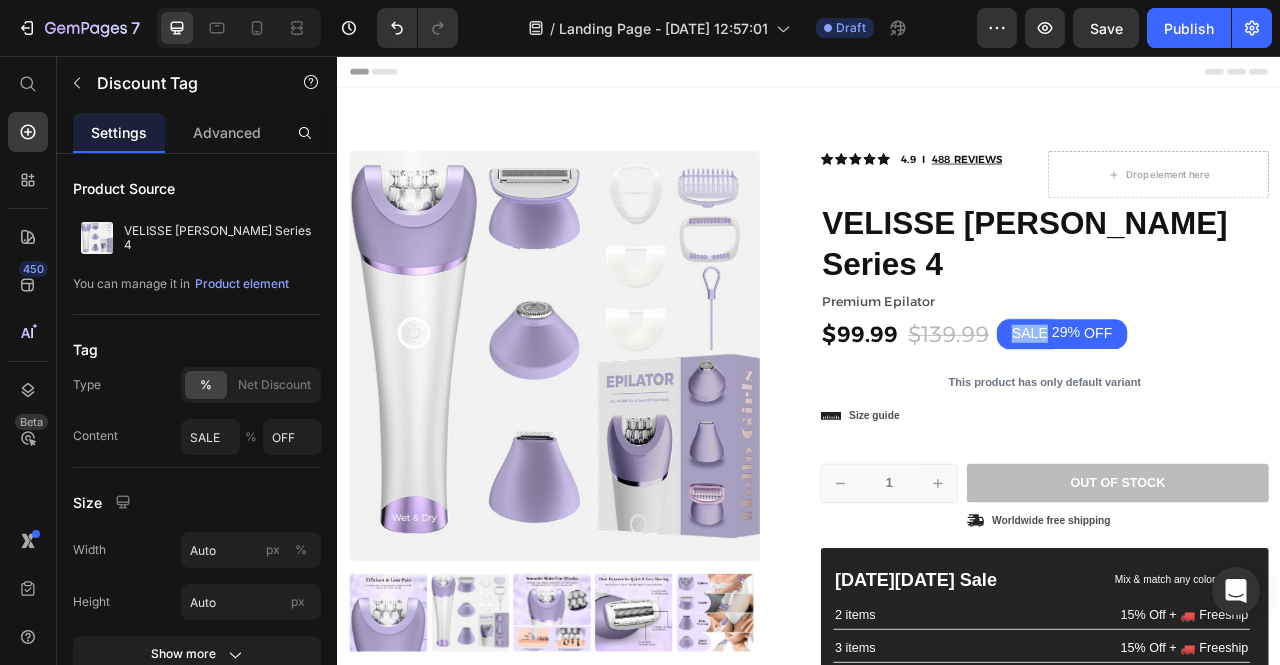 click on "SALE" at bounding box center [1218, 409] 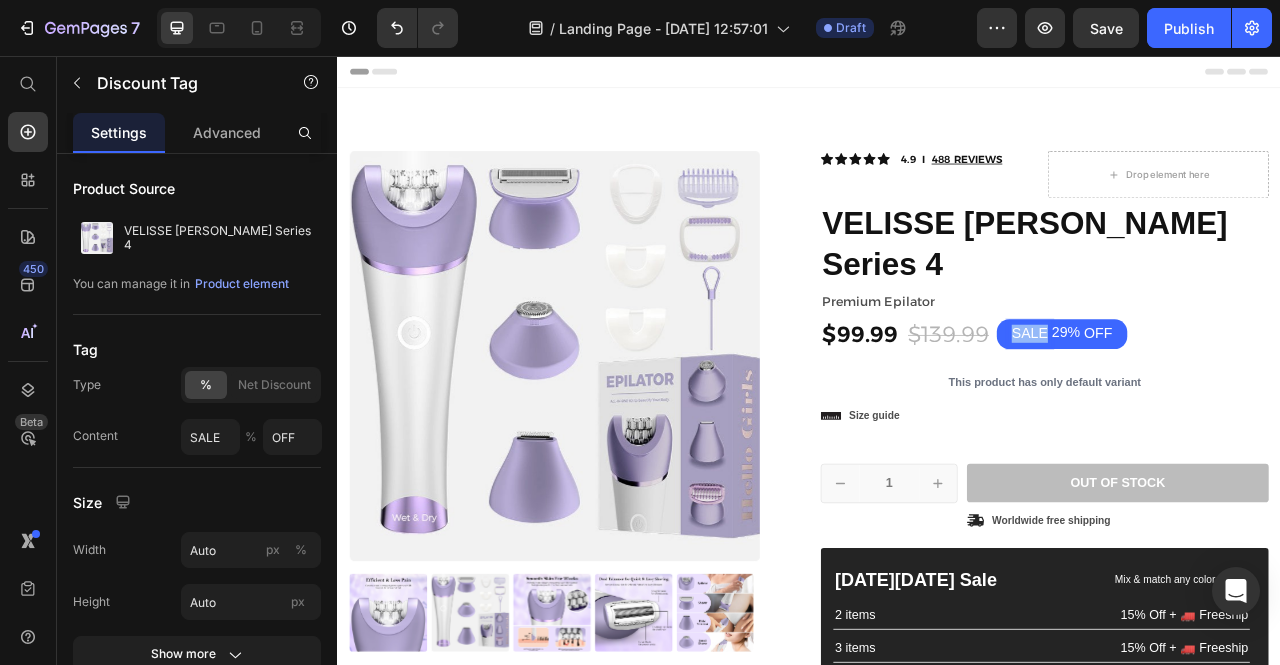 drag, startPoint x: 1181, startPoint y: 355, endPoint x: 1301, endPoint y: 356, distance: 120.004166 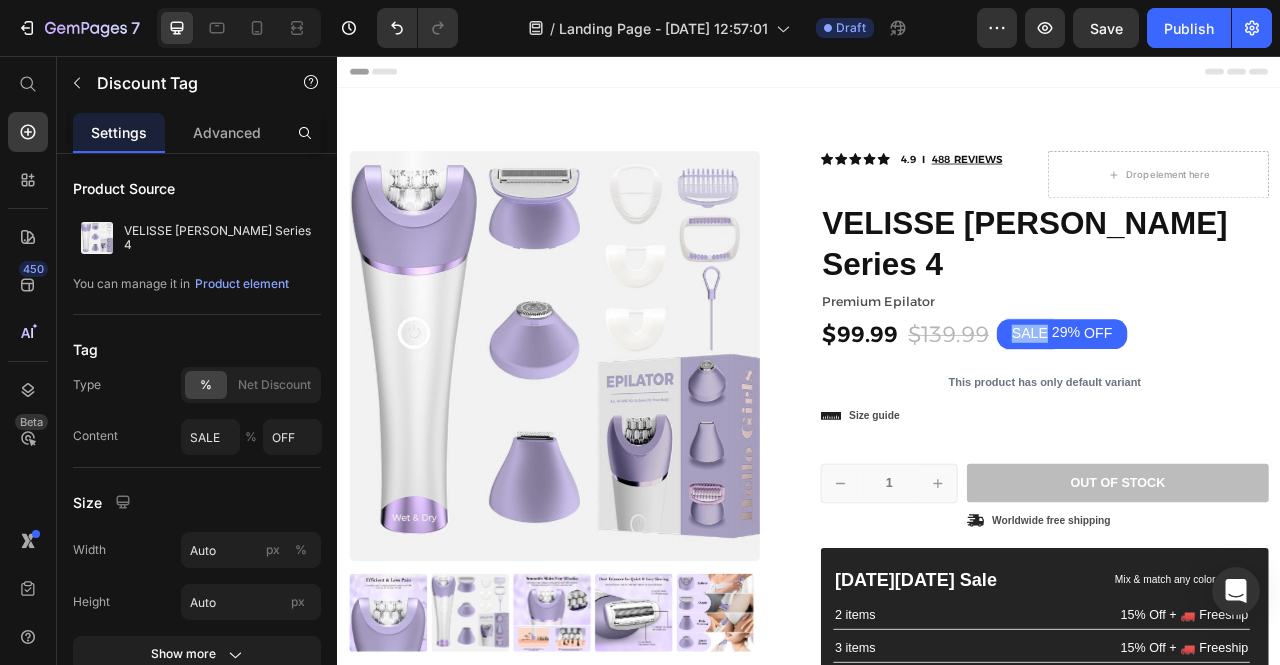 click on "SALE 29% OFF" at bounding box center [1259, 409] 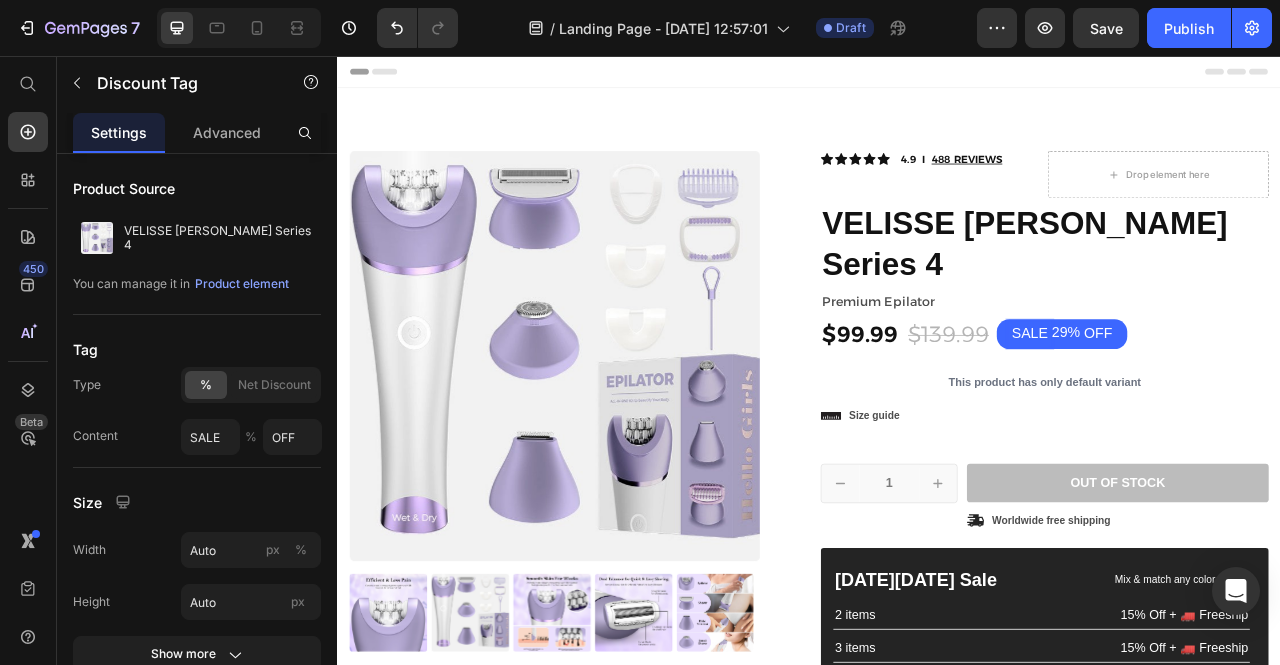 click on "OFF" at bounding box center [1305, 409] 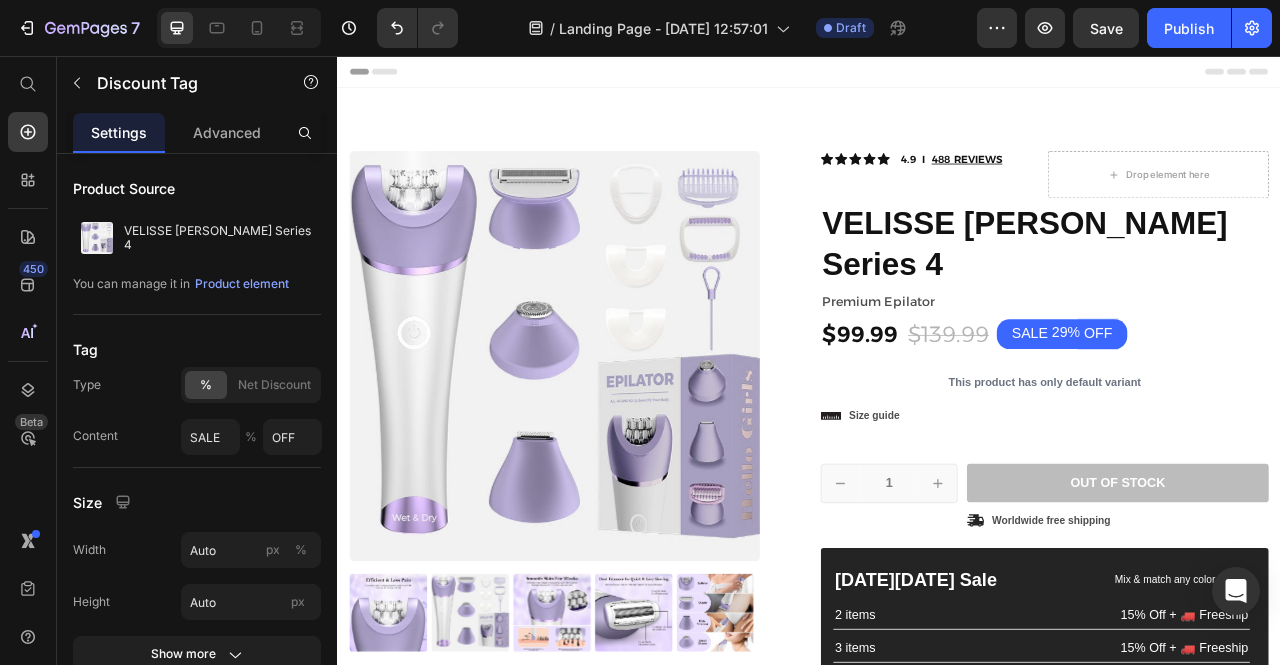 click on "OFF" at bounding box center [1305, 409] 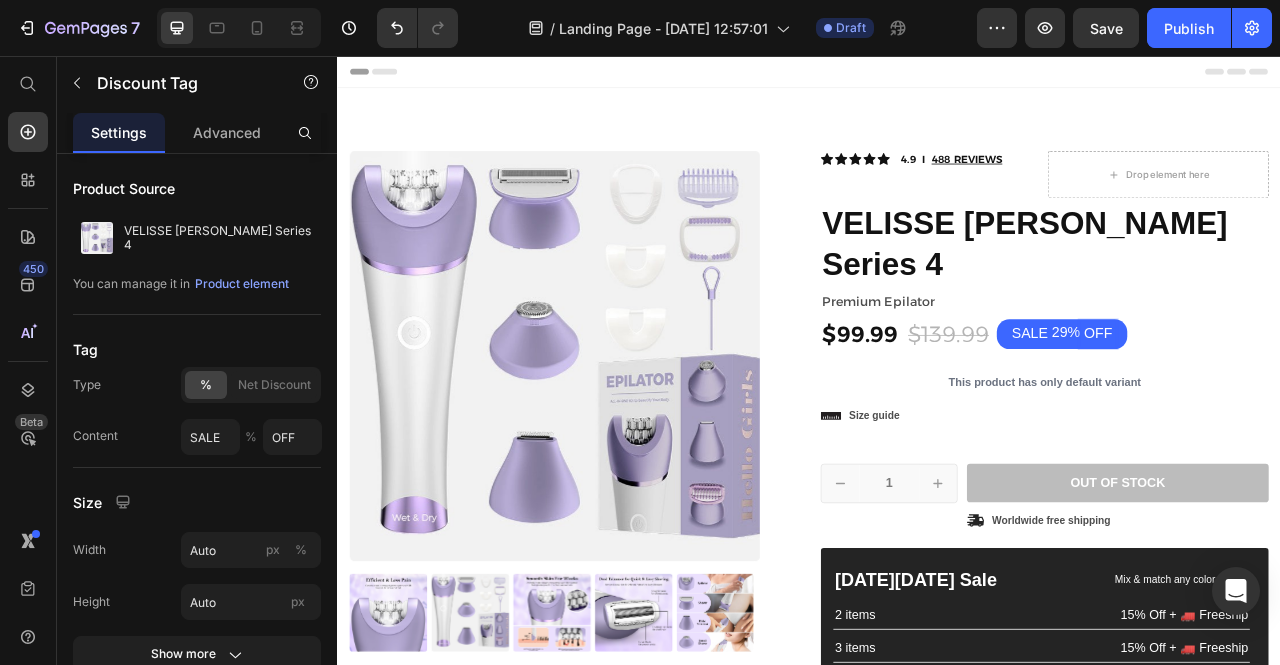 click on "OFF" at bounding box center (1305, 409) 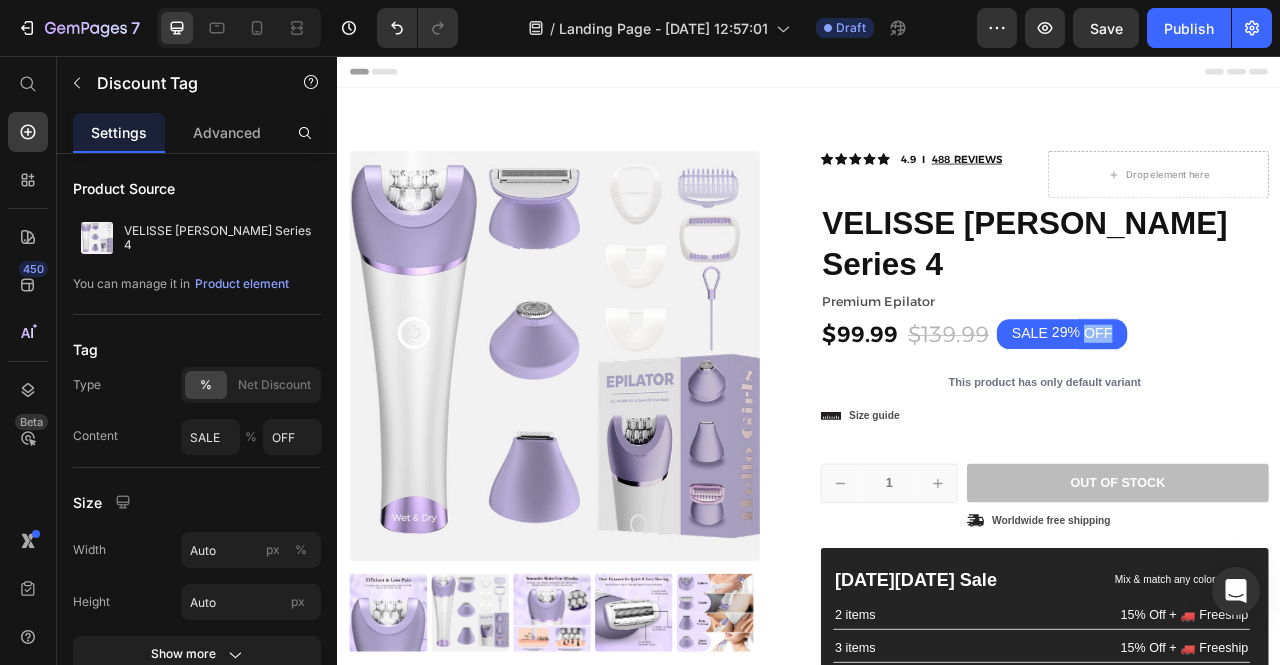 drag, startPoint x: 1309, startPoint y: 356, endPoint x: 1228, endPoint y: 352, distance: 81.09871 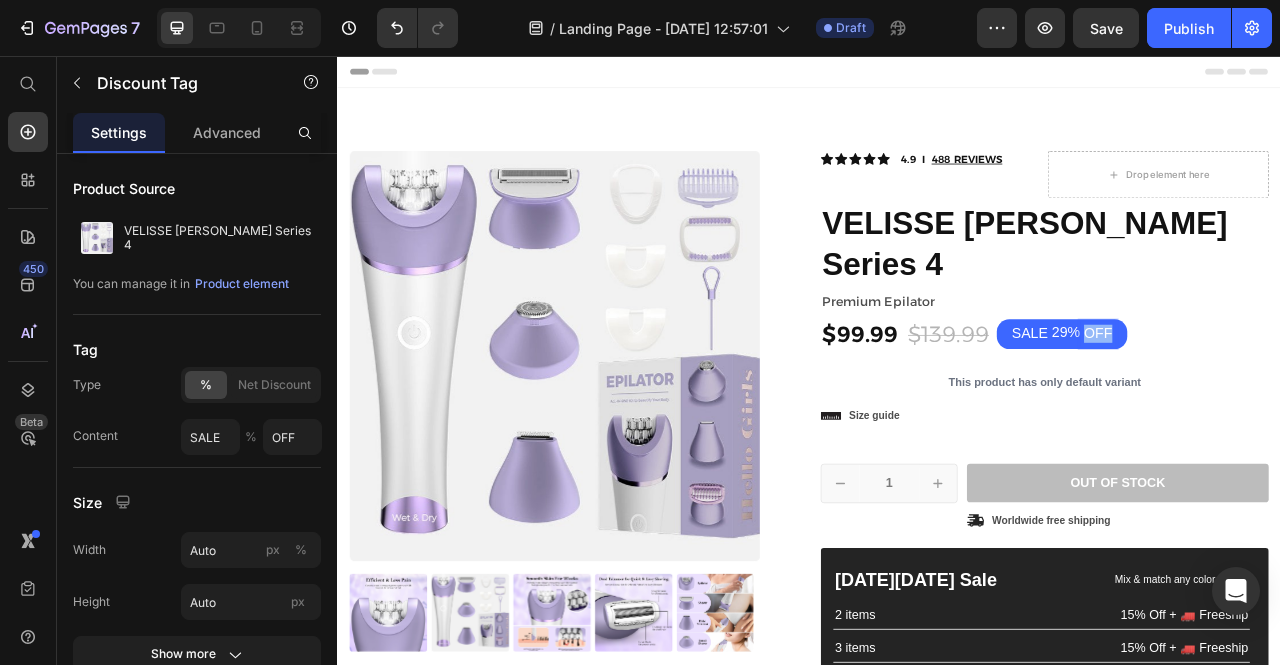 click on "SALE 29% OFF" at bounding box center [1259, 409] 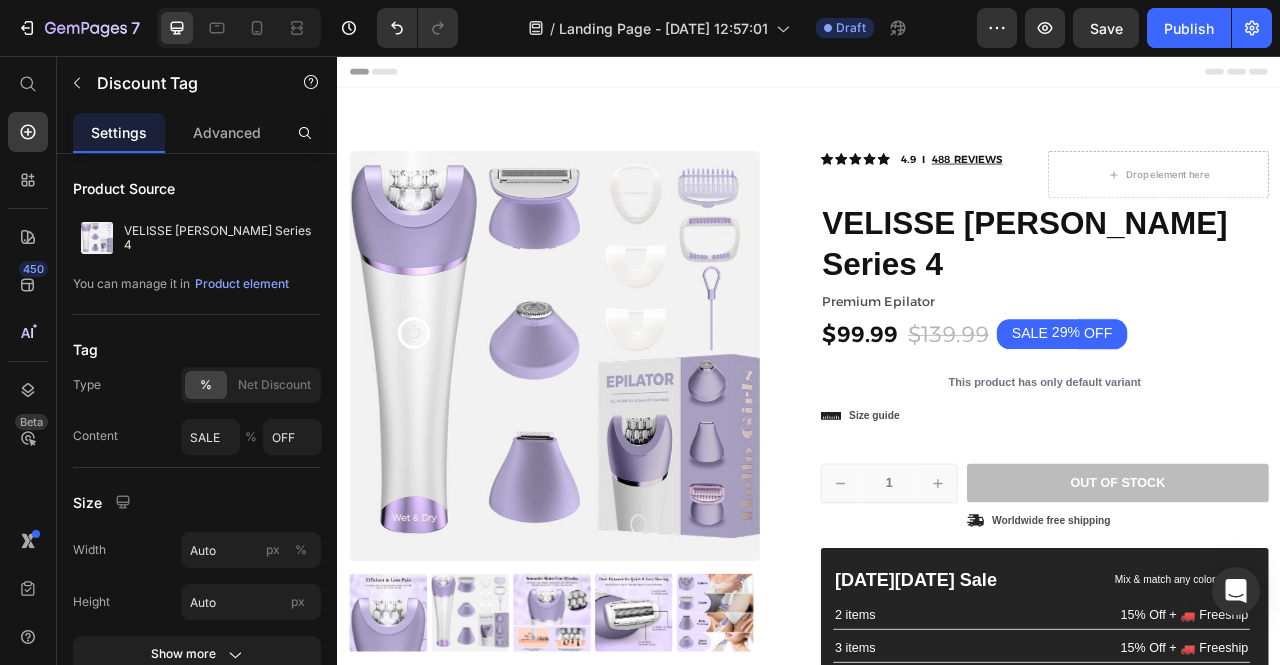 click on "SALE" at bounding box center (1218, 409) 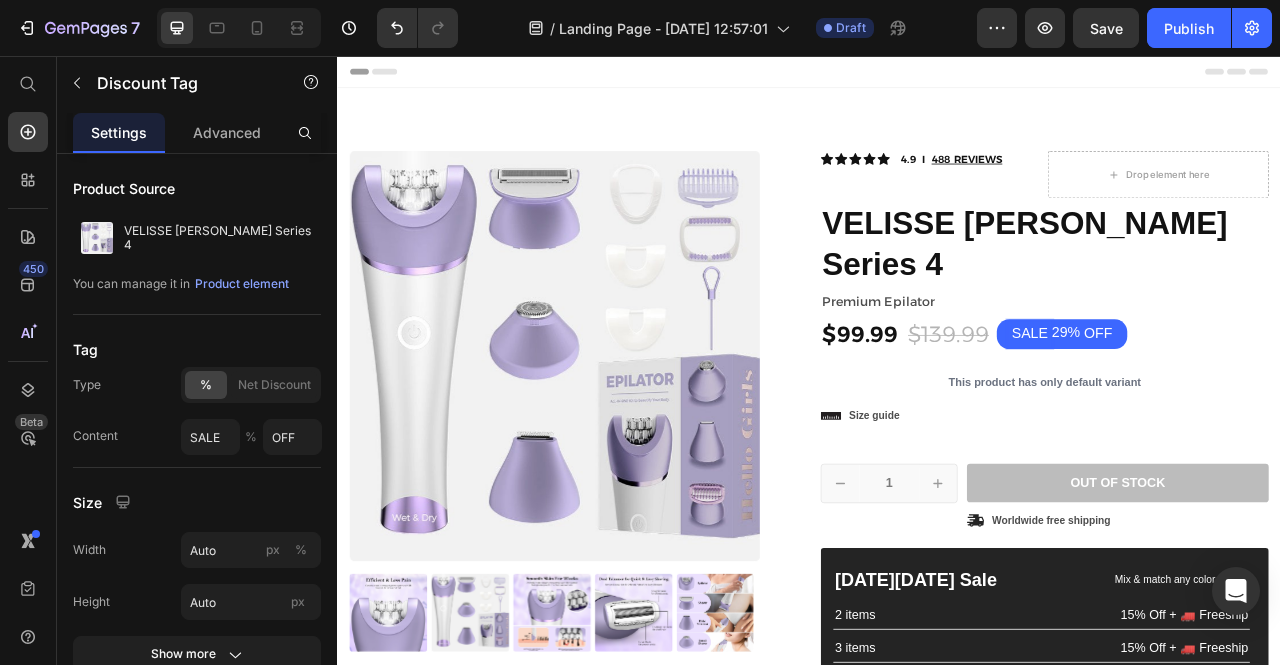 click on "29%" at bounding box center (1264, 408) 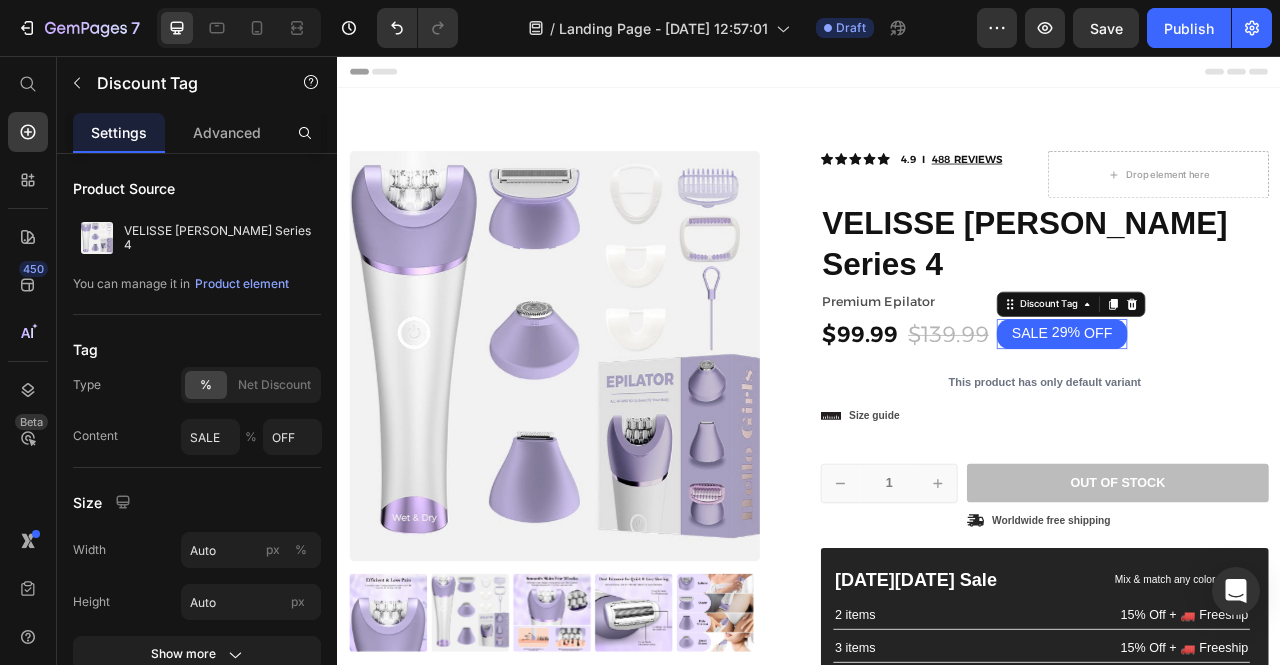 click on "OFF" at bounding box center (1305, 409) 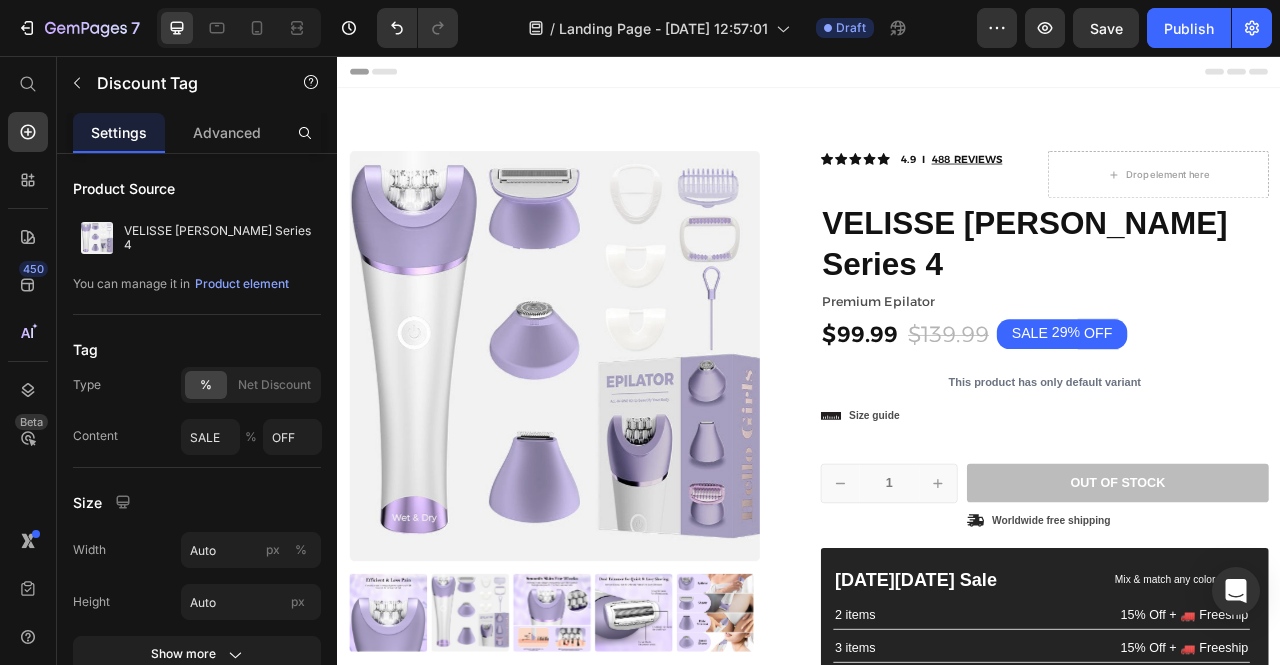 click on "29%" at bounding box center (1264, 408) 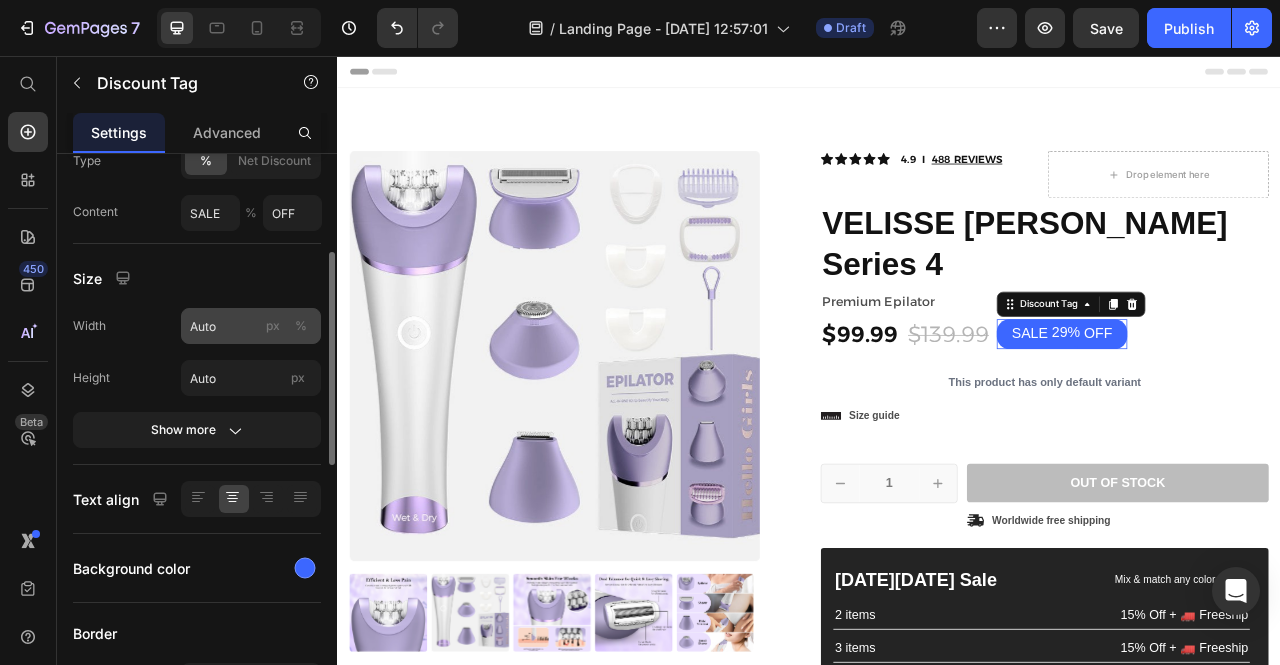 scroll, scrollTop: 282, scrollLeft: 0, axis: vertical 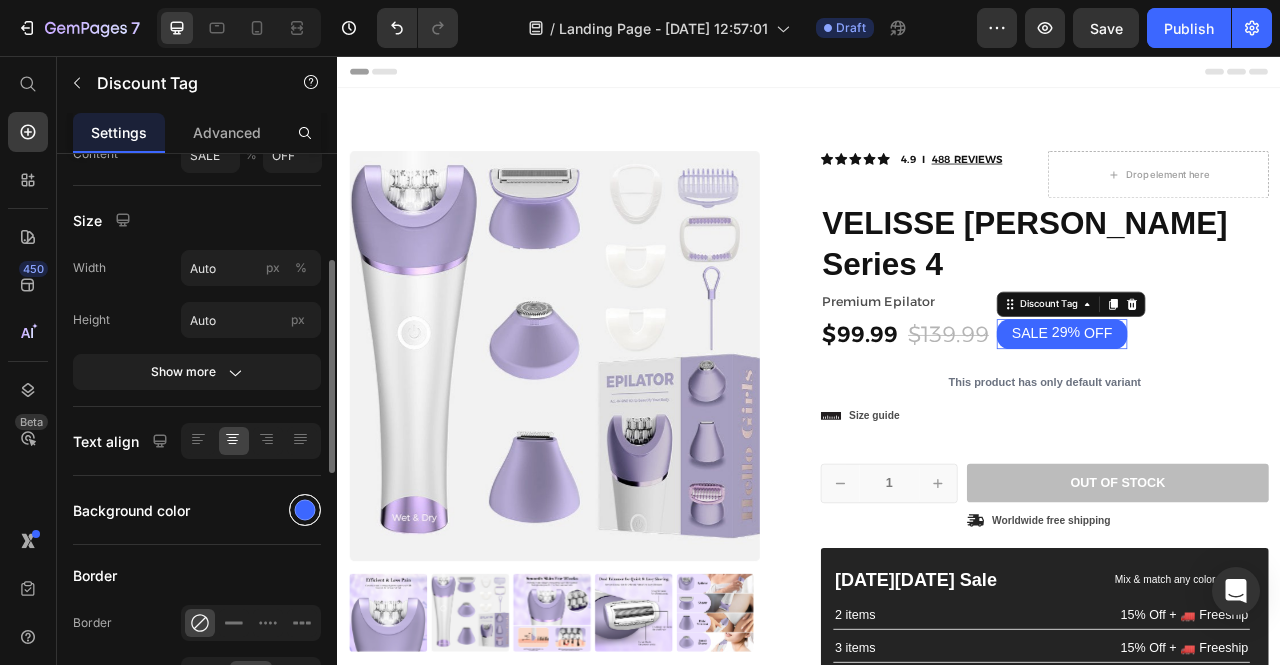 click at bounding box center [305, 510] 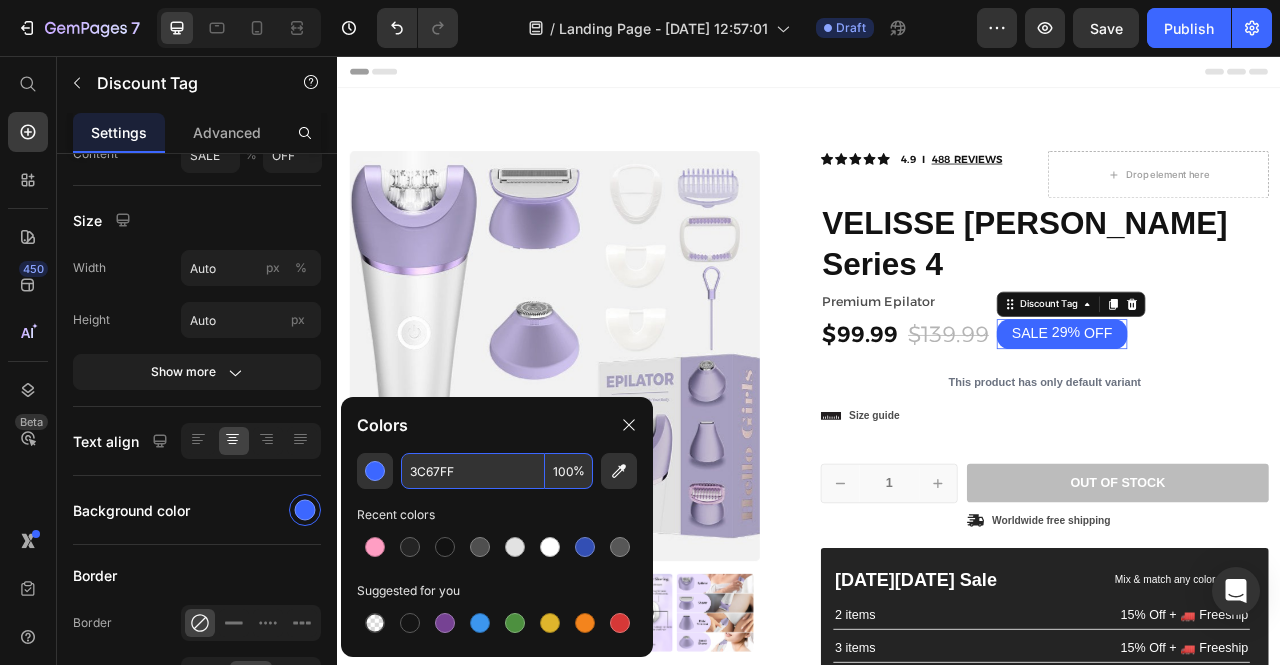 click on "3C67FF" at bounding box center [473, 471] 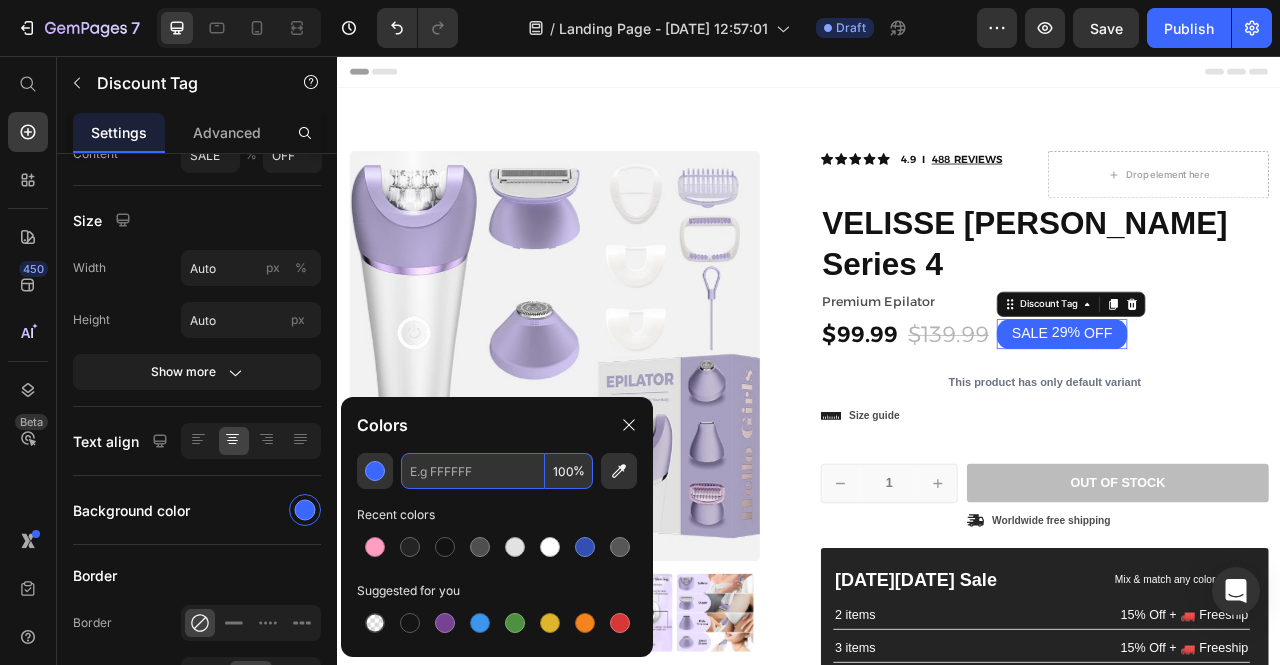 paste on "HEX:  #aca2c6" 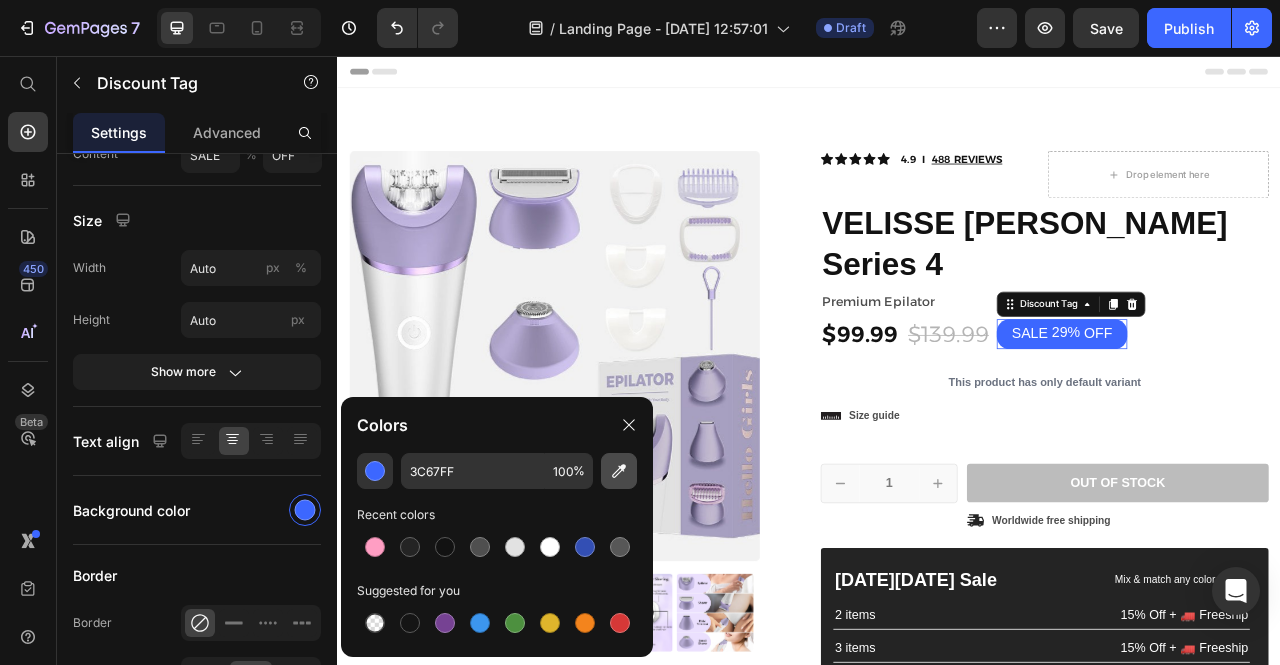 click 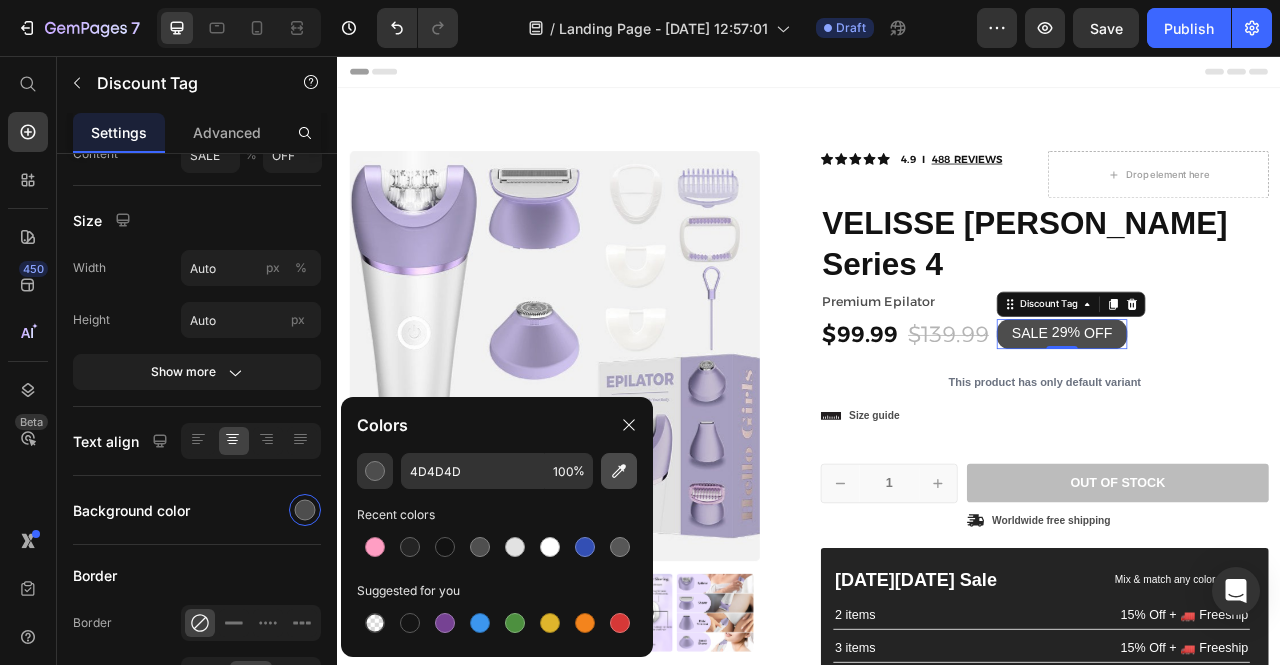 click 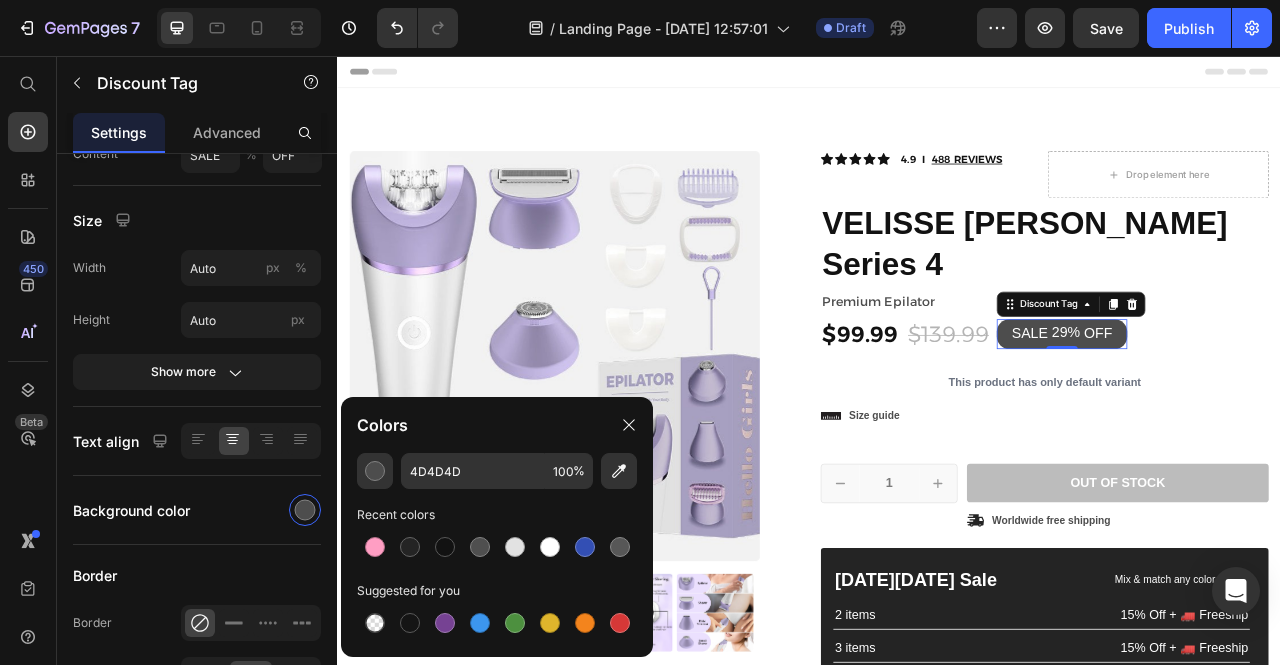 type on "AA9FC5" 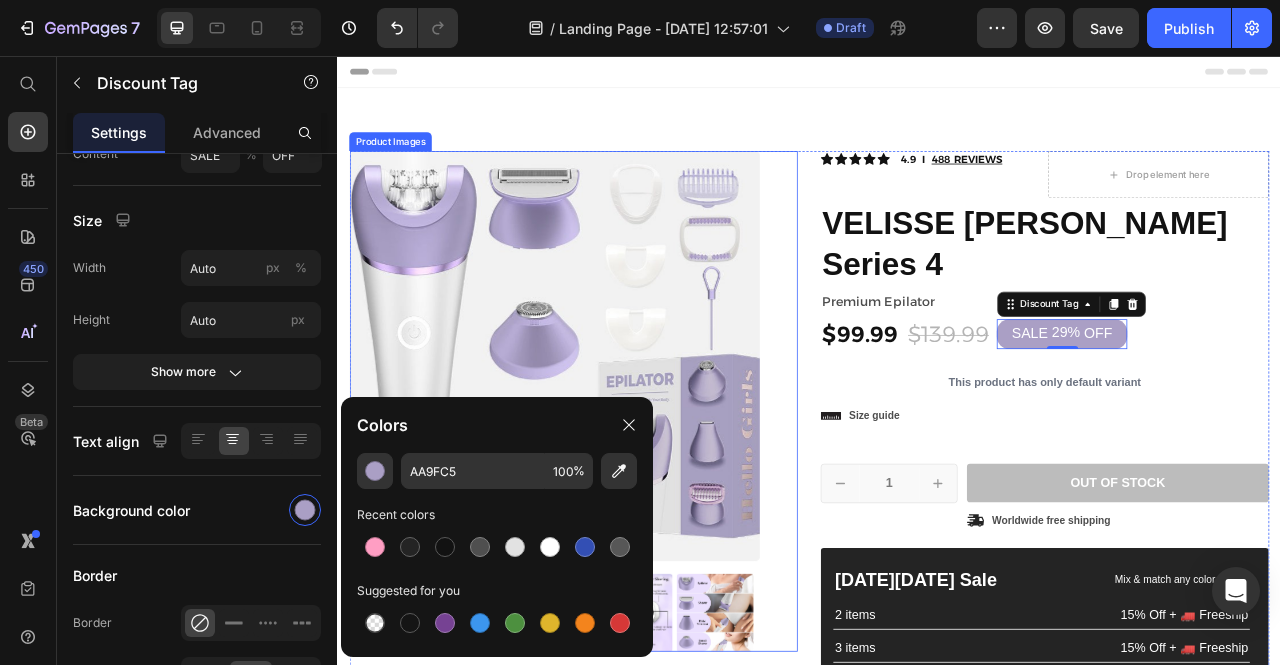 click at bounding box center (613, 438) 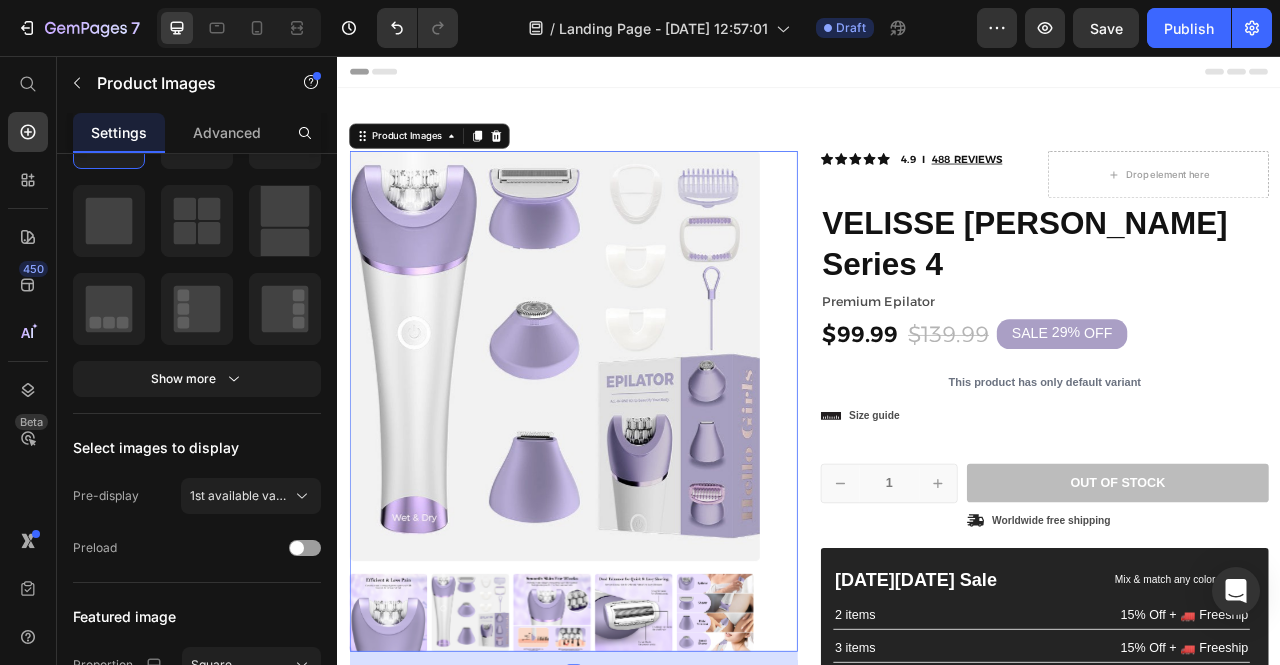 scroll, scrollTop: 0, scrollLeft: 0, axis: both 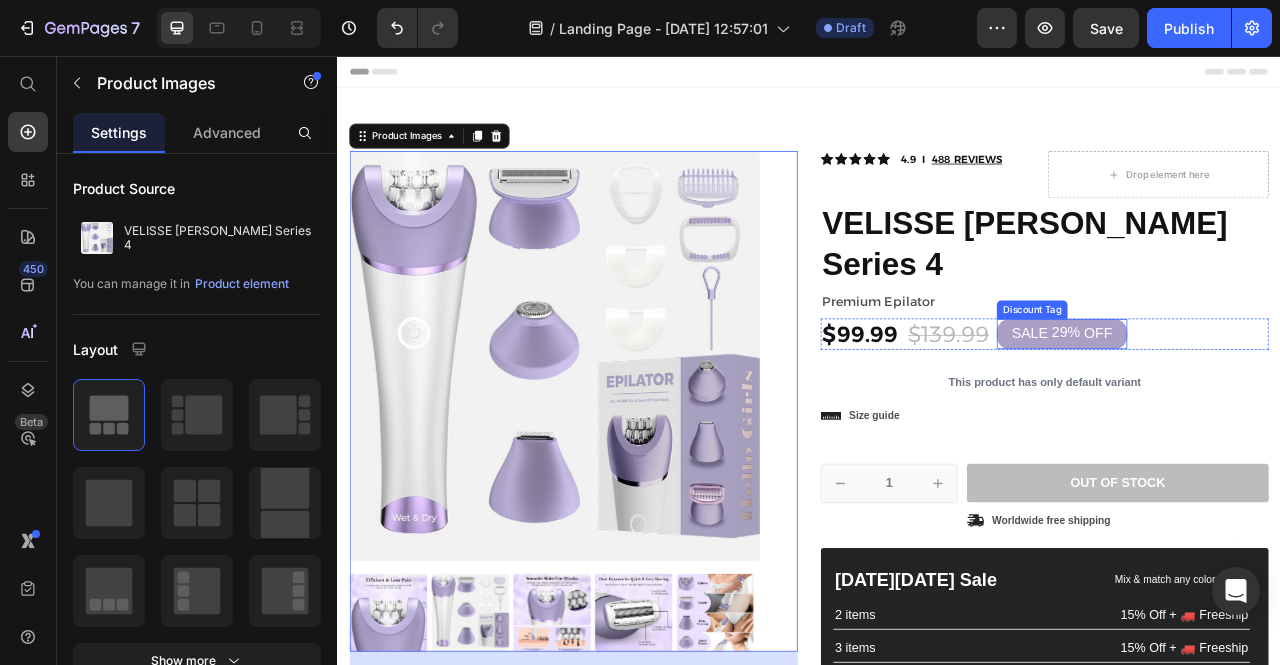 click on "SALE" at bounding box center [1218, 409] 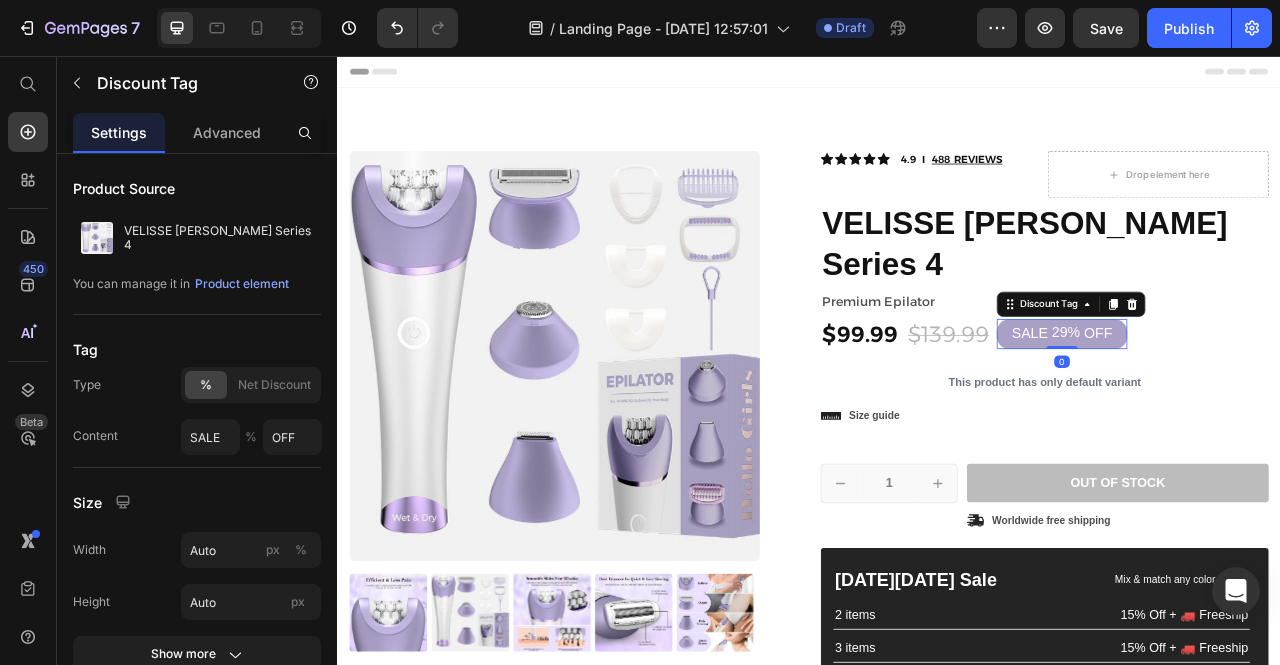 click on "SALE 29% OFF" at bounding box center (1259, 409) 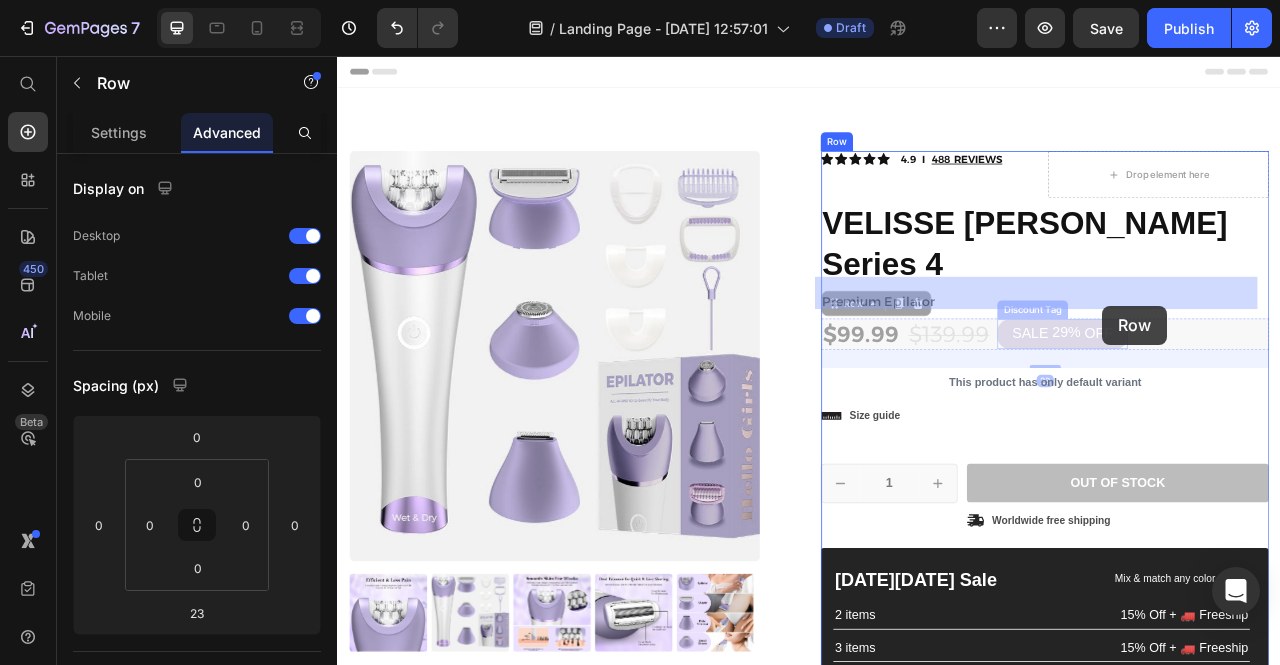 drag, startPoint x: 1331, startPoint y: 374, endPoint x: 1311, endPoint y: 374, distance: 20 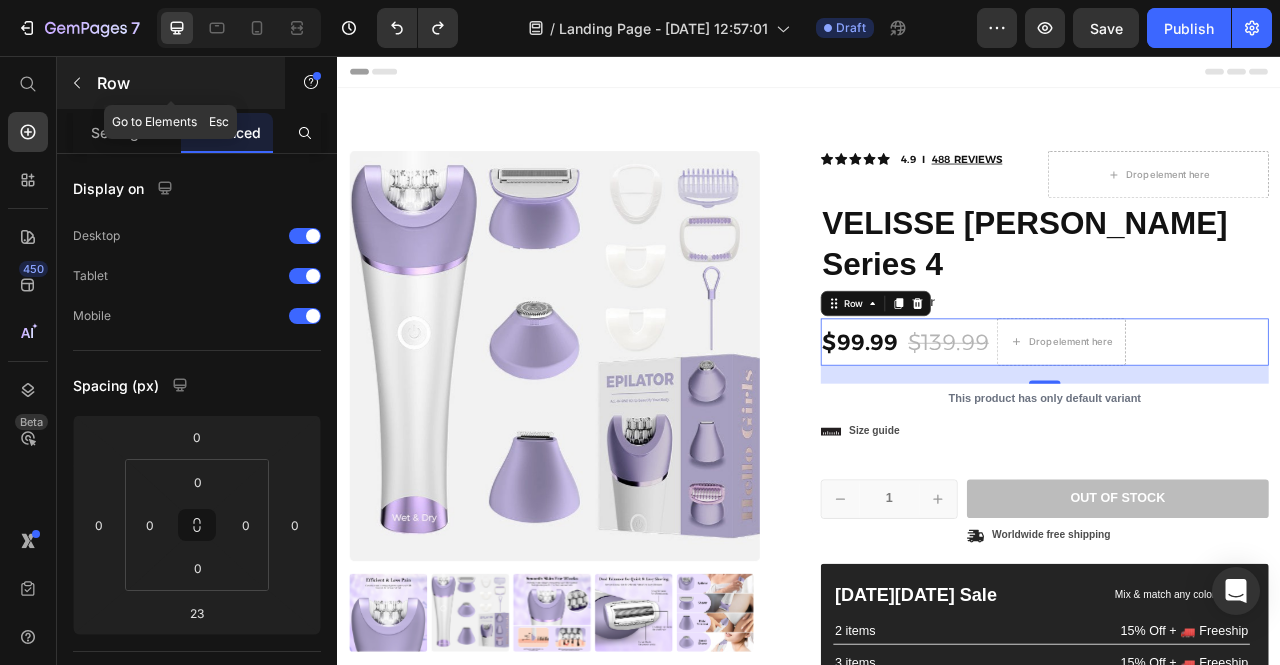 click at bounding box center [77, 83] 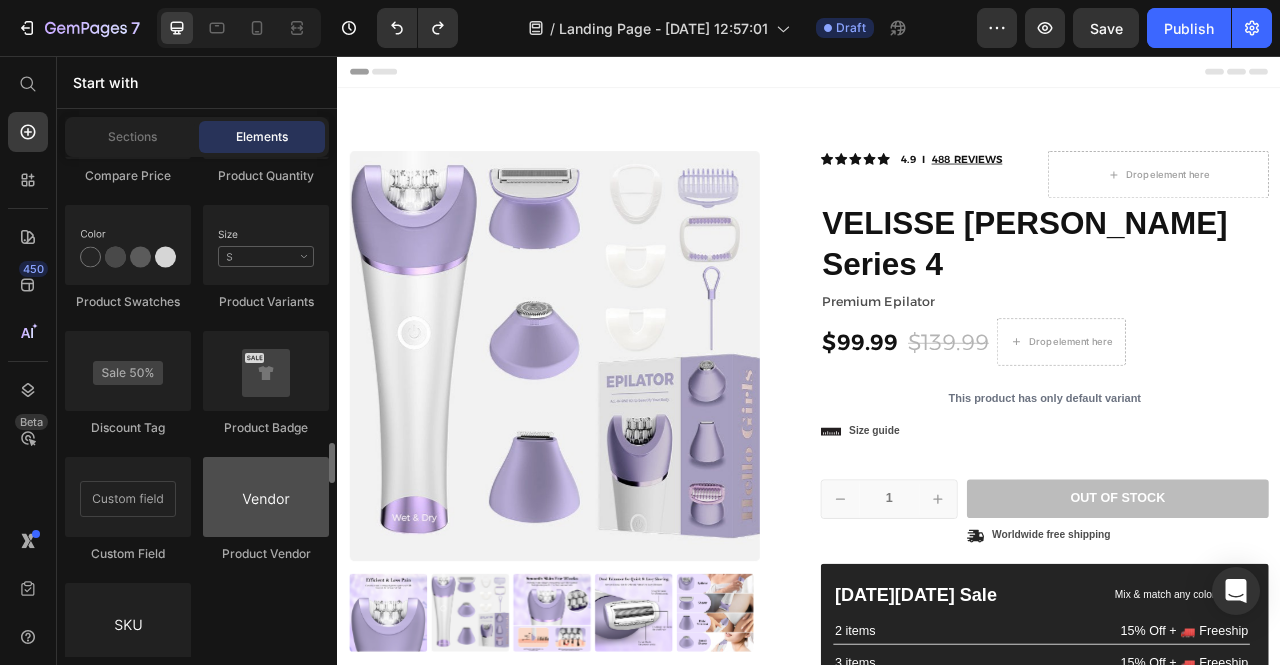 scroll, scrollTop: 3666, scrollLeft: 0, axis: vertical 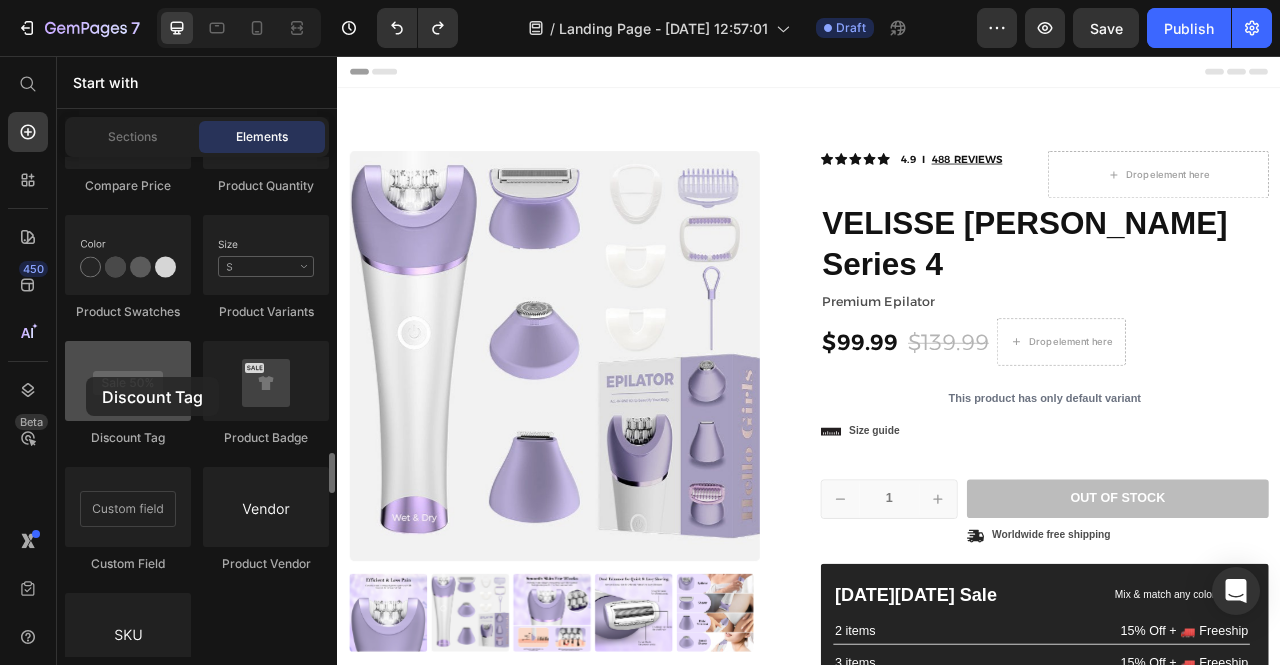 drag, startPoint x: 105, startPoint y: 378, endPoint x: 88, endPoint y: 377, distance: 17.029387 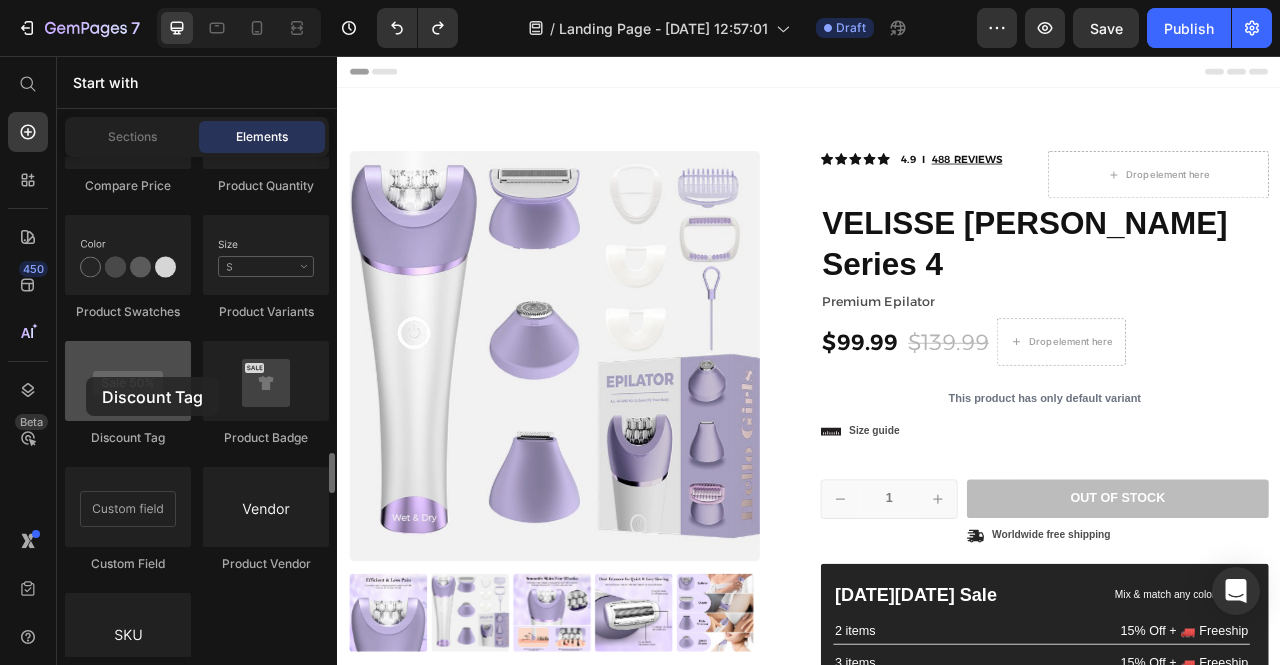 click at bounding box center (128, 381) 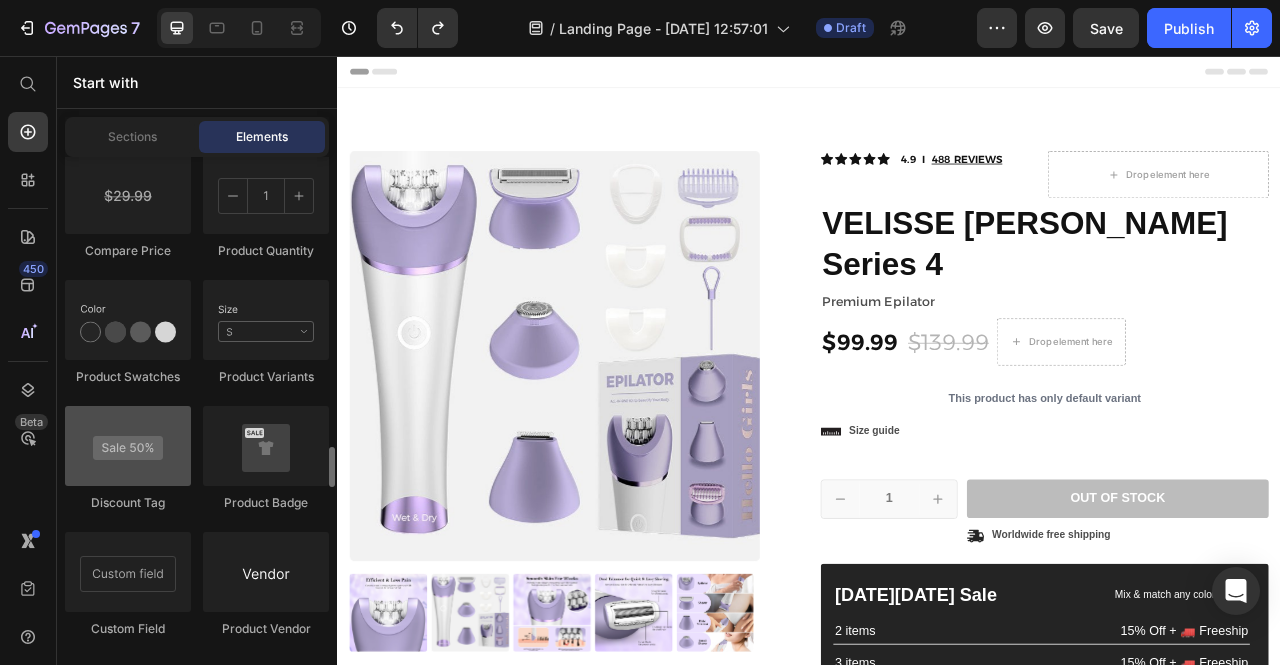scroll, scrollTop: 3600, scrollLeft: 0, axis: vertical 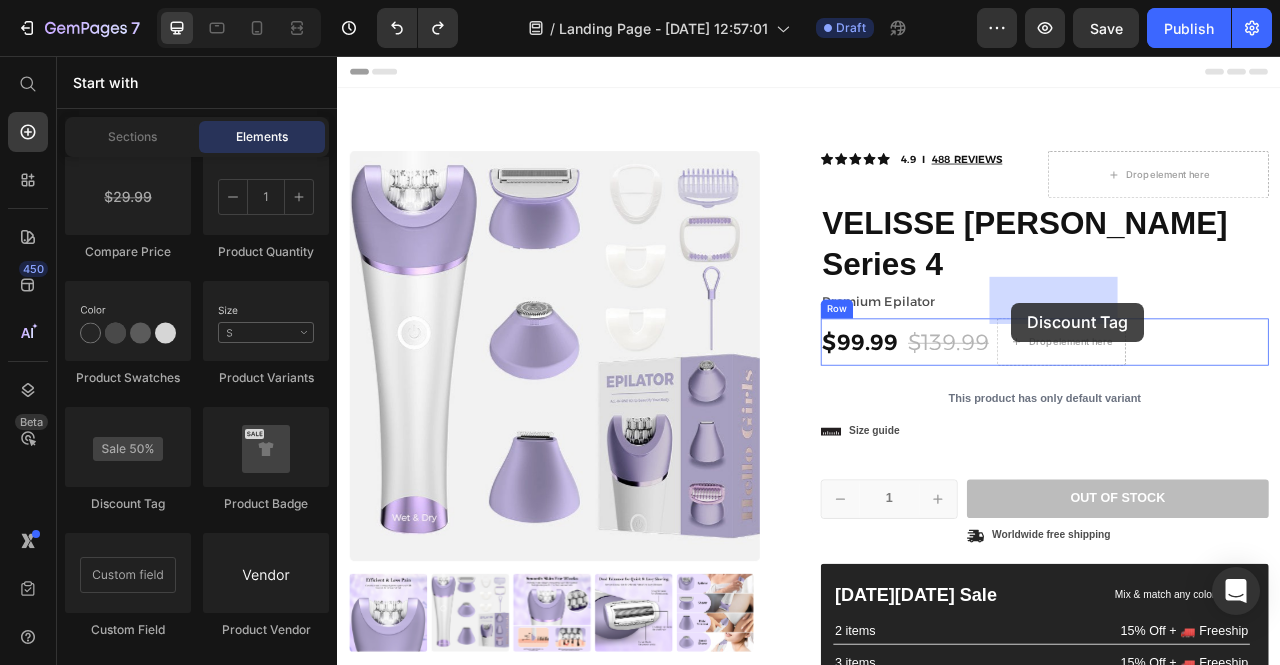 drag, startPoint x: 459, startPoint y: 497, endPoint x: 1195, endPoint y: 370, distance: 746.87683 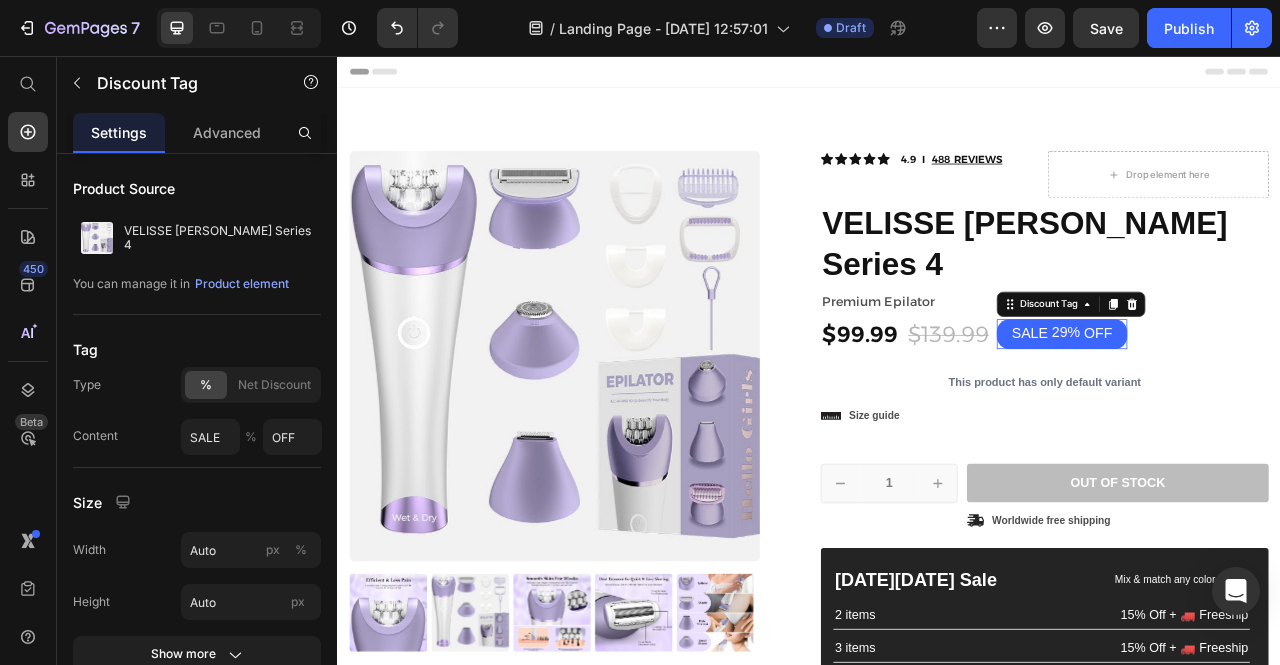 click on "SALE" at bounding box center [1218, 409] 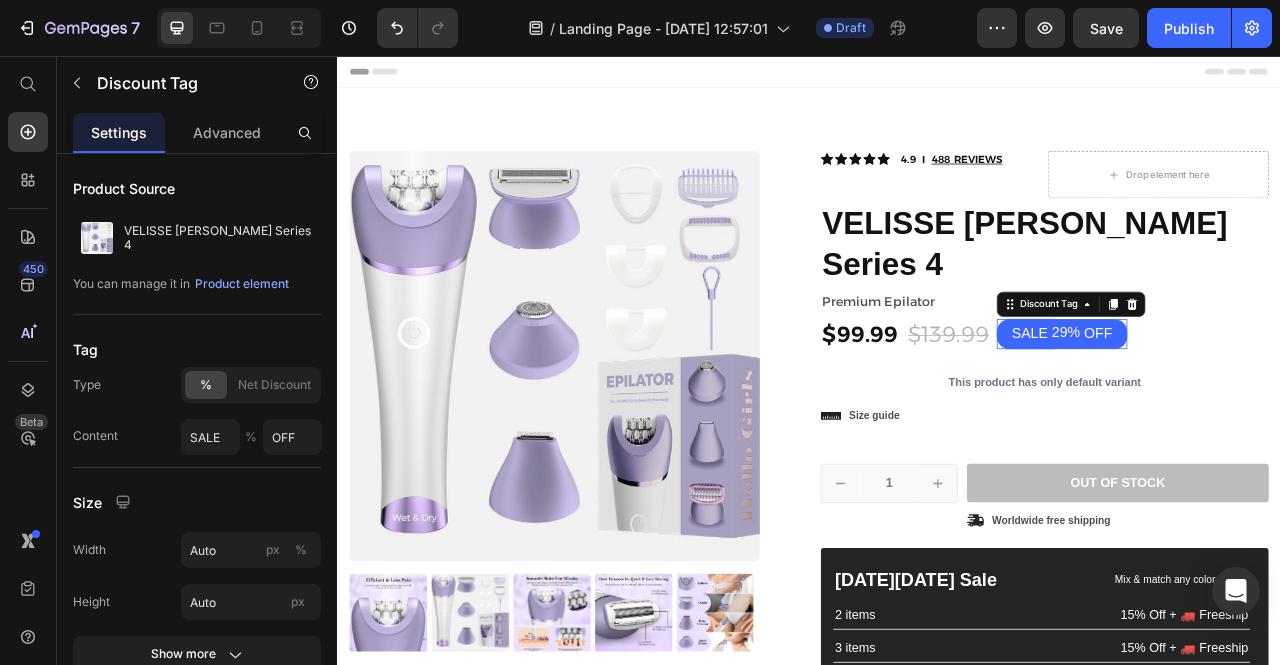 click on "SALE" at bounding box center [1218, 409] 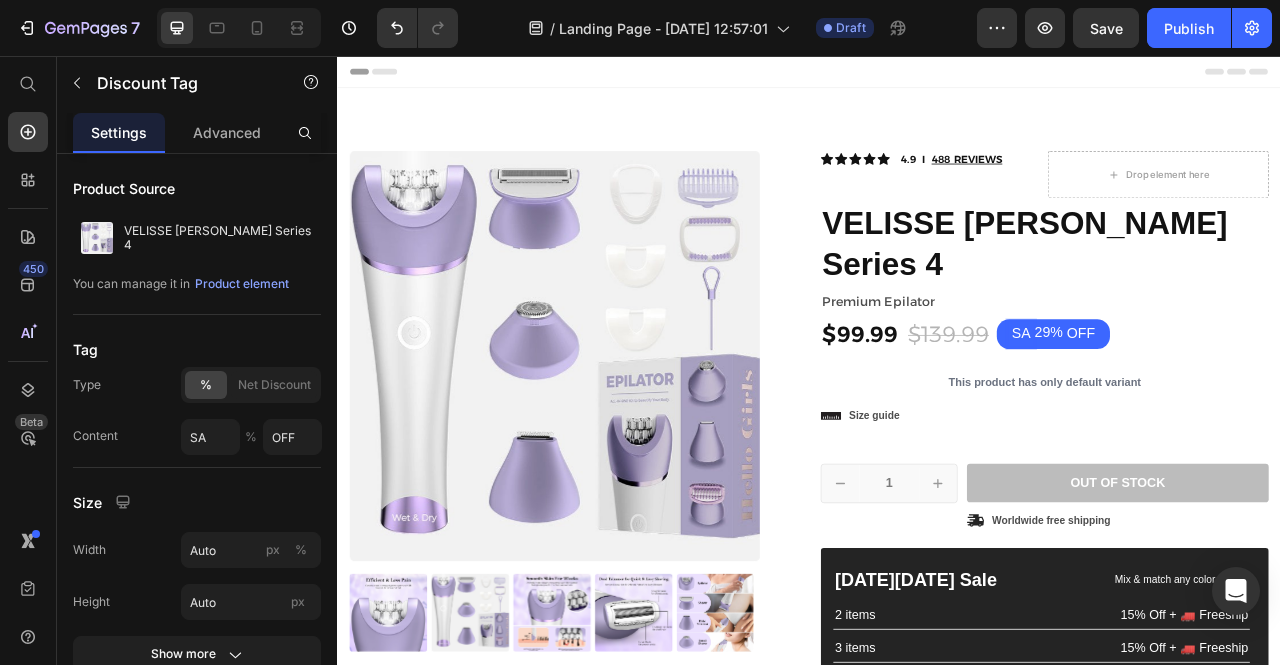 type on "S" 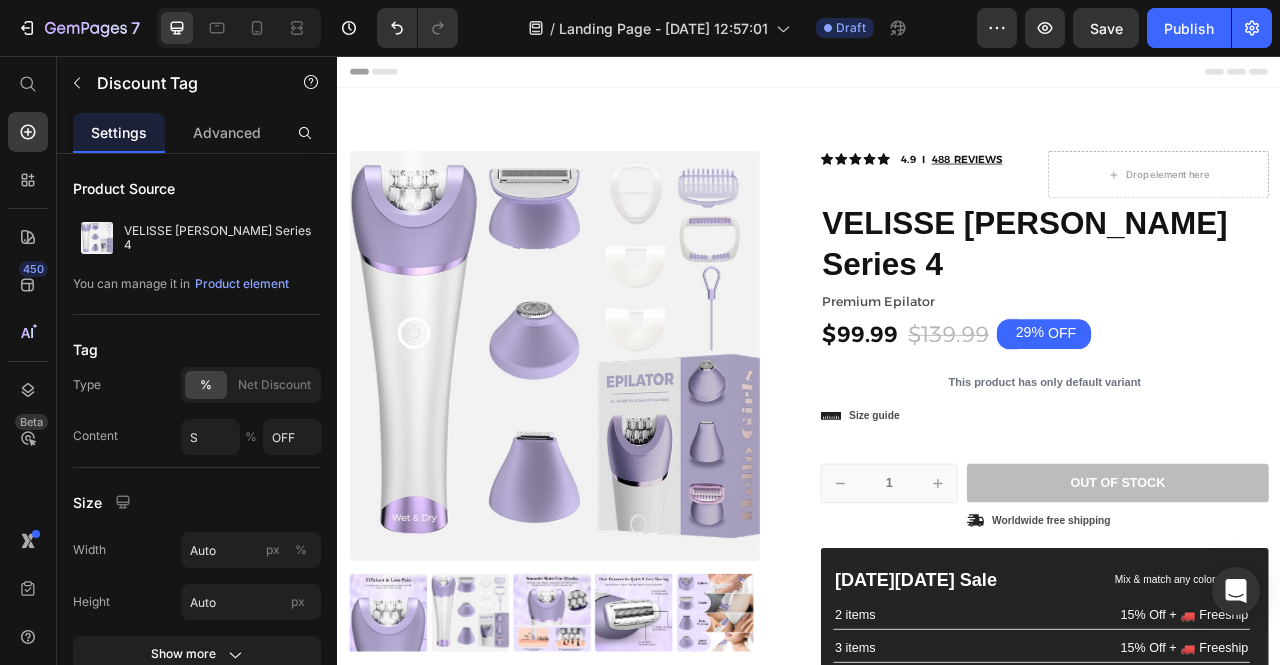 type 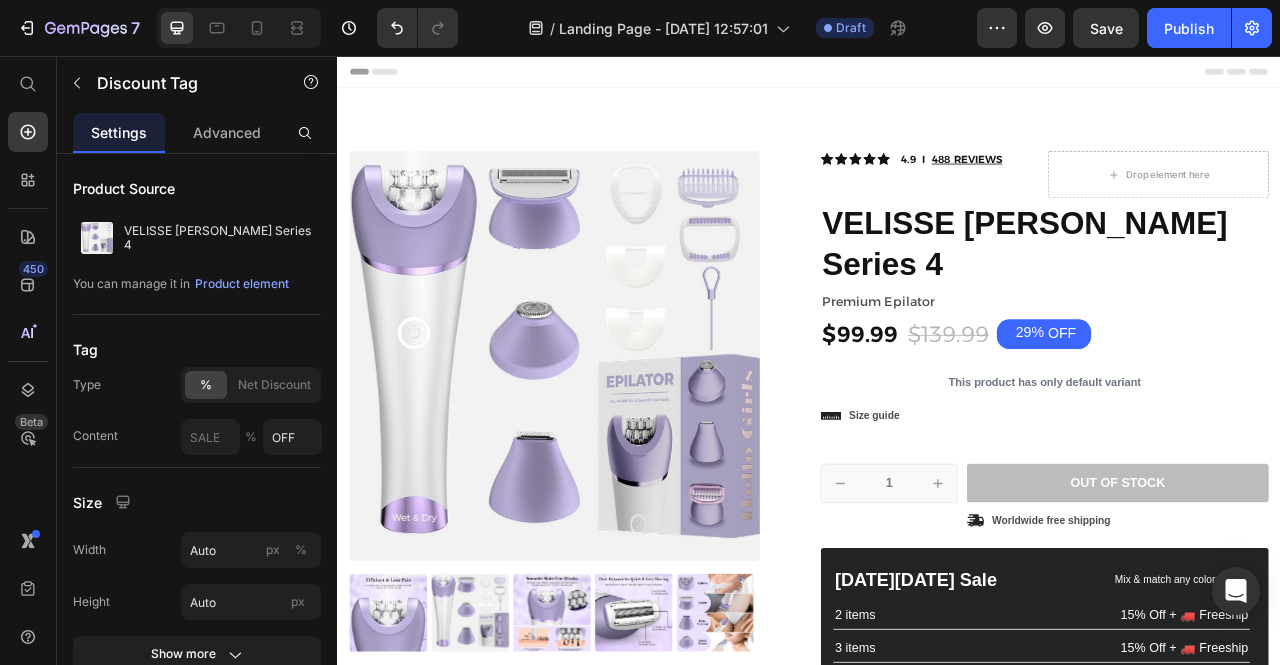 click on "29%" at bounding box center [1218, 408] 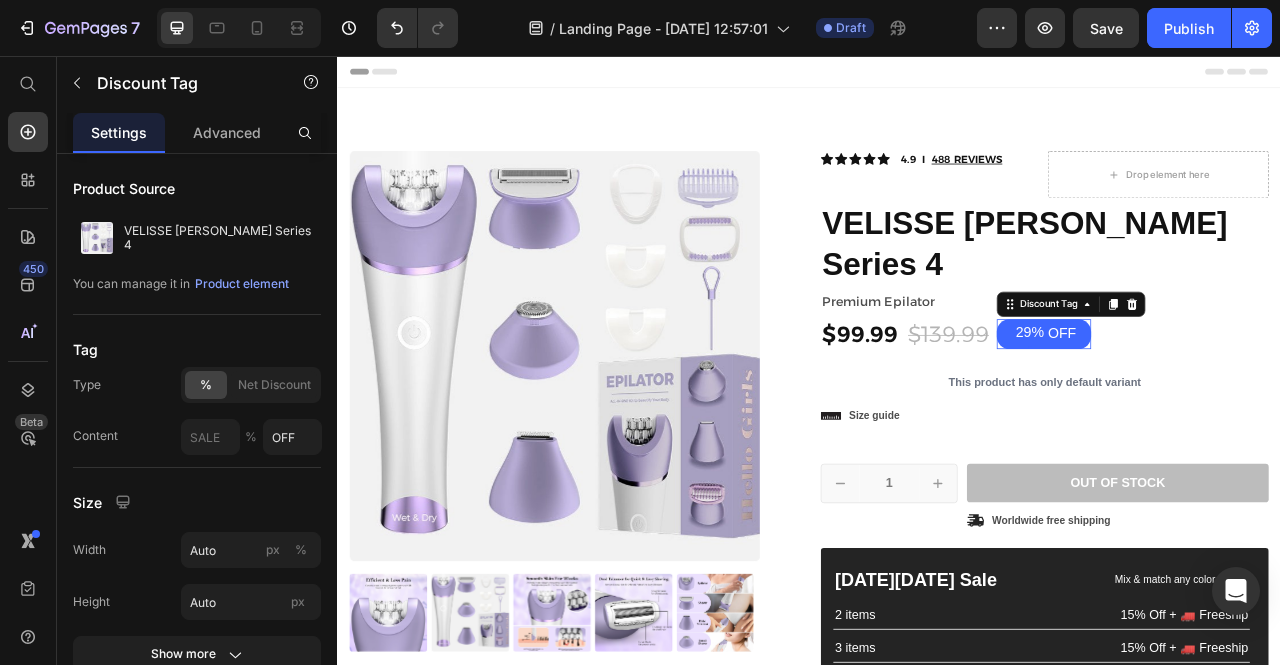 click on "29%" at bounding box center [1218, 408] 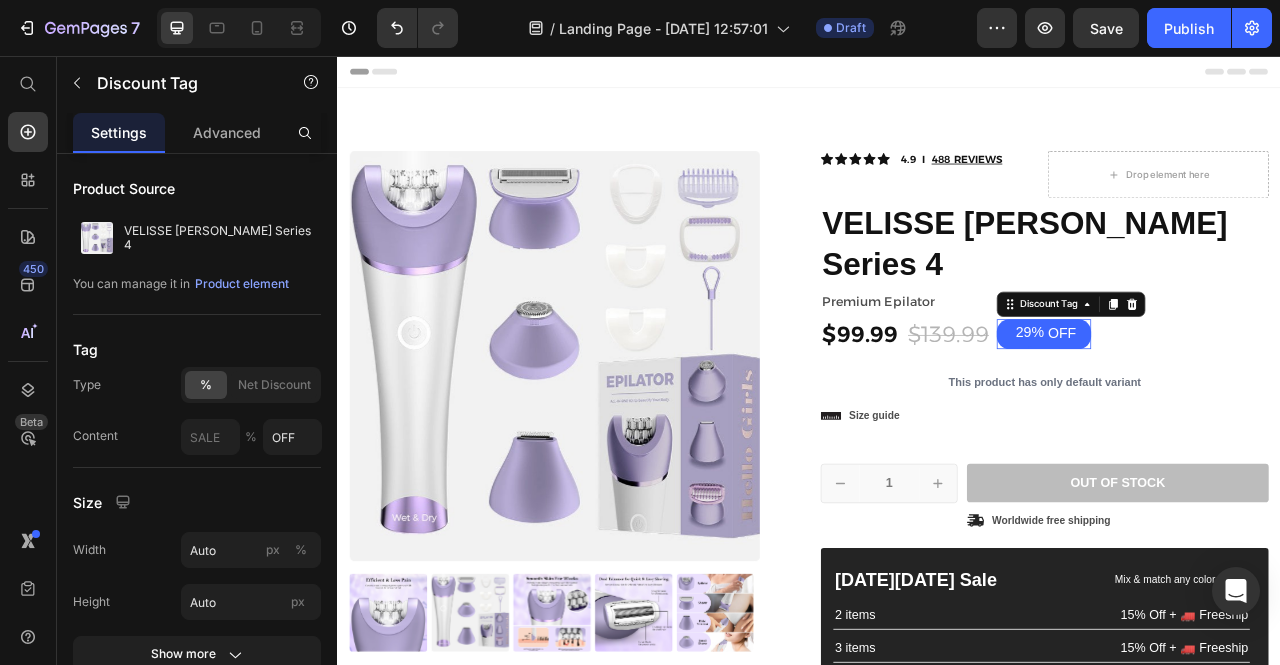 click on "29%" at bounding box center [1218, 408] 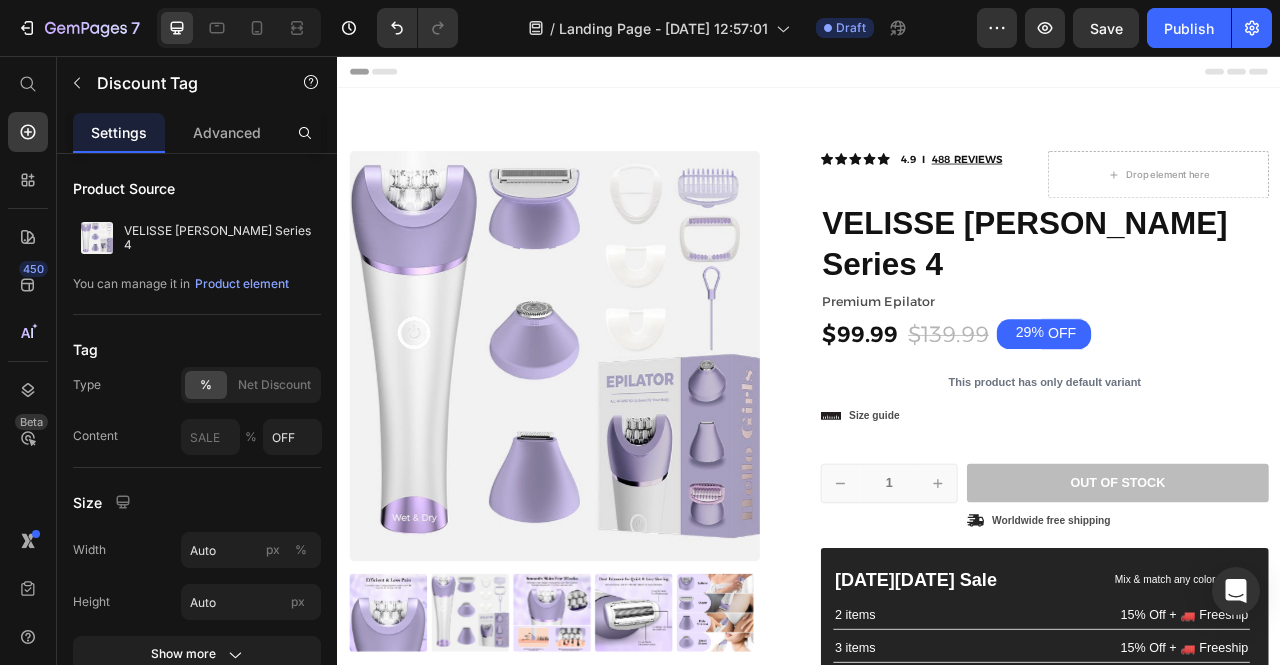 click on "29% OFF" at bounding box center (1236, 409) 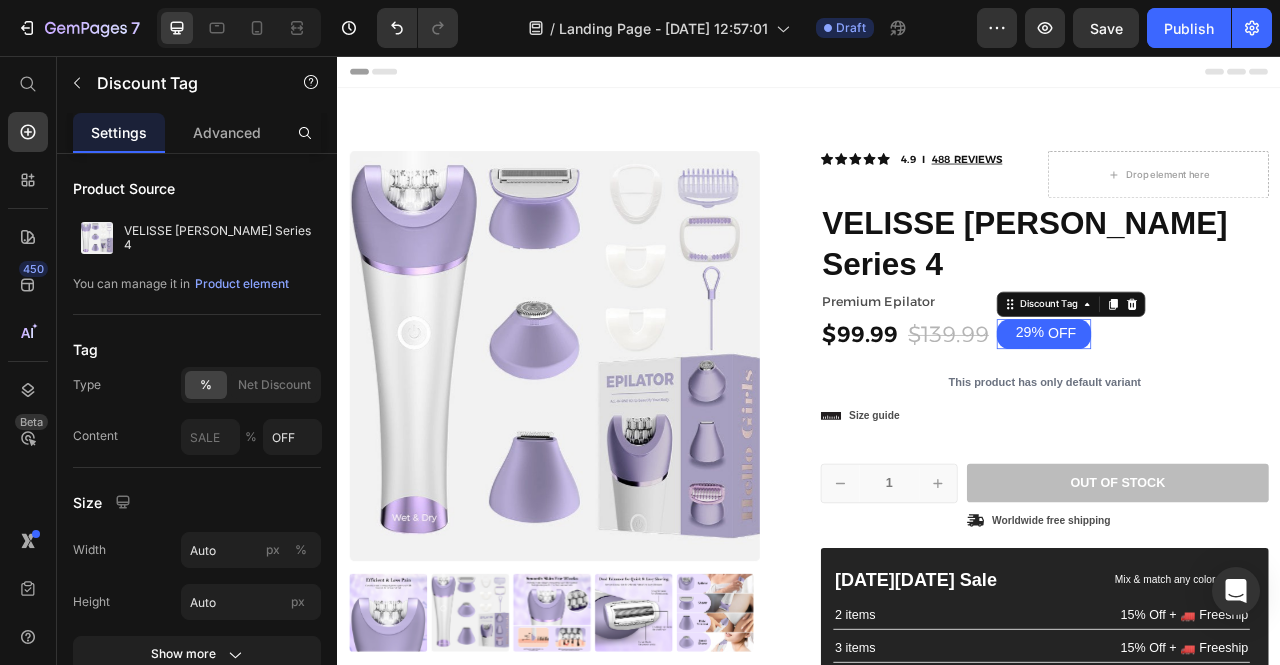 click on "29%" at bounding box center [1218, 408] 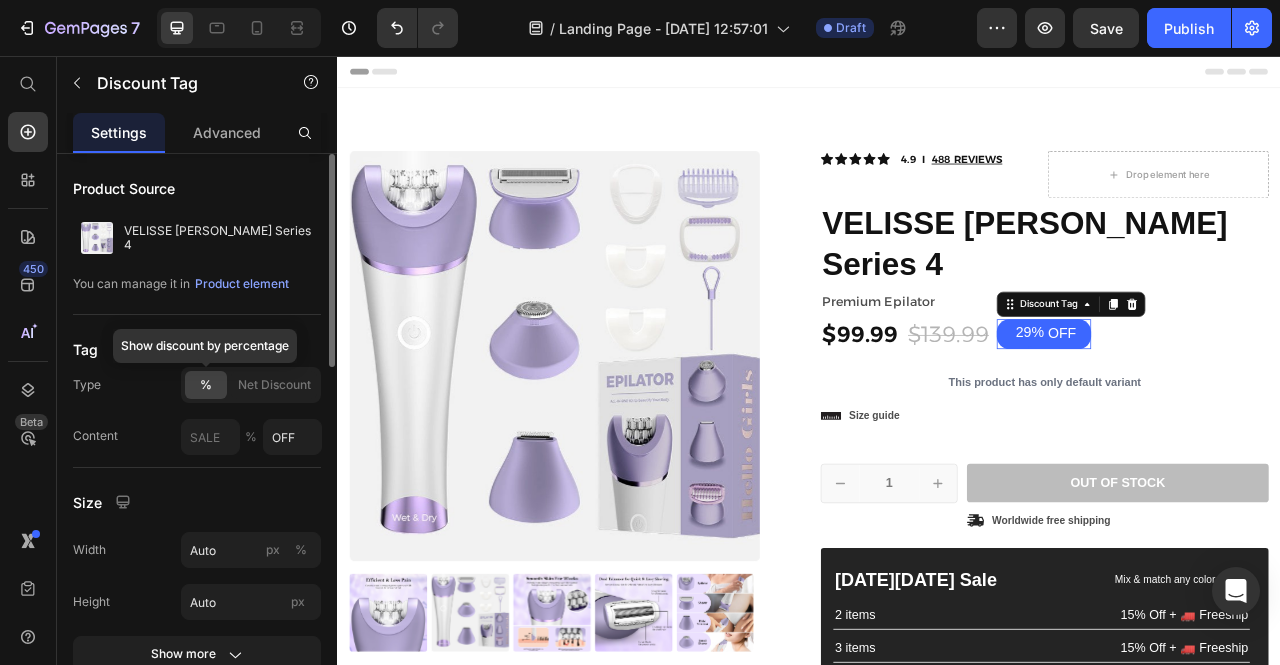 click on "%" 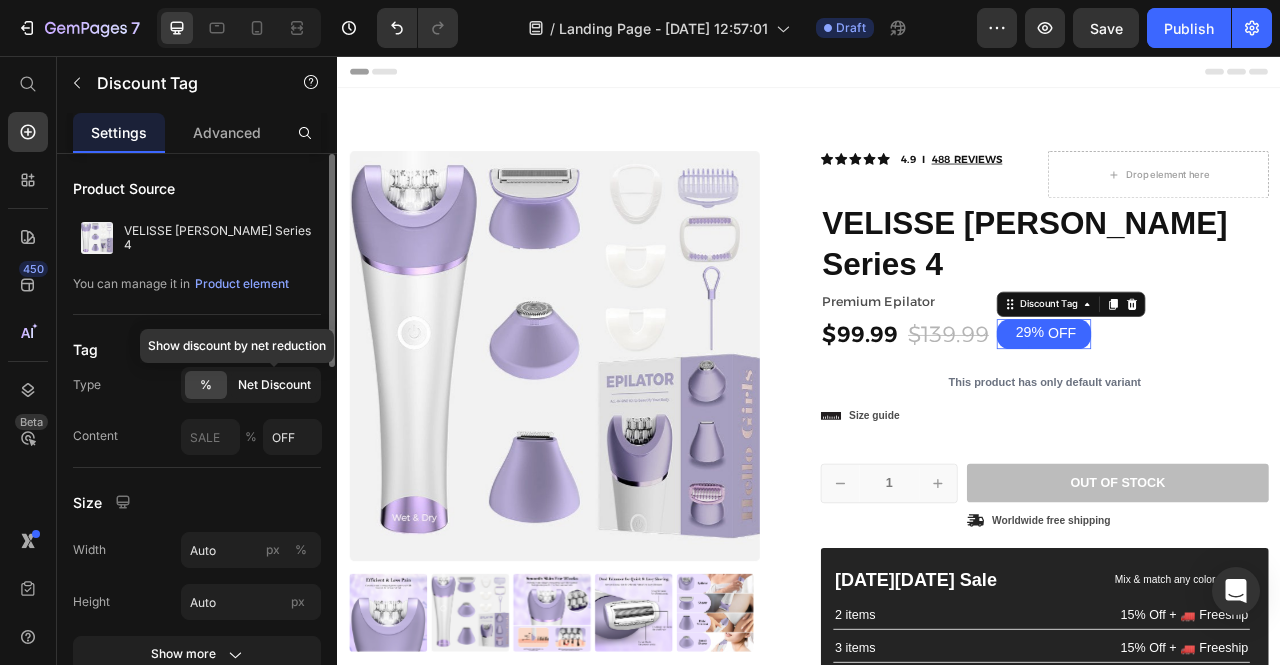 click on "Net Discount" 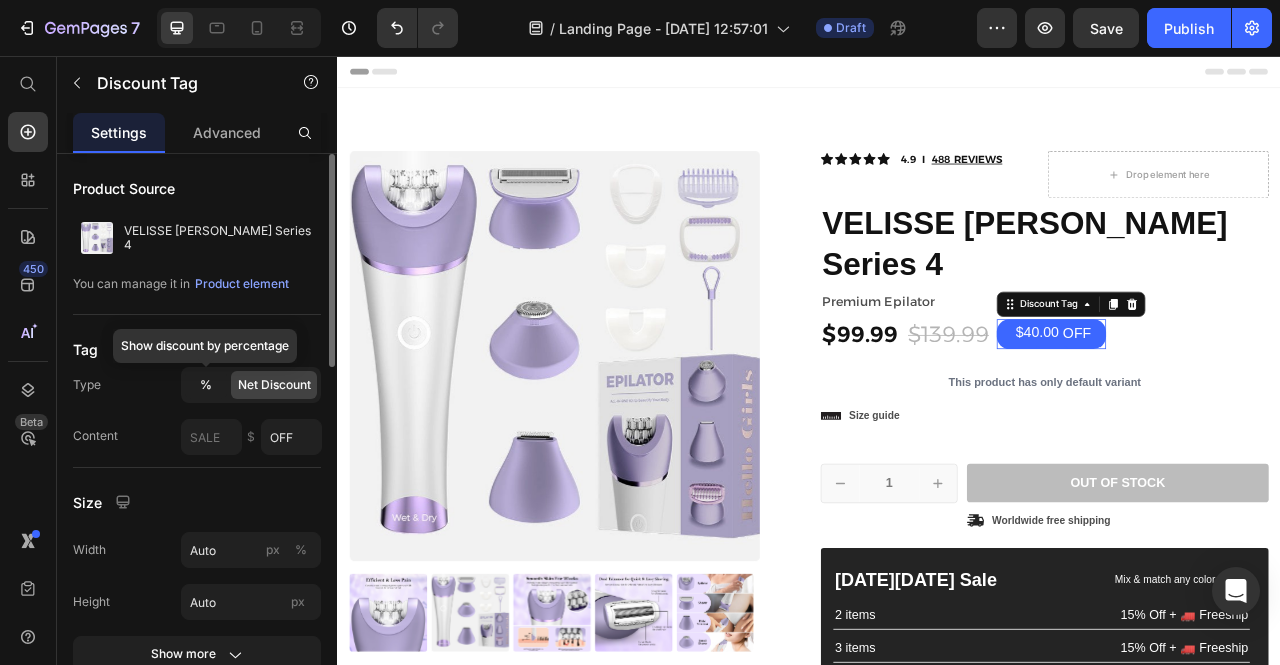 click on "%" 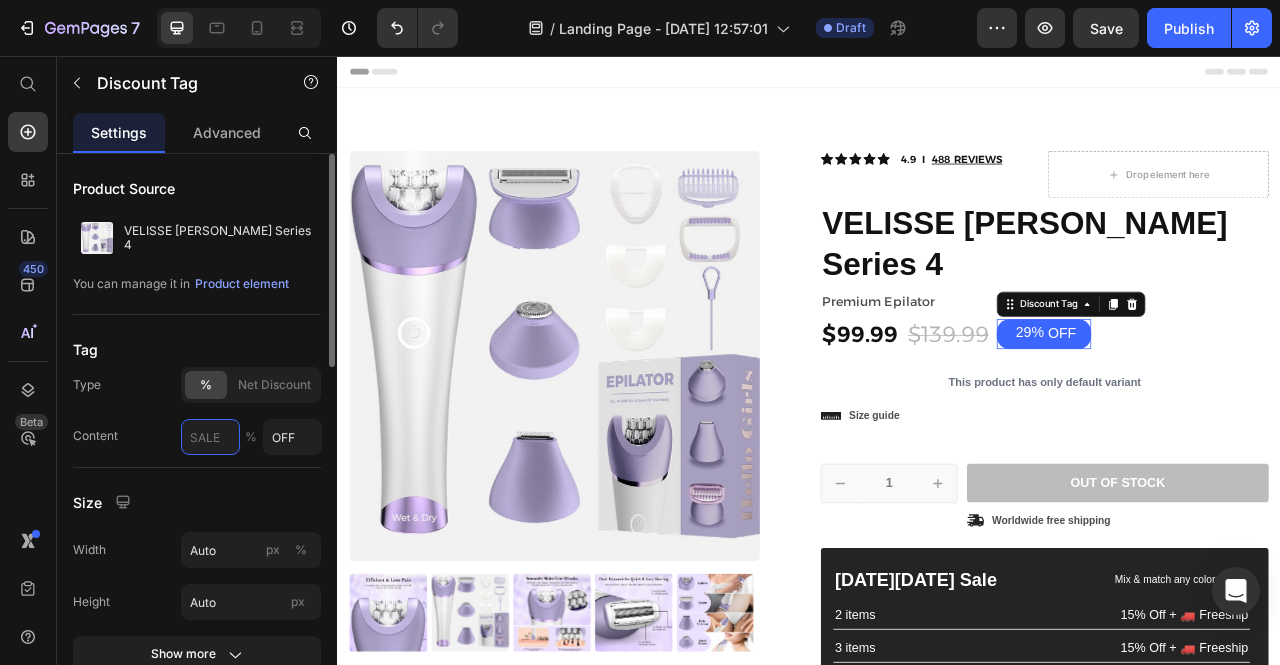 click at bounding box center [210, 437] 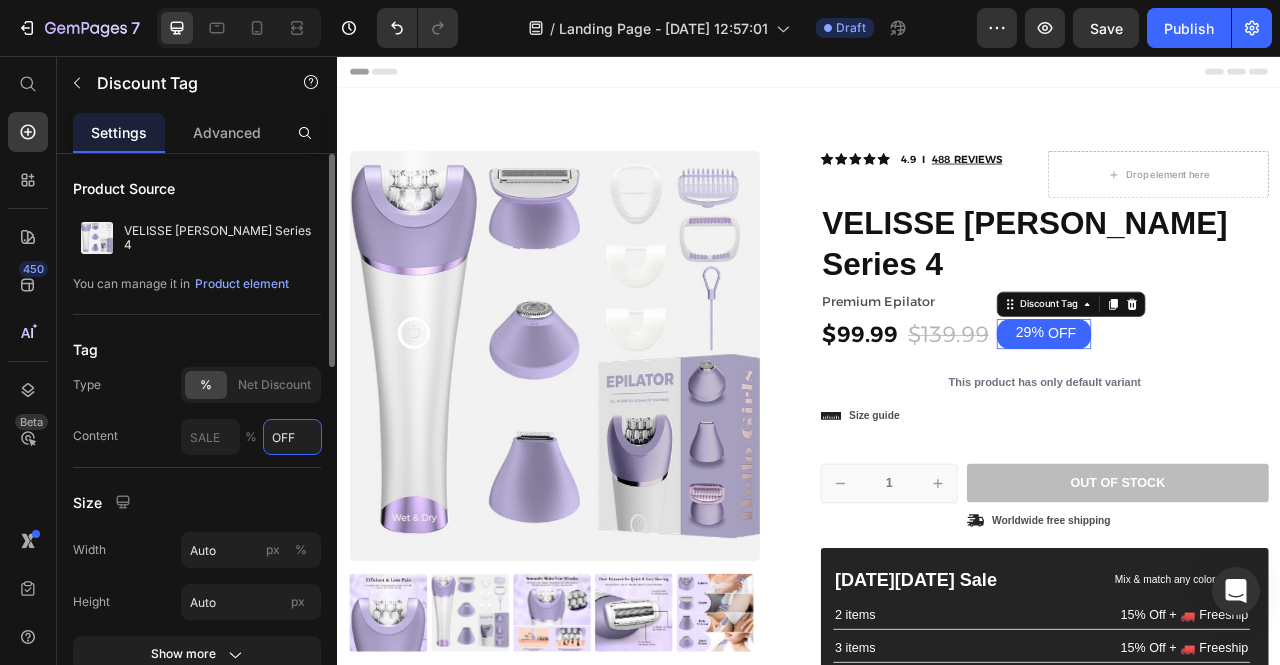 click on "OFF" at bounding box center [292, 437] 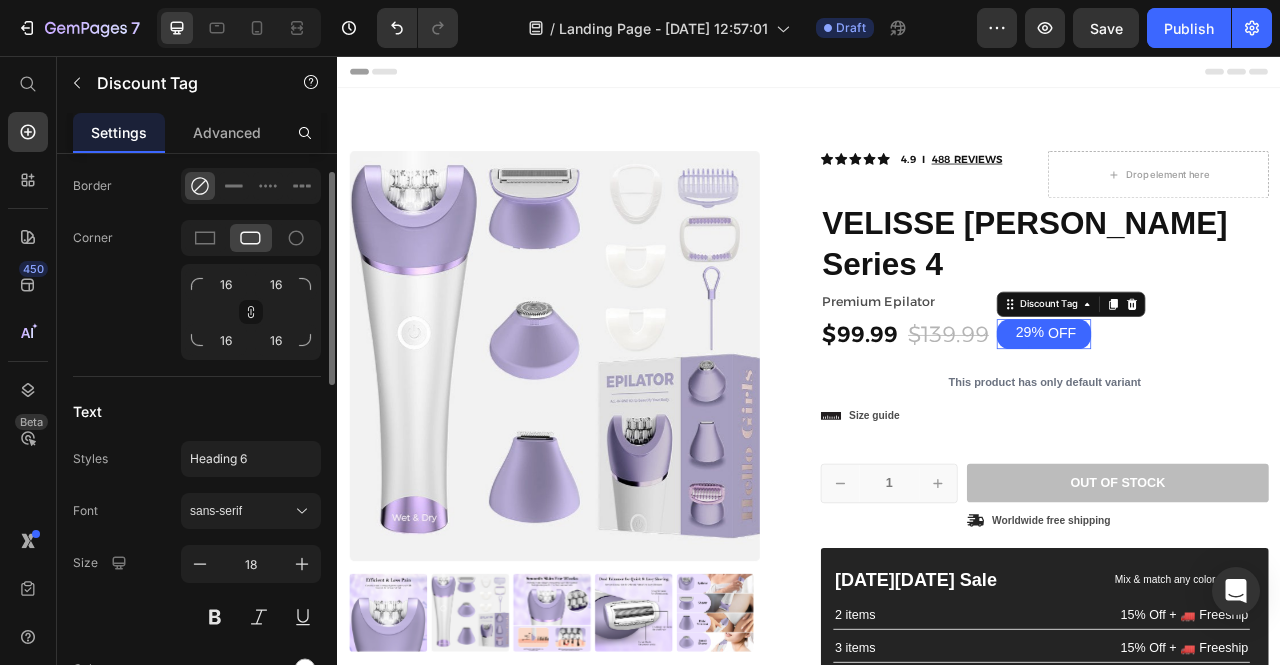 scroll, scrollTop: 482, scrollLeft: 0, axis: vertical 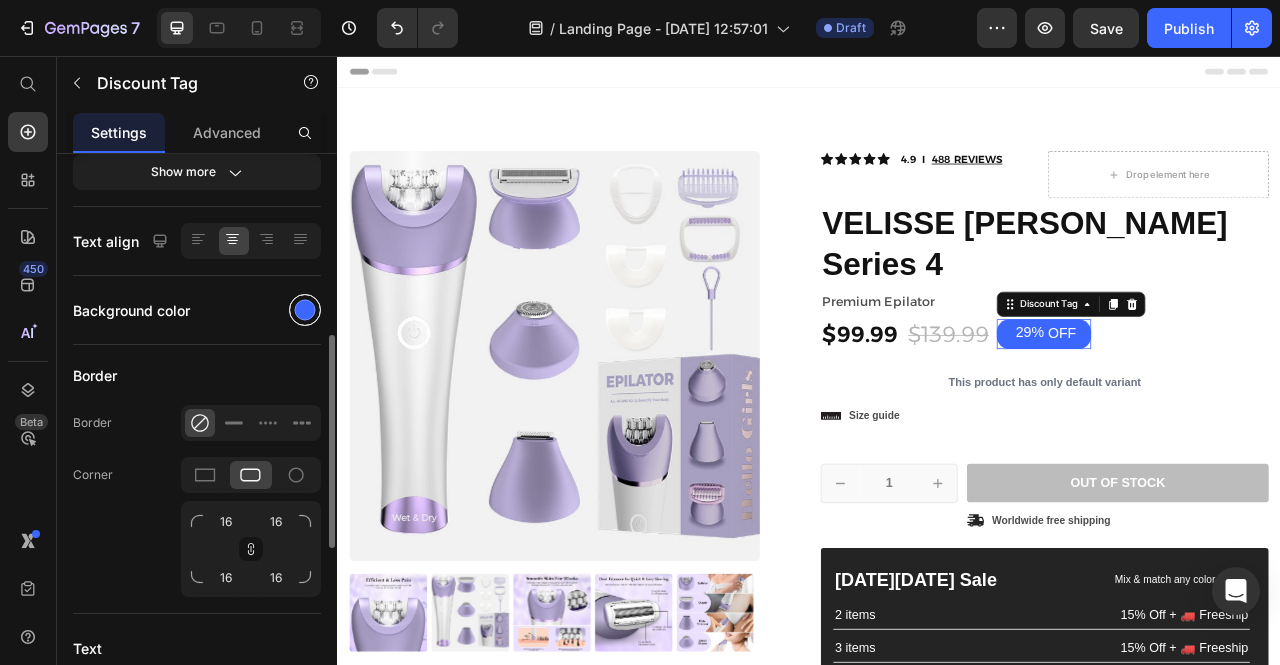 click at bounding box center (305, 310) 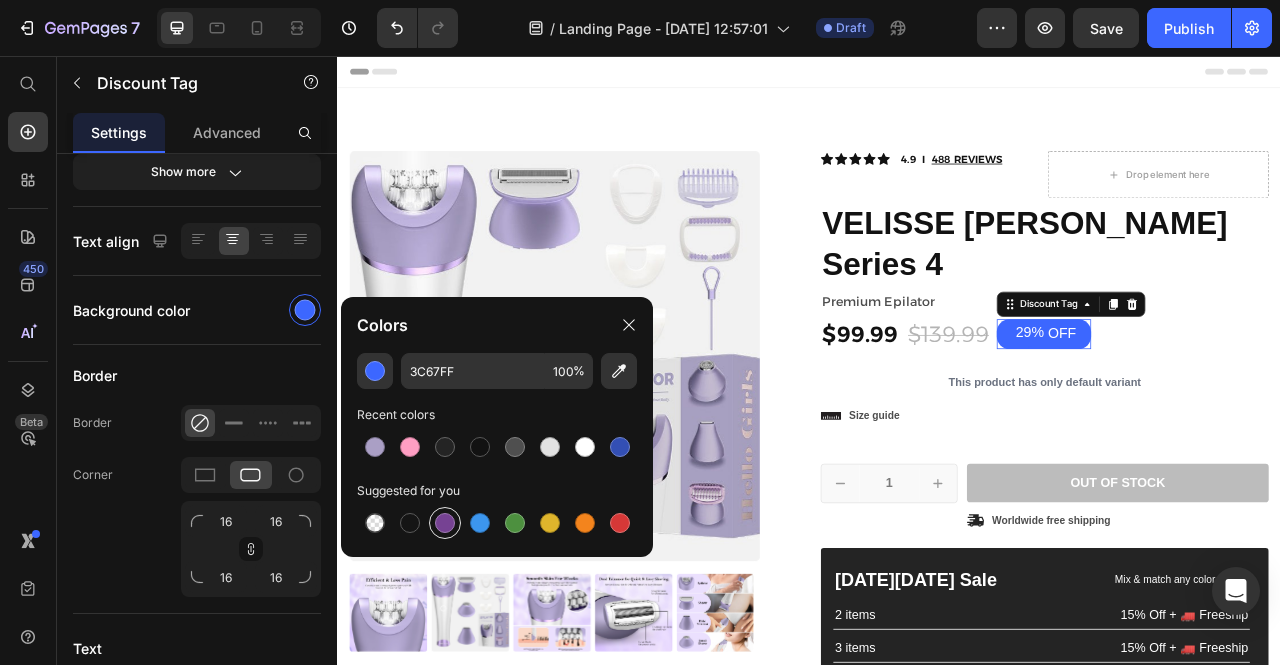 click at bounding box center (445, 523) 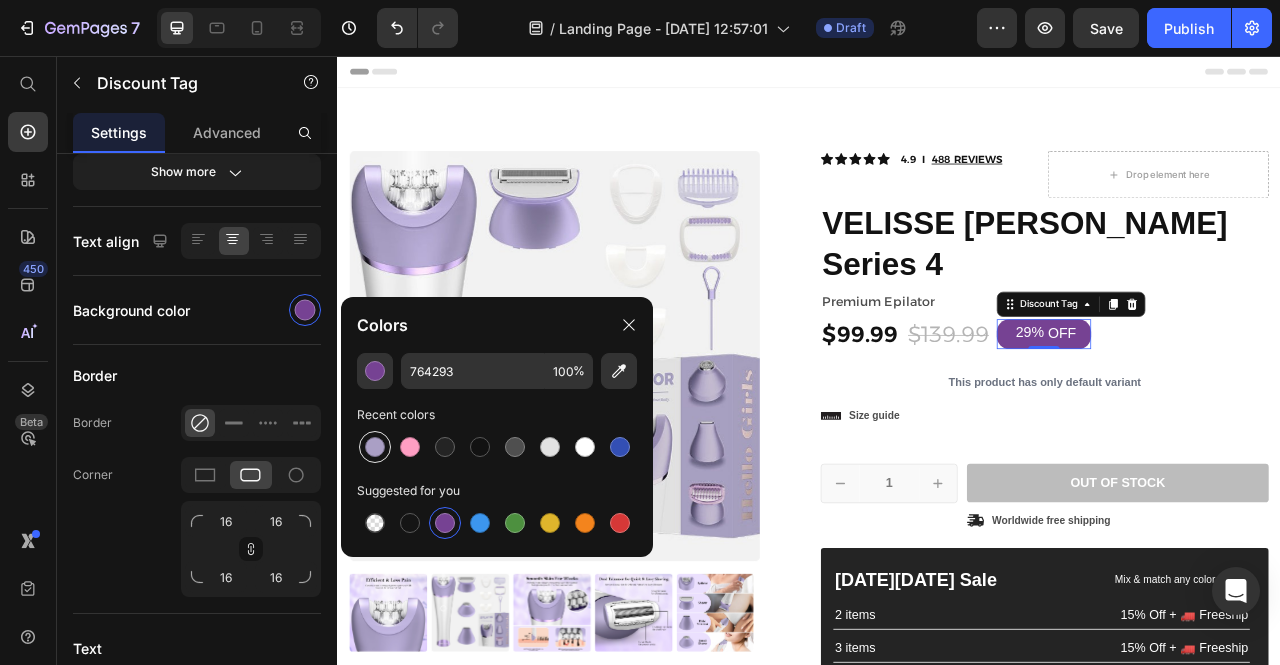 click at bounding box center (375, 447) 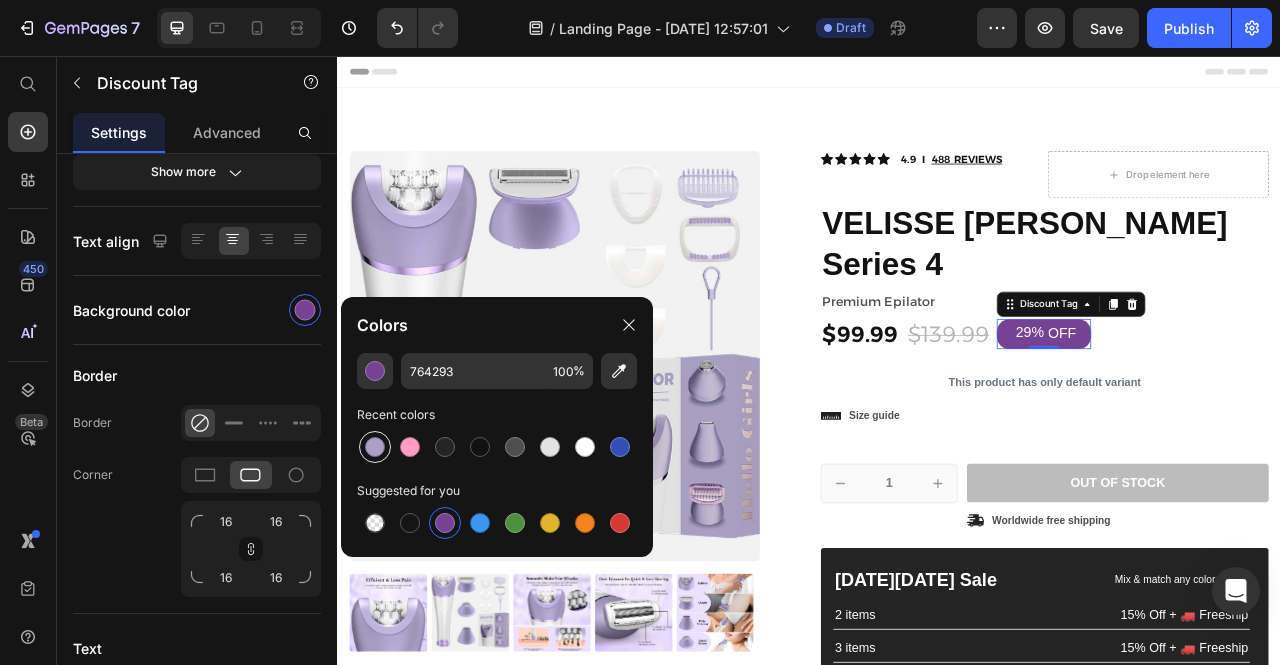 type on "AA9FC5" 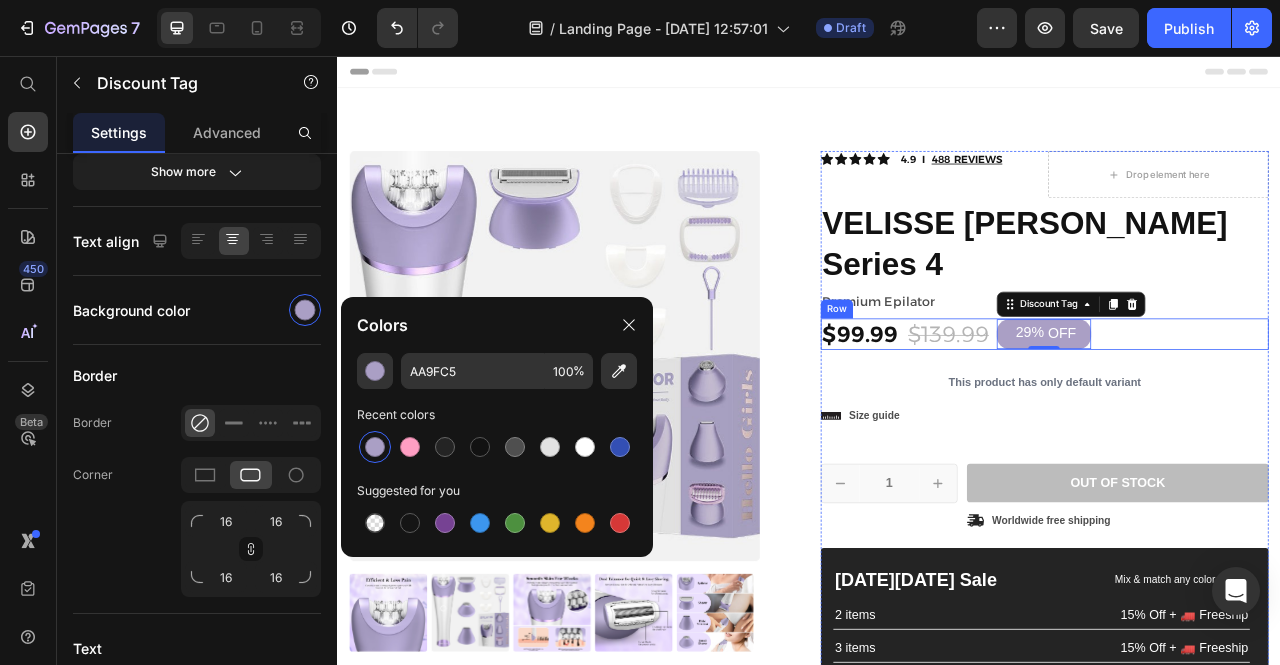 click on "$99.99 Product Price $139.99 Product Price 29% OFF Discount Tag   0 29% off Product Badge Row" at bounding box center [1237, 410] 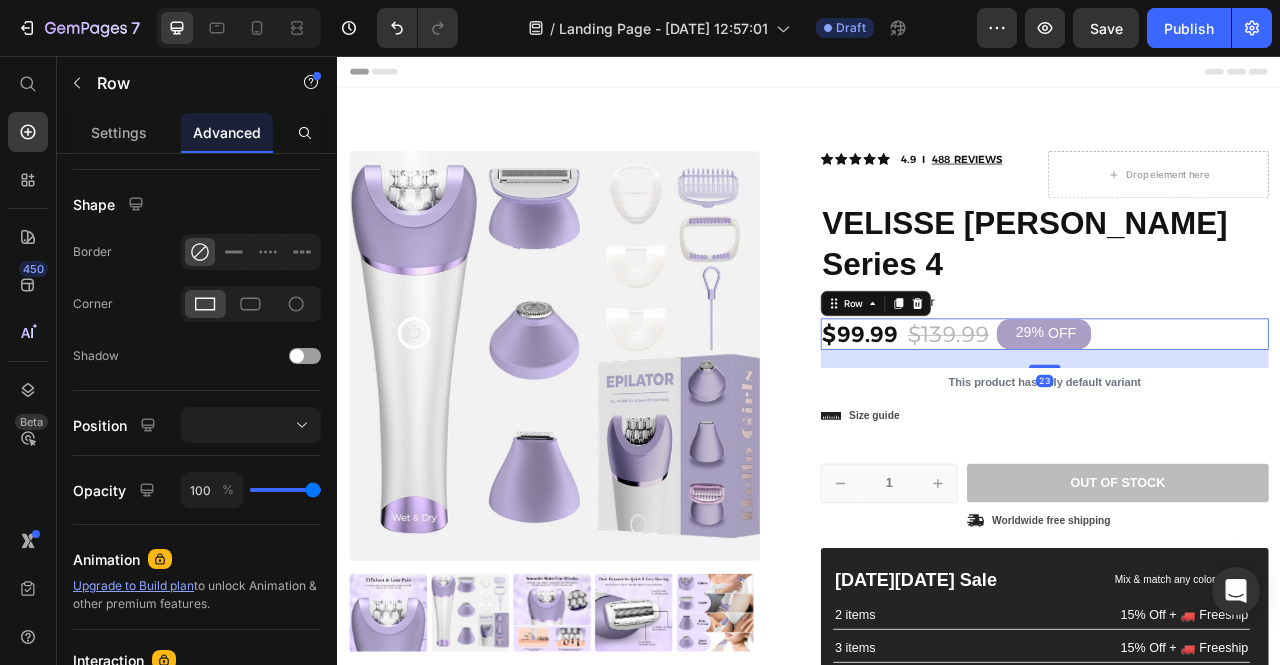 scroll, scrollTop: 0, scrollLeft: 0, axis: both 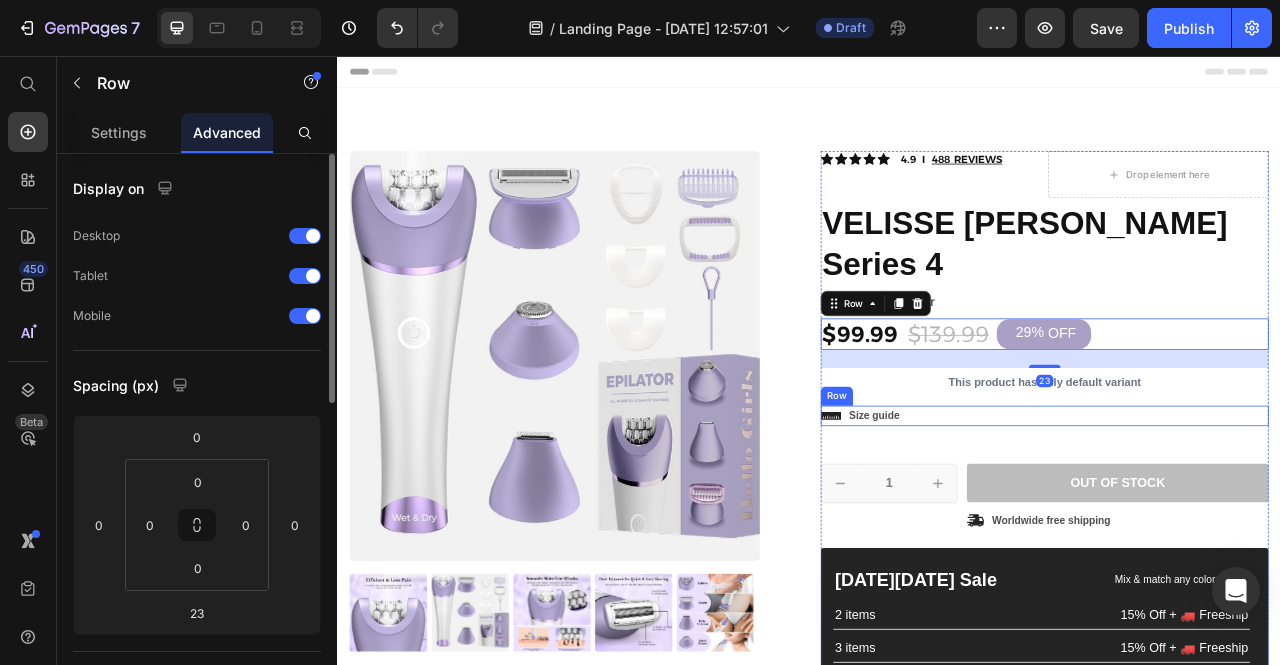 click on "Icon Size guide Text Block Row" at bounding box center (1237, 514) 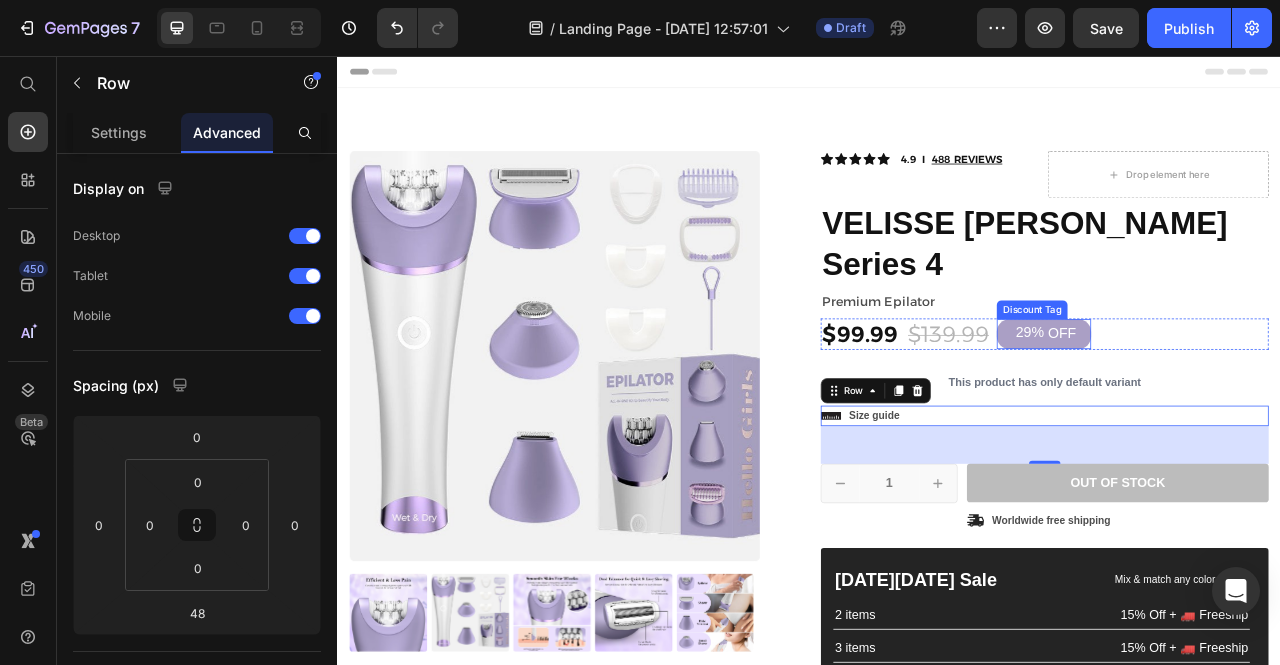 click on "29%" at bounding box center (1218, 408) 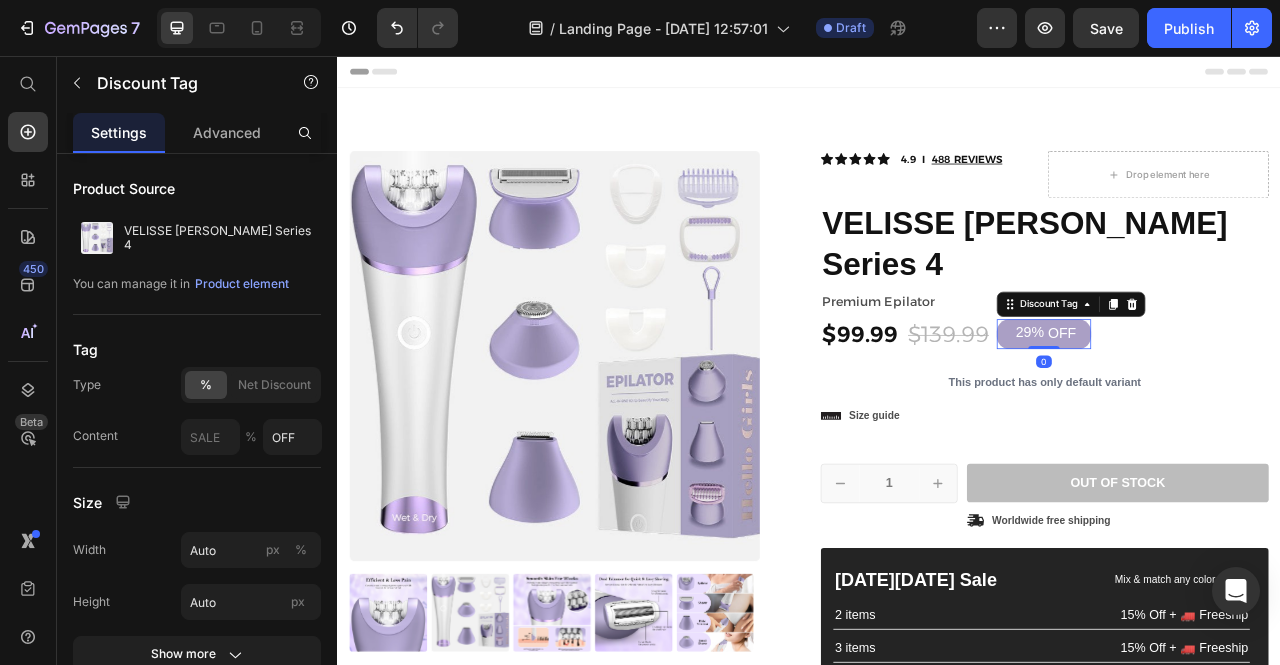 click on "29%" at bounding box center [1218, 408] 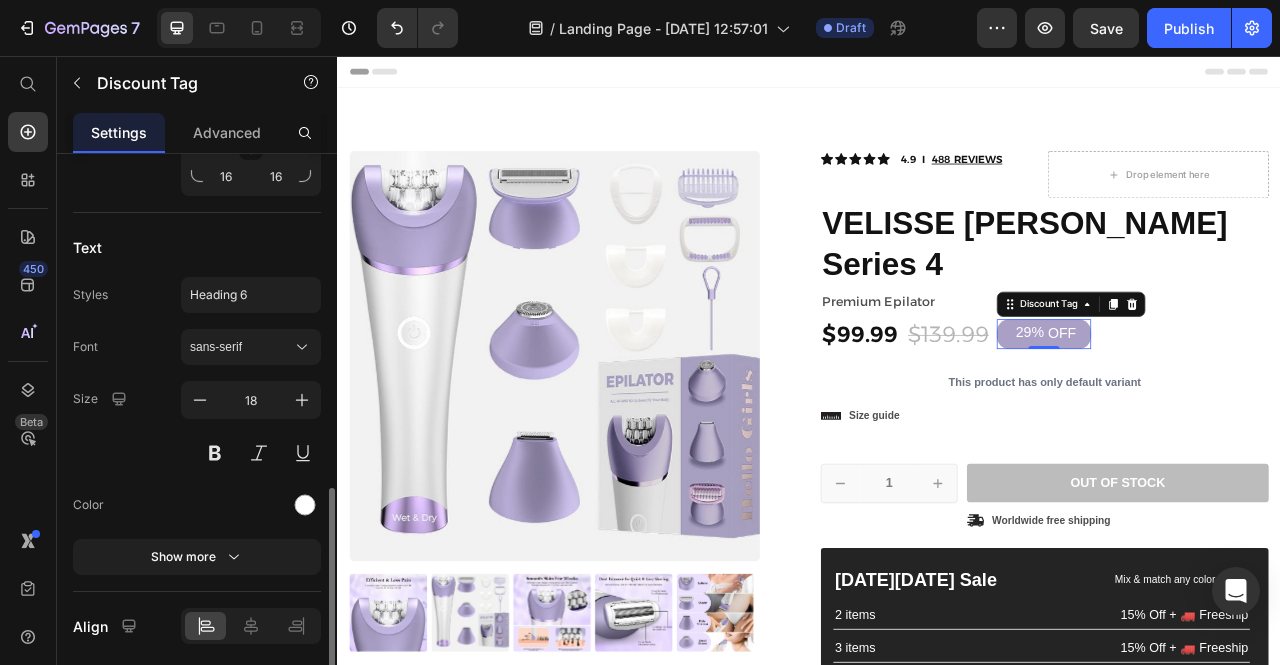 scroll, scrollTop: 884, scrollLeft: 0, axis: vertical 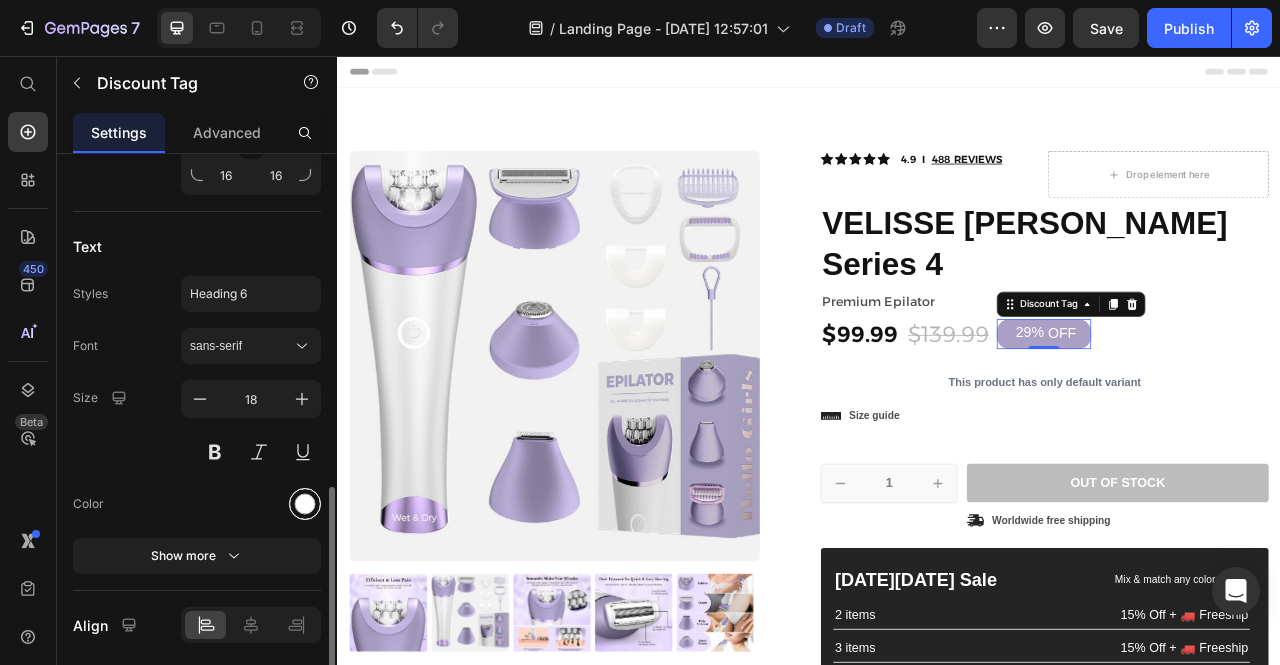 click at bounding box center (305, 504) 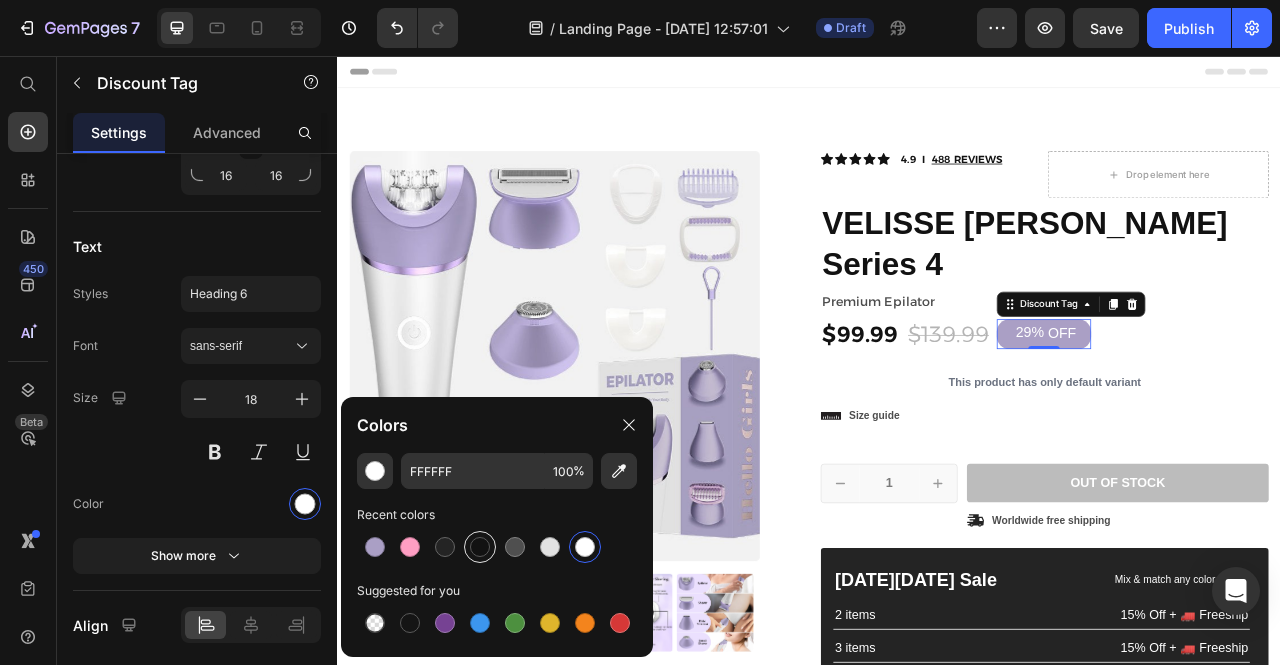 click at bounding box center (480, 547) 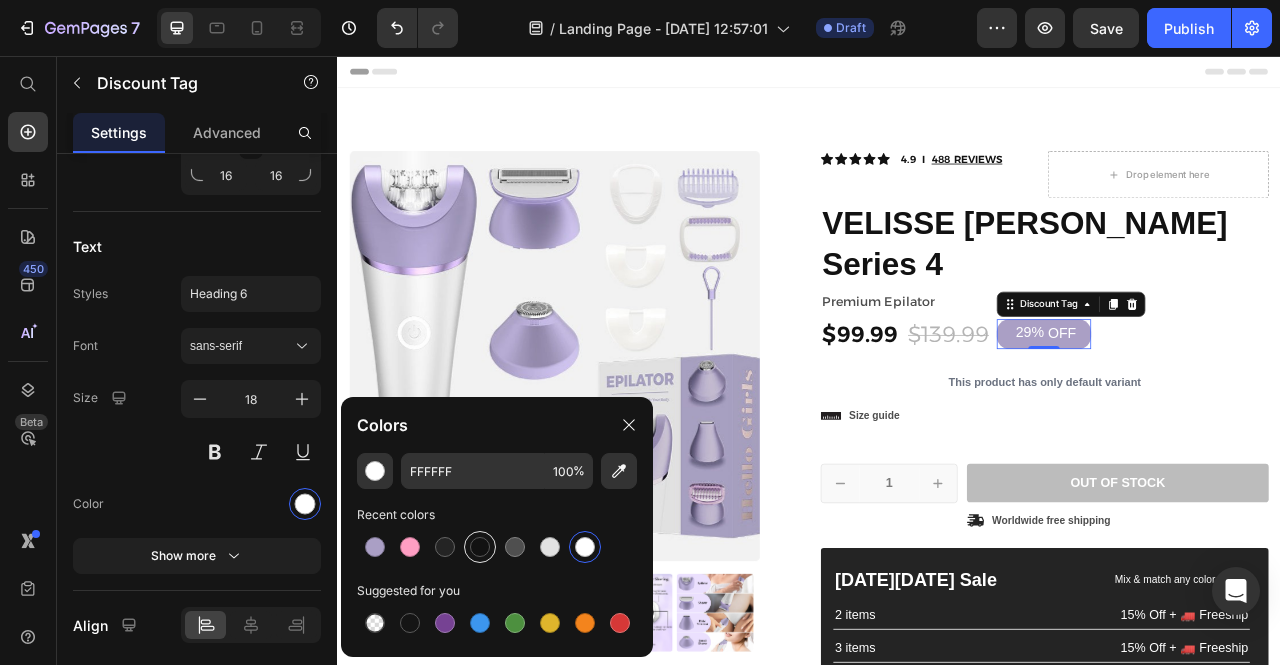 type on "121212" 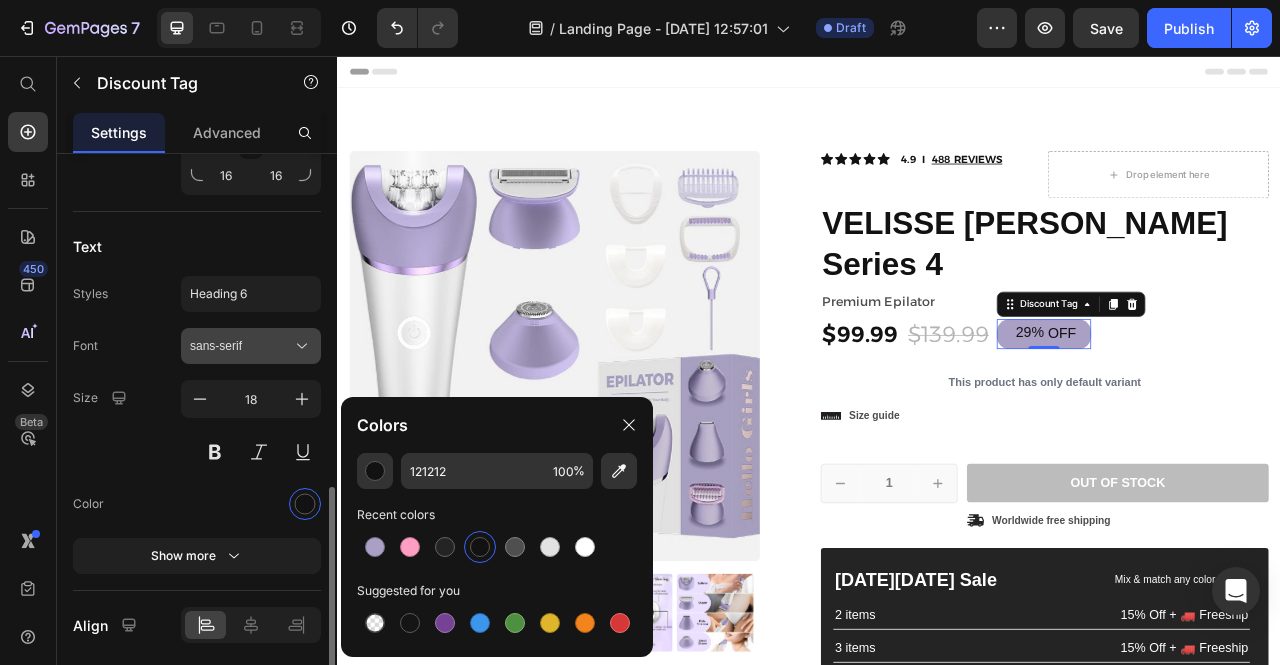 click on "sans-serif" at bounding box center [241, 346] 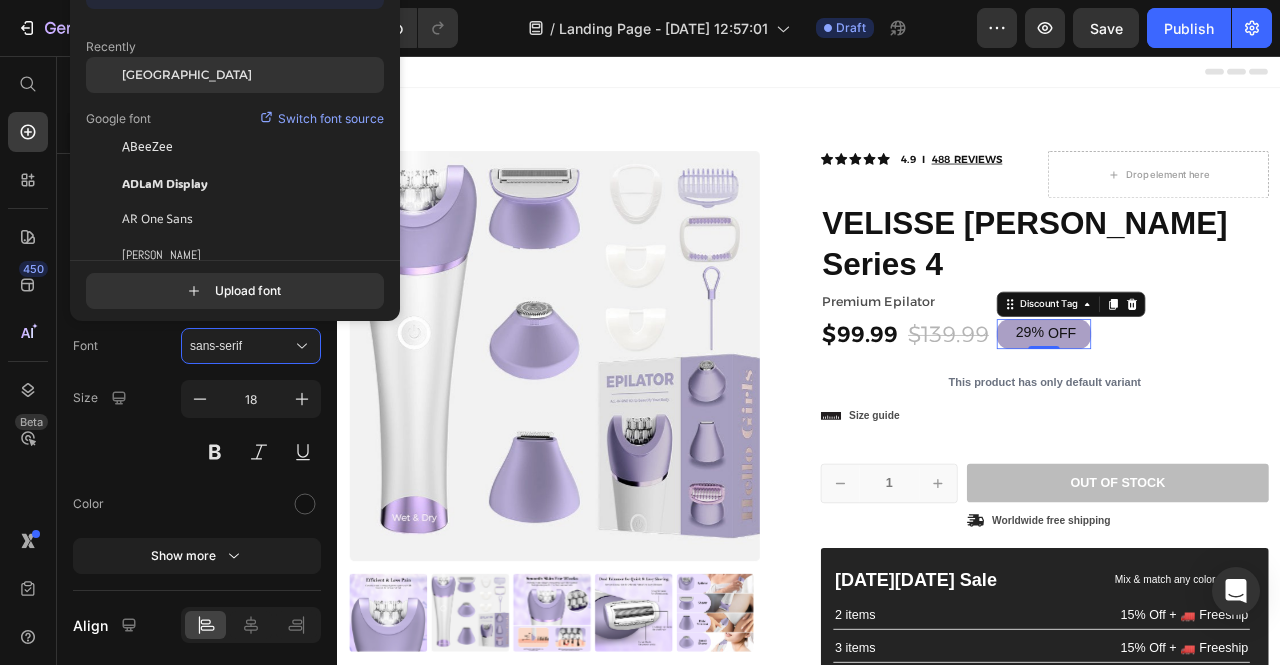 click on "[GEOGRAPHIC_DATA]" at bounding box center [187, 75] 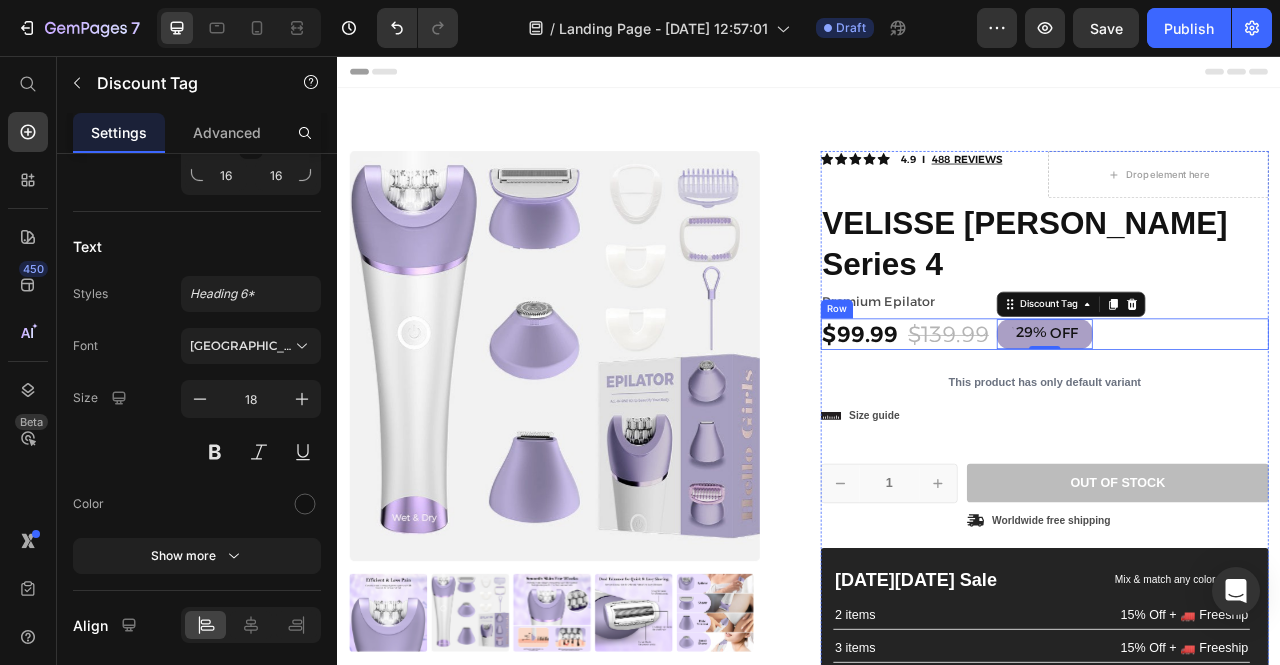 click on "$99.99 Product Price $139.99 Product Price 29% OFF Discount Tag   0 29% off Product Badge Row" at bounding box center (1237, 410) 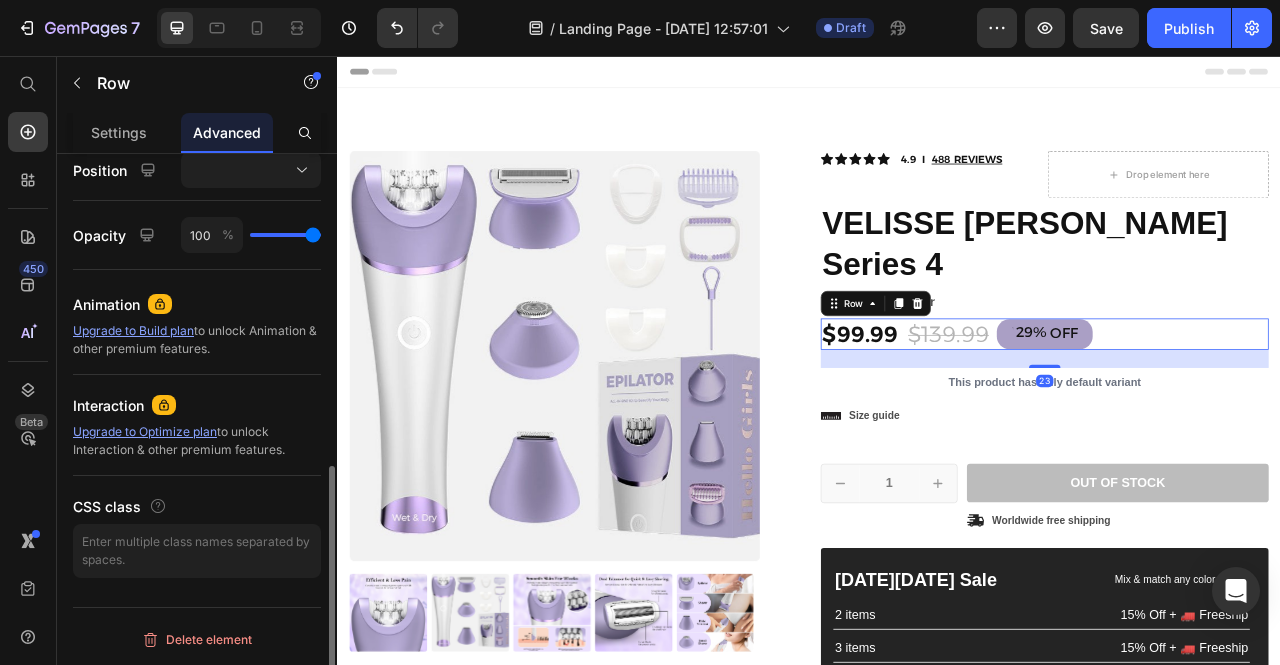 scroll, scrollTop: 0, scrollLeft: 0, axis: both 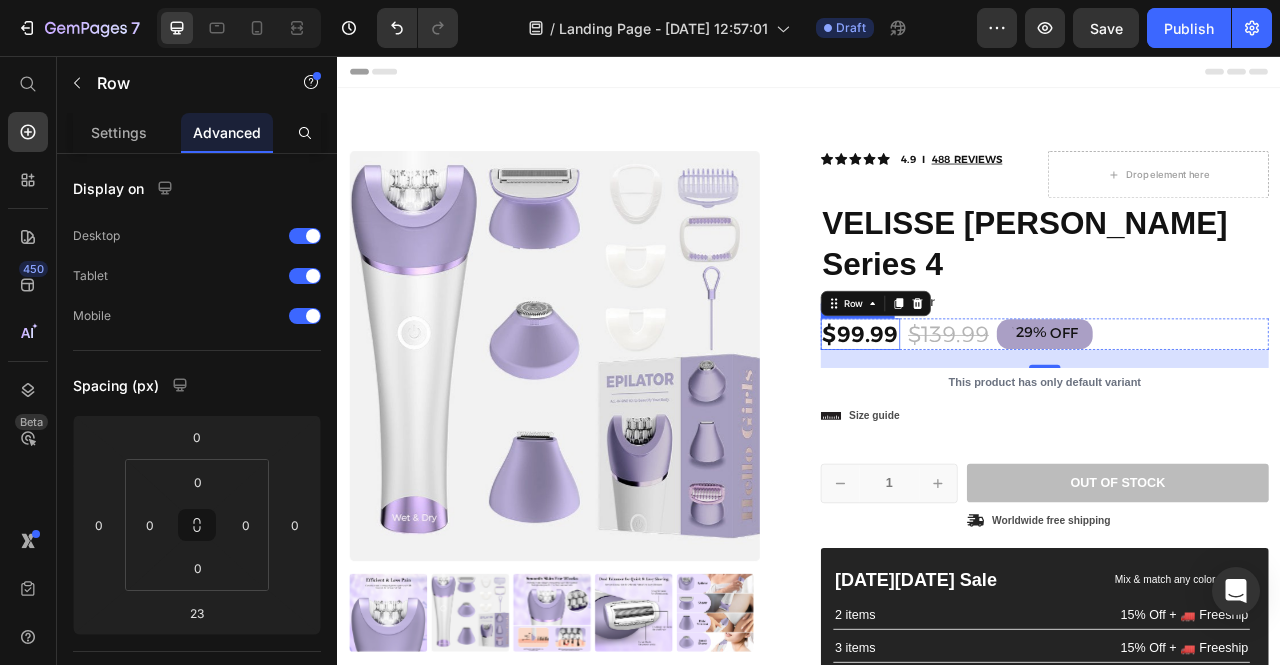 click on "$99.99" at bounding box center [1002, 410] 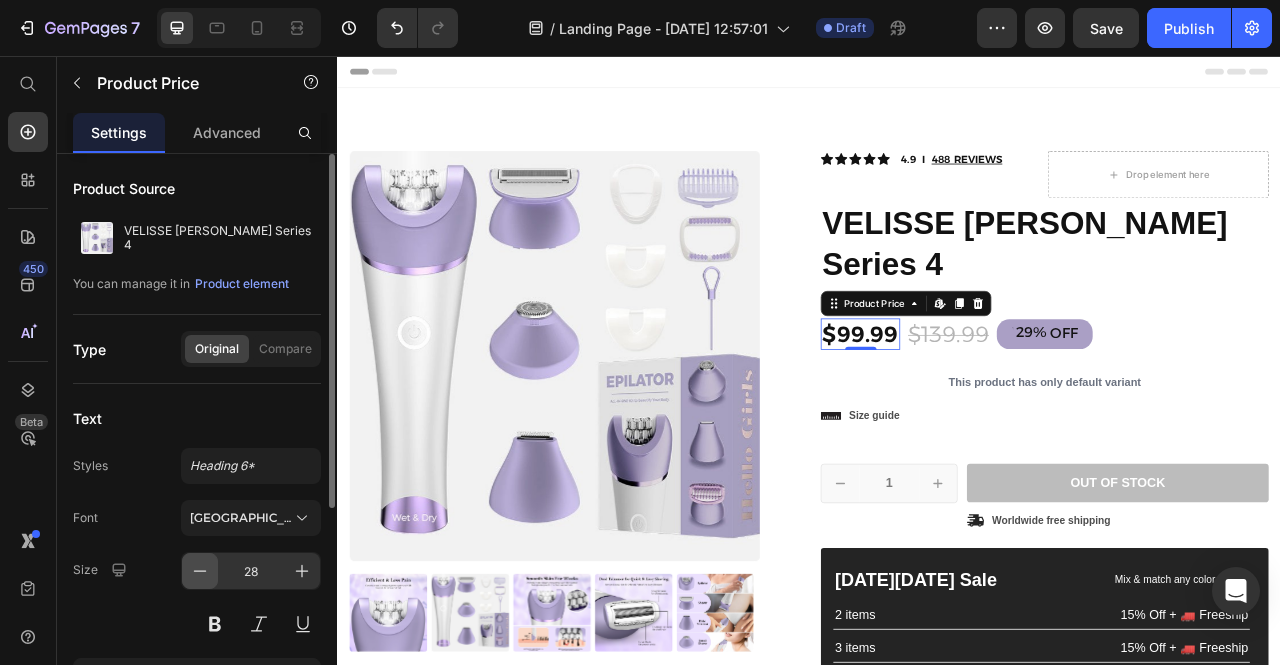 click 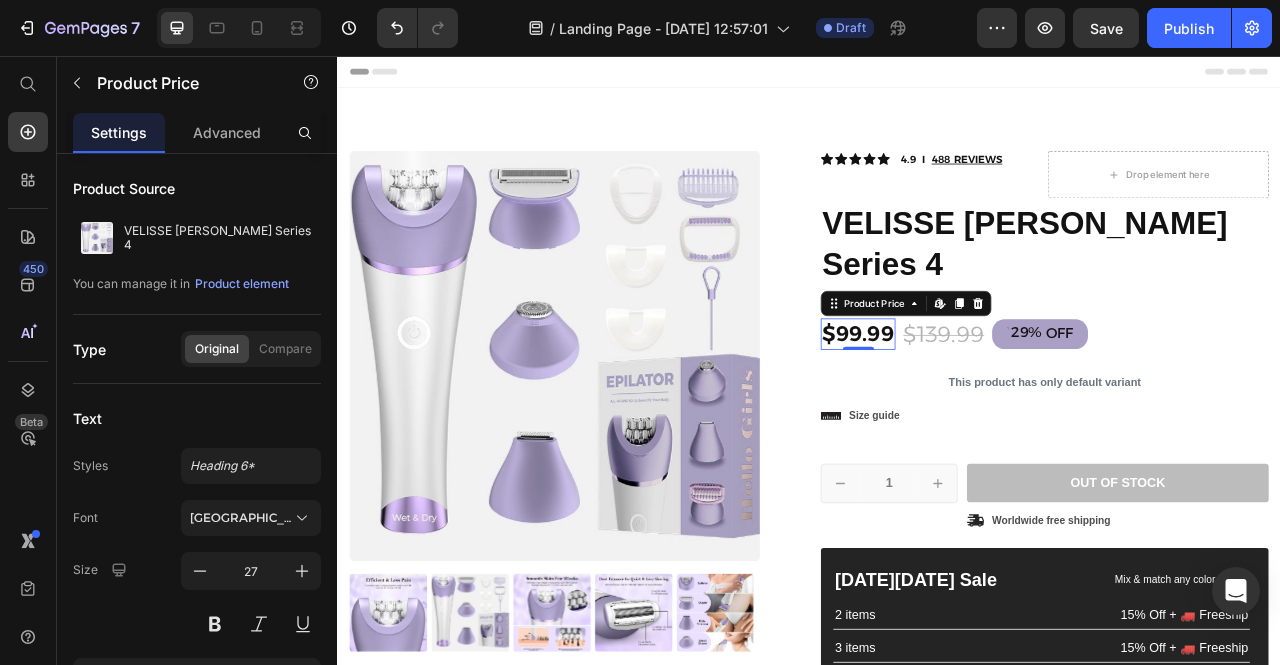 click on "$99.99" at bounding box center [999, 409] 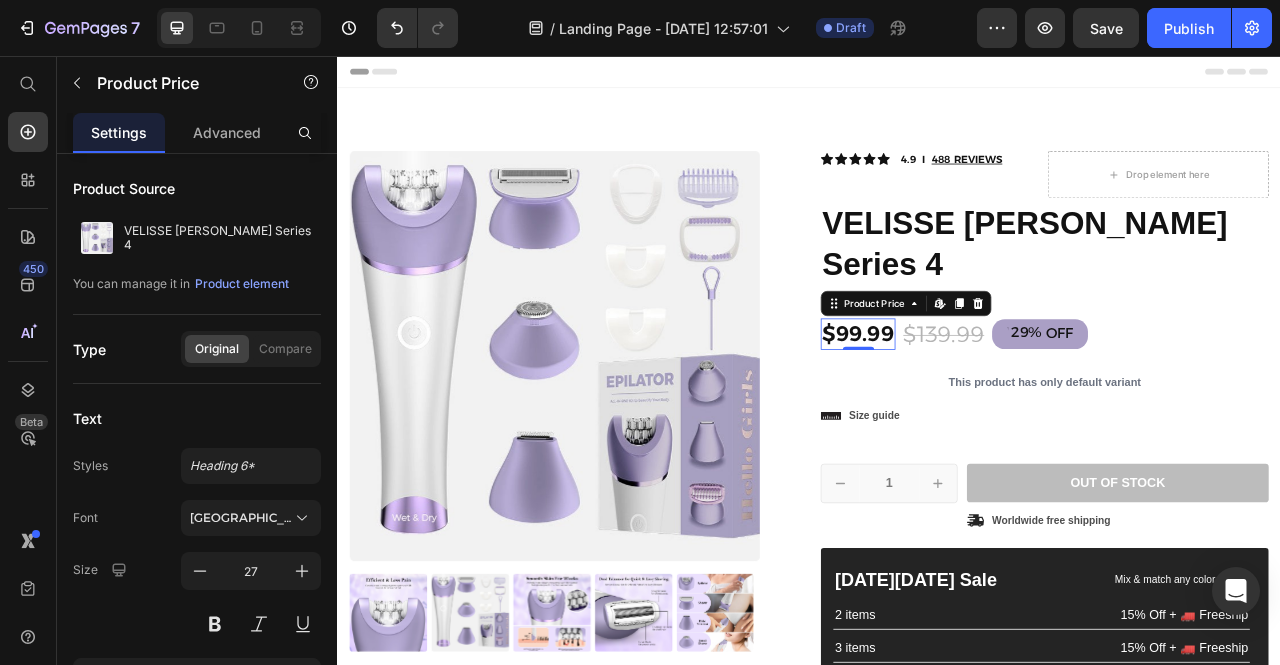 click on "$99.99" at bounding box center [999, 409] 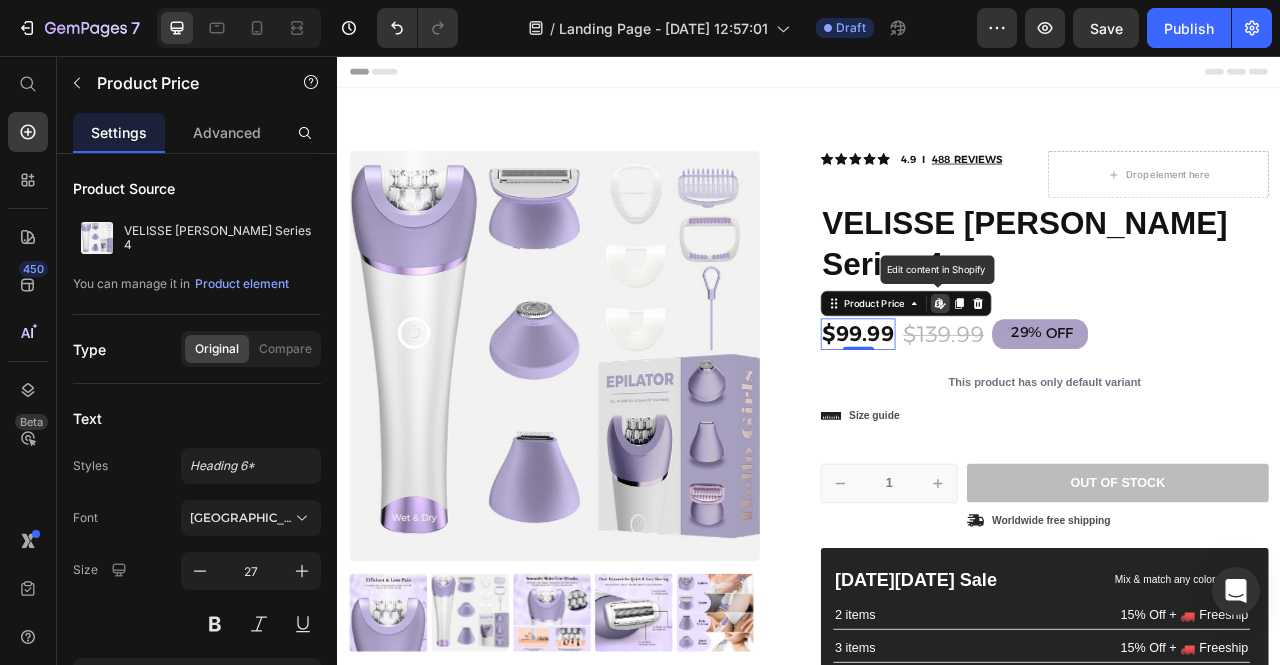 click on "$99.99" at bounding box center (999, 409) 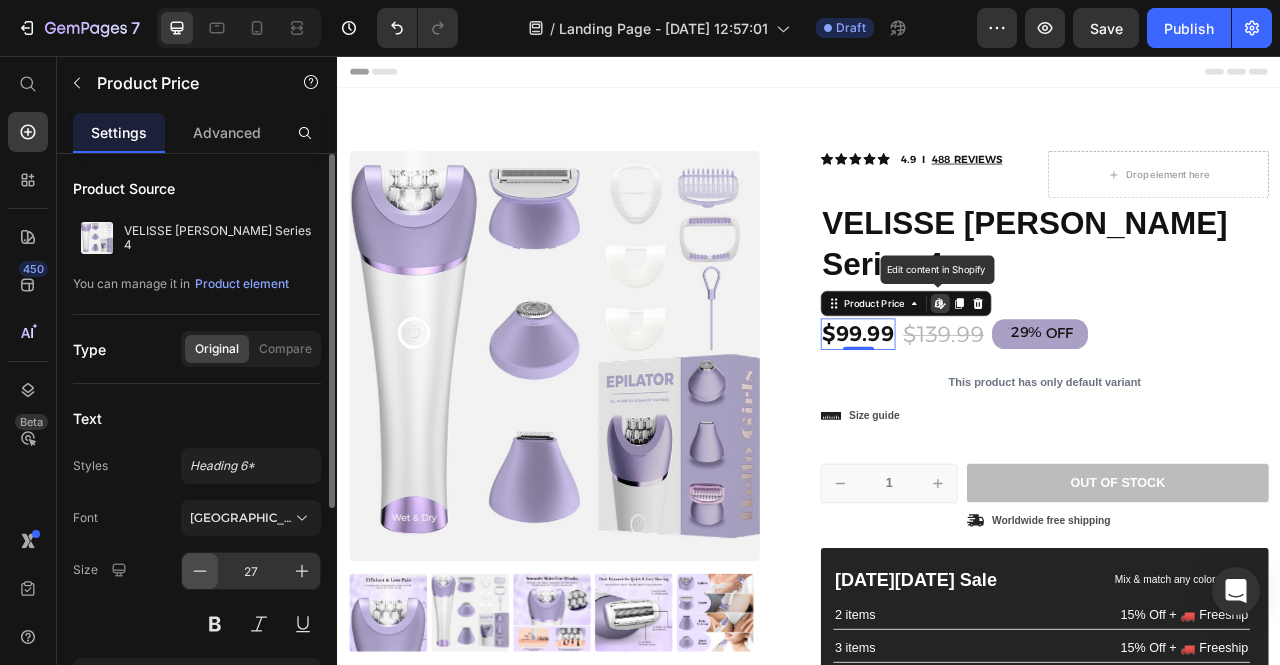 click 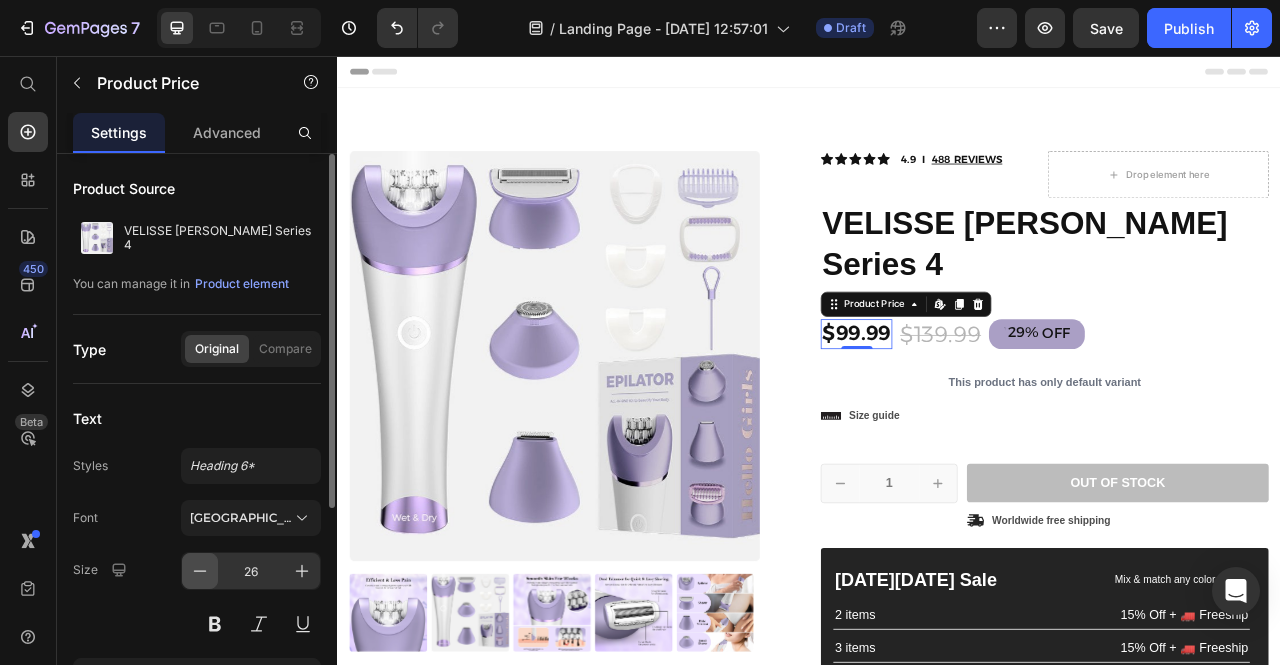 click 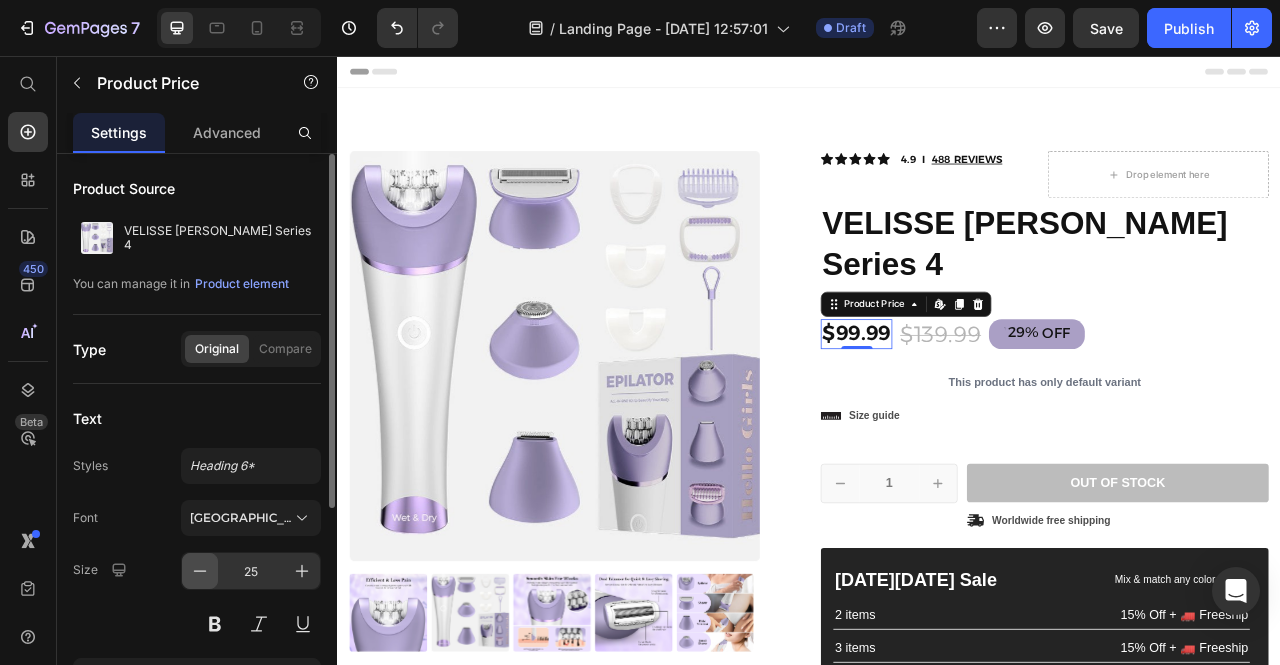click 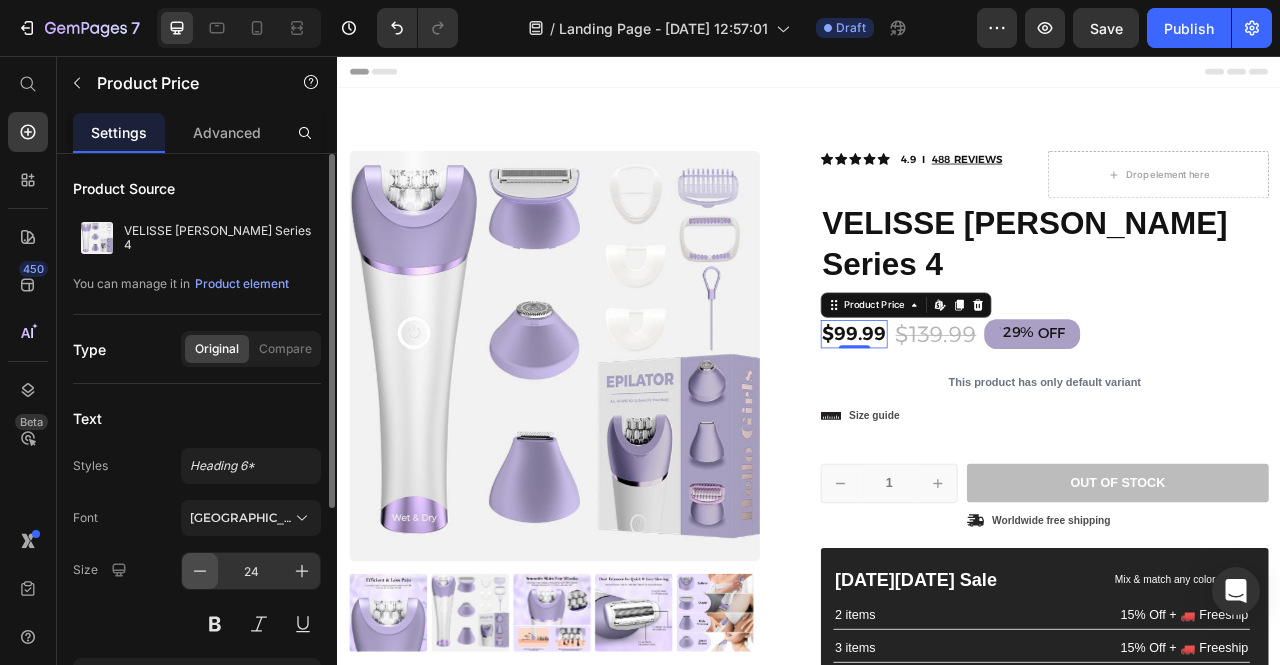 click 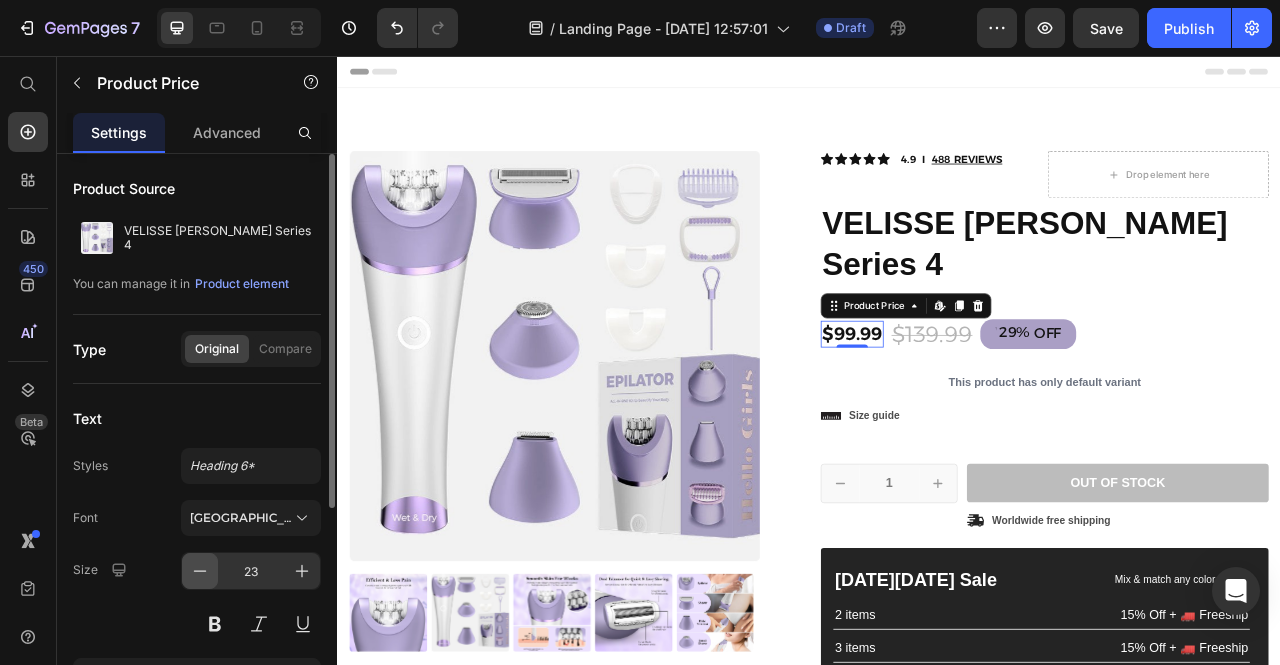 click 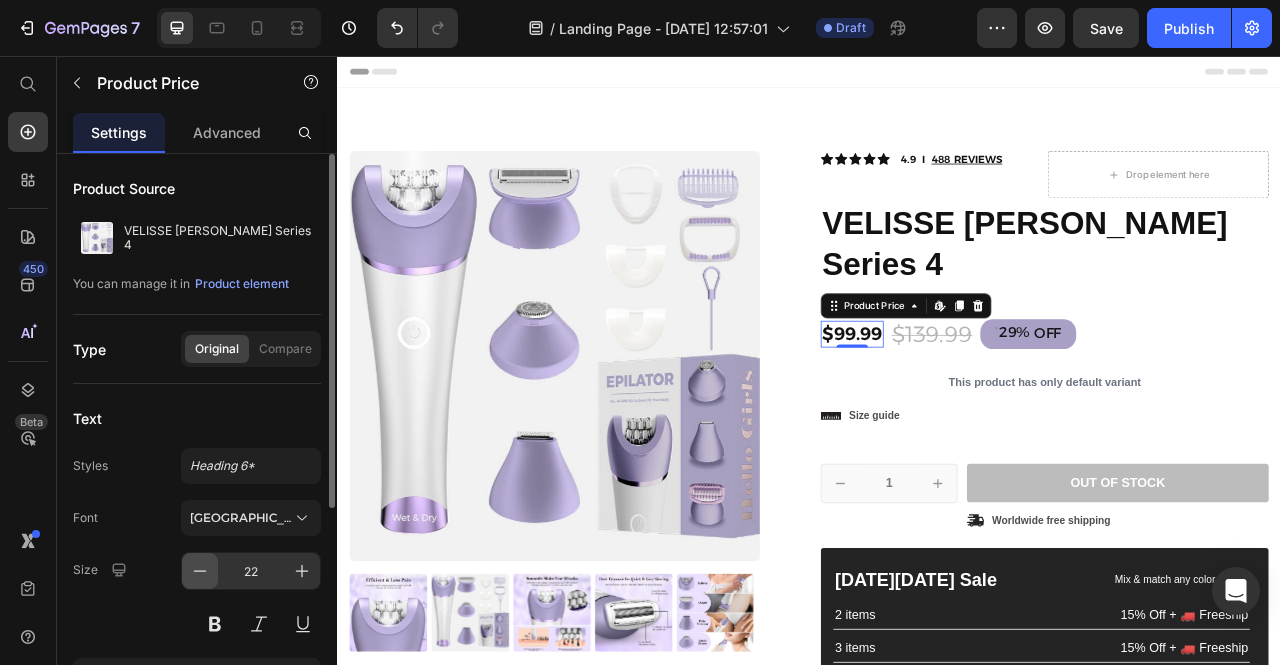 click 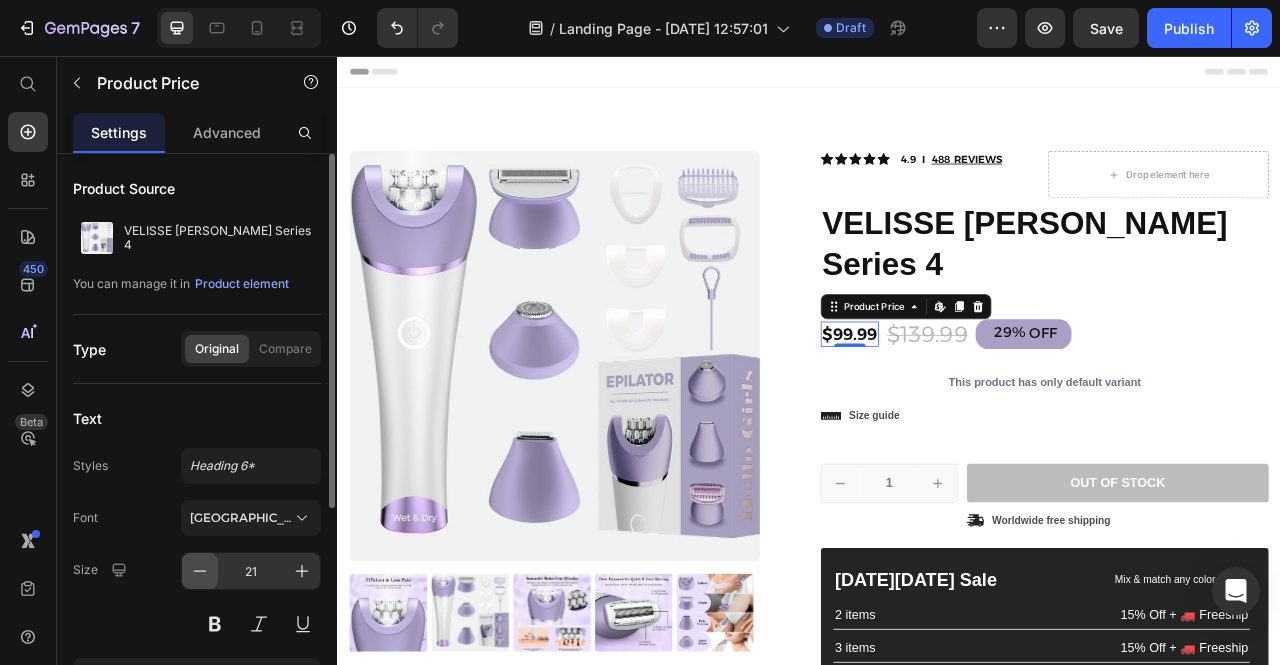 click 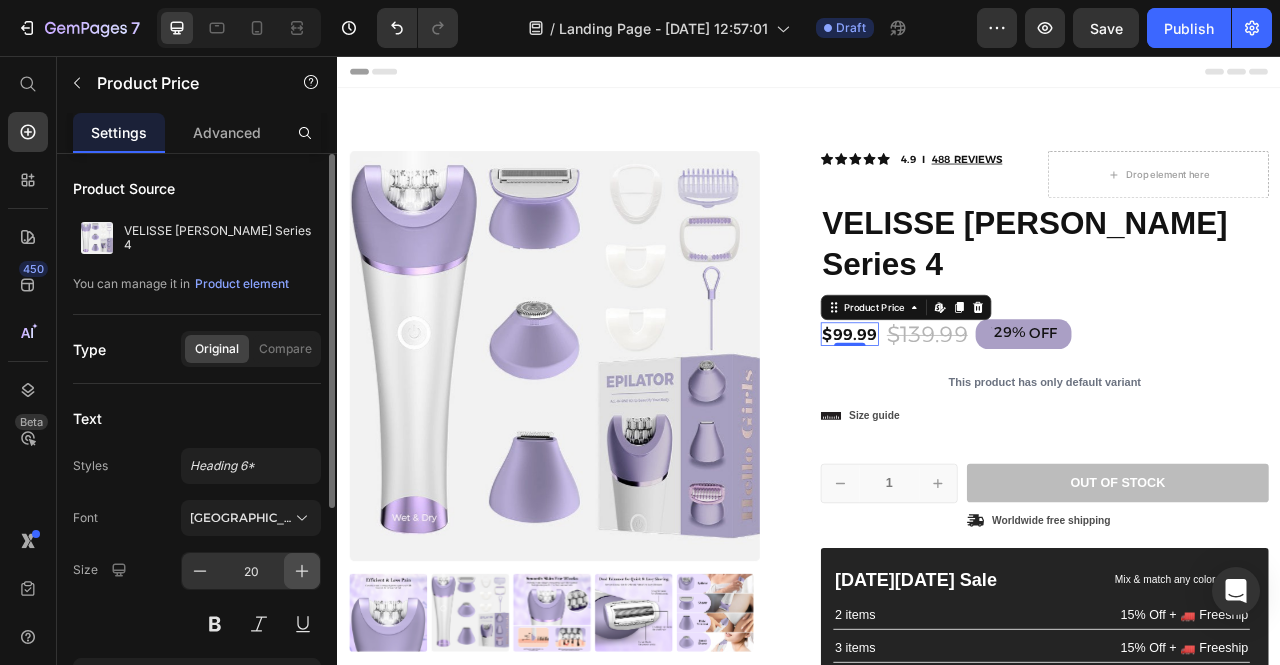 click 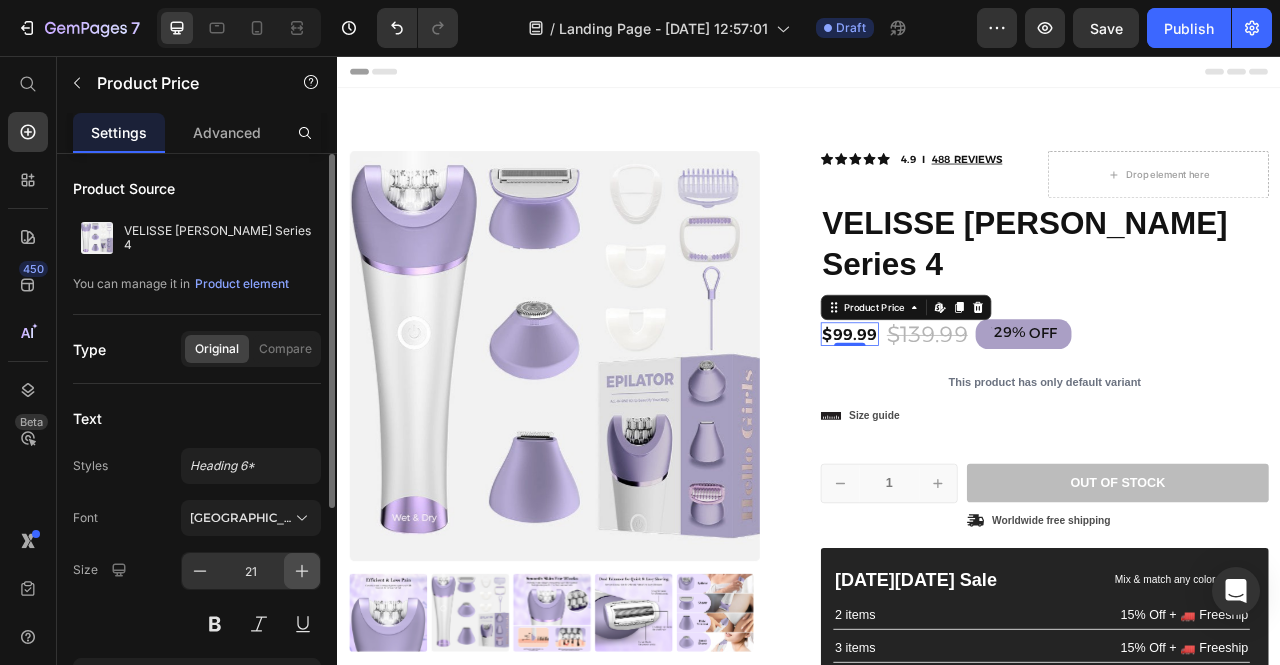click 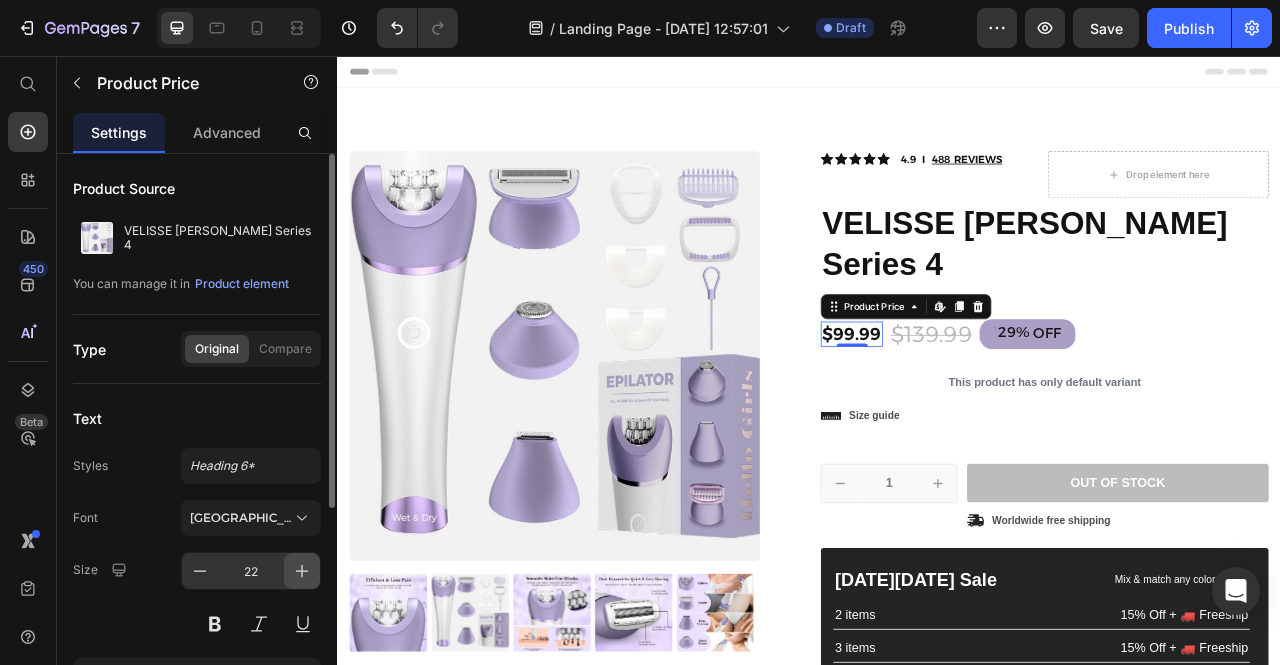 click 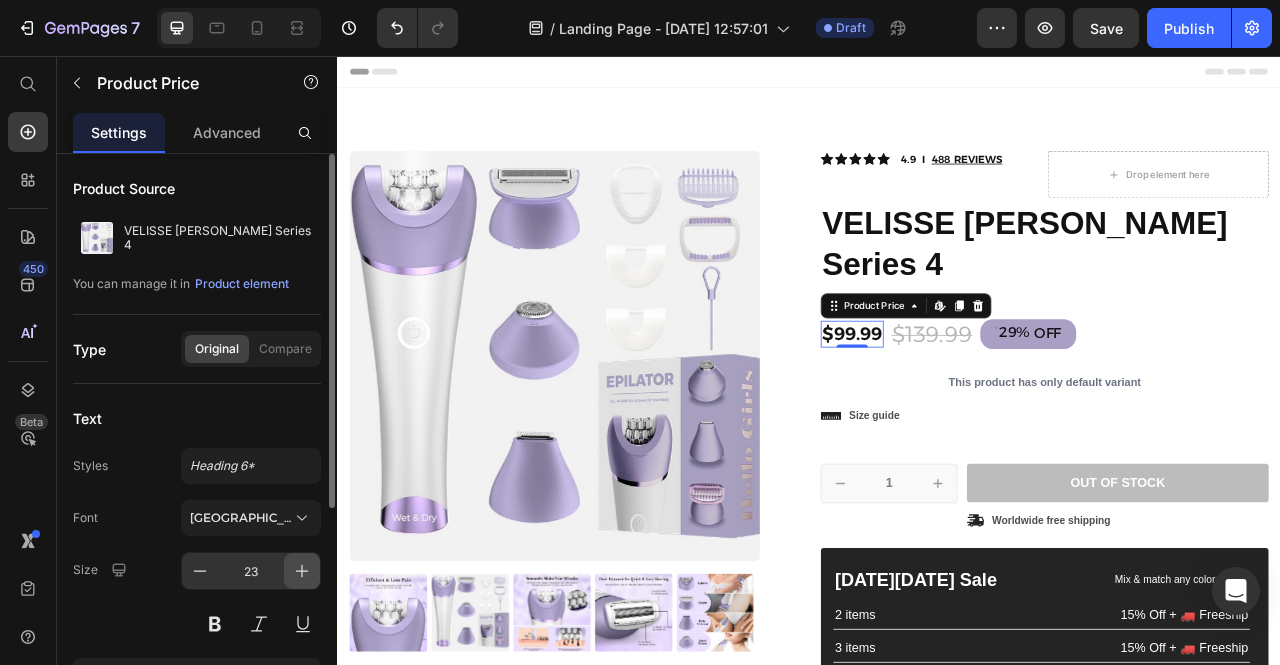 click 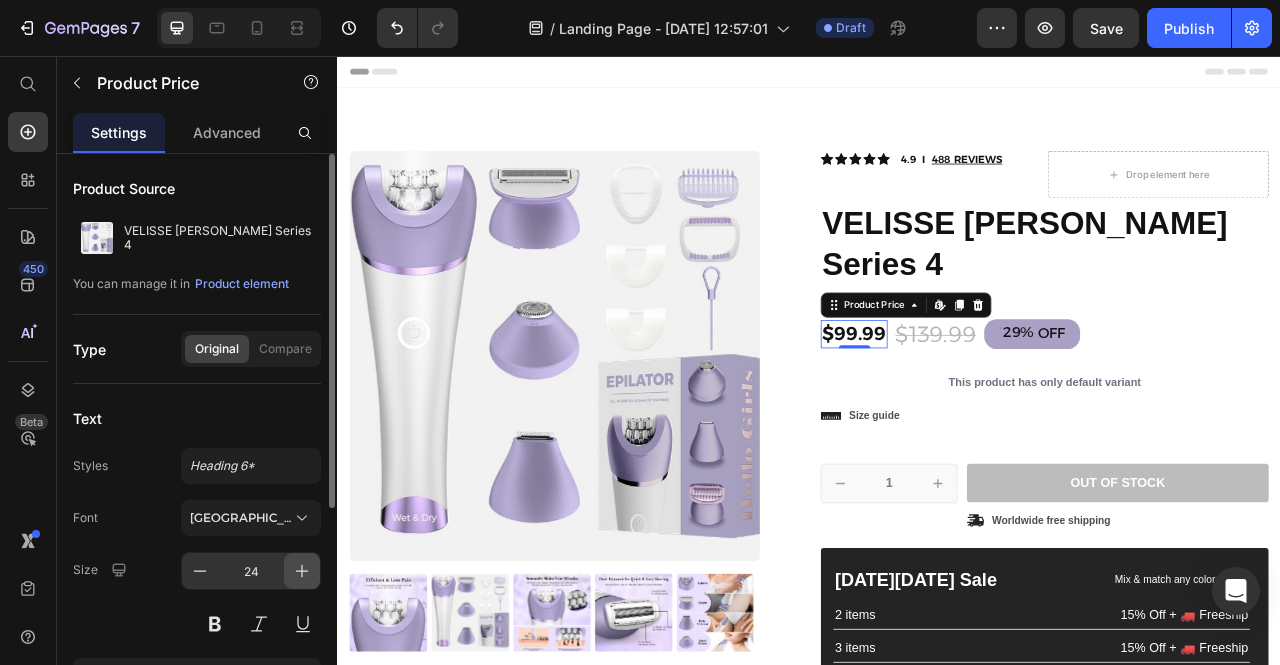 click 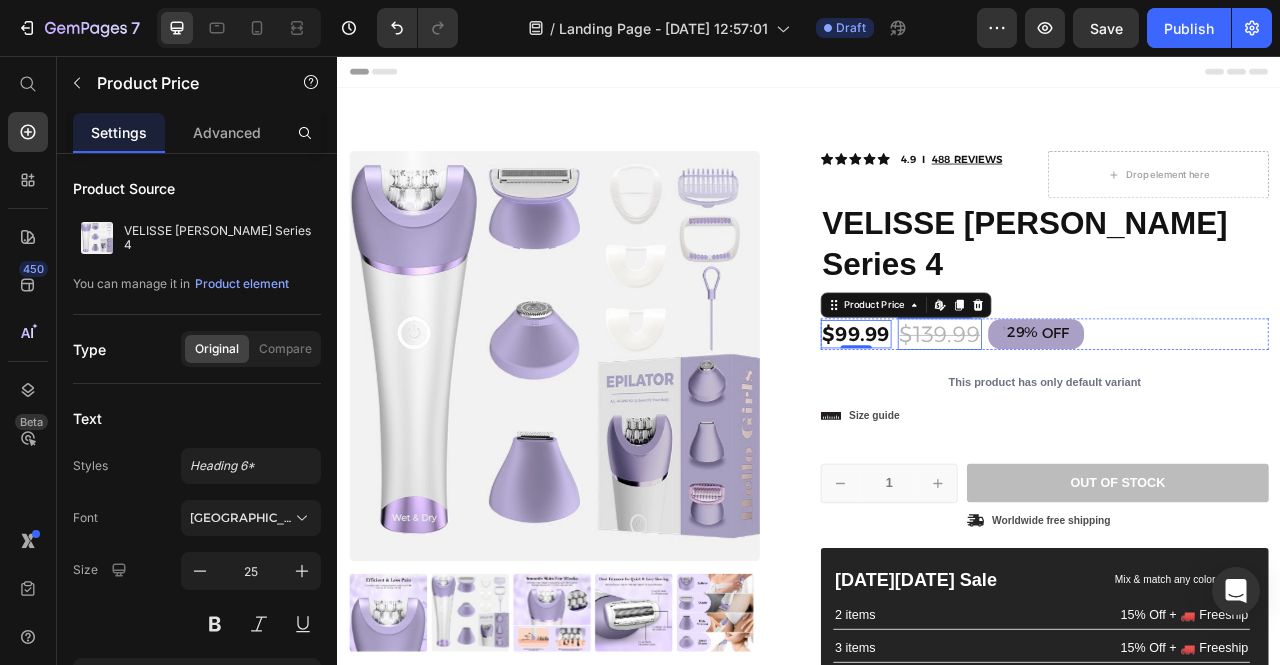 click on "$139.99" at bounding box center (1103, 410) 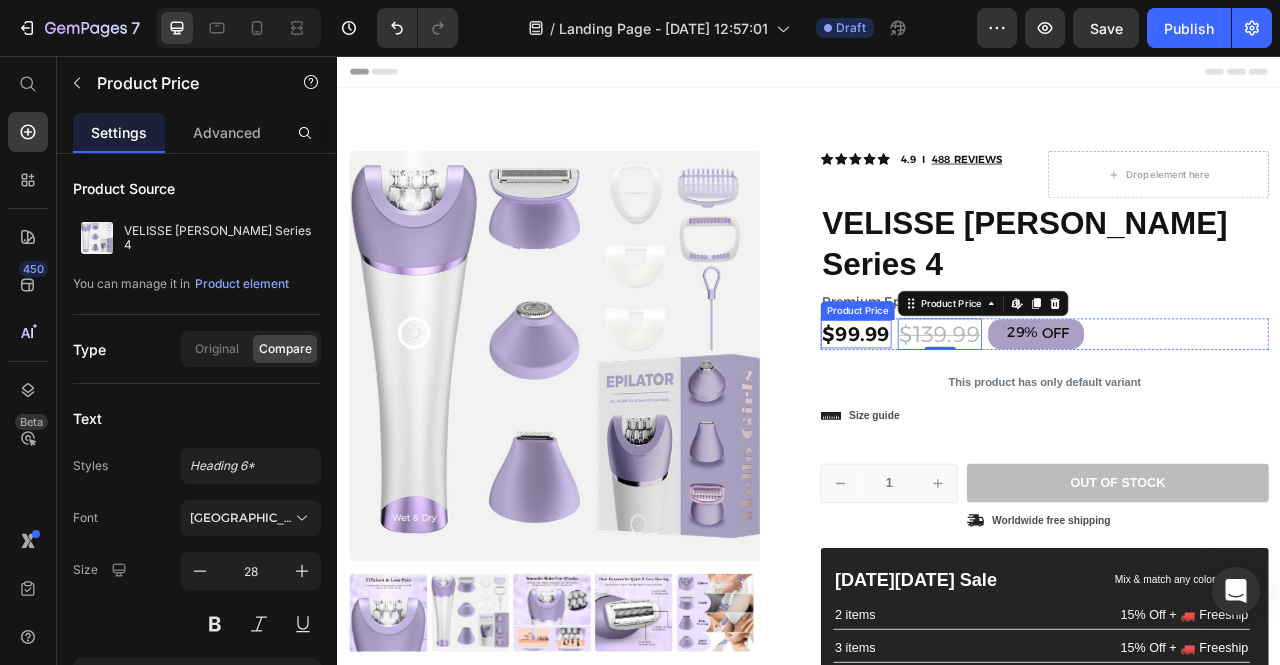 click on "$99.99" at bounding box center (997, 410) 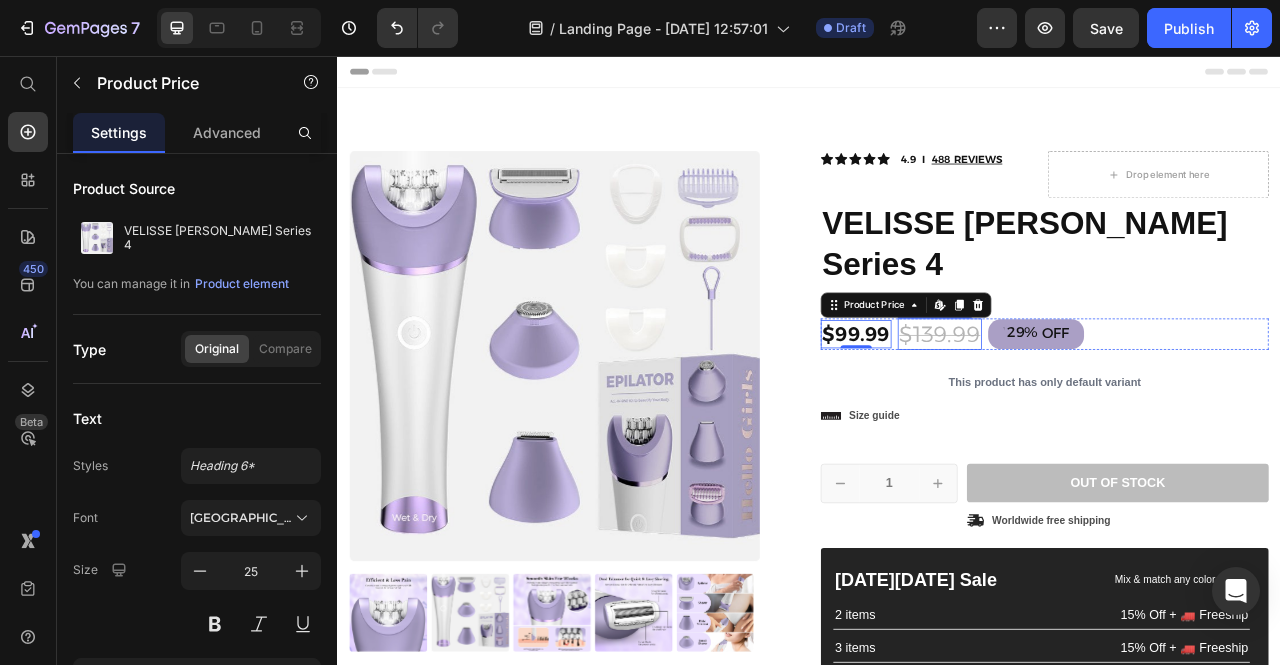 click on "$139.99" at bounding box center (1103, 410) 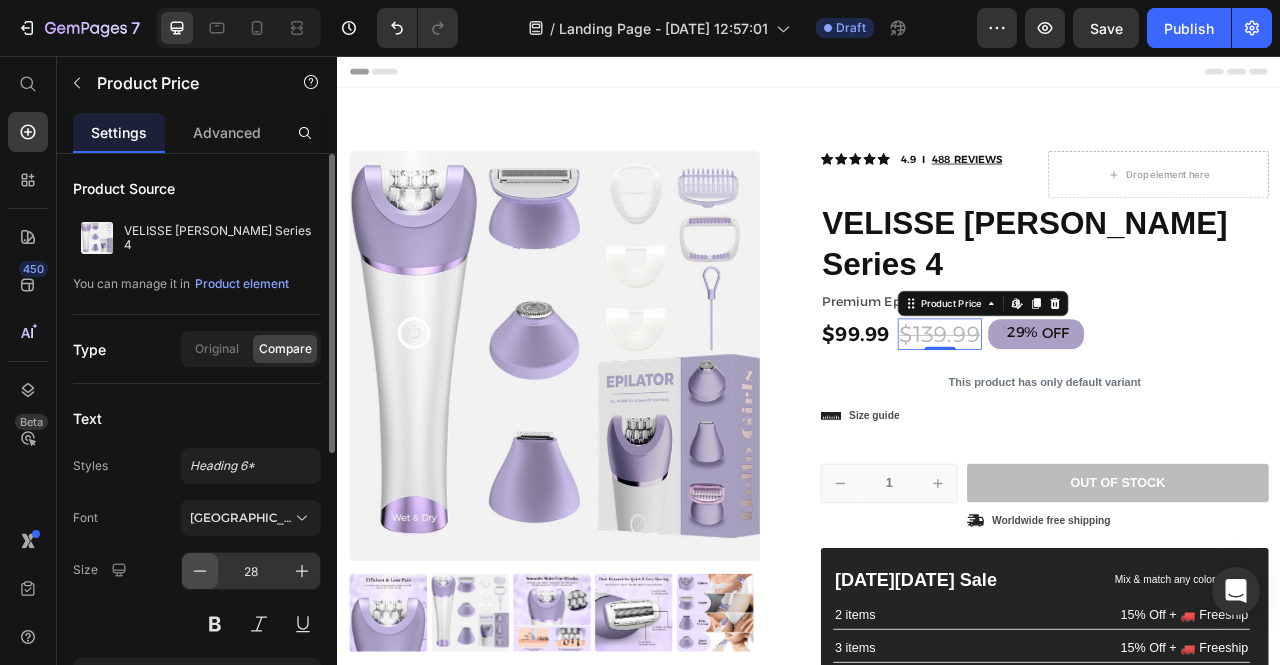 click 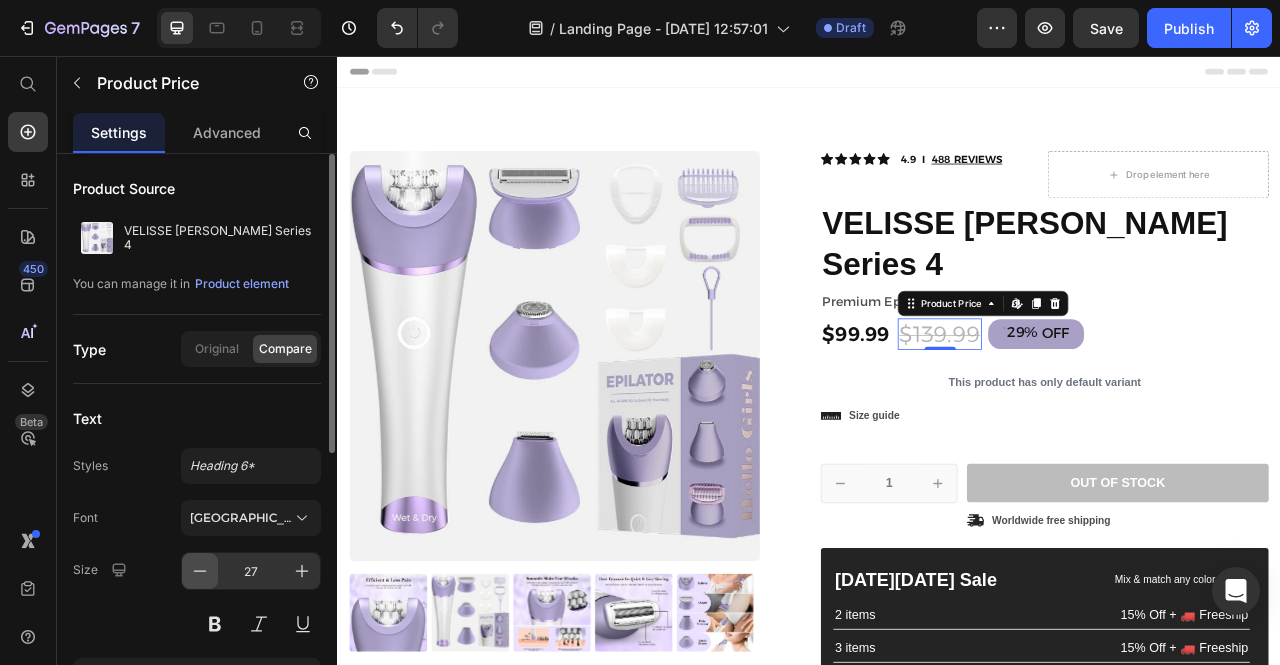 click 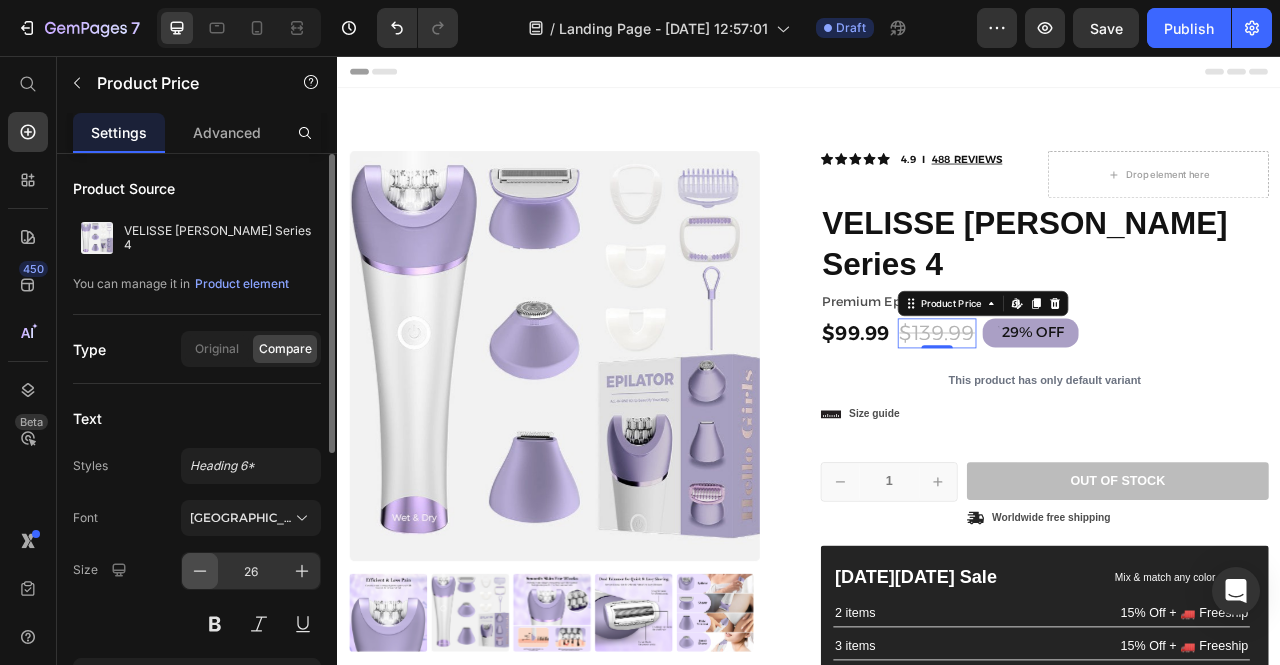 click 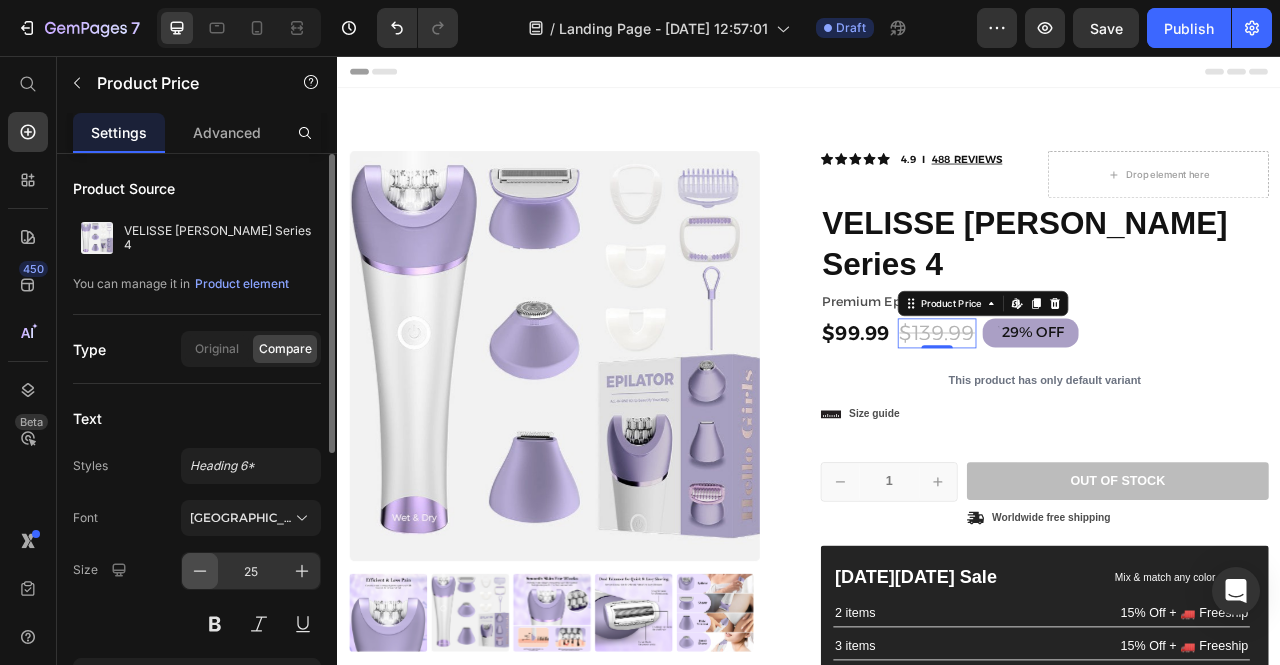 click 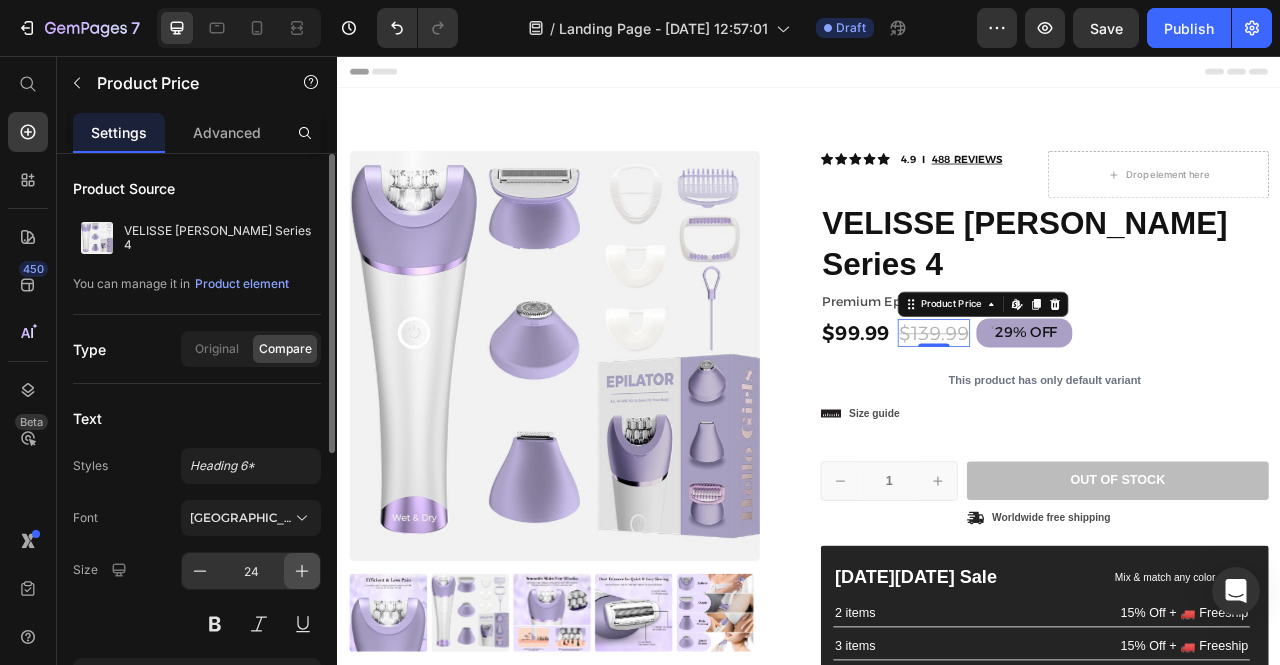 click 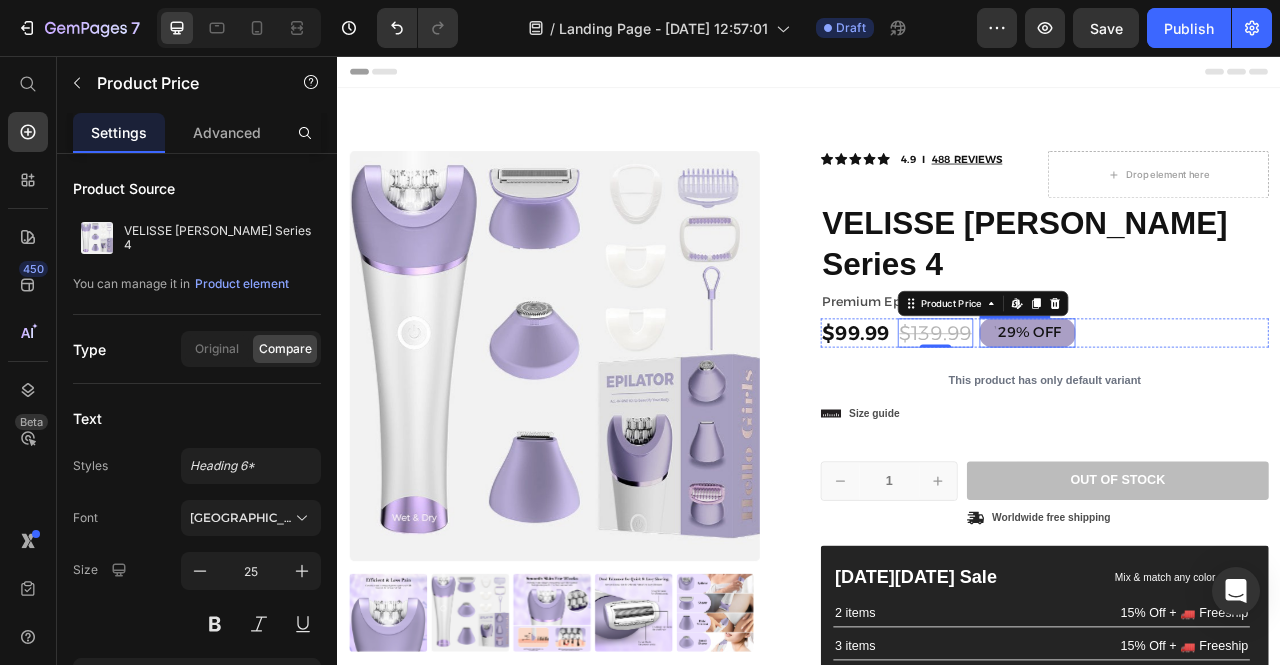 click on "29%" at bounding box center (1197, 407) 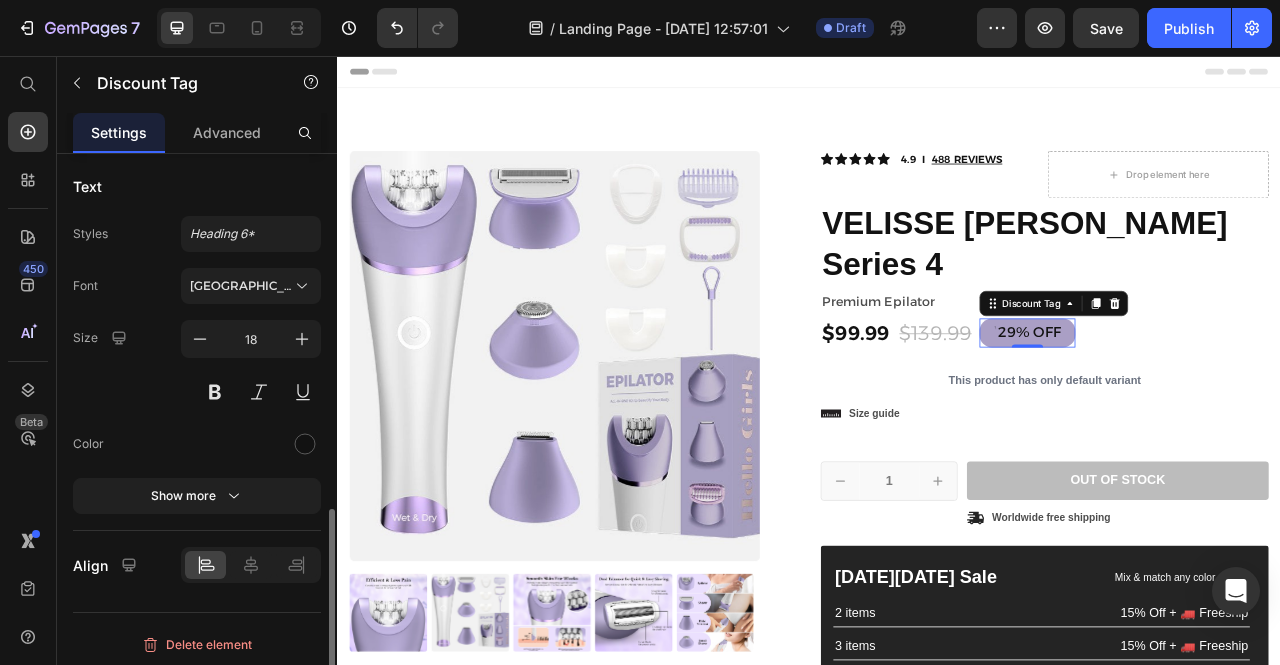 scroll, scrollTop: 945, scrollLeft: 0, axis: vertical 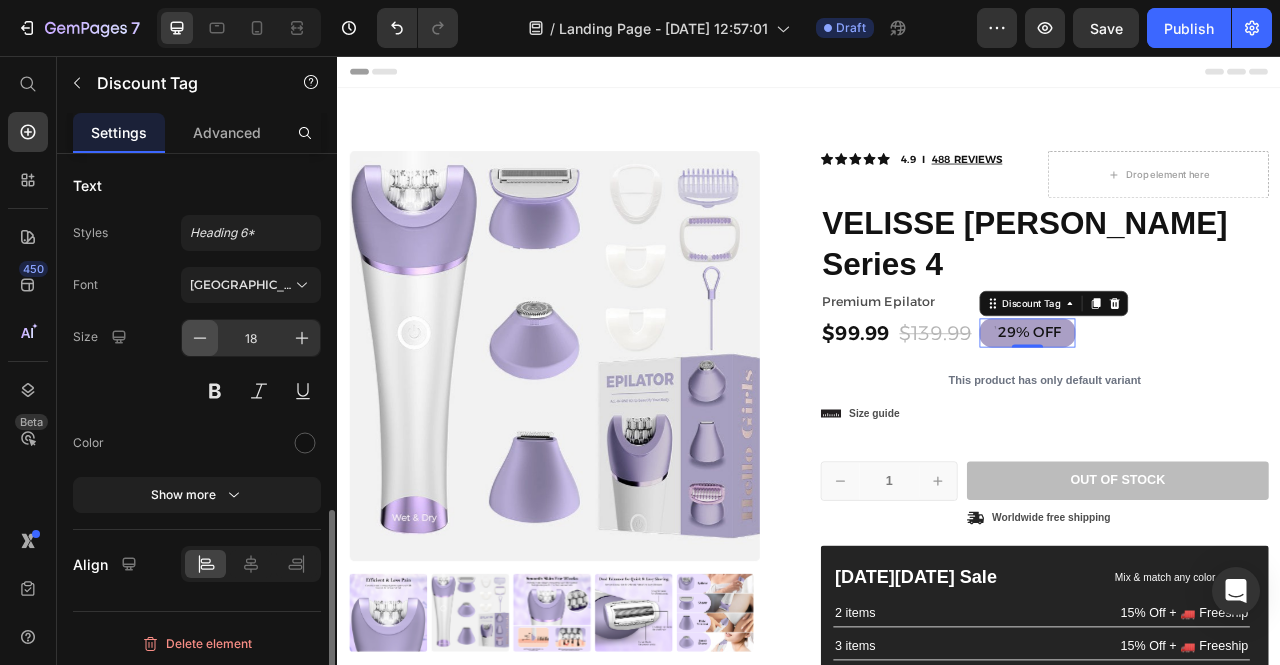 click 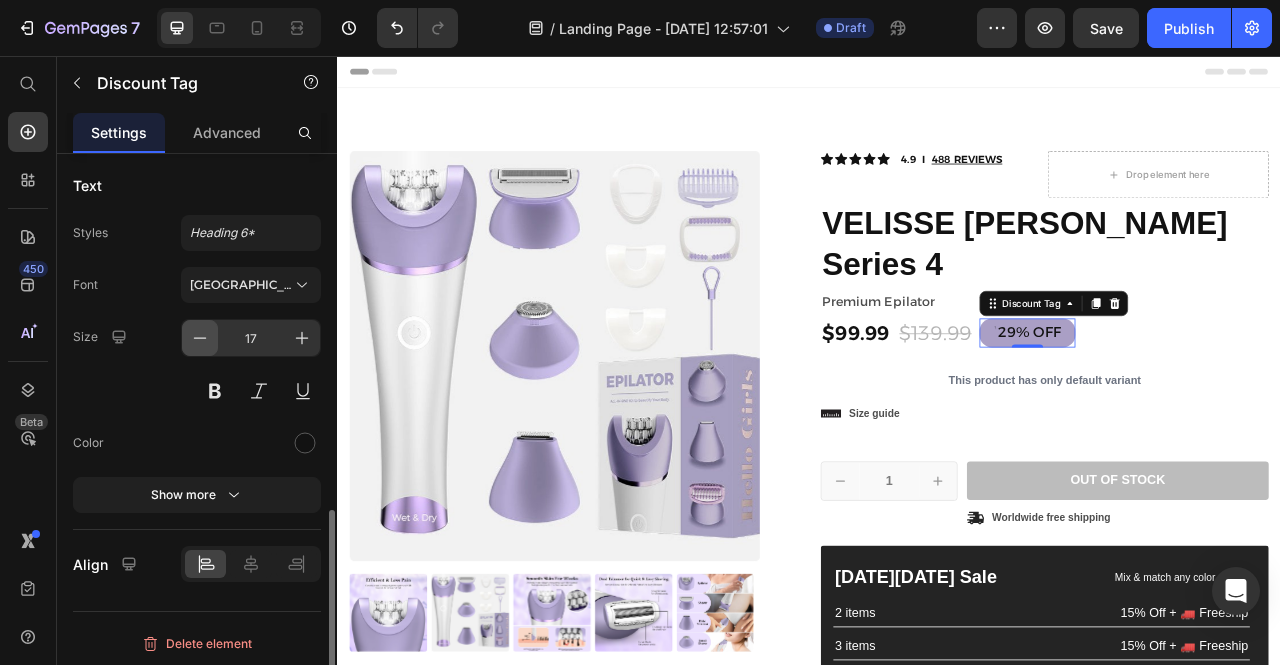 click 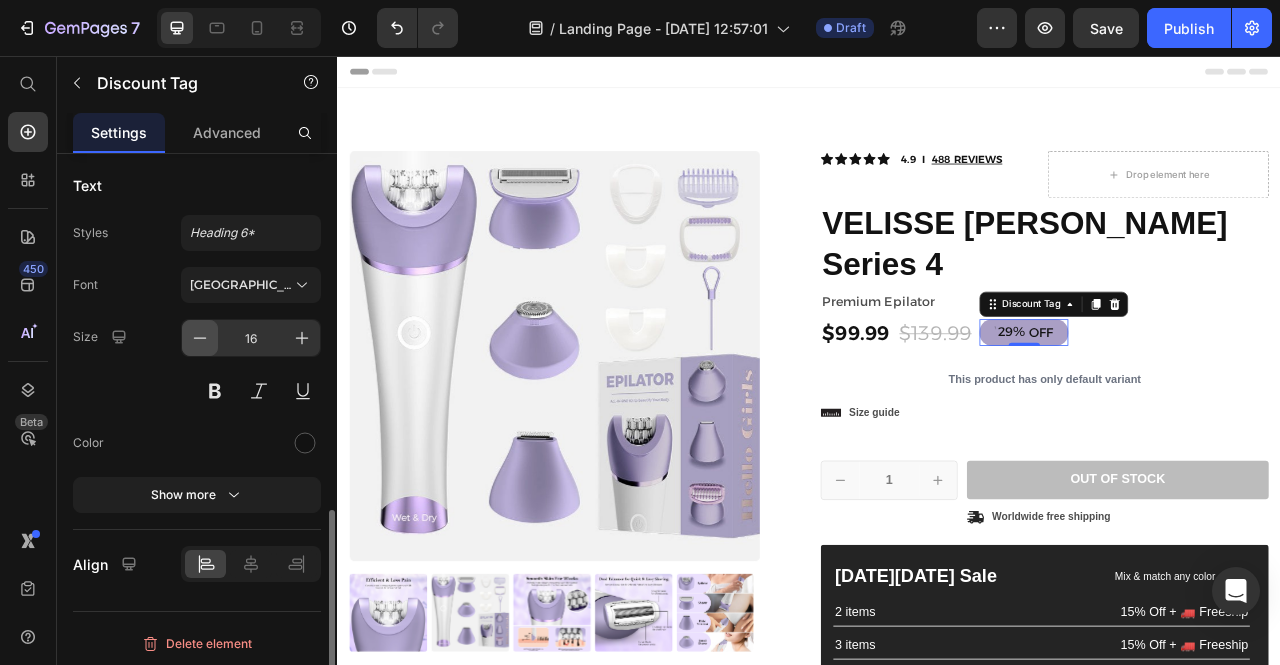 click 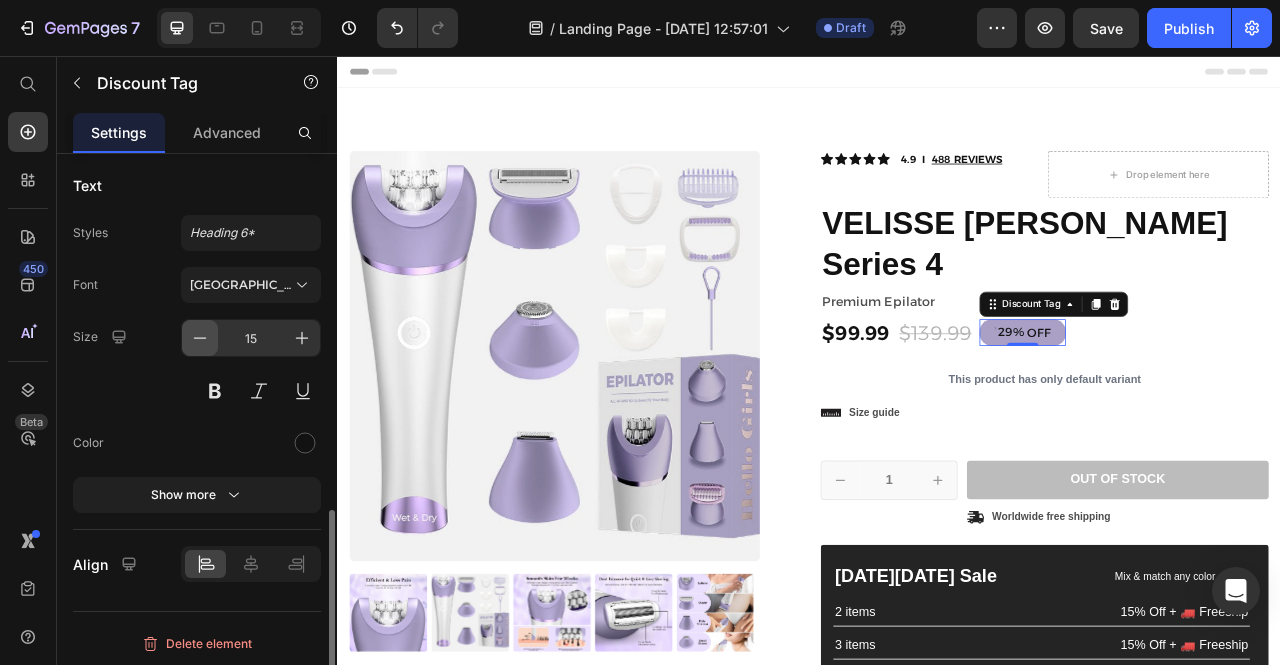 click 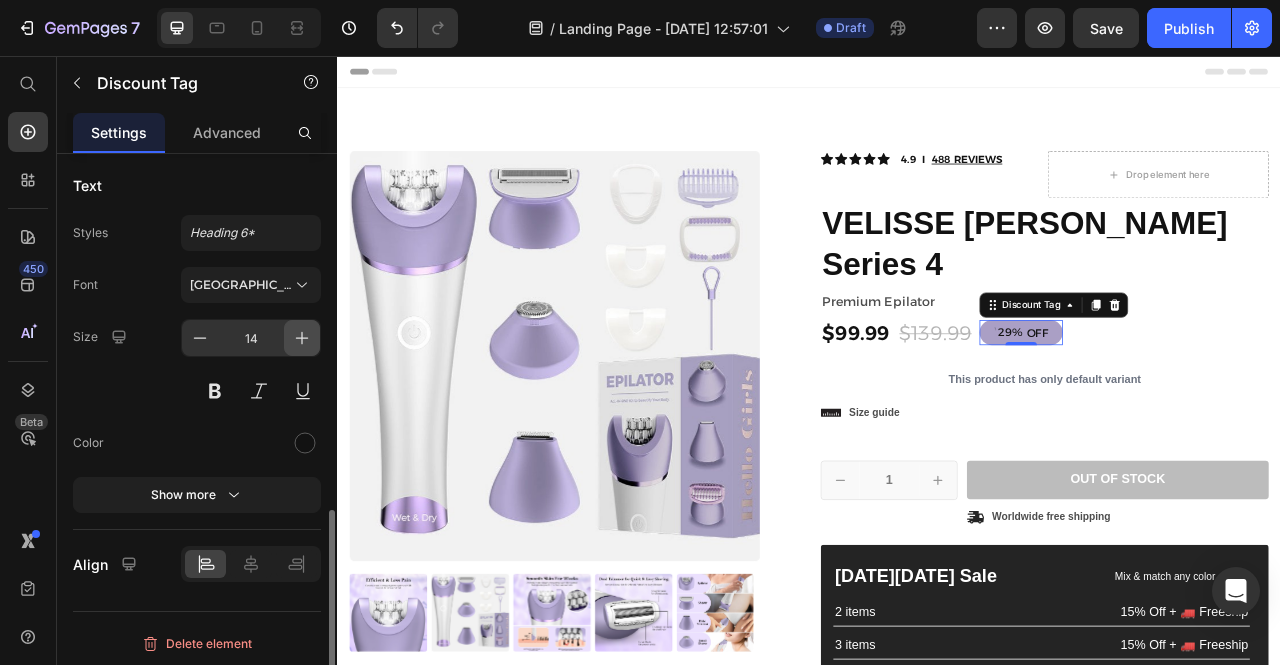 click 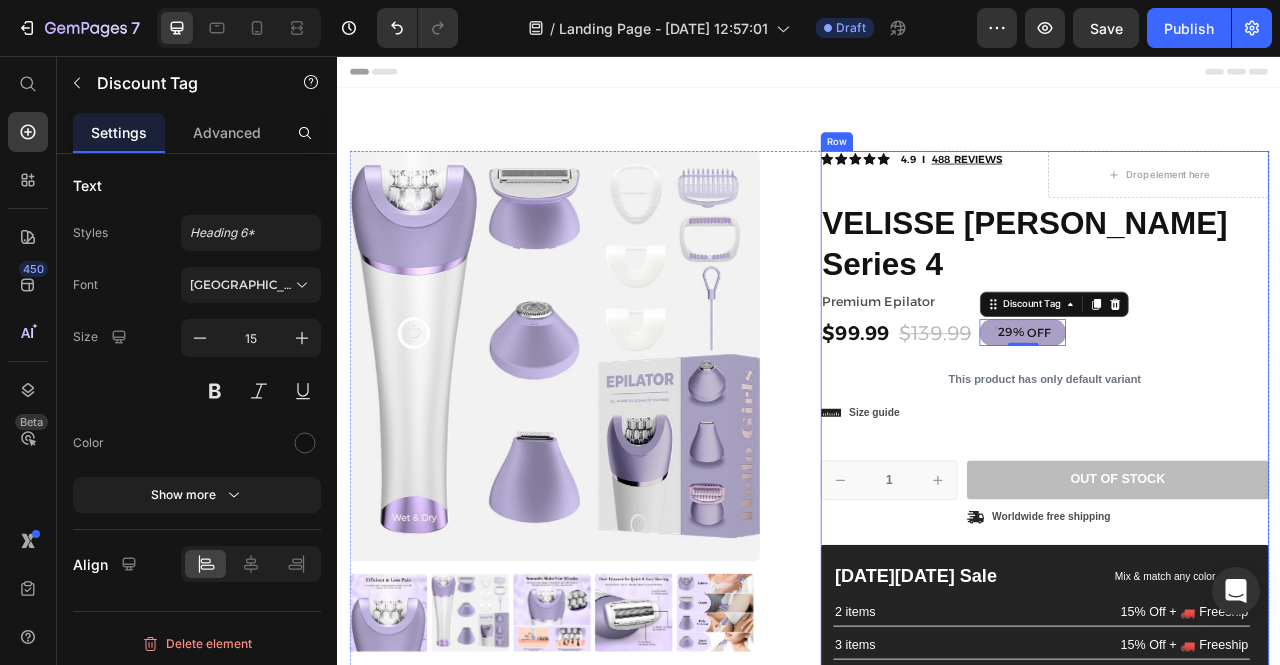 click on "Icon Icon Icon Icon Icon Icon List 2,500+ Verified Reviews! Text Block Row Icon Icon Icon Icon Icon Icon List 4.9  I    488 REVIEWS Text Block Row
Drop element here Row VELISSE [PERSON_NAME] Series 4 Product Title Premium Epilator Text Block $99.99 Product Price $139.99 Product Price 29% OFF Discount Tag   0 29% off Product Badge Row This product has only default variant Product Variants & Swatches This product has only default variant Product Variants & Swatches
Icon Size guide Text Block Row 1 Product Quantity Row Out of stock Add to Cart
Icon Worldwide free shipping Text Block Row Row [DATE][DATE] Sale Text Block Mix & match any color or size Text Block Row 2 items Text Block 15% Off + 🚛 Freeship Text Block Row 3 items Text Block 15% Off + 🚛 Freeship Text Block Row 4+ items Text Block Most popular Text Block Row 15% Off + 🚛 Freeship Text Block Row Row Image Text Block Row" at bounding box center (1237, 583) 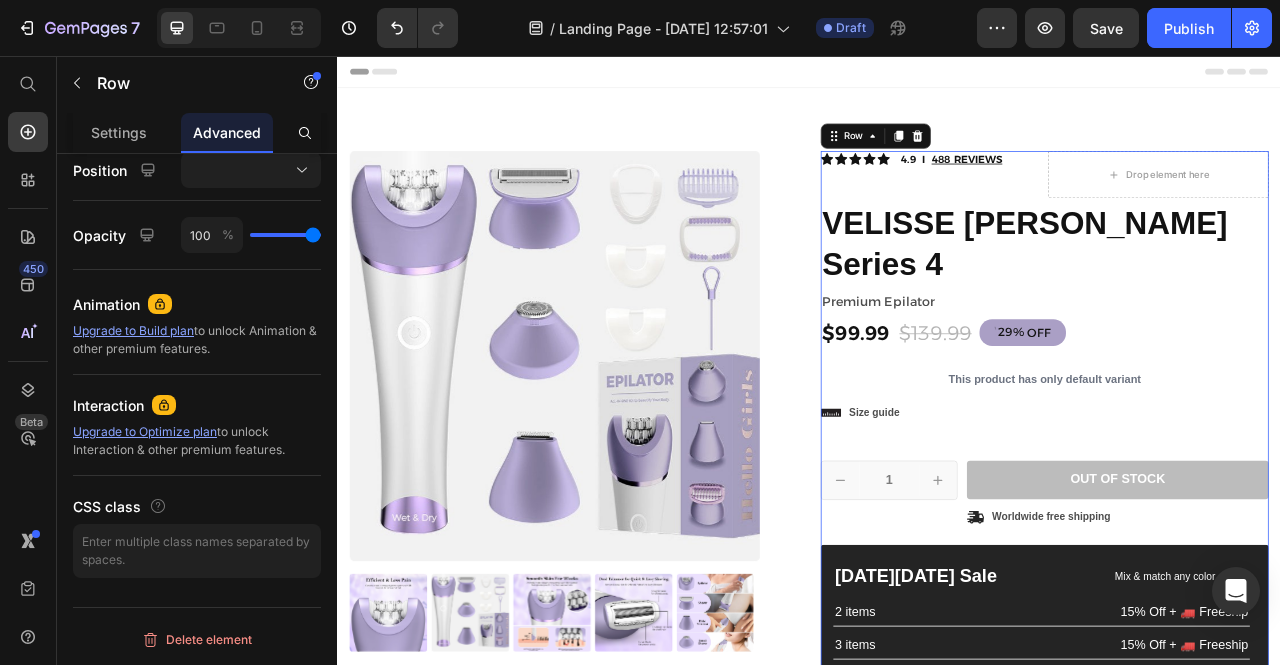 scroll, scrollTop: 0, scrollLeft: 0, axis: both 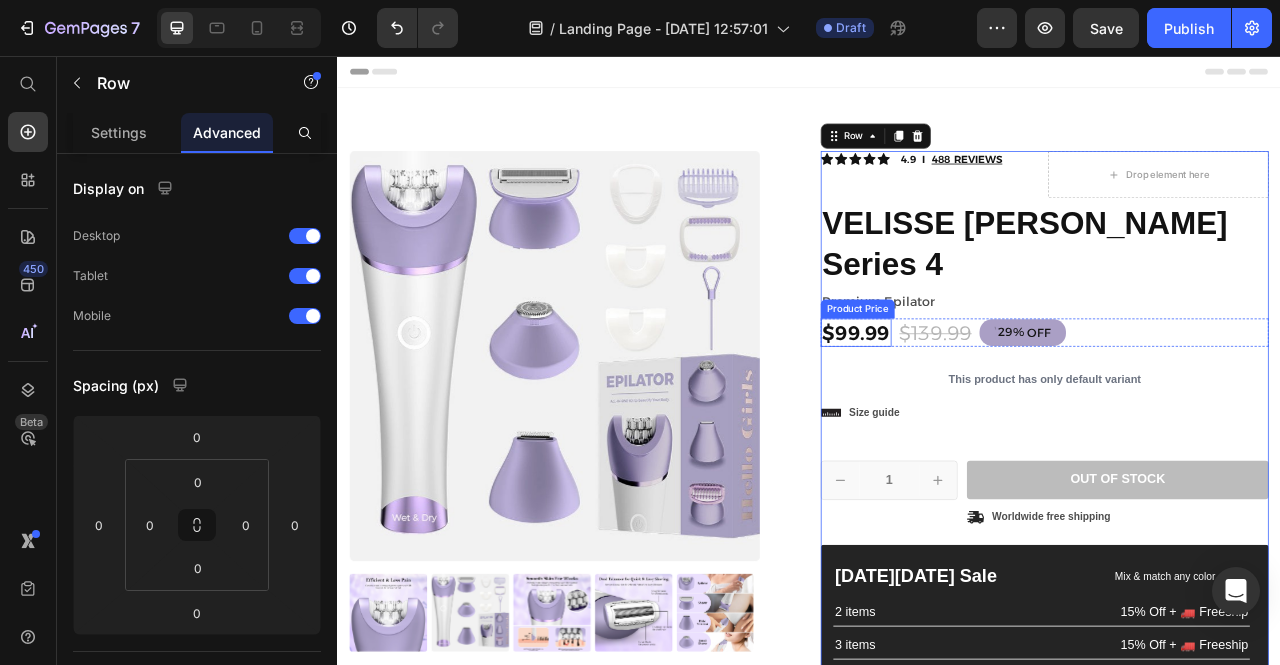 click on "$99.99" at bounding box center (997, 408) 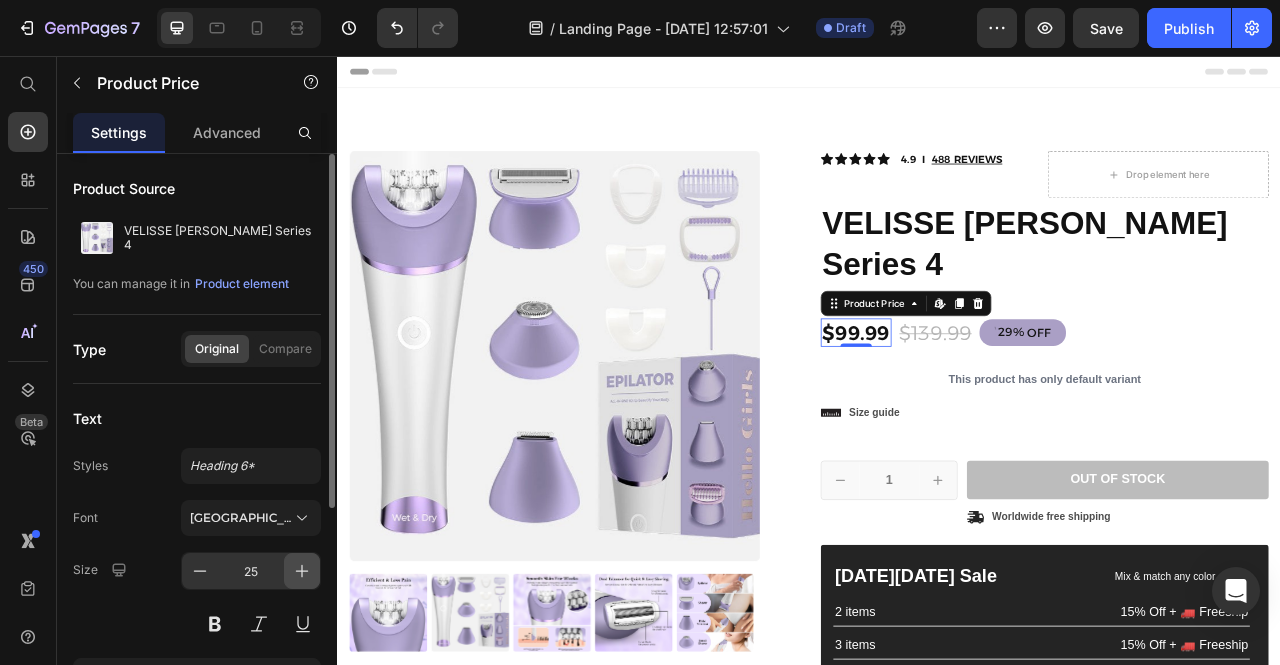 click 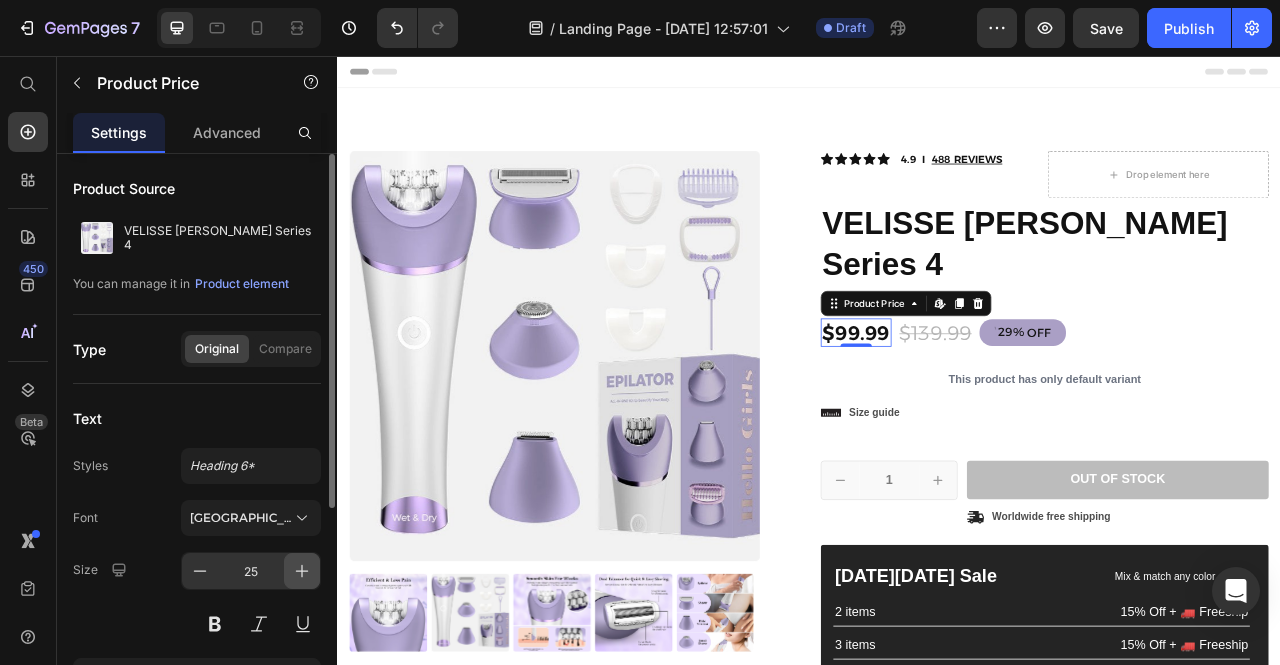 type on "26" 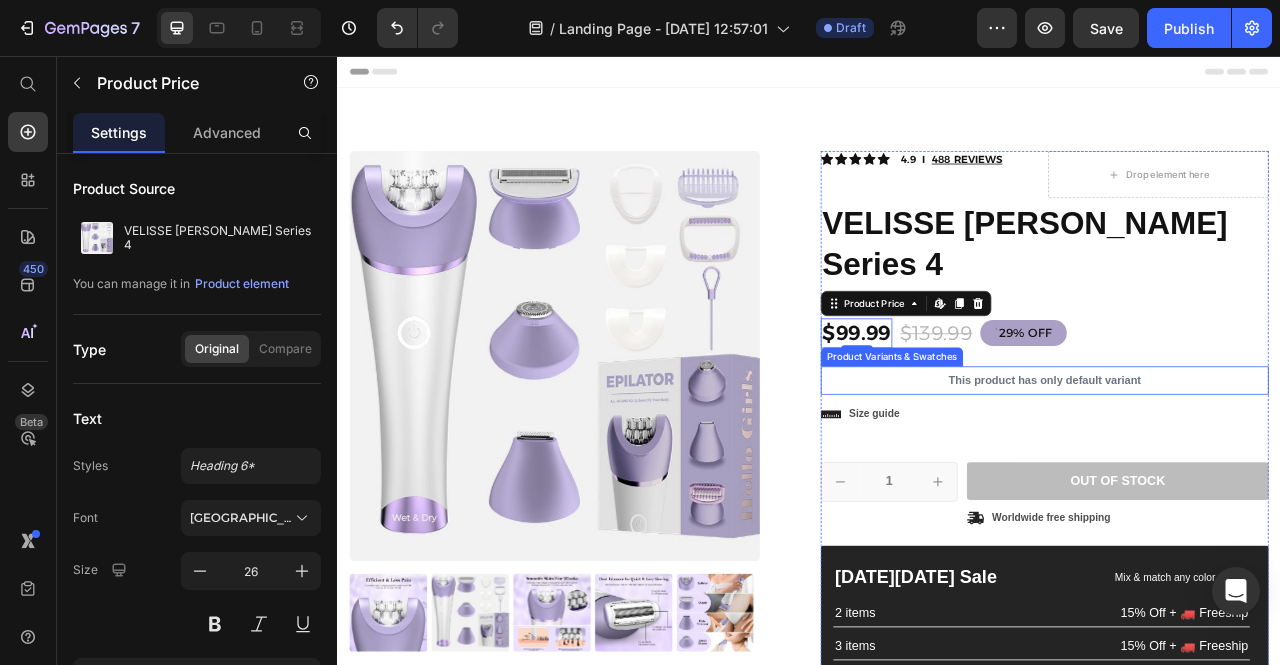 click on "This product has only default variant" at bounding box center (1237, 469) 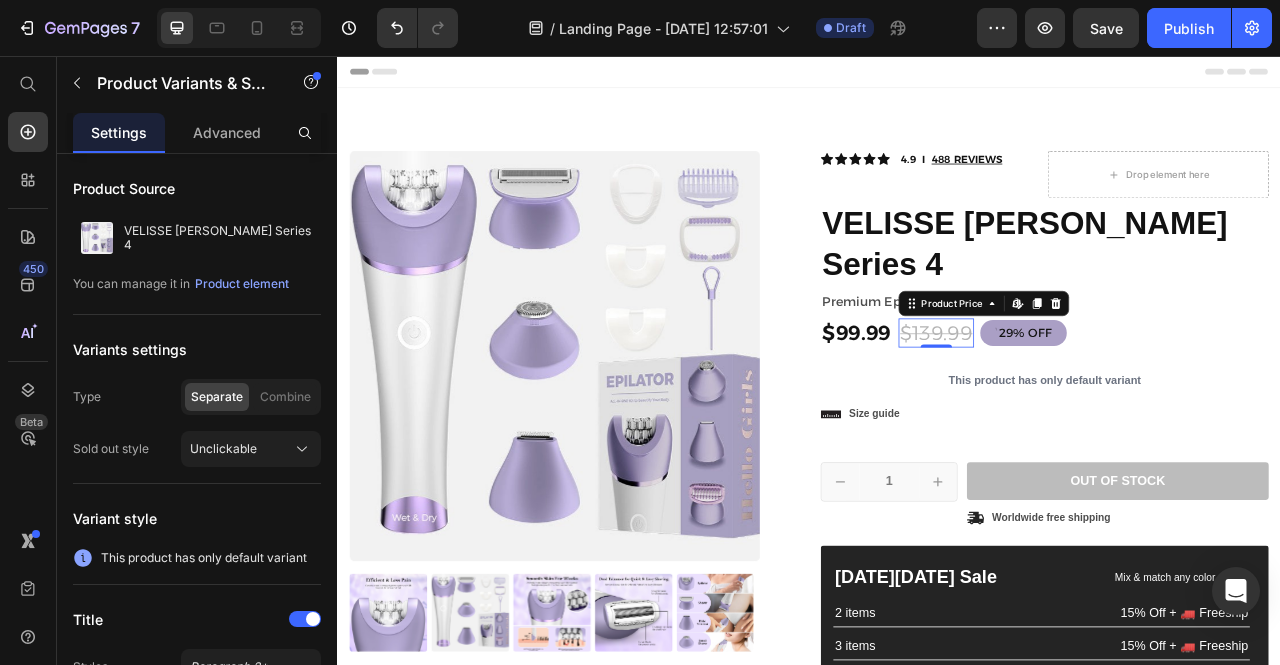 click on "$139.99" at bounding box center [1099, 408] 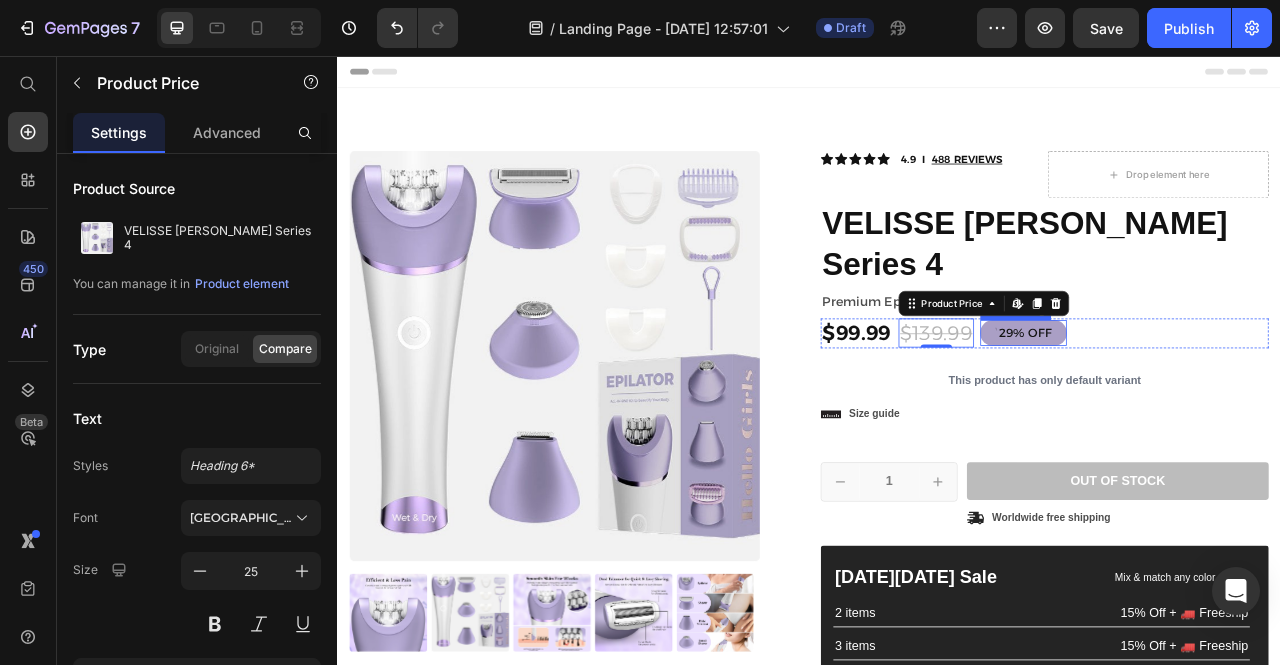 click on "29%" at bounding box center [1195, 408] 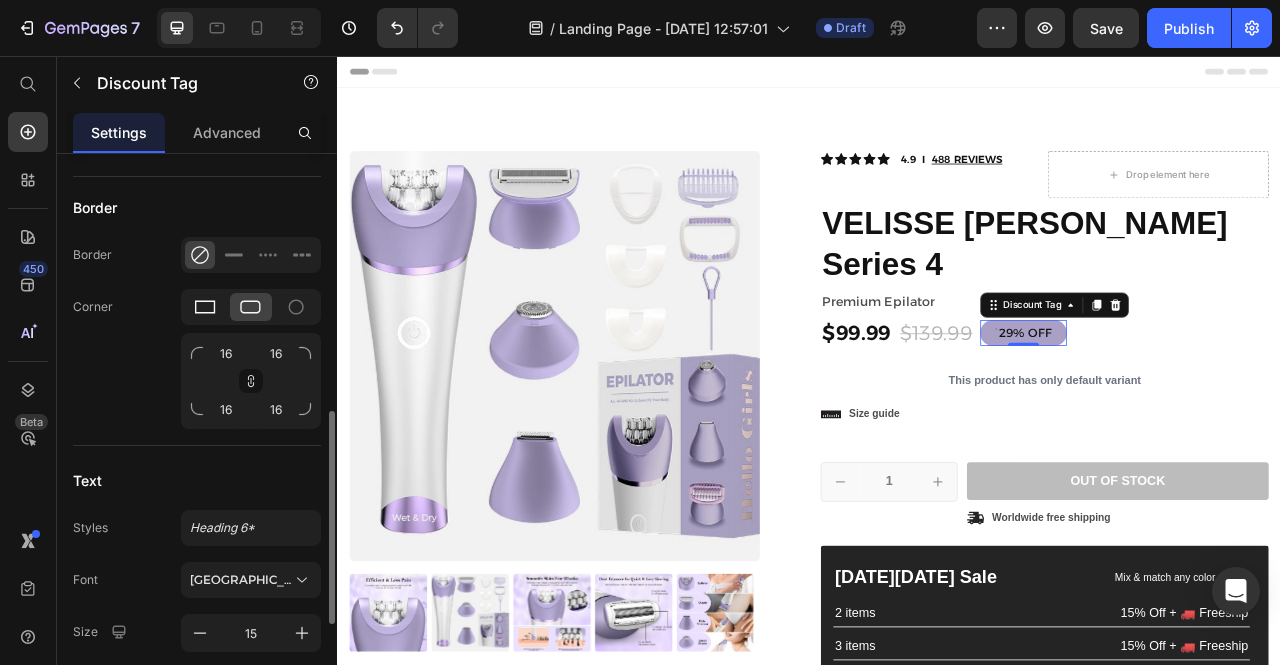 scroll, scrollTop: 659, scrollLeft: 0, axis: vertical 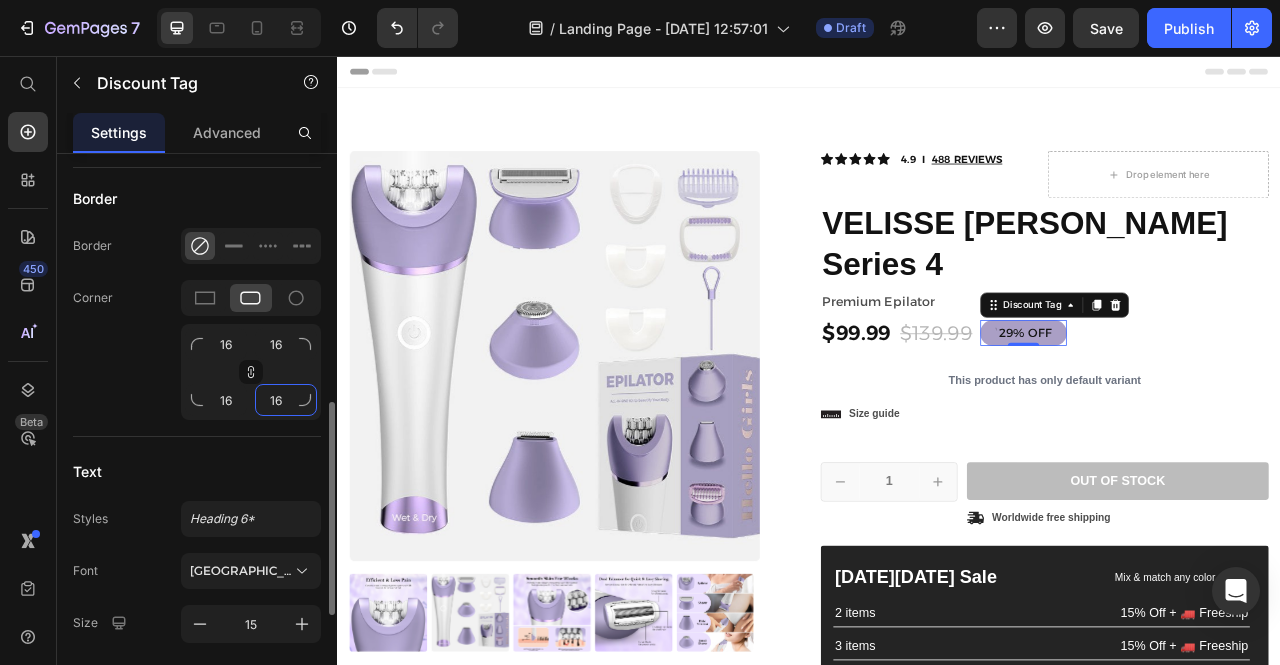 click on "16" 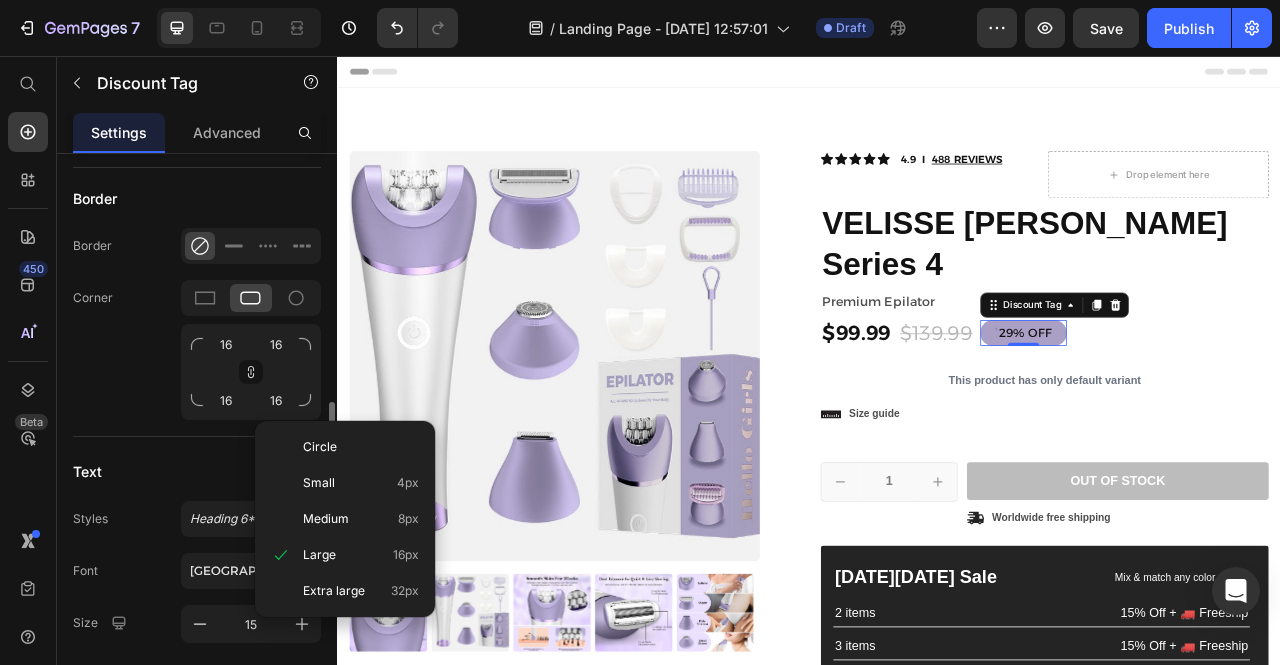 click on "Product Source VELISSE [PERSON_NAME] Series 4  You can manage it in   Product element  Tag Type % Net Discount Content % OFF Size Width Auto px % Height Auto px Show more Text align Background color Border Border Corner 16 16 16 16 Text Styles Heading 6* Font Alexandria Size 15 Color Show more Align" at bounding box center [197, 204] 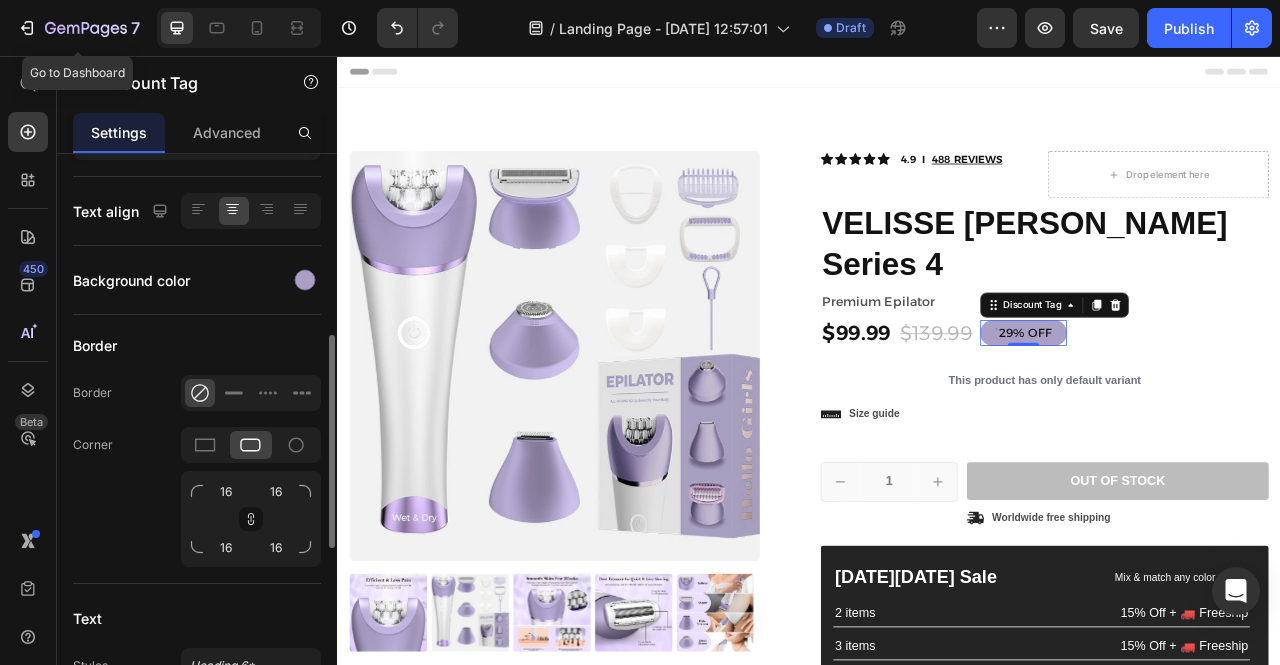 scroll, scrollTop: 504, scrollLeft: 0, axis: vertical 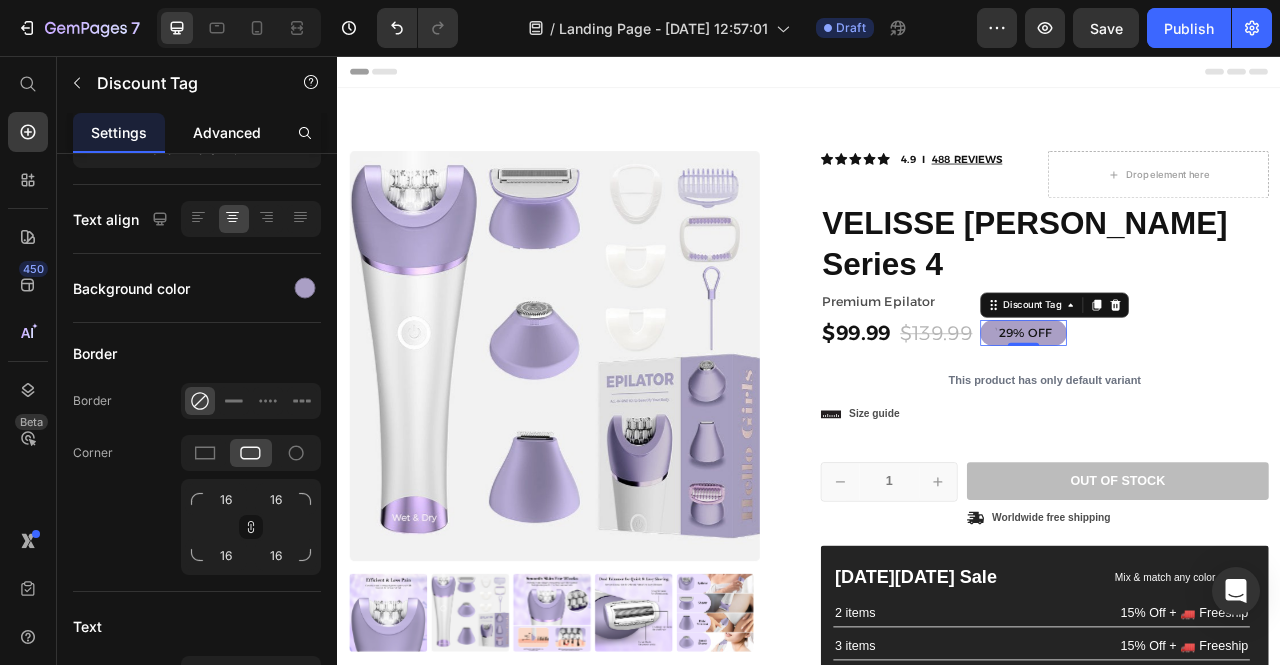 click on "Advanced" at bounding box center [227, 132] 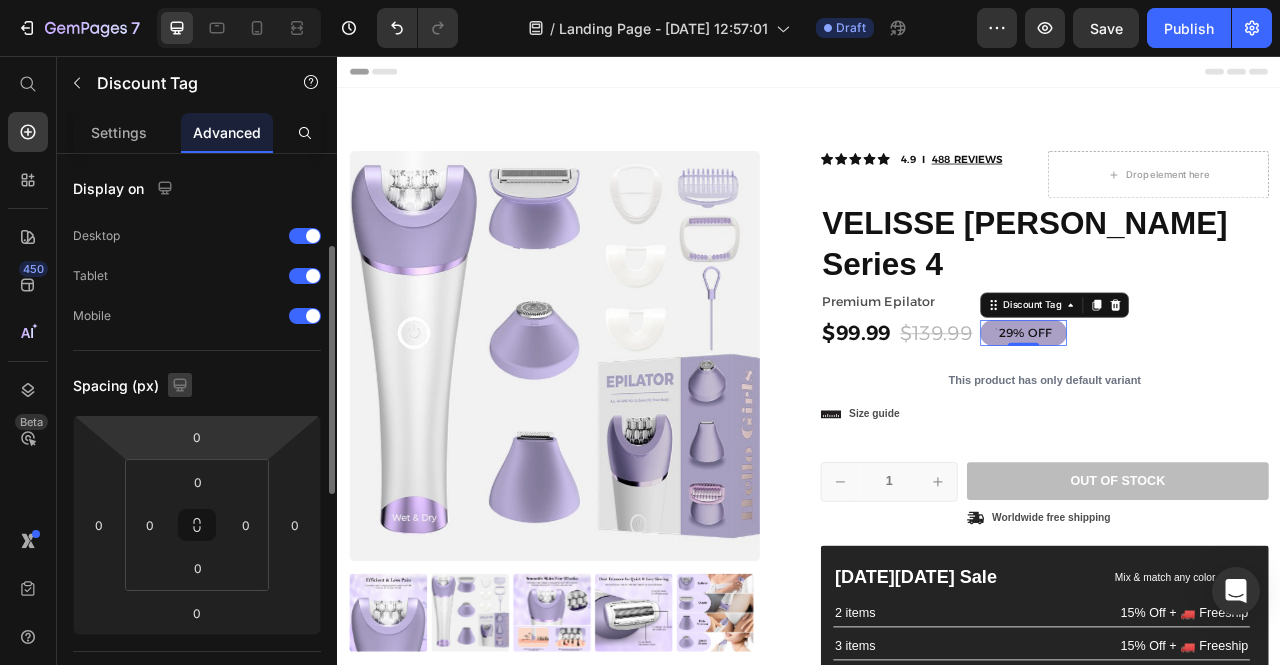scroll, scrollTop: 88, scrollLeft: 0, axis: vertical 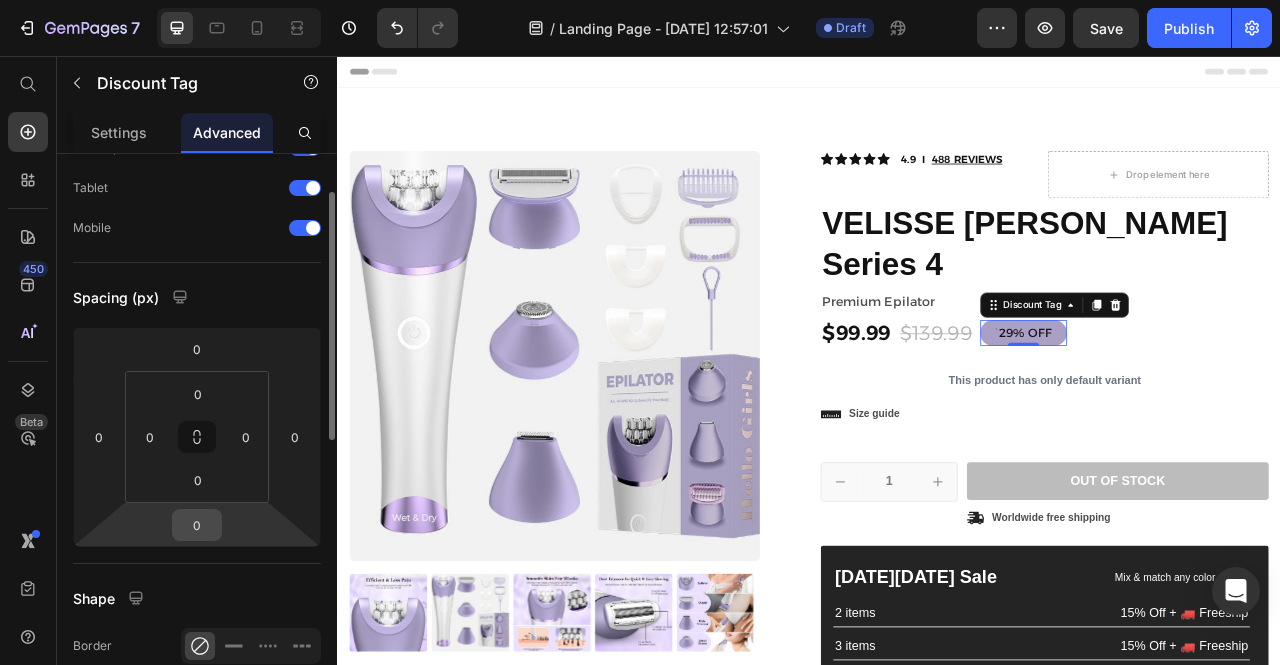 click on "0" at bounding box center [197, 525] 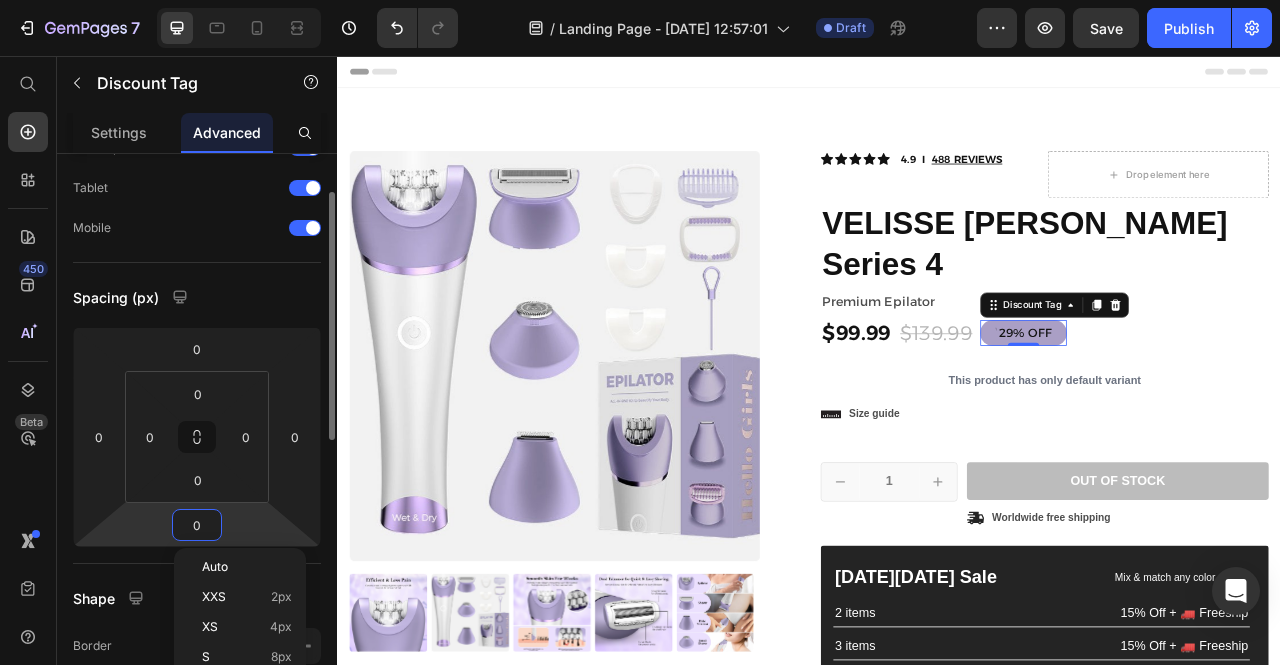 click on "0" at bounding box center [197, 525] 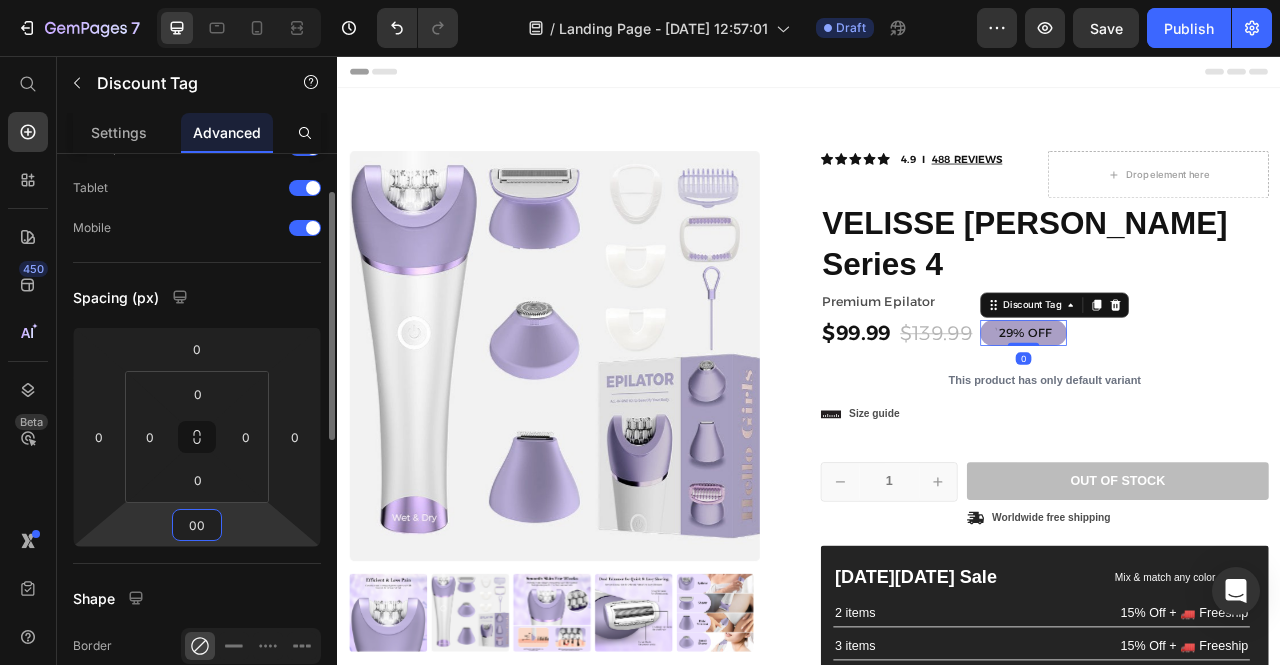 type on "00" 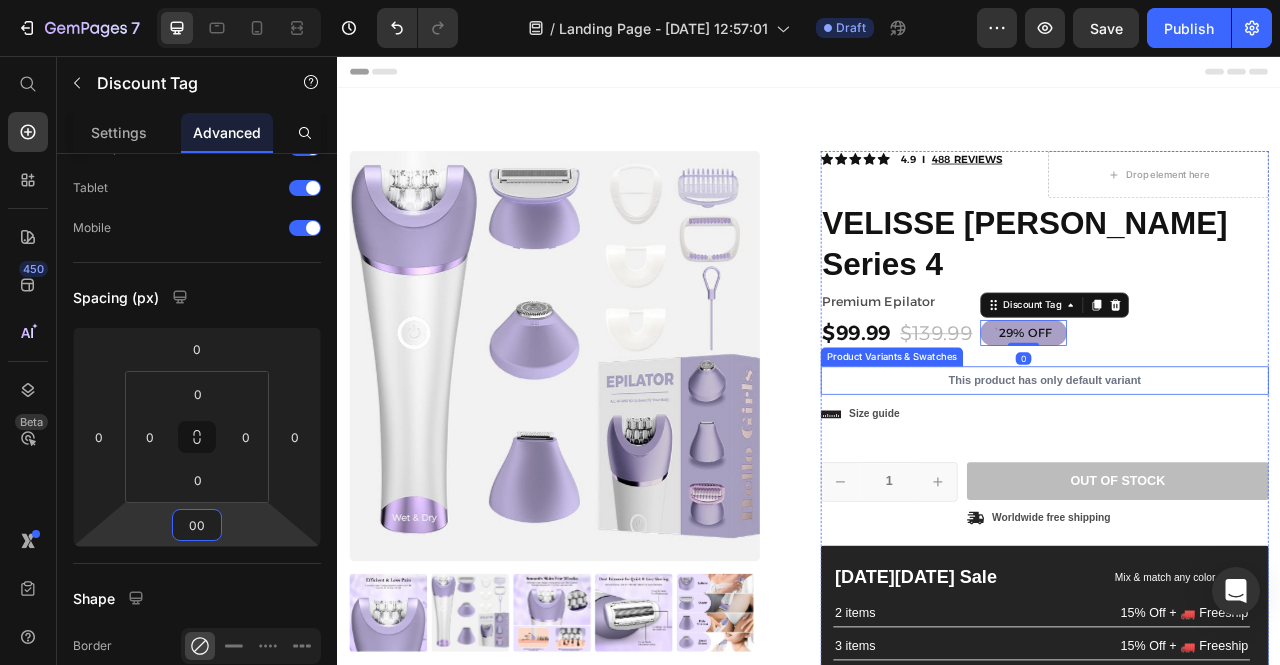 click on "This product has only default variant" at bounding box center (1237, 469) 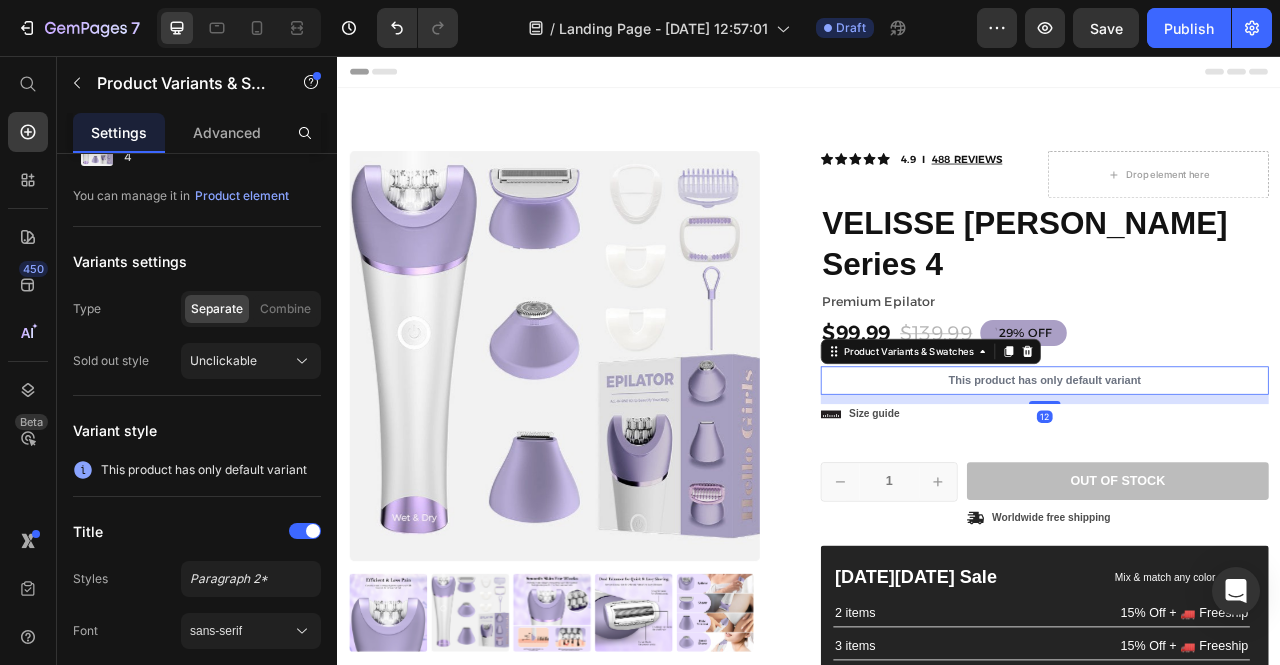 scroll, scrollTop: 0, scrollLeft: 0, axis: both 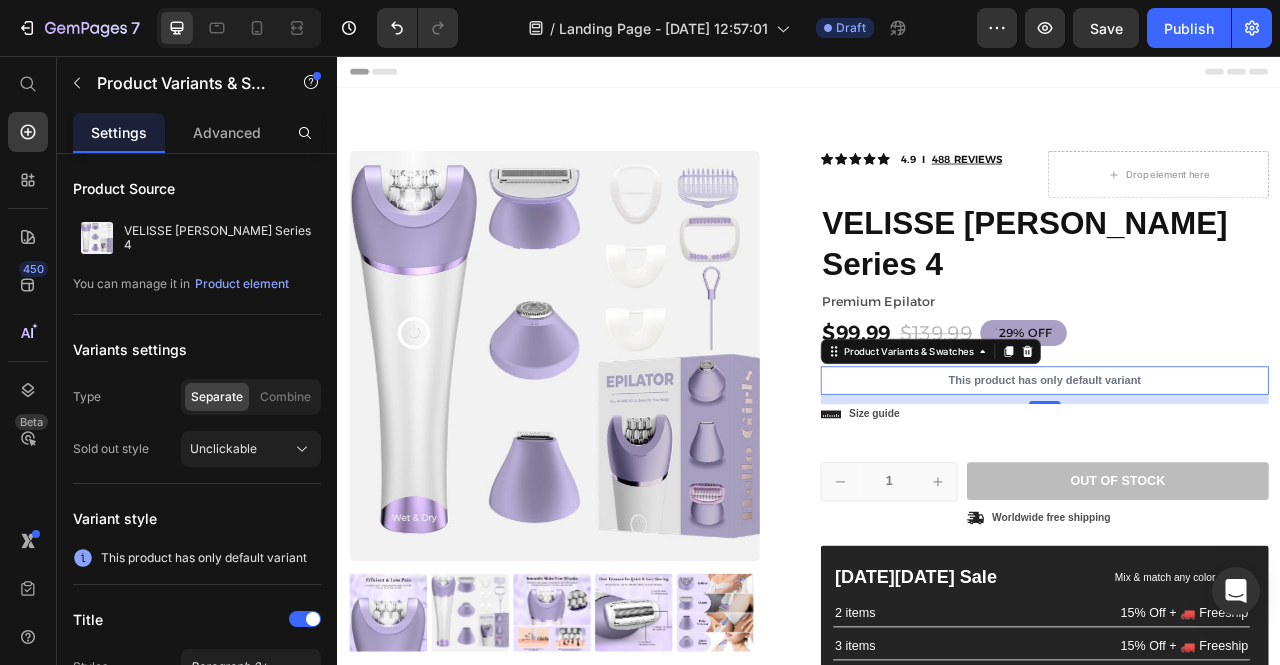 click on "This product has only default variant" at bounding box center [1237, 469] 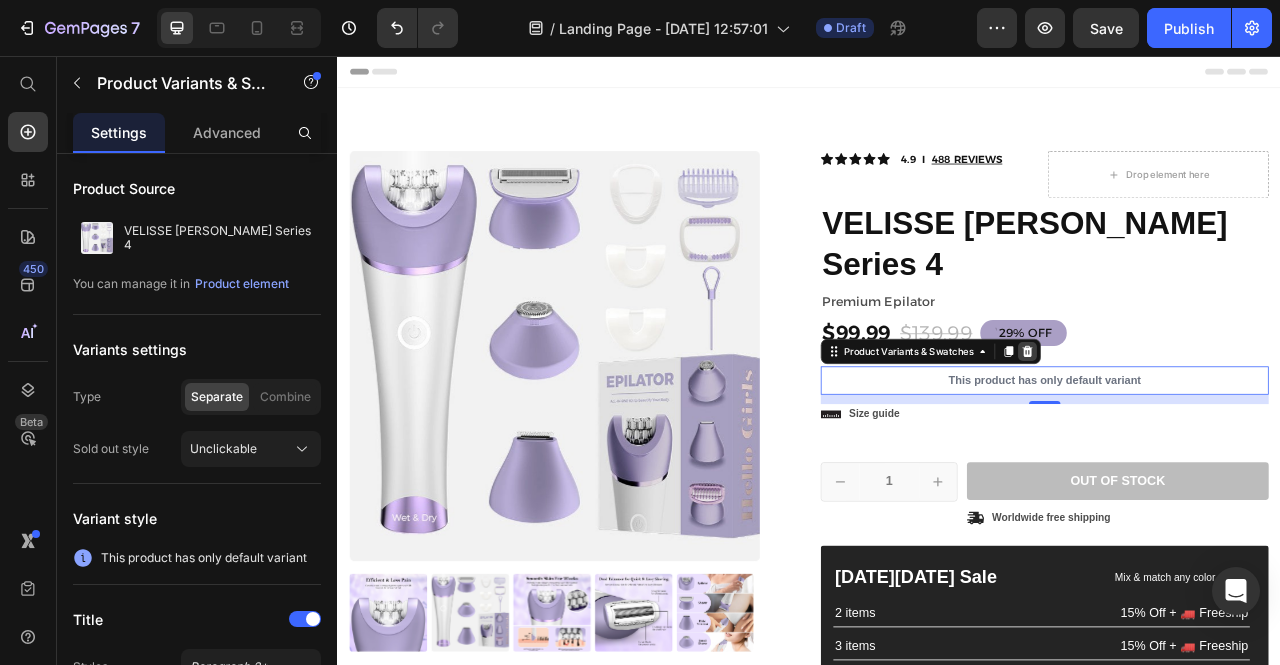 click 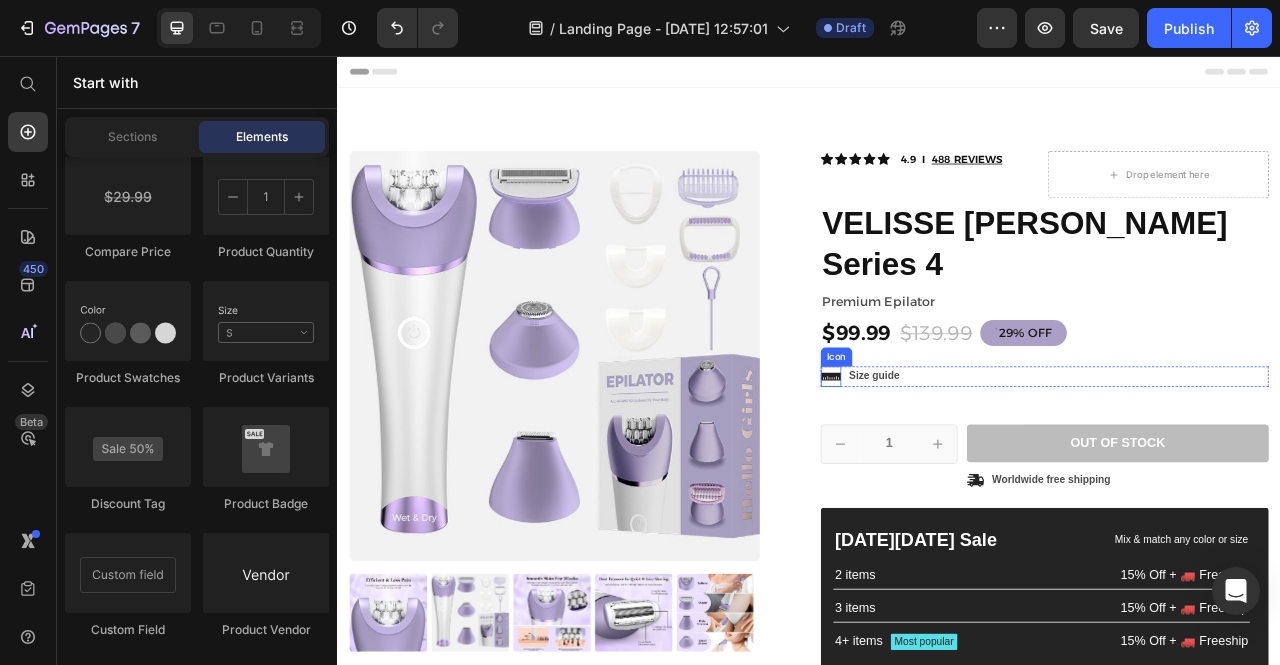 click 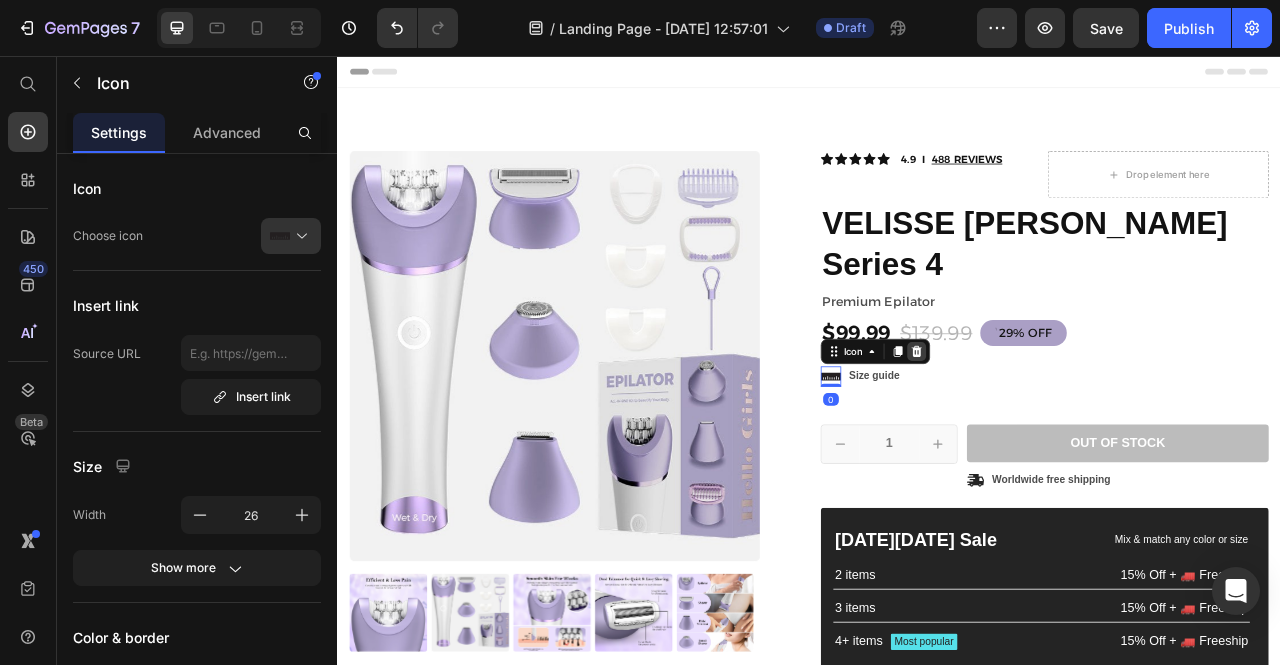 click 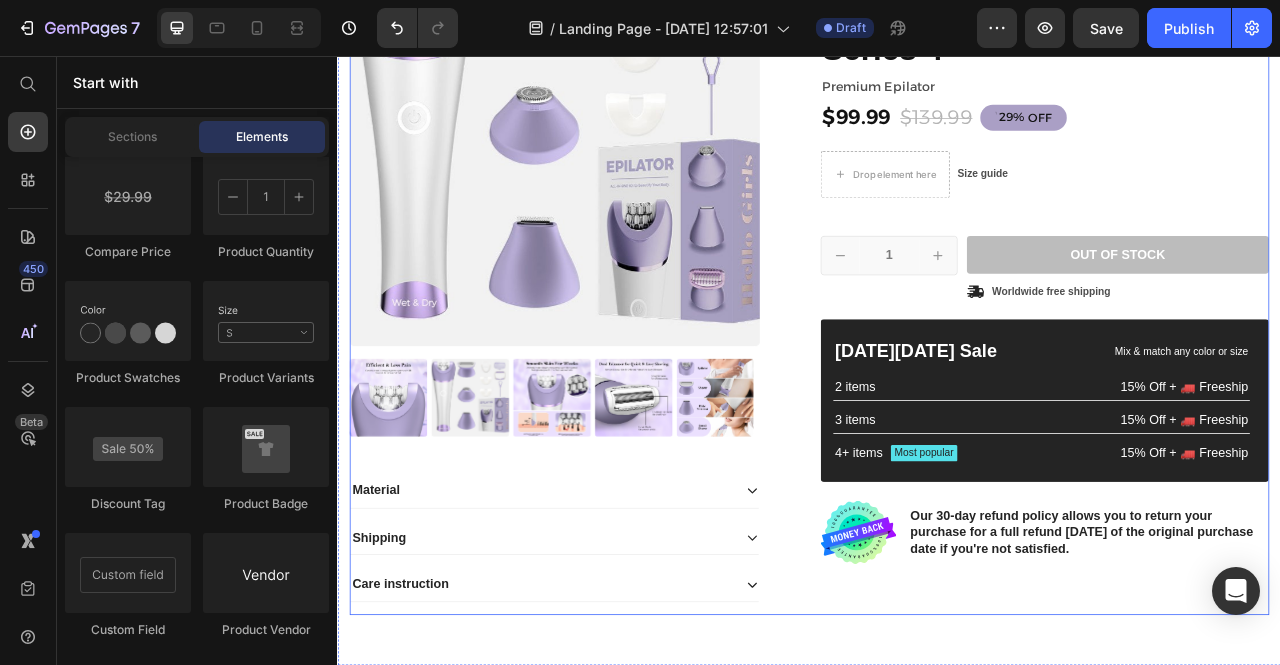 scroll, scrollTop: 277, scrollLeft: 0, axis: vertical 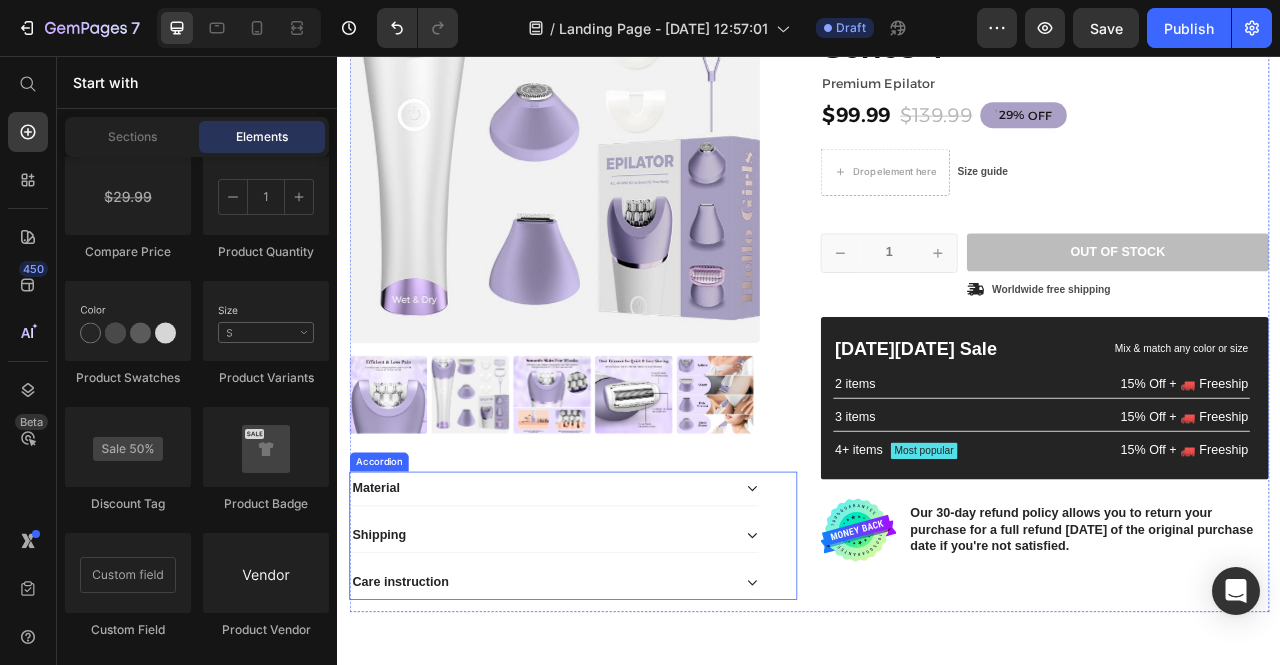 click 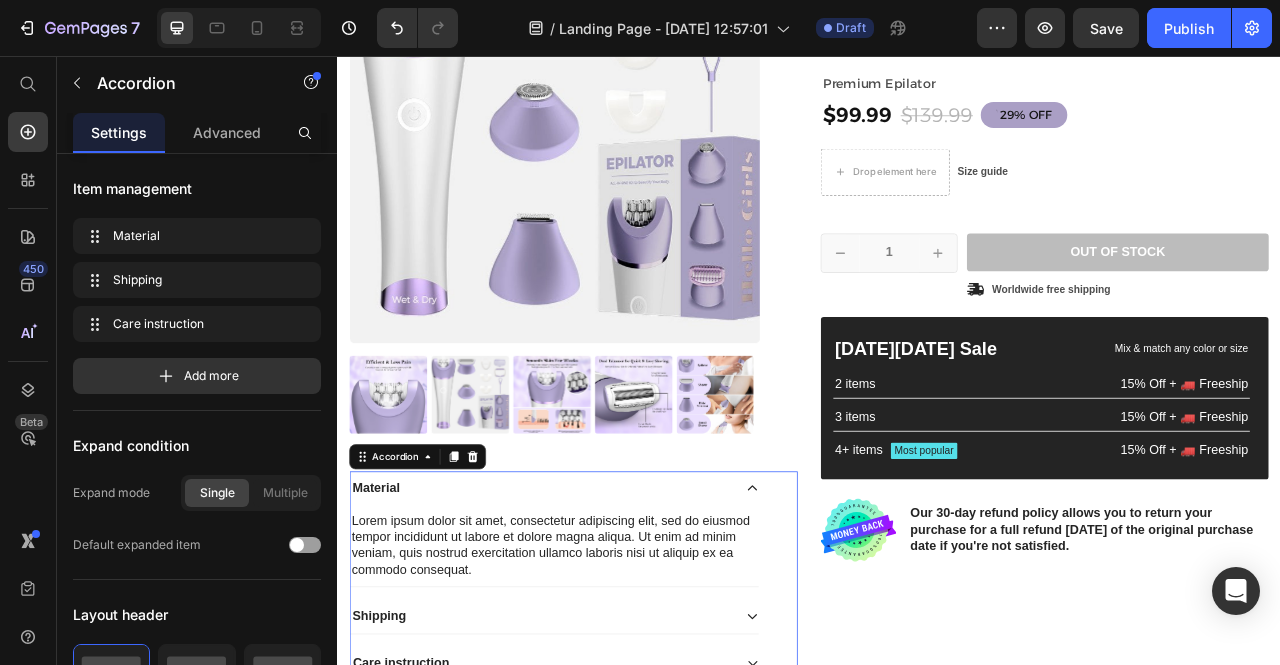 click 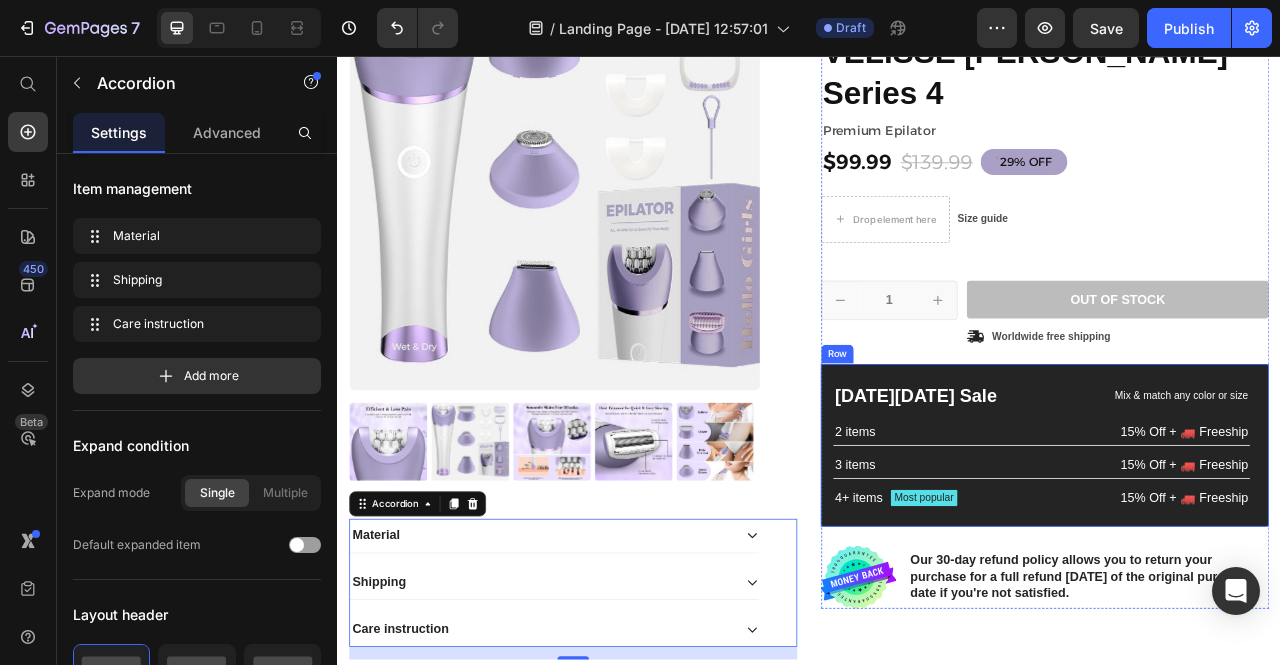 scroll, scrollTop: 216, scrollLeft: 0, axis: vertical 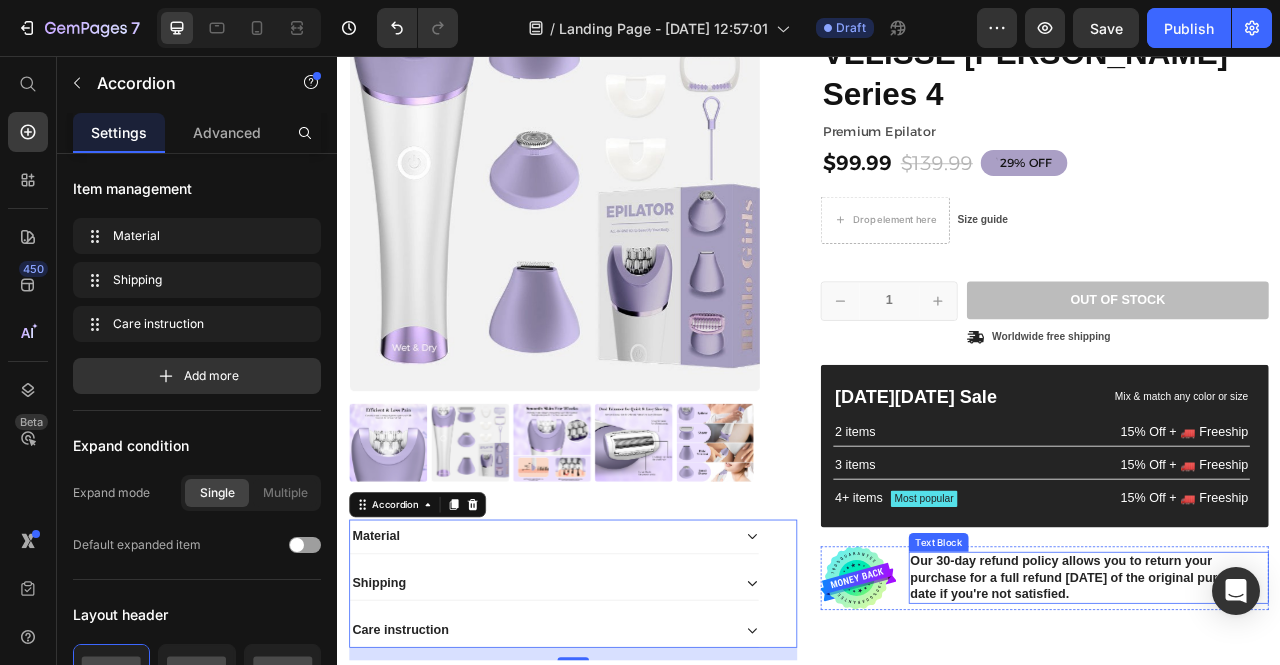 click on "Our 30-day refund policy allows you to return your purchase for a full refund [DATE] of the original purchase date if you're not satisfied." at bounding box center (1293, 720) 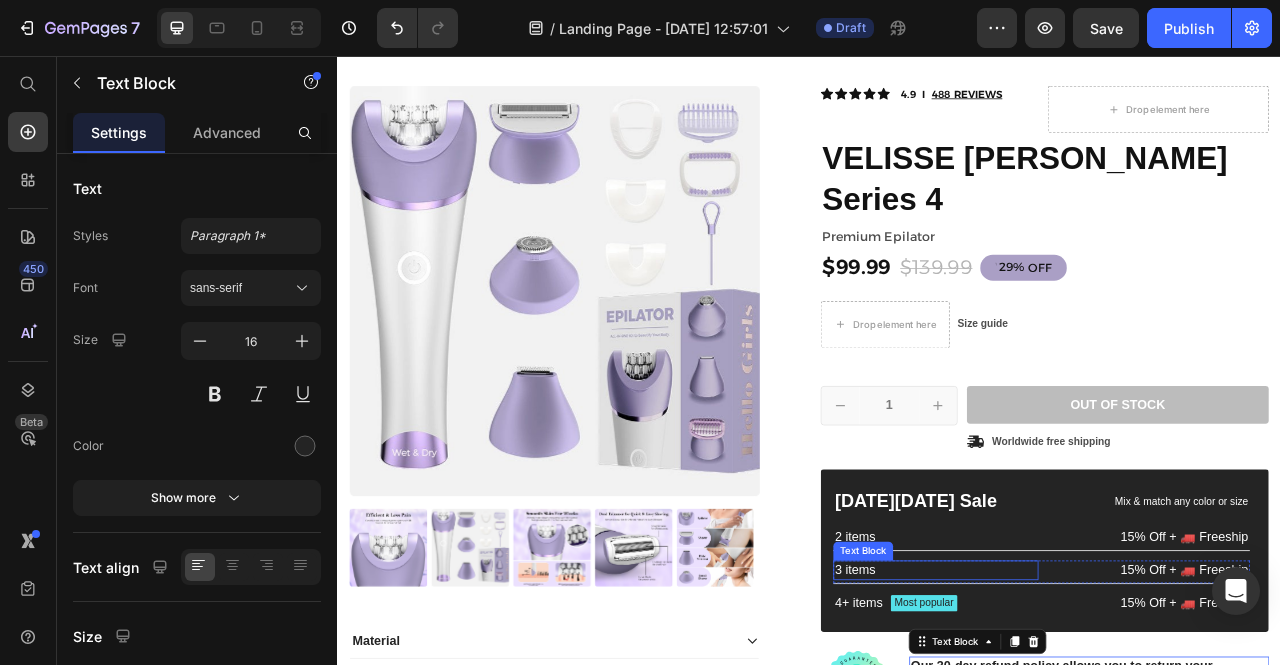 scroll, scrollTop: 82, scrollLeft: 0, axis: vertical 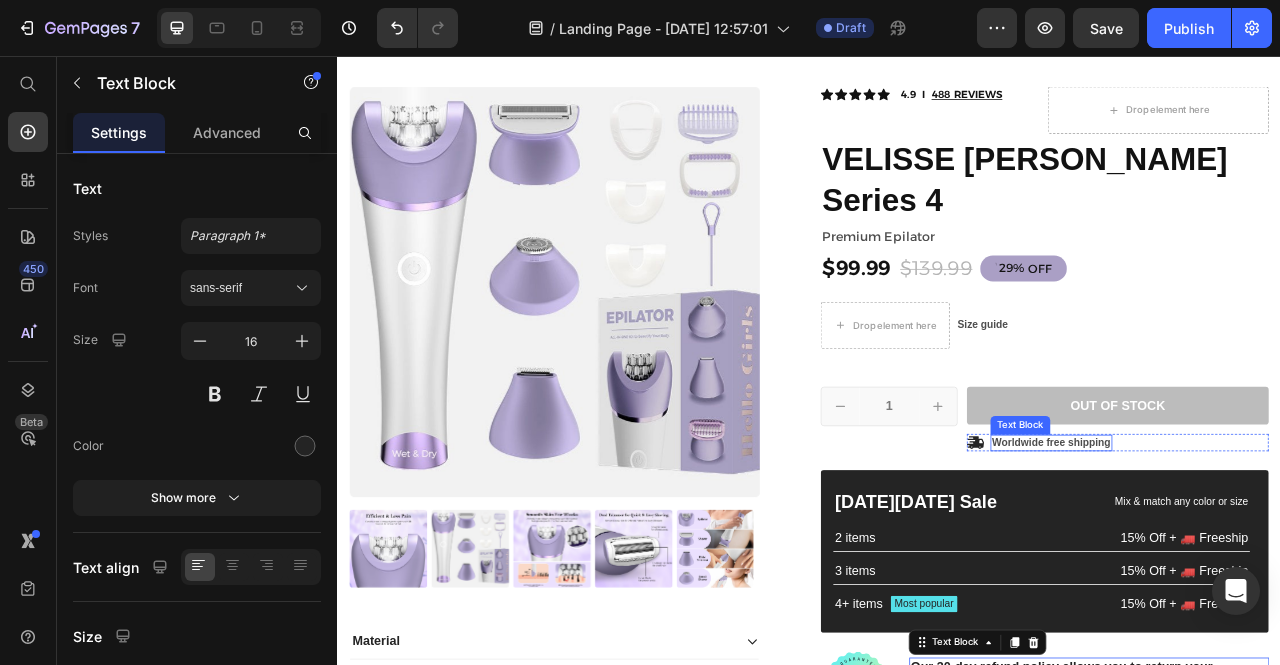 click on "Worldwide free shipping" at bounding box center [1245, 548] 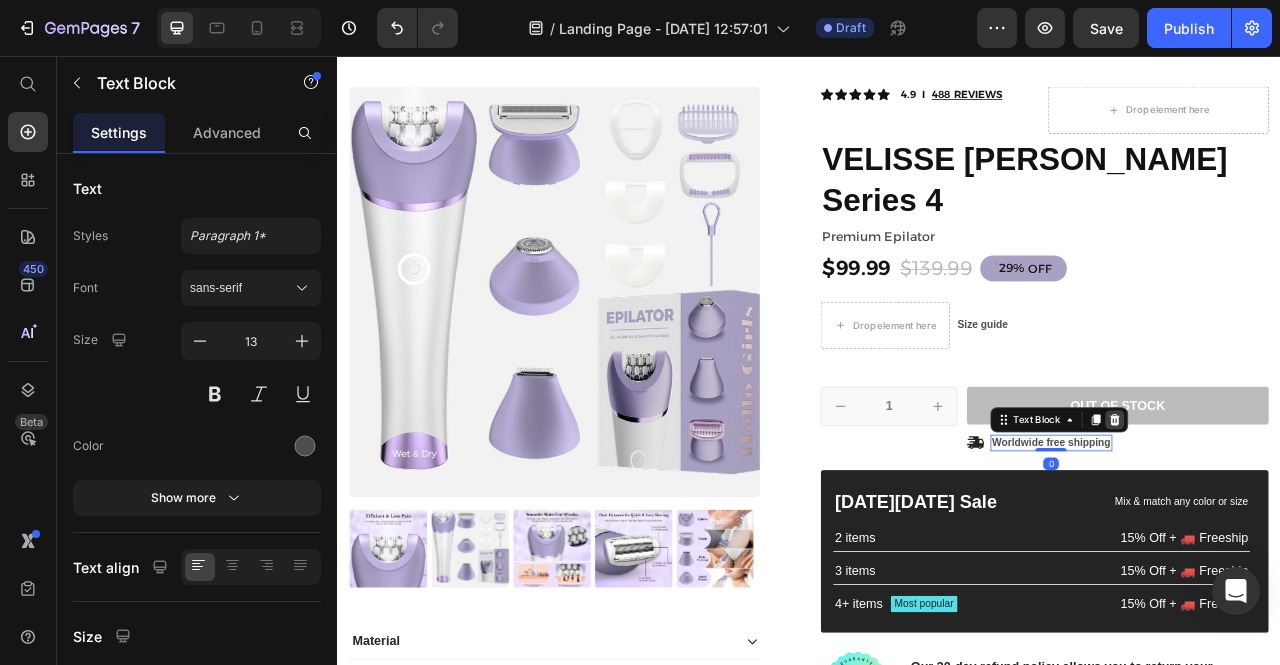 click 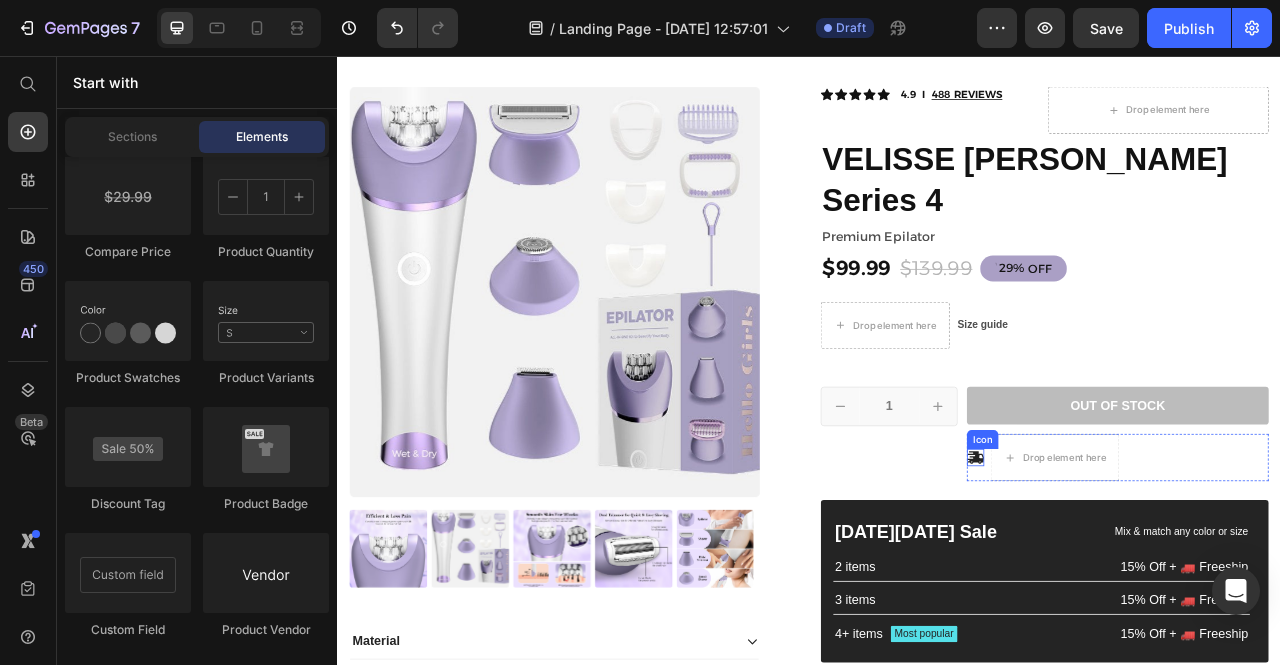 click 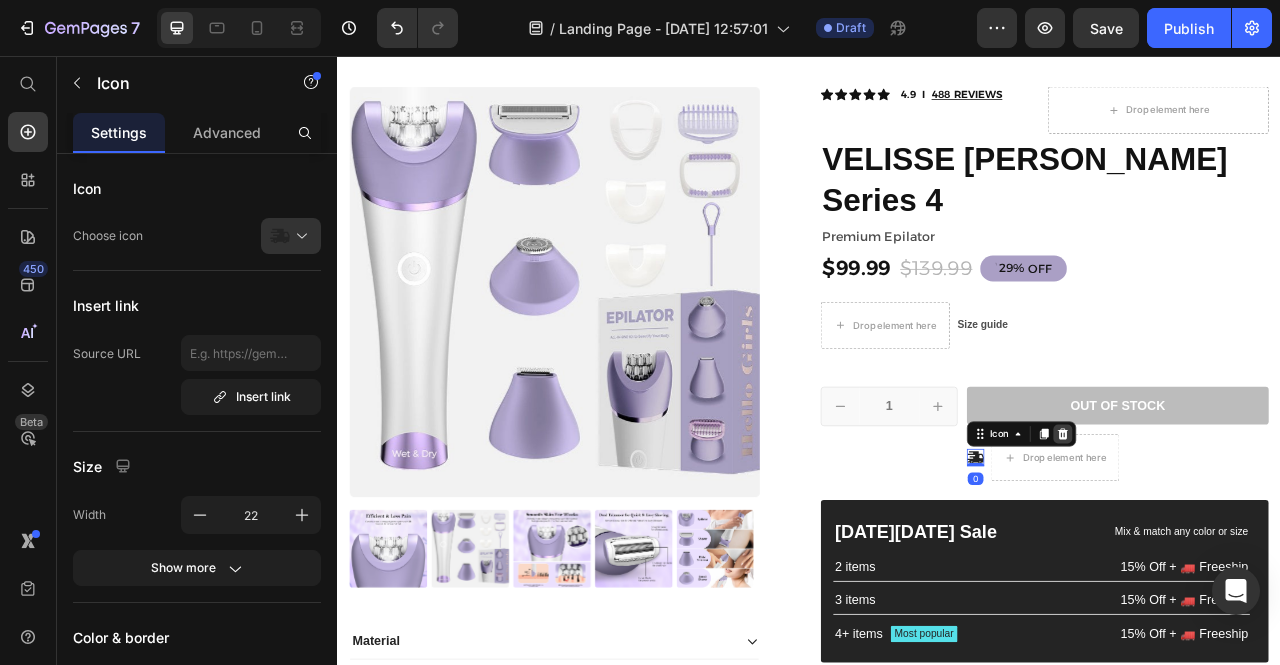 click 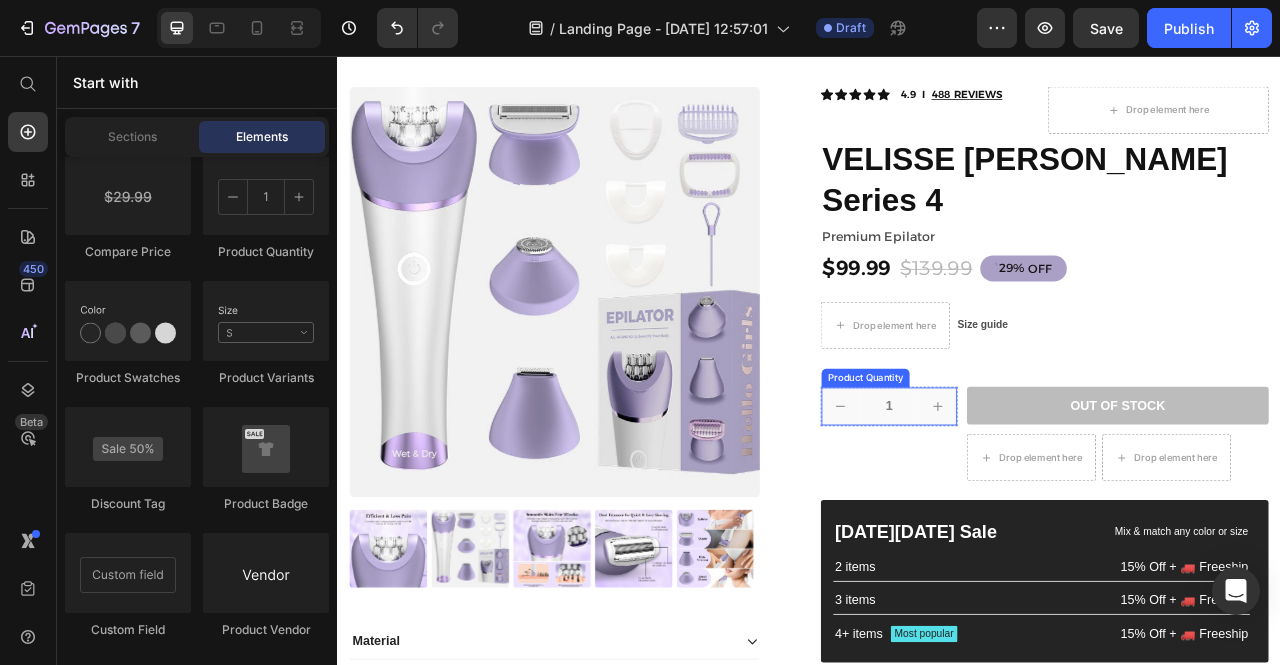 click on "Product Quantity" at bounding box center [1009, 466] 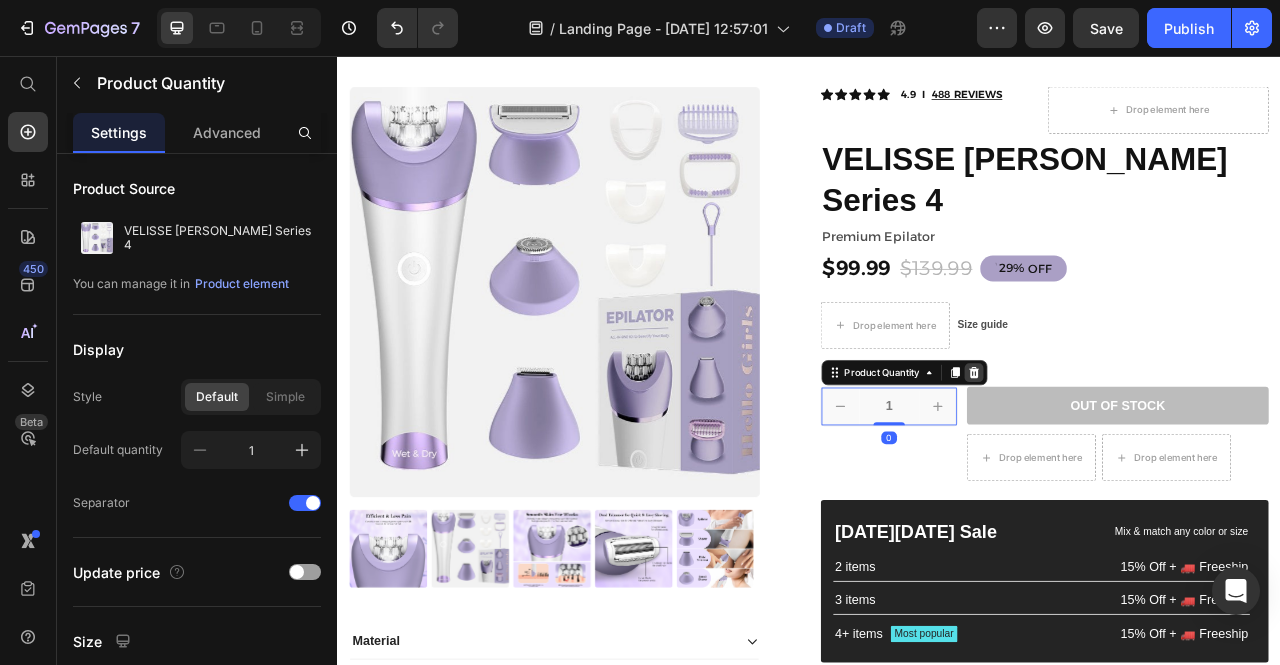 click 